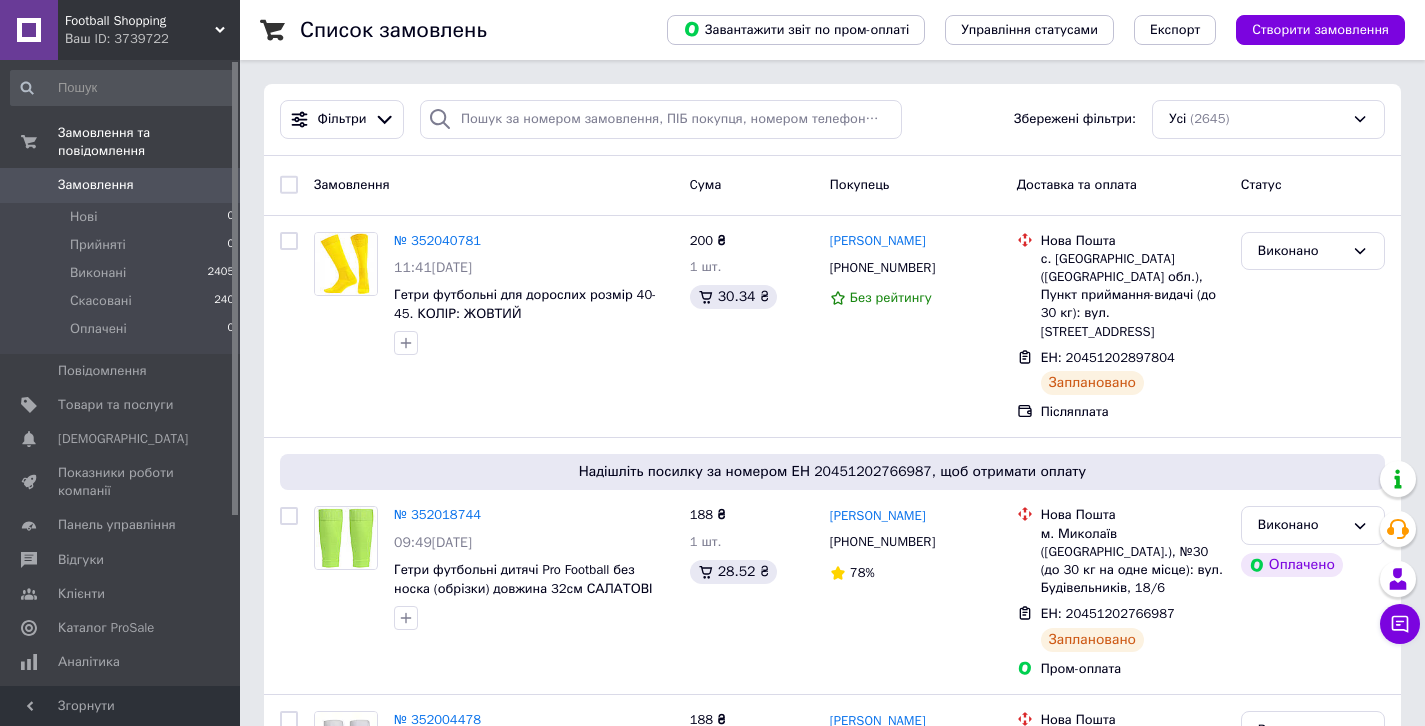 scroll, scrollTop: 0, scrollLeft: 0, axis: both 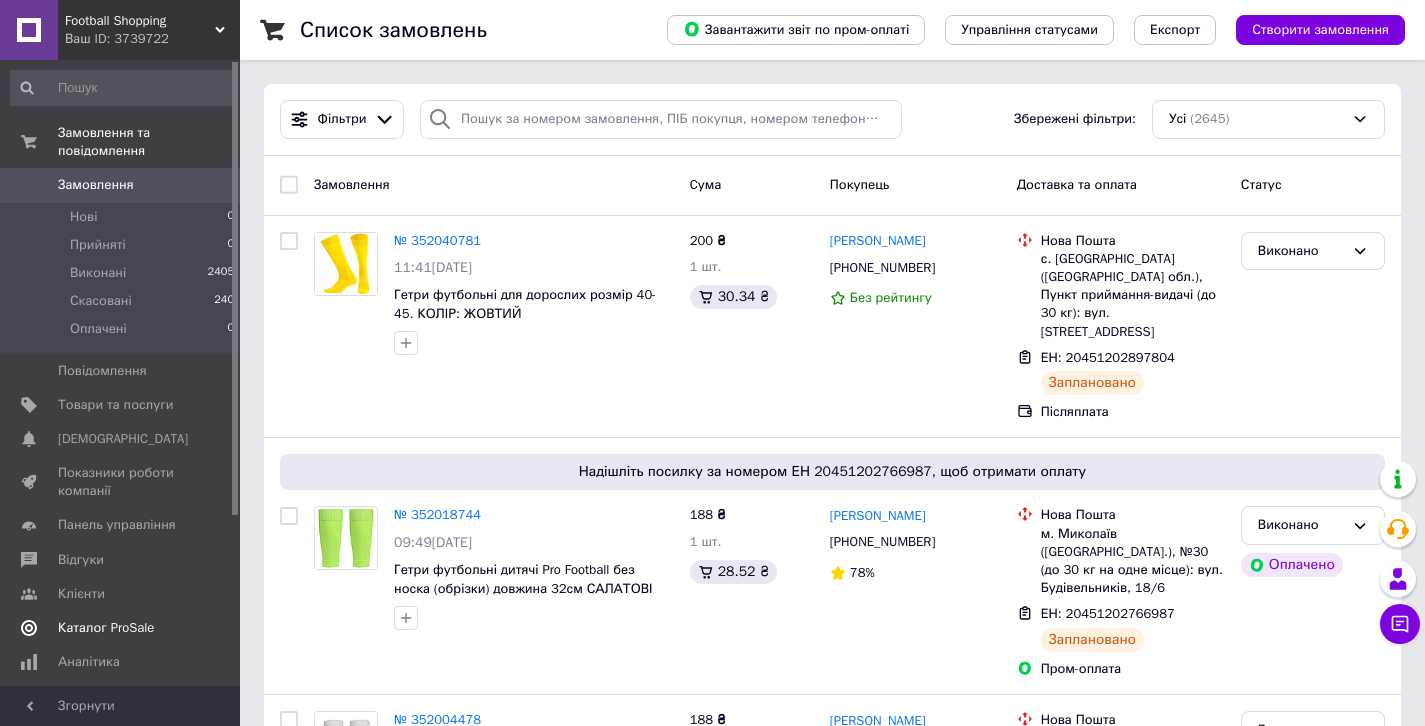 click on "Каталог ProSale" at bounding box center [106, 628] 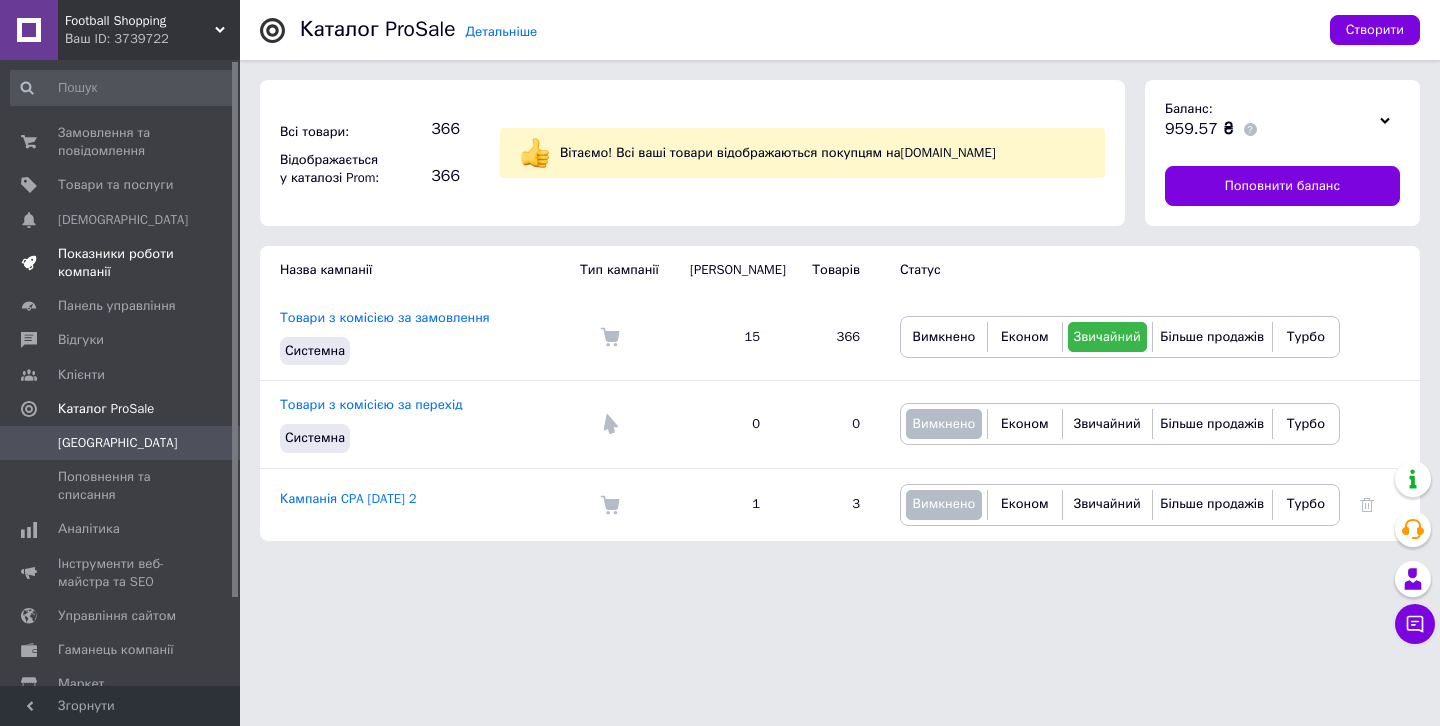 click on "Показники роботи компанії" at bounding box center (121, 263) 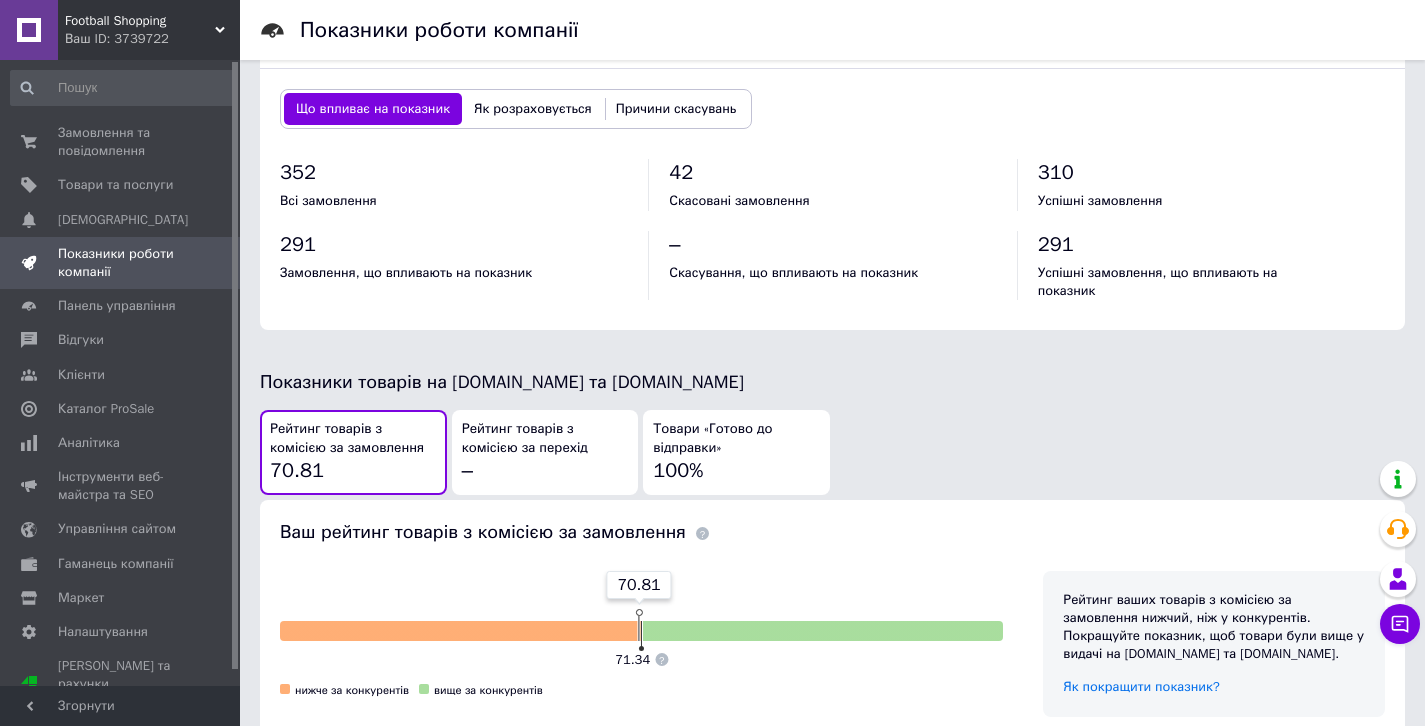 scroll, scrollTop: 1082, scrollLeft: 0, axis: vertical 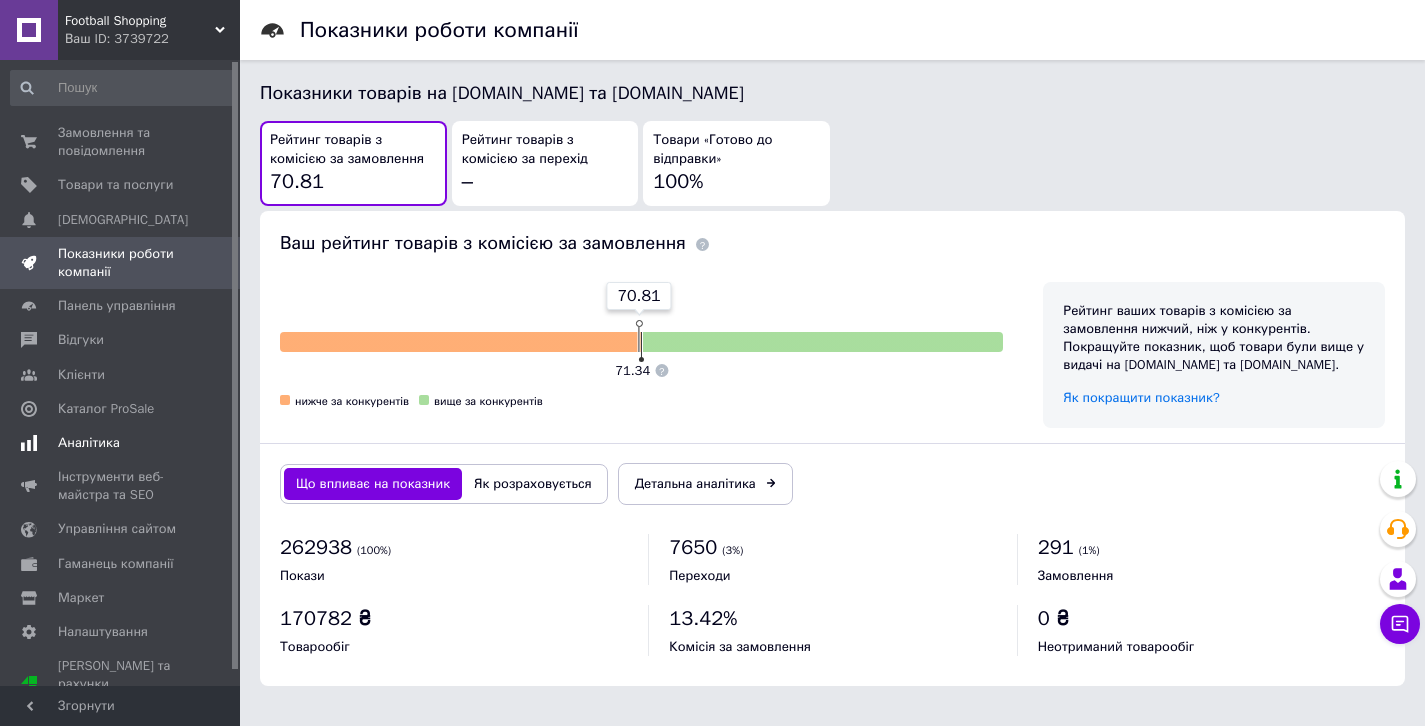 click on "Аналітика" at bounding box center (89, 443) 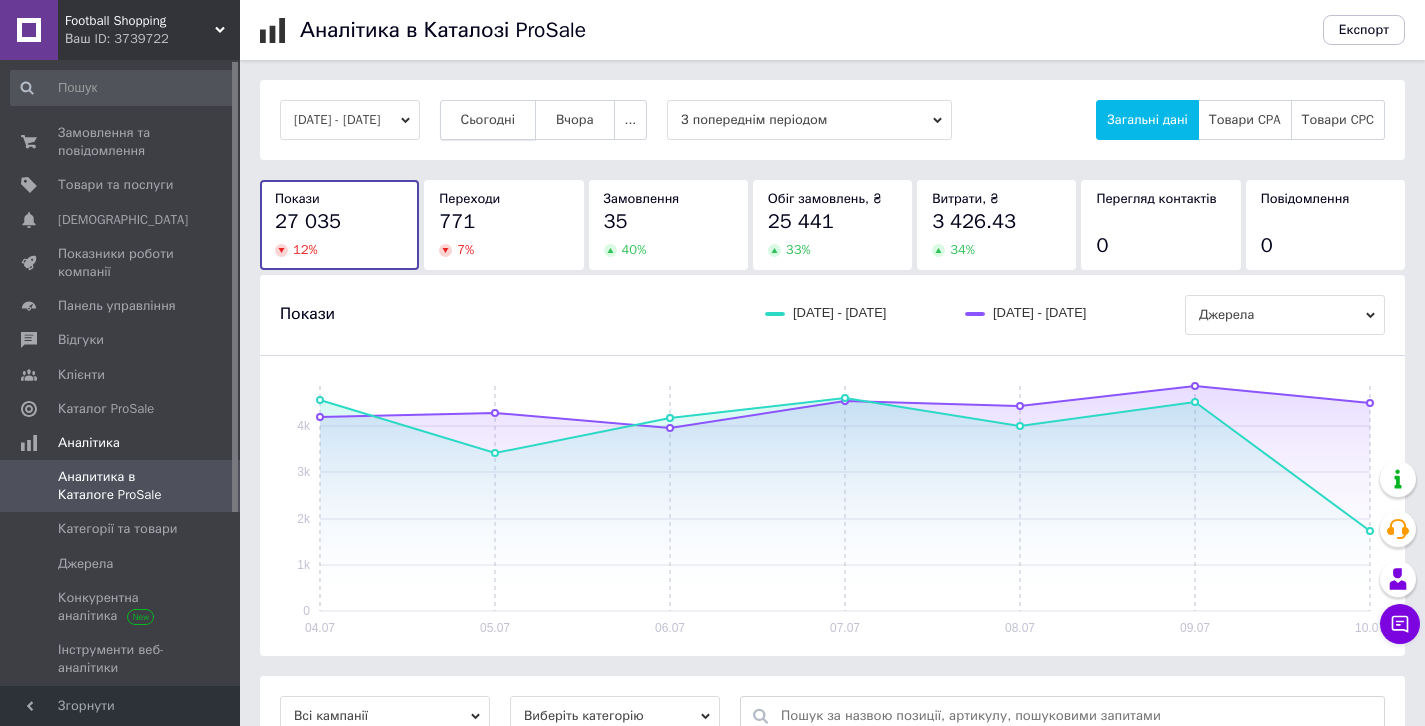click on "Сьогодні" at bounding box center [488, 120] 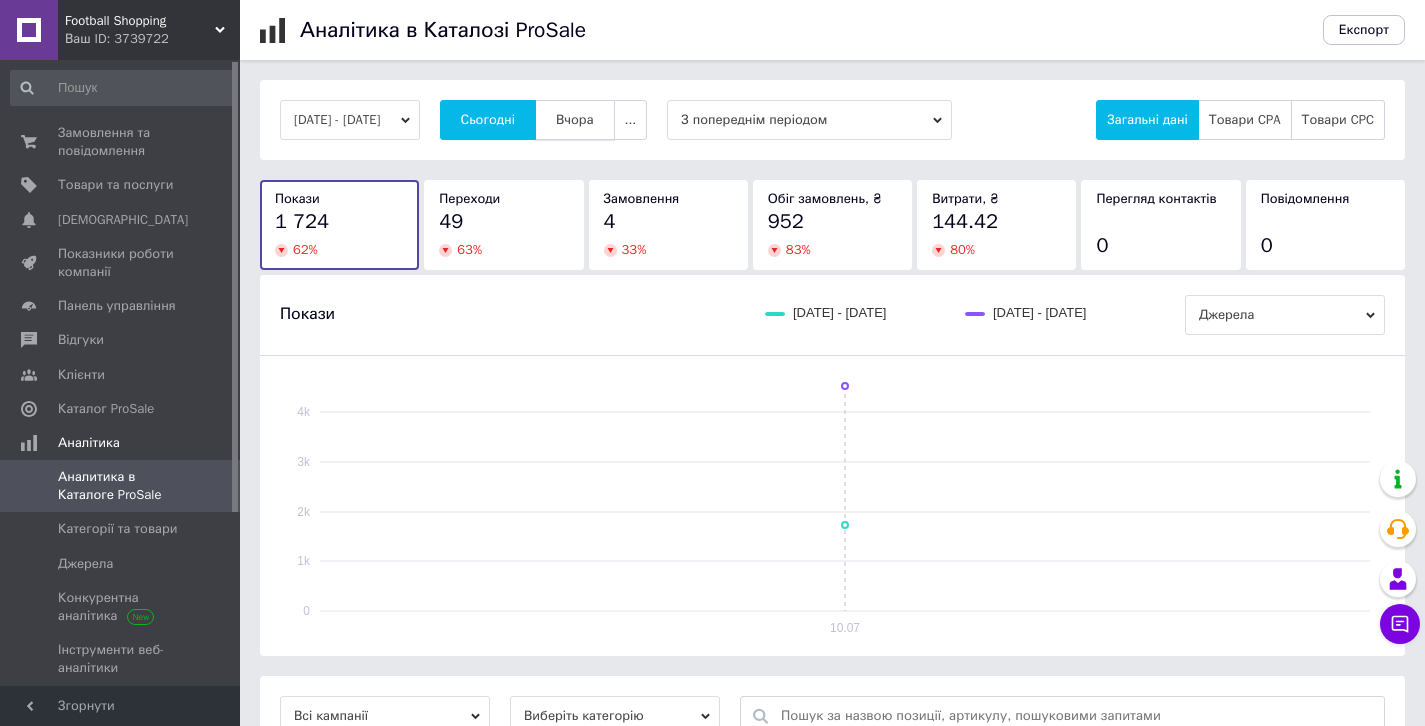 click on "Вчора" at bounding box center (575, 120) 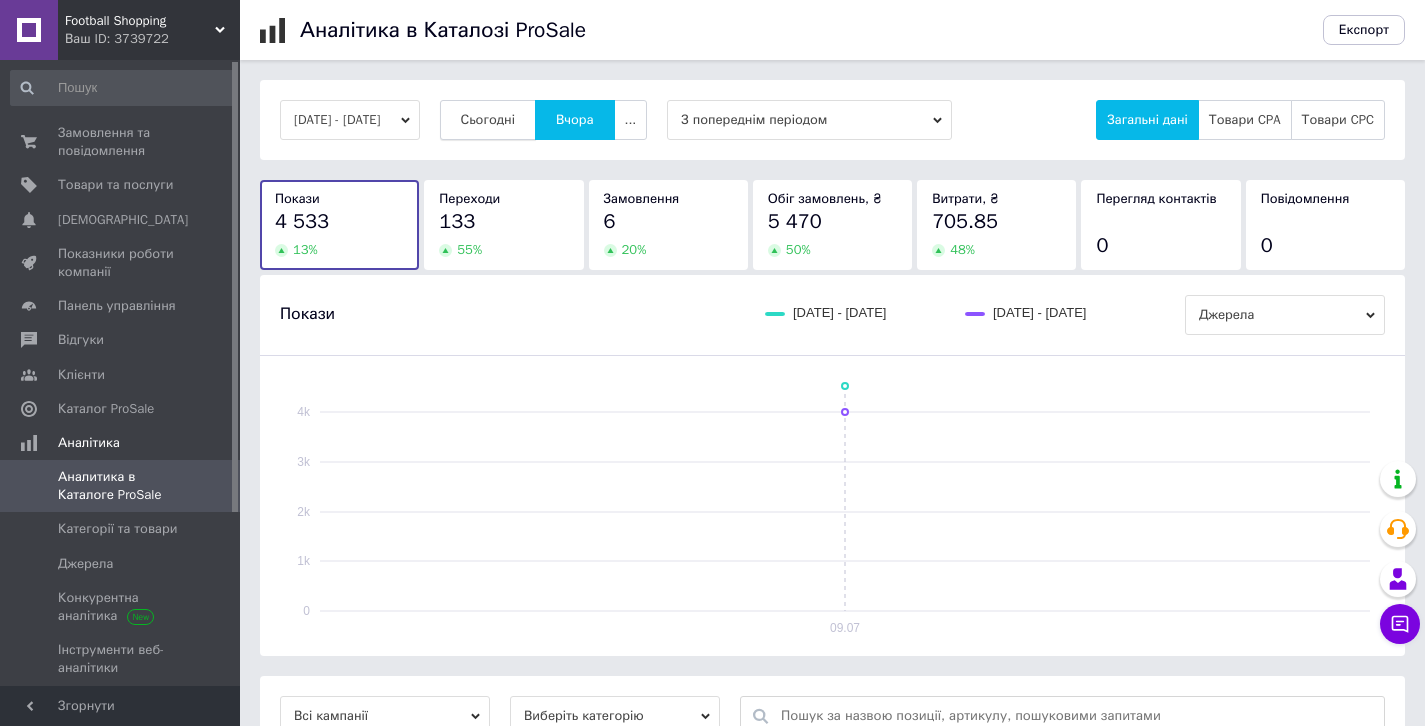 click on "Сьогодні" at bounding box center (488, 120) 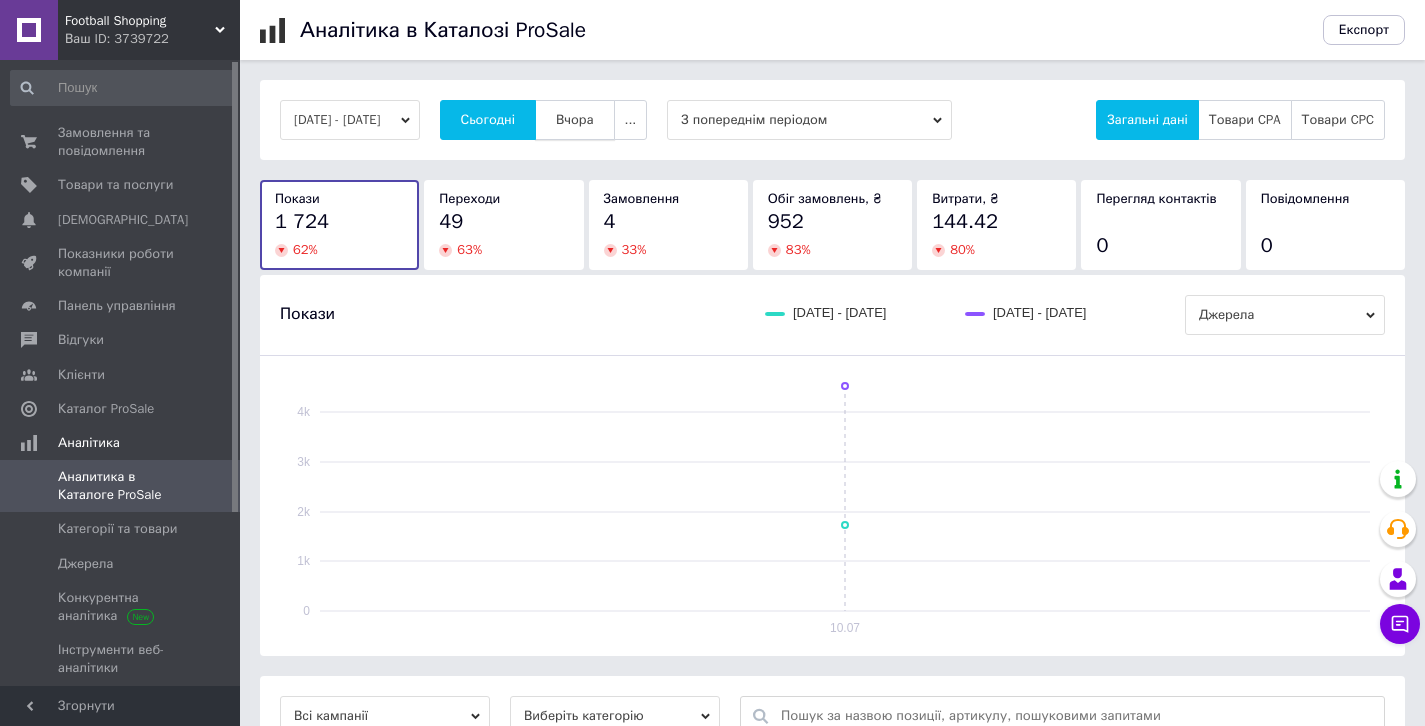 click on "Вчора" at bounding box center [575, 120] 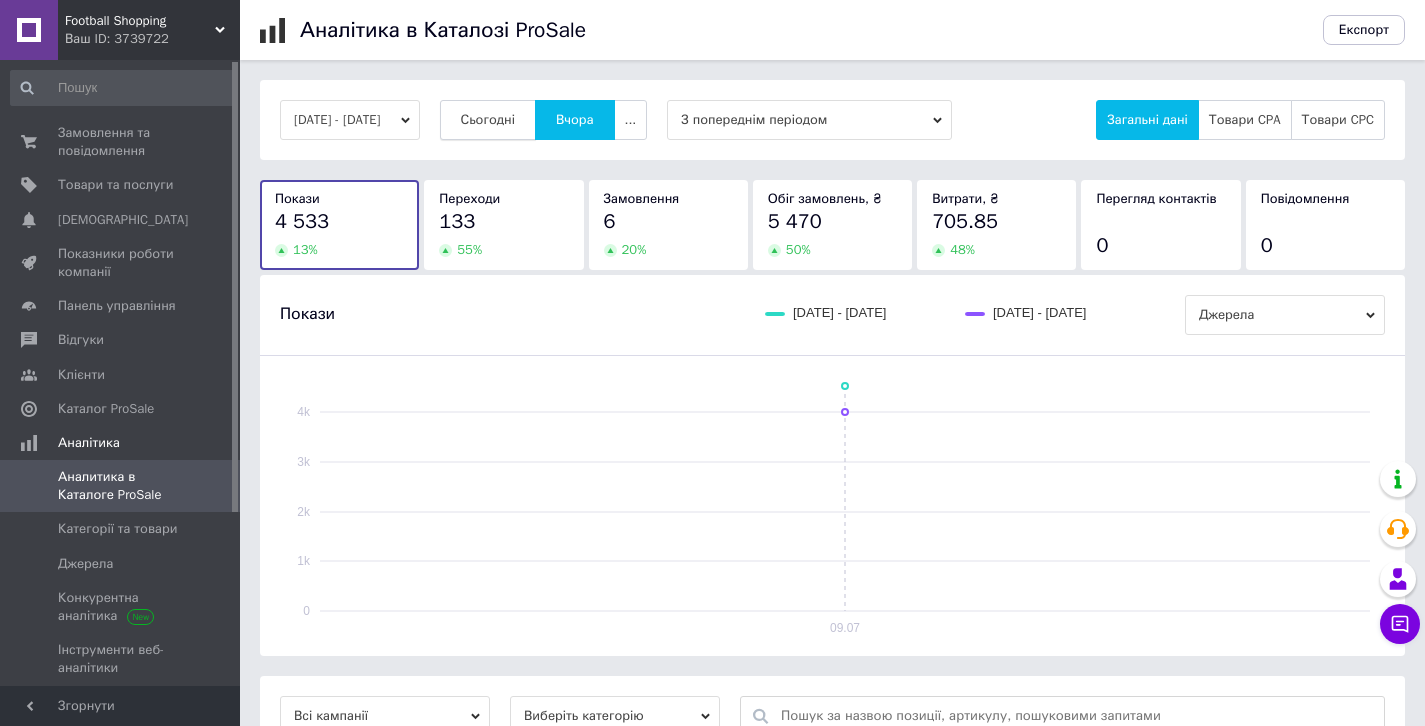 click on "Сьогодні" at bounding box center (488, 120) 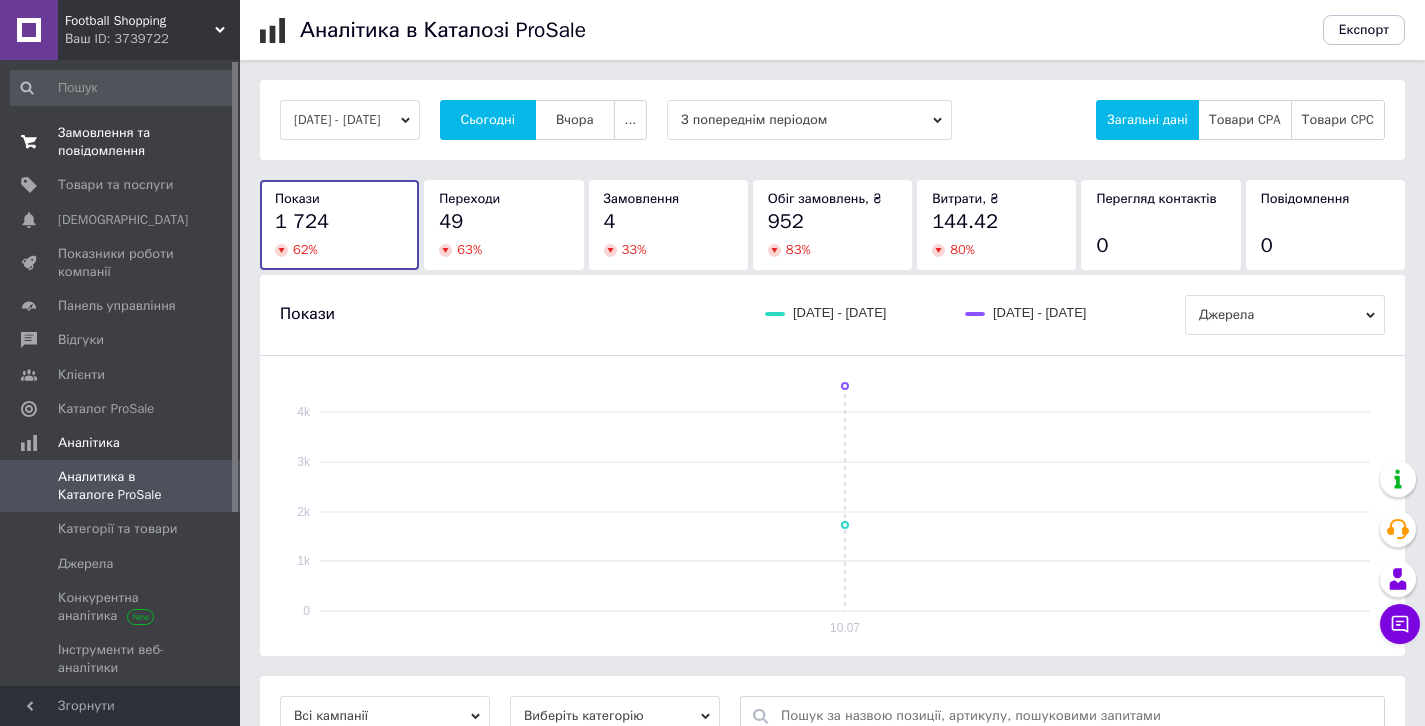 click on "Замовлення та повідомлення 0 0" at bounding box center [123, 142] 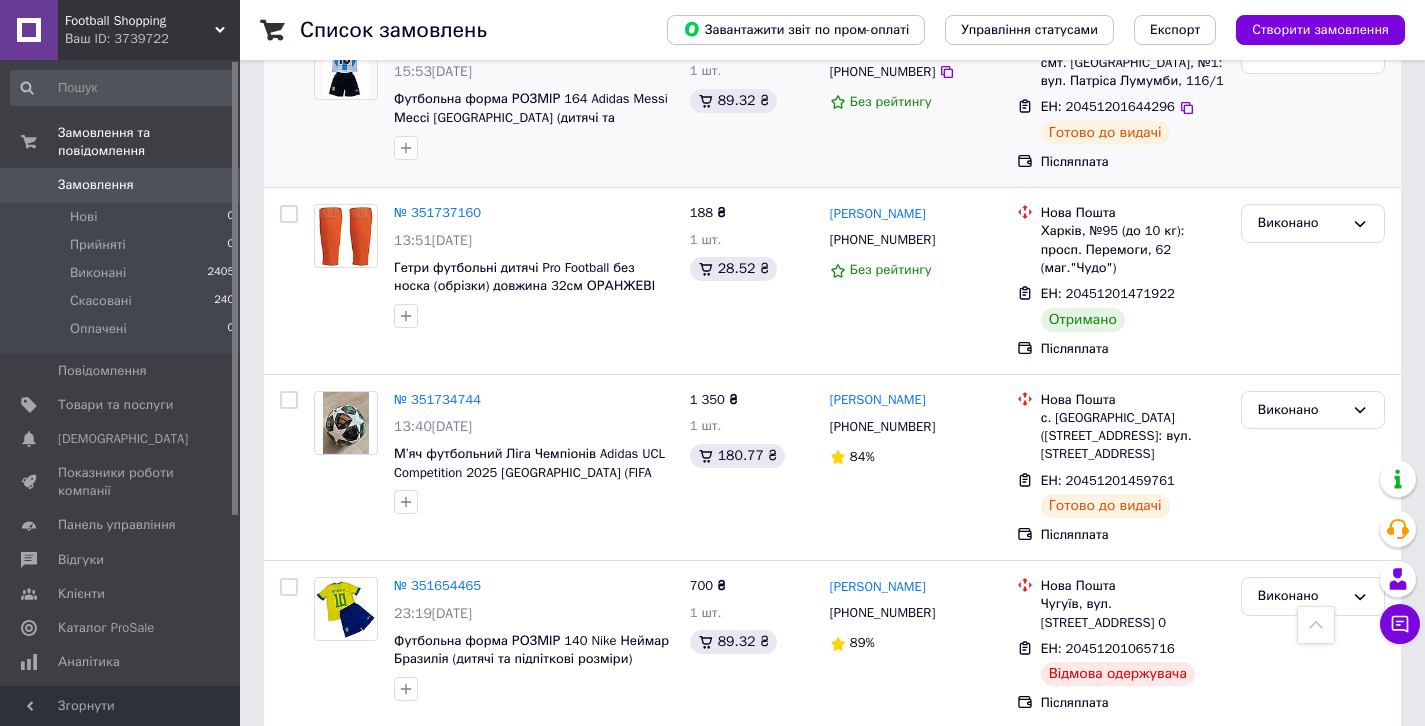 scroll, scrollTop: 2739, scrollLeft: 0, axis: vertical 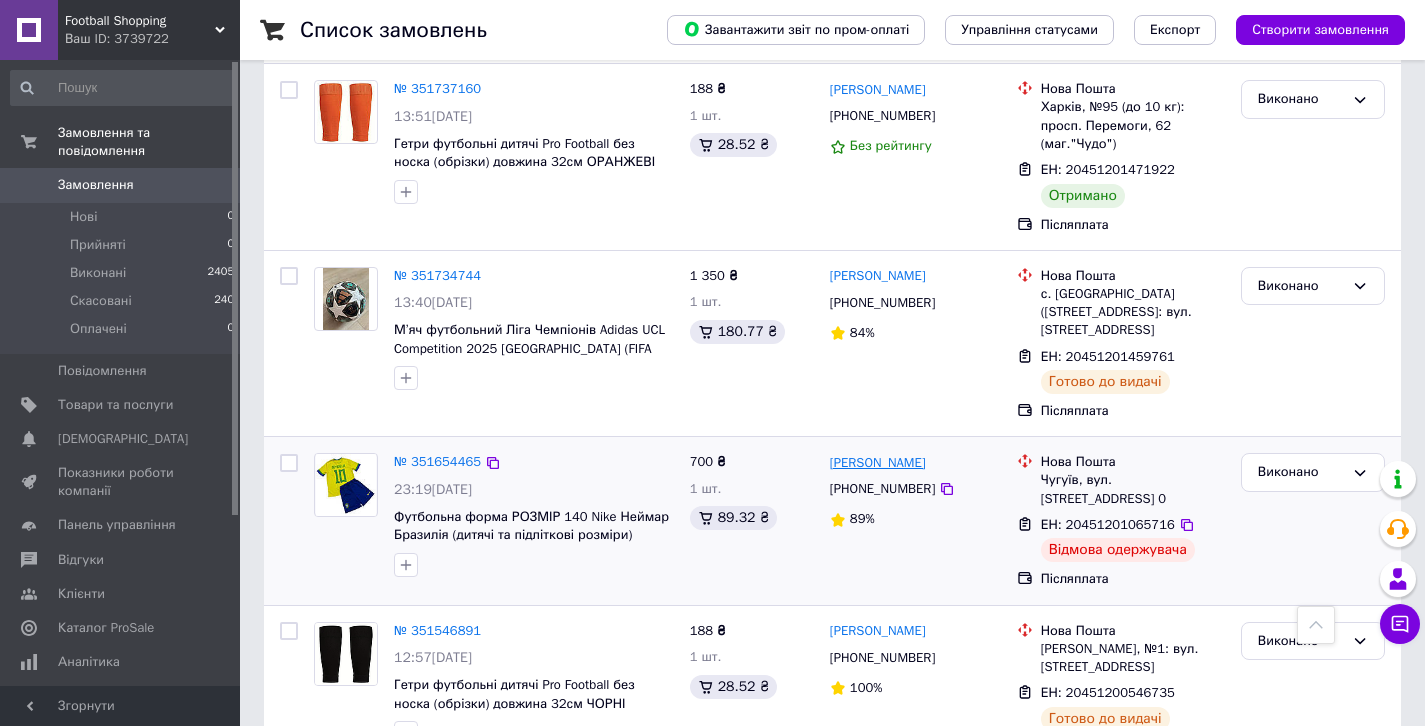 click on "[PERSON_NAME]" at bounding box center [878, 463] 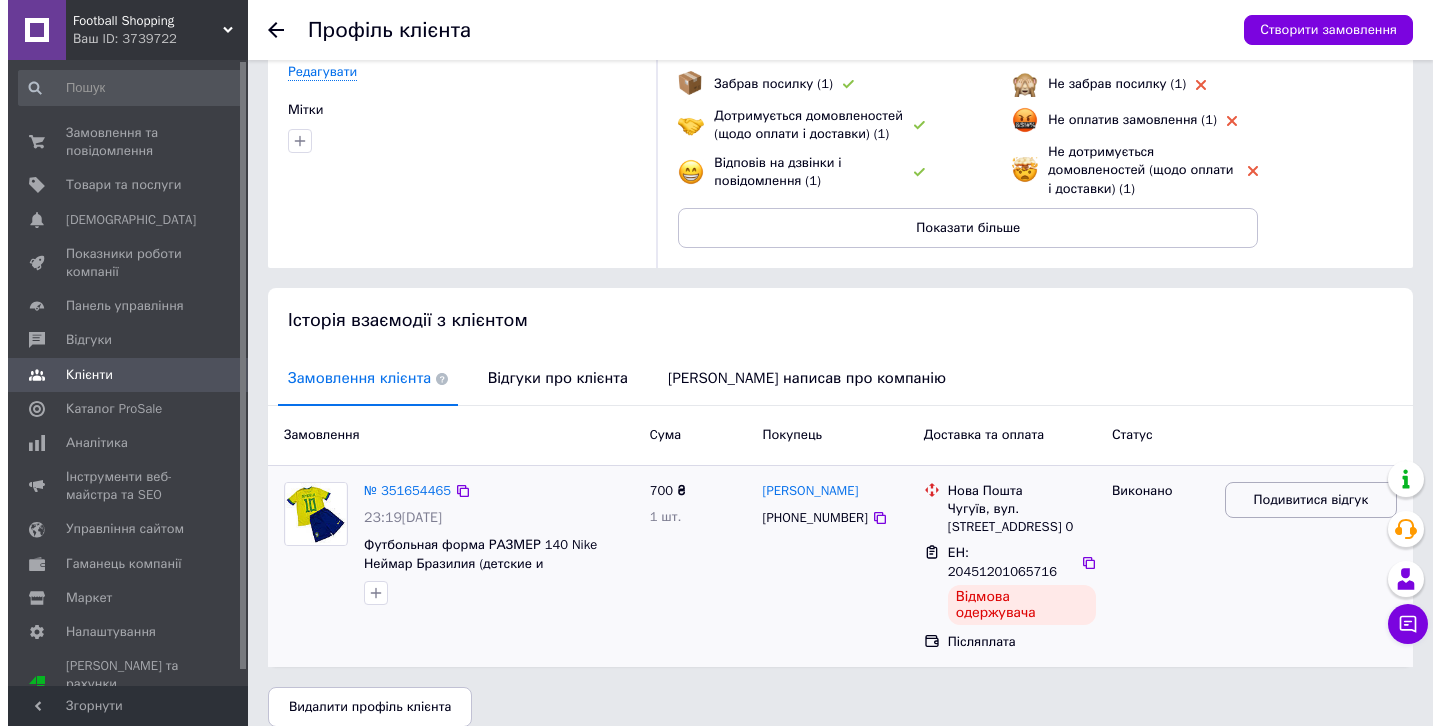 scroll, scrollTop: 199, scrollLeft: 0, axis: vertical 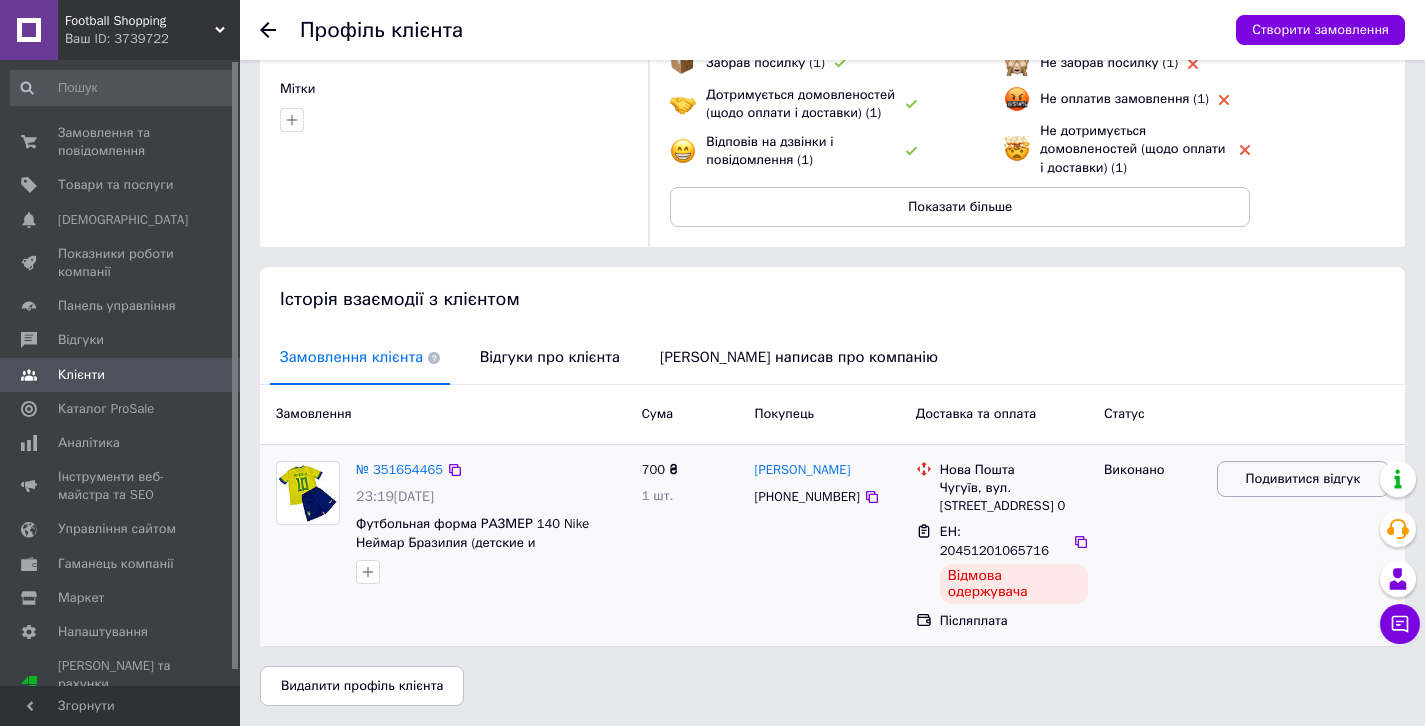 click on "Подивитися відгук" at bounding box center (1303, 479) 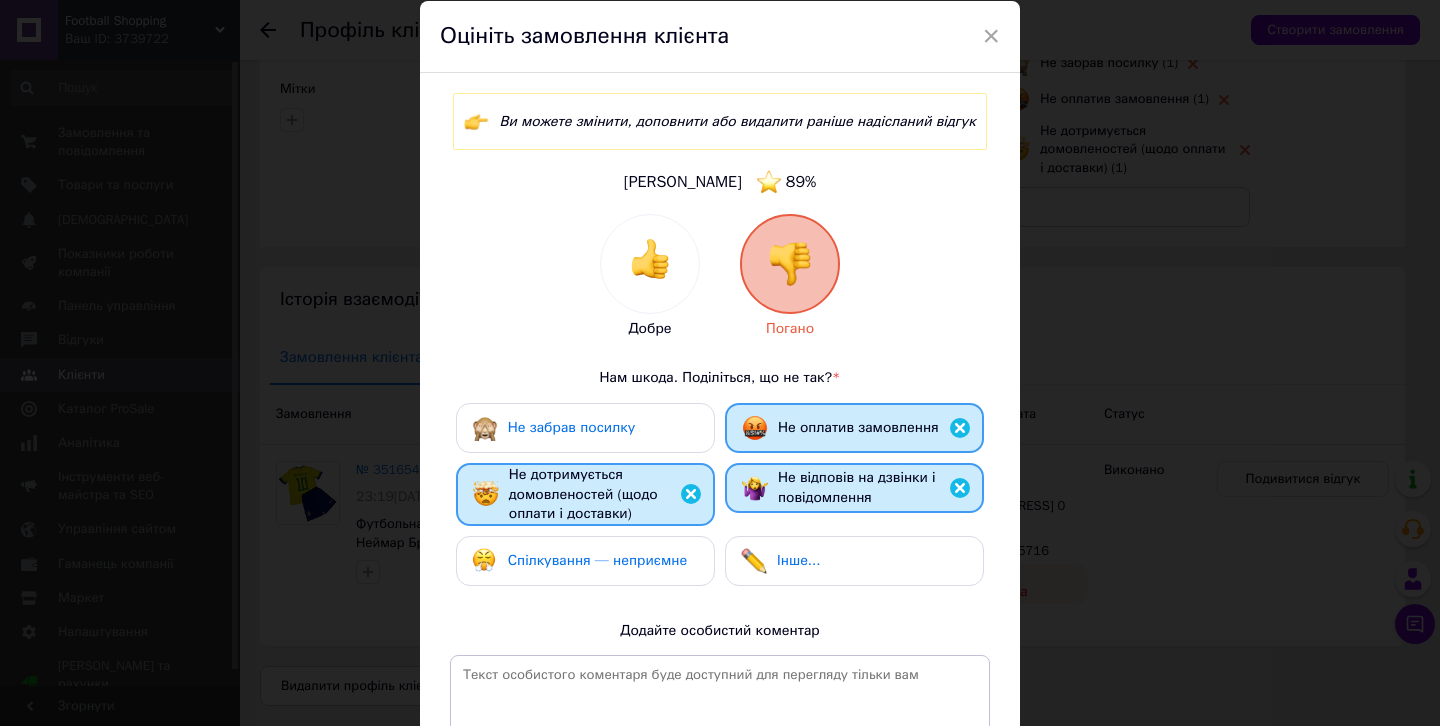 scroll, scrollTop: 183, scrollLeft: 0, axis: vertical 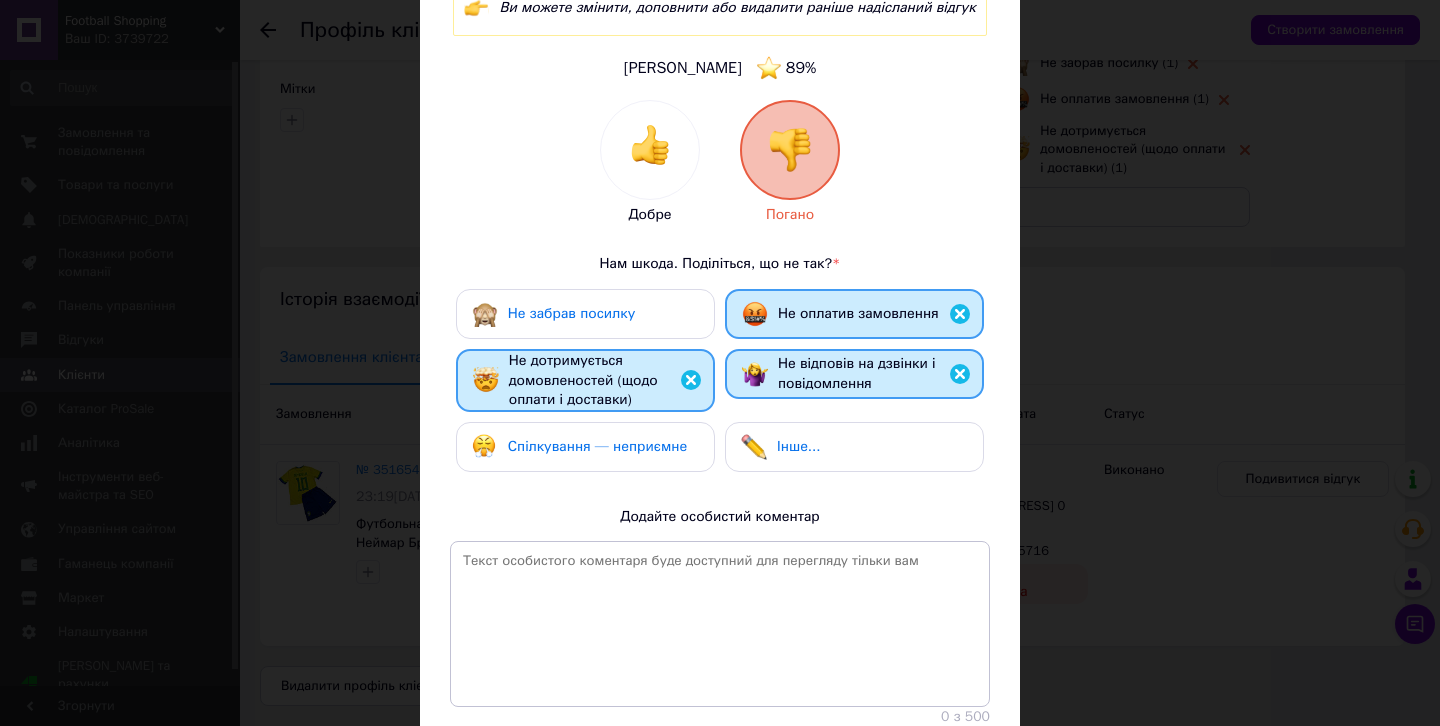 click on "Не забрав посилку" at bounding box center [585, 314] 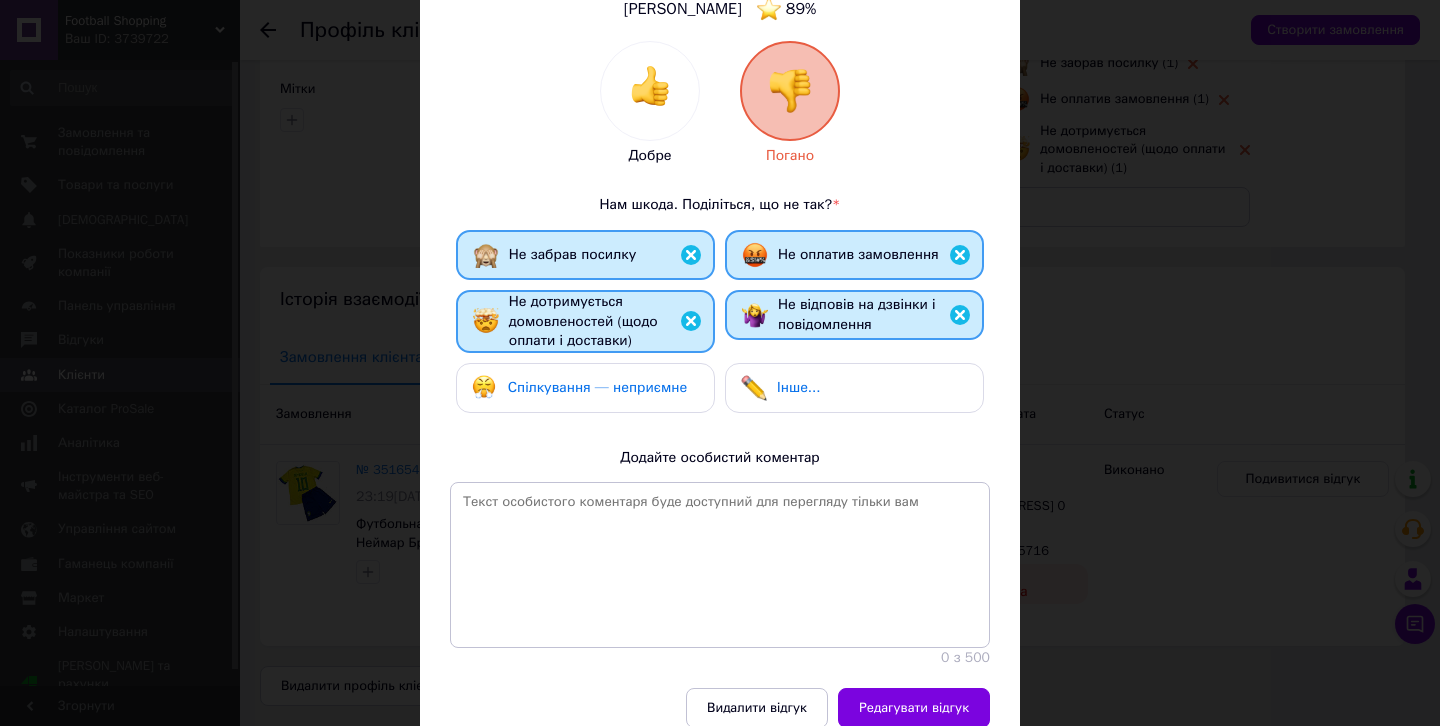 scroll, scrollTop: 318, scrollLeft: 0, axis: vertical 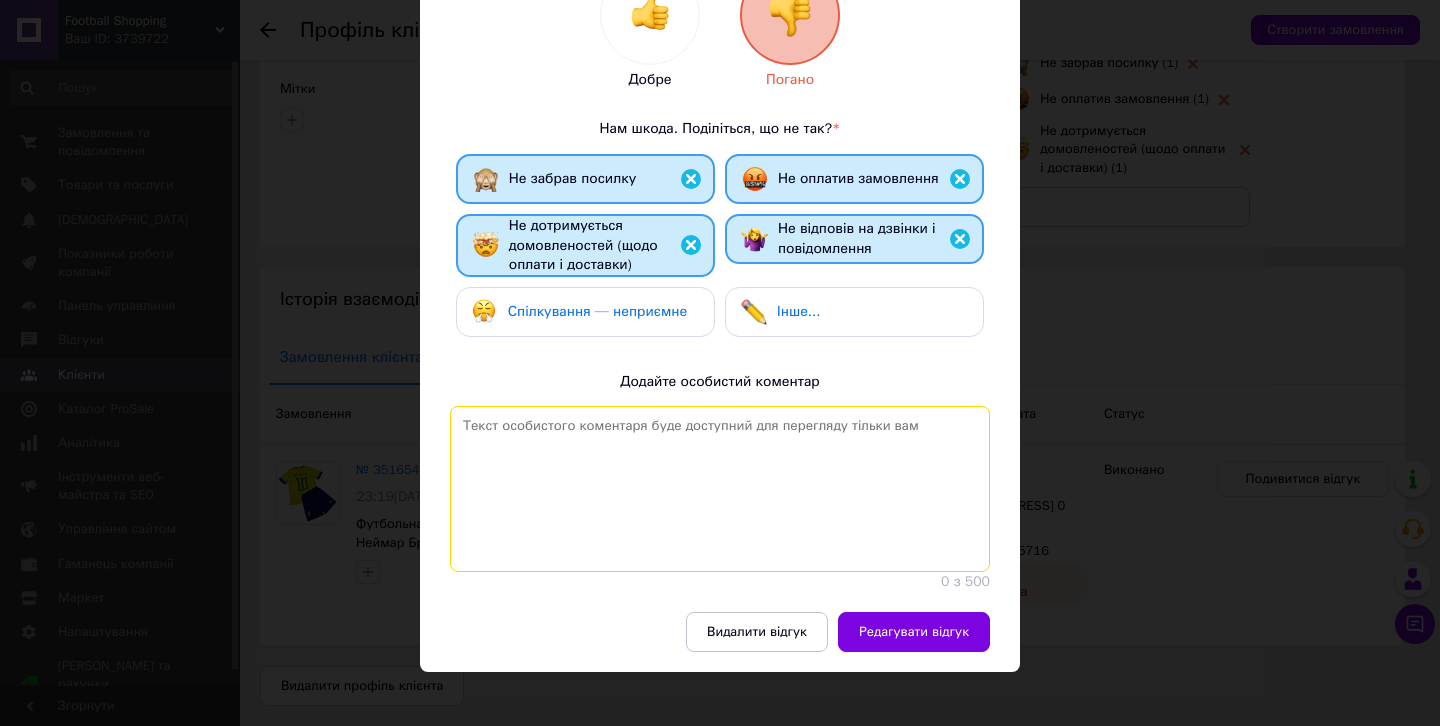 click at bounding box center (720, 489) 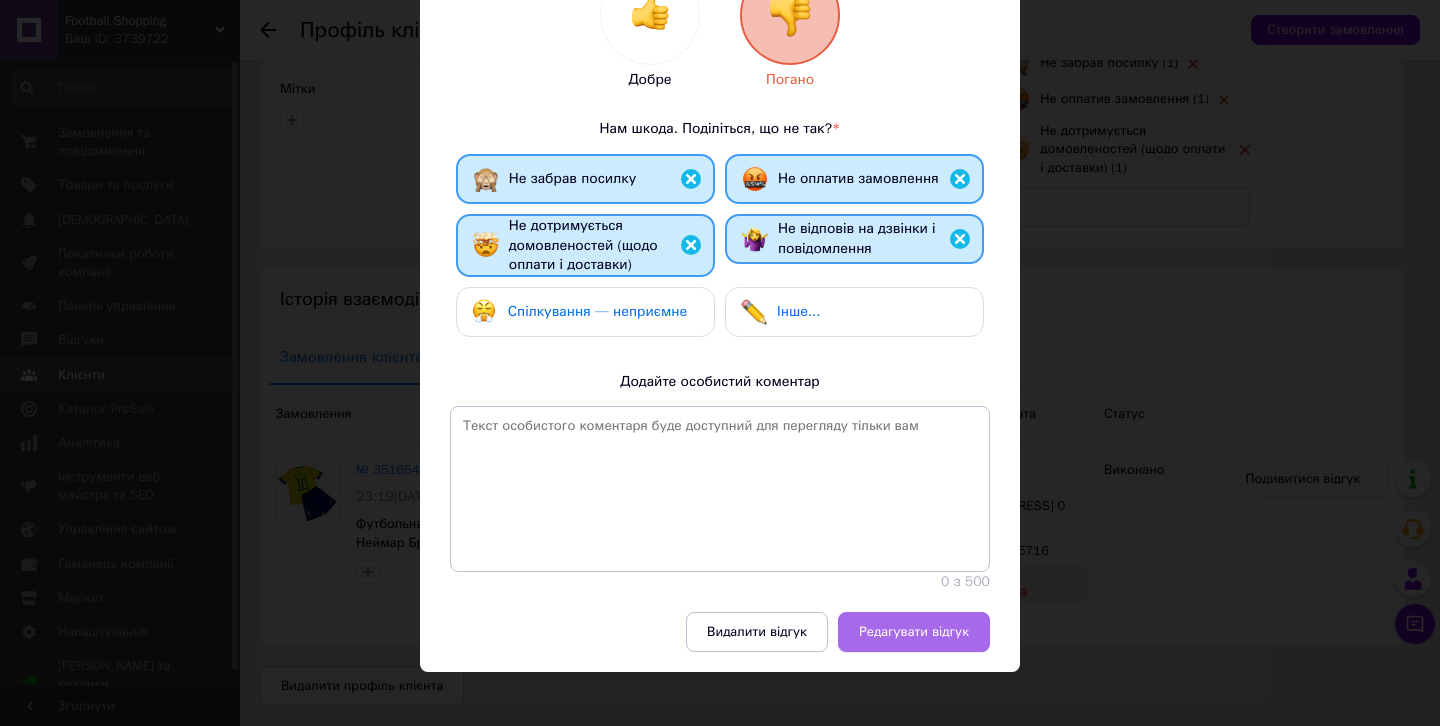 click on "Редагувати відгук" at bounding box center [914, 632] 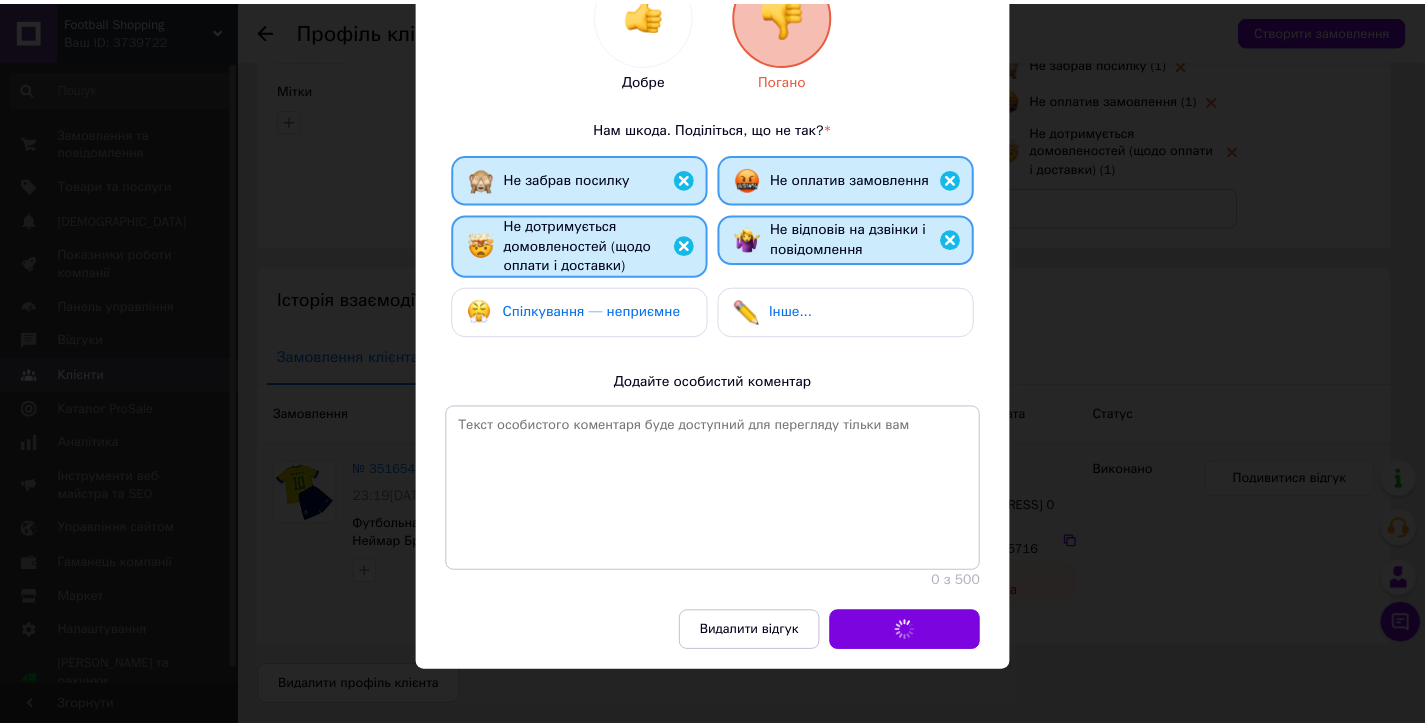 scroll, scrollTop: 180, scrollLeft: 0, axis: vertical 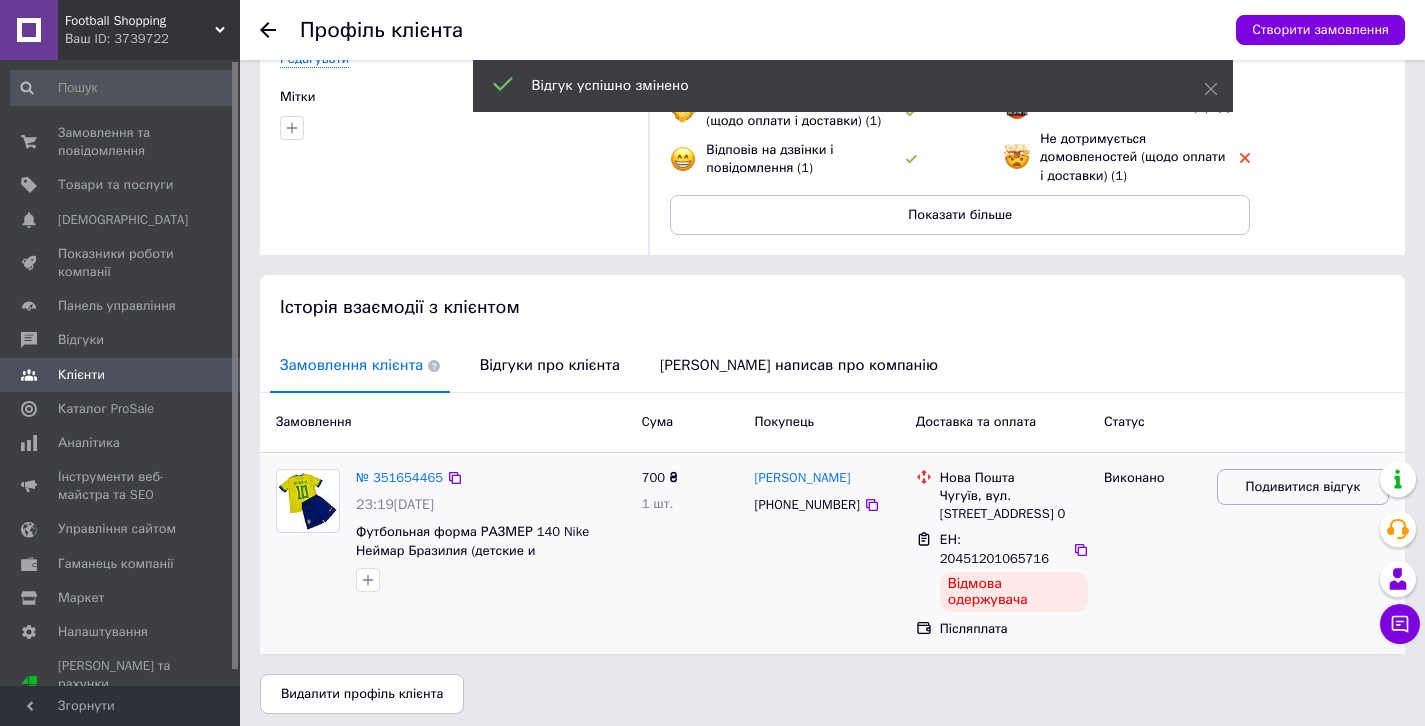click on "Подивитися відгук" at bounding box center [1303, 487] 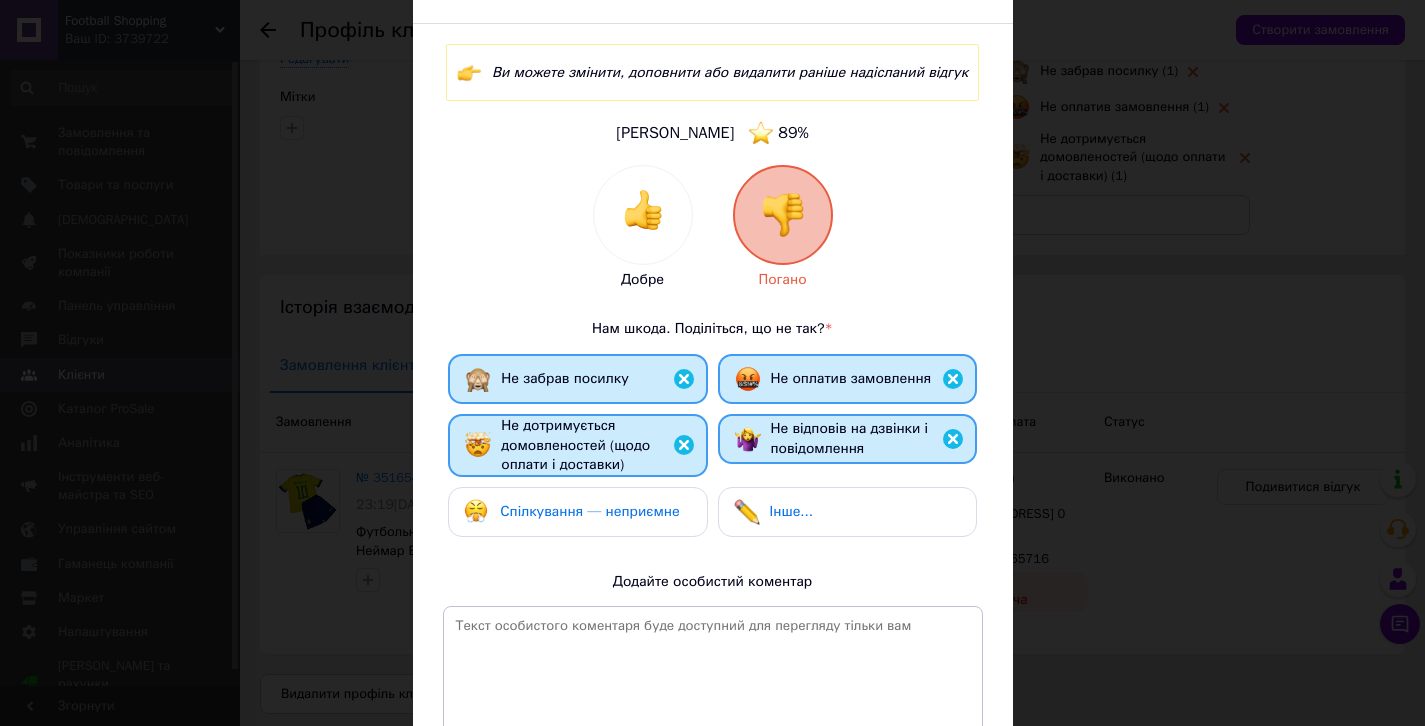 scroll, scrollTop: 201, scrollLeft: 0, axis: vertical 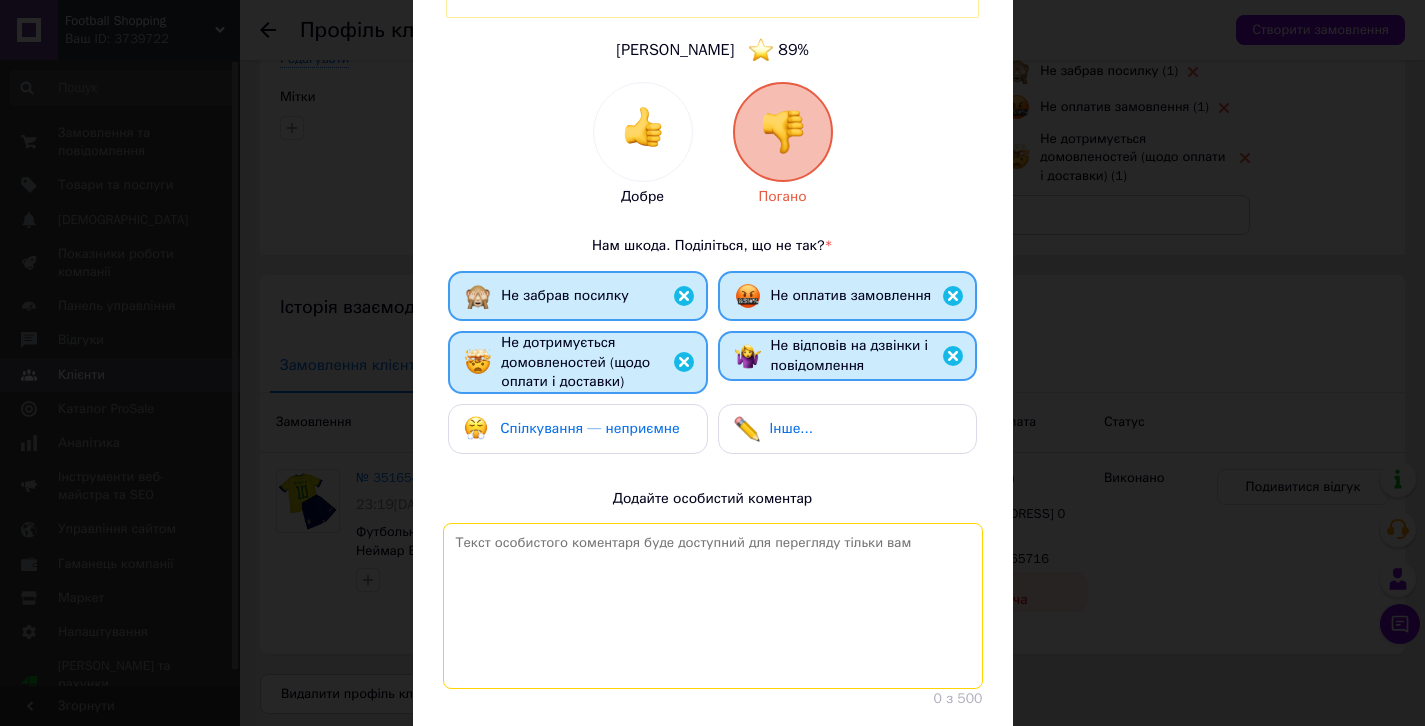 click at bounding box center (713, 606) 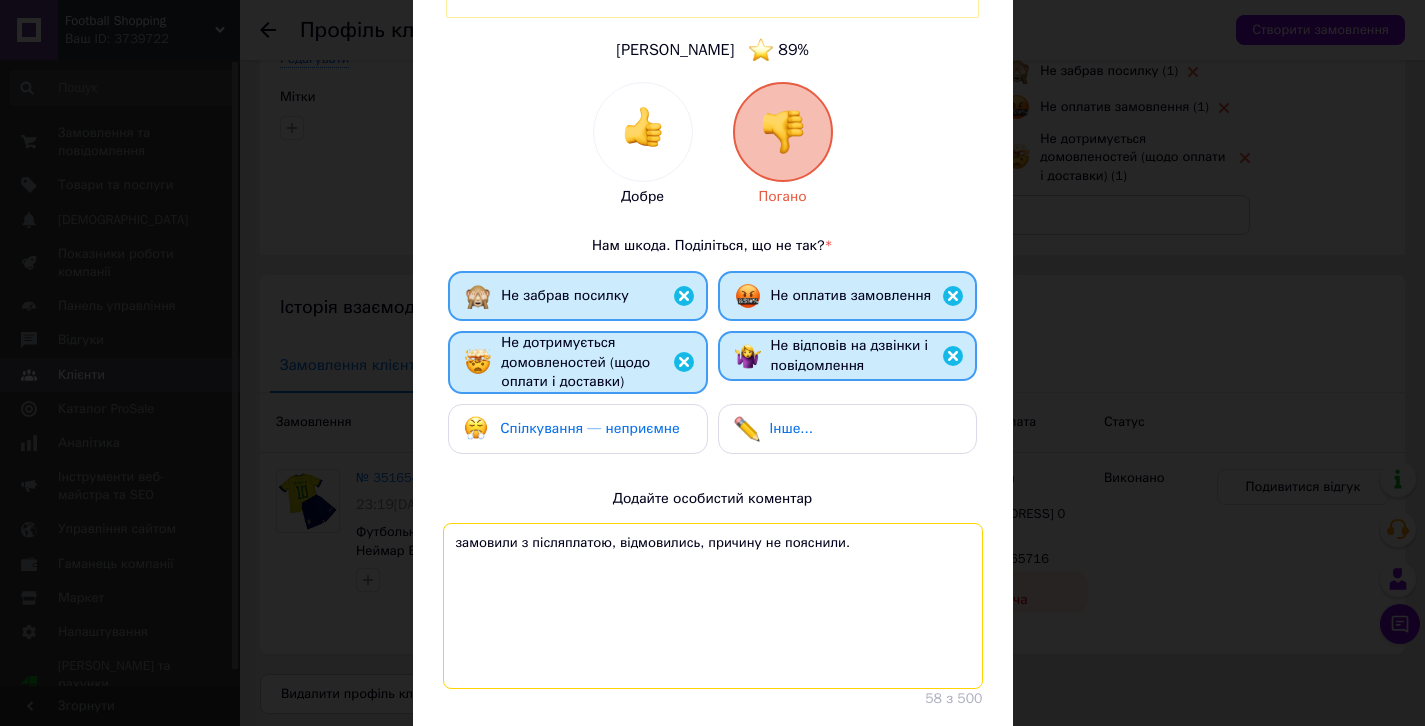 scroll, scrollTop: 304, scrollLeft: 0, axis: vertical 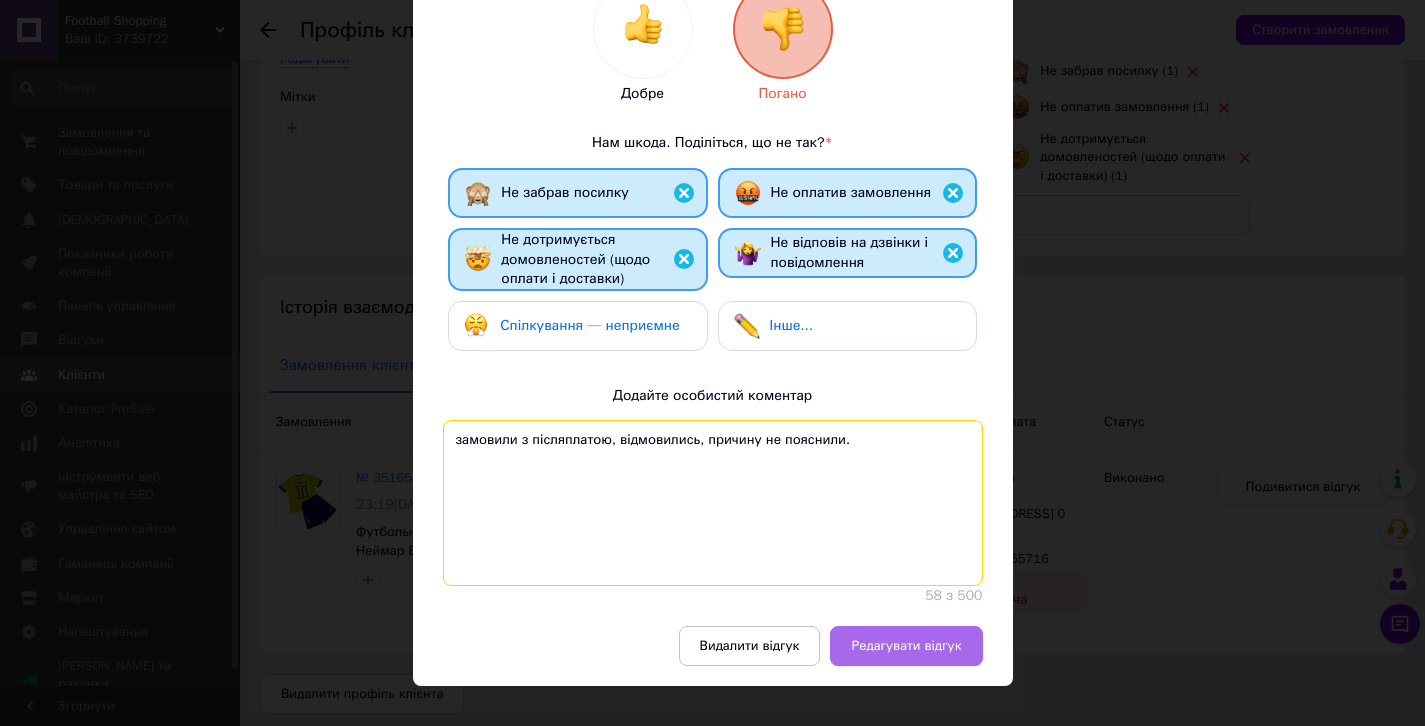 type on "замовили з післяплатою, відмовились, причину не пояснили." 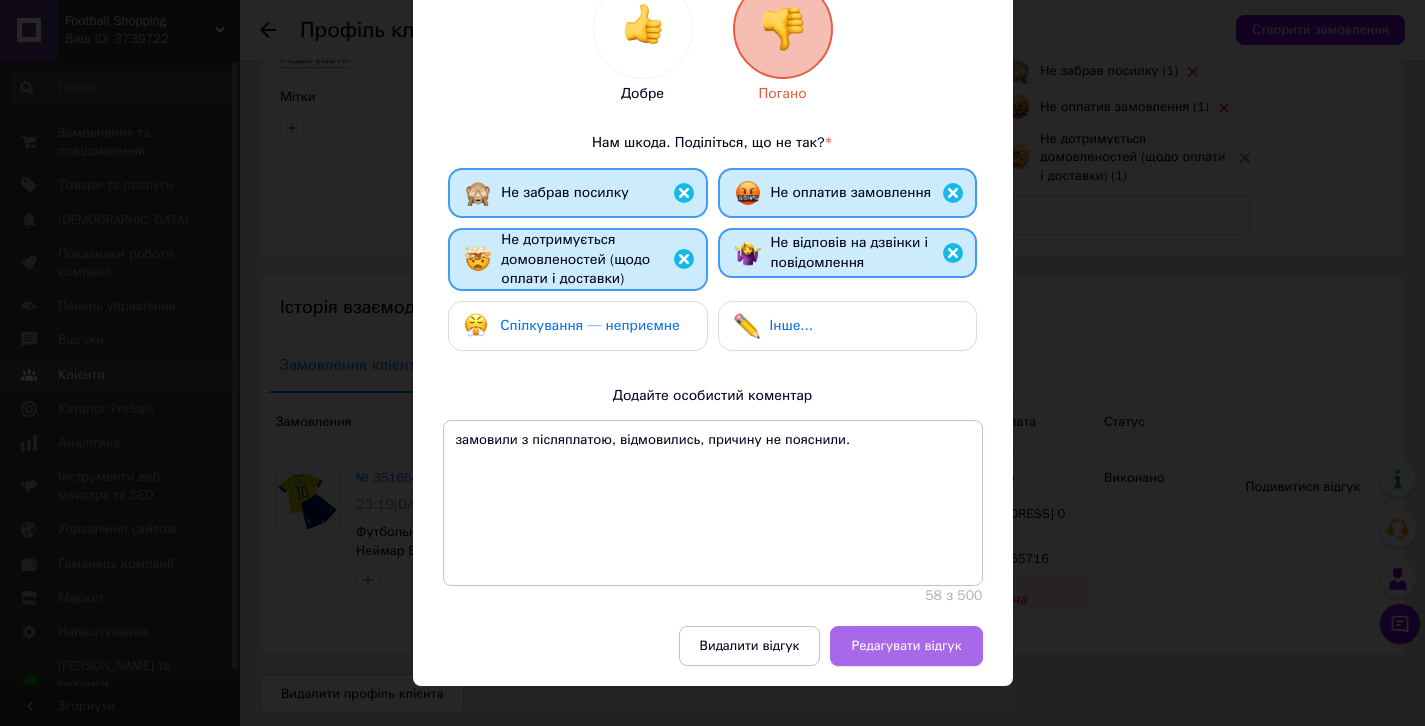 click on "Редагувати відгук" at bounding box center [906, 646] 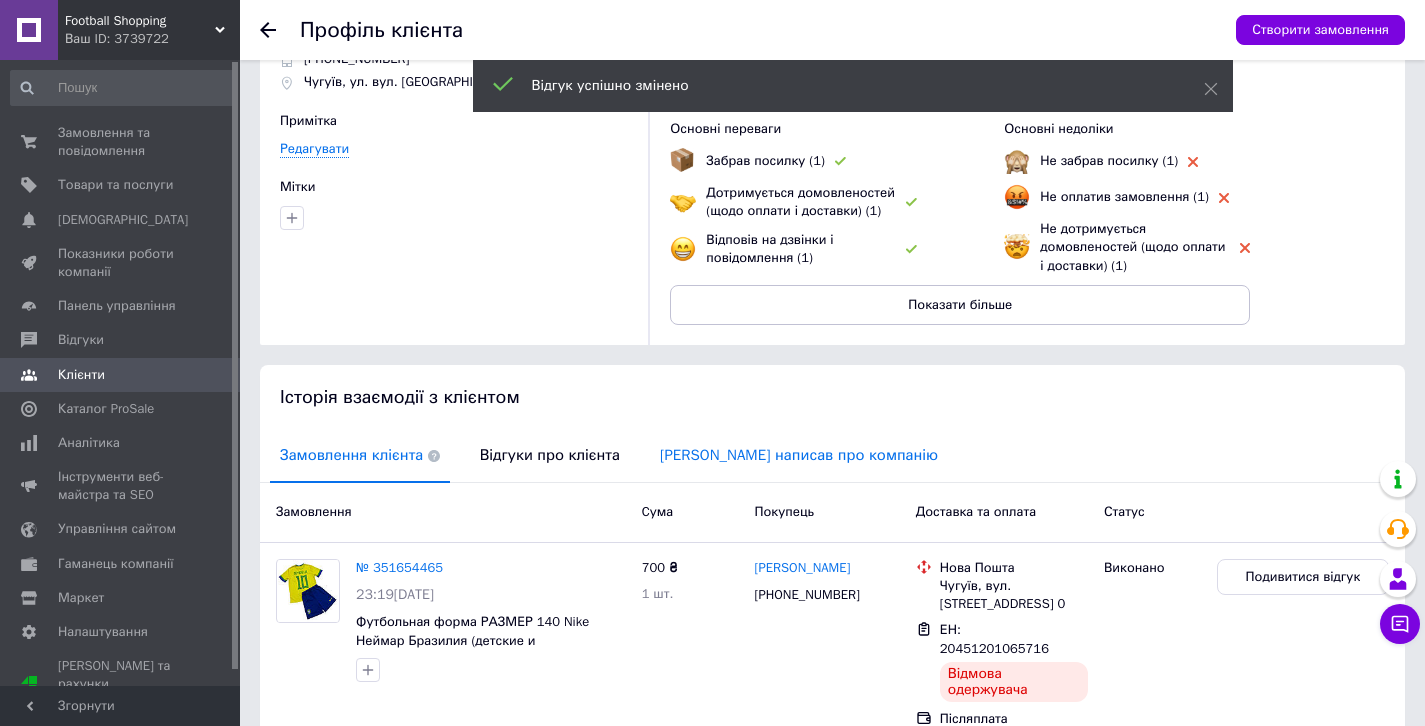 scroll, scrollTop: 84, scrollLeft: 0, axis: vertical 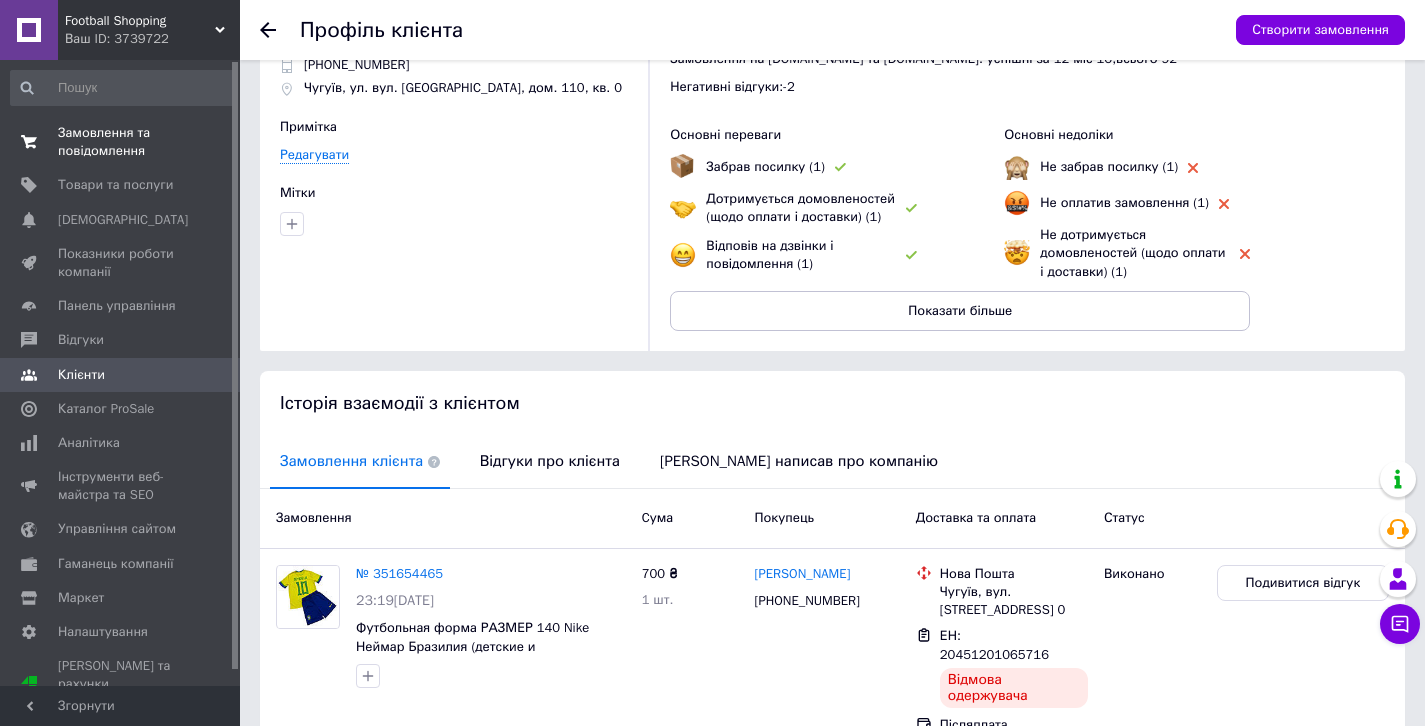 click on "Замовлення та повідомлення" at bounding box center (121, 142) 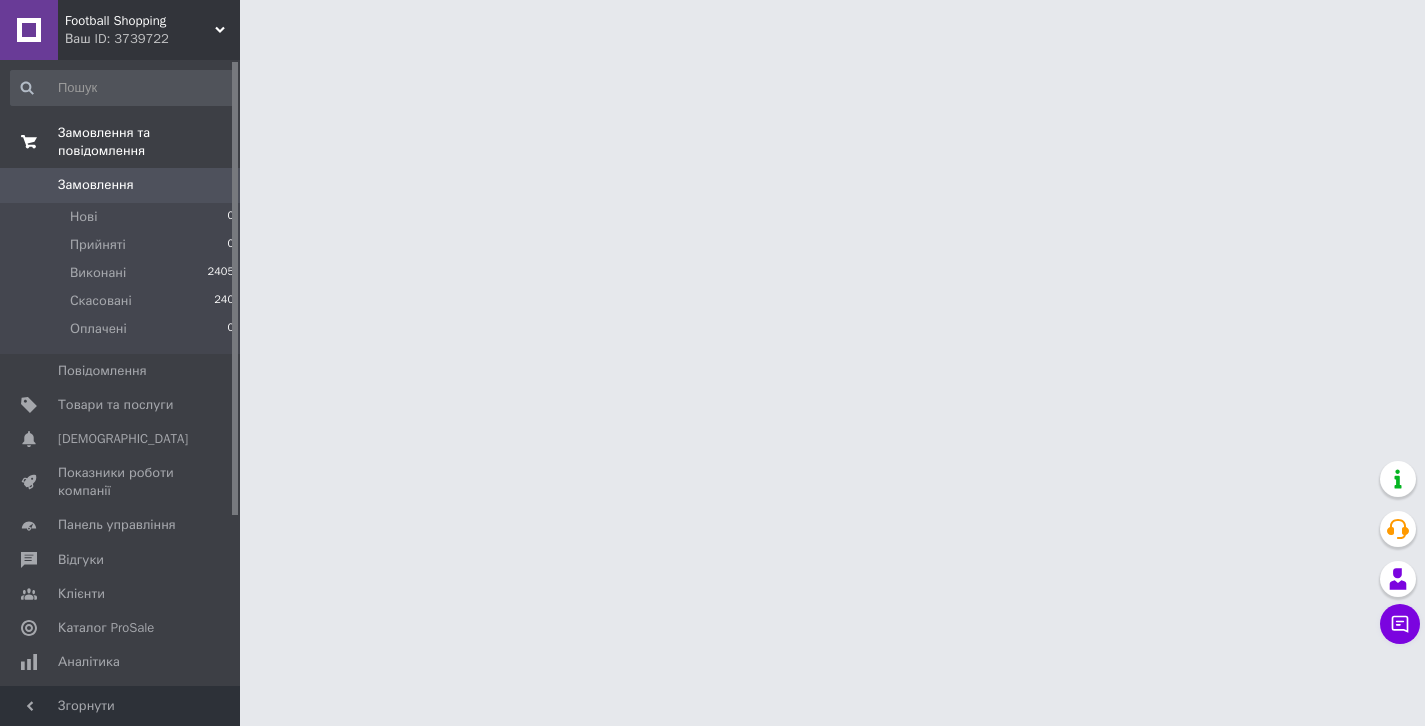 scroll, scrollTop: 0, scrollLeft: 0, axis: both 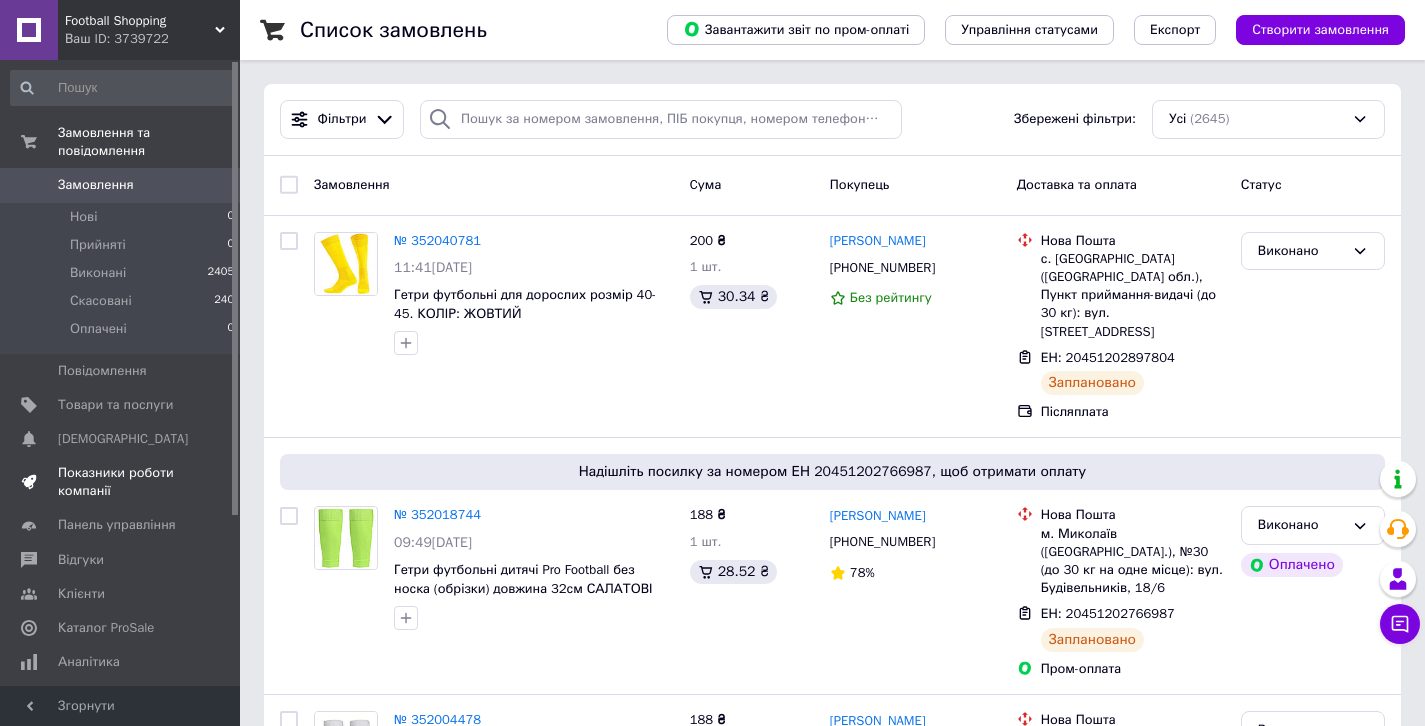 click on "Показники роботи компанії" at bounding box center [121, 482] 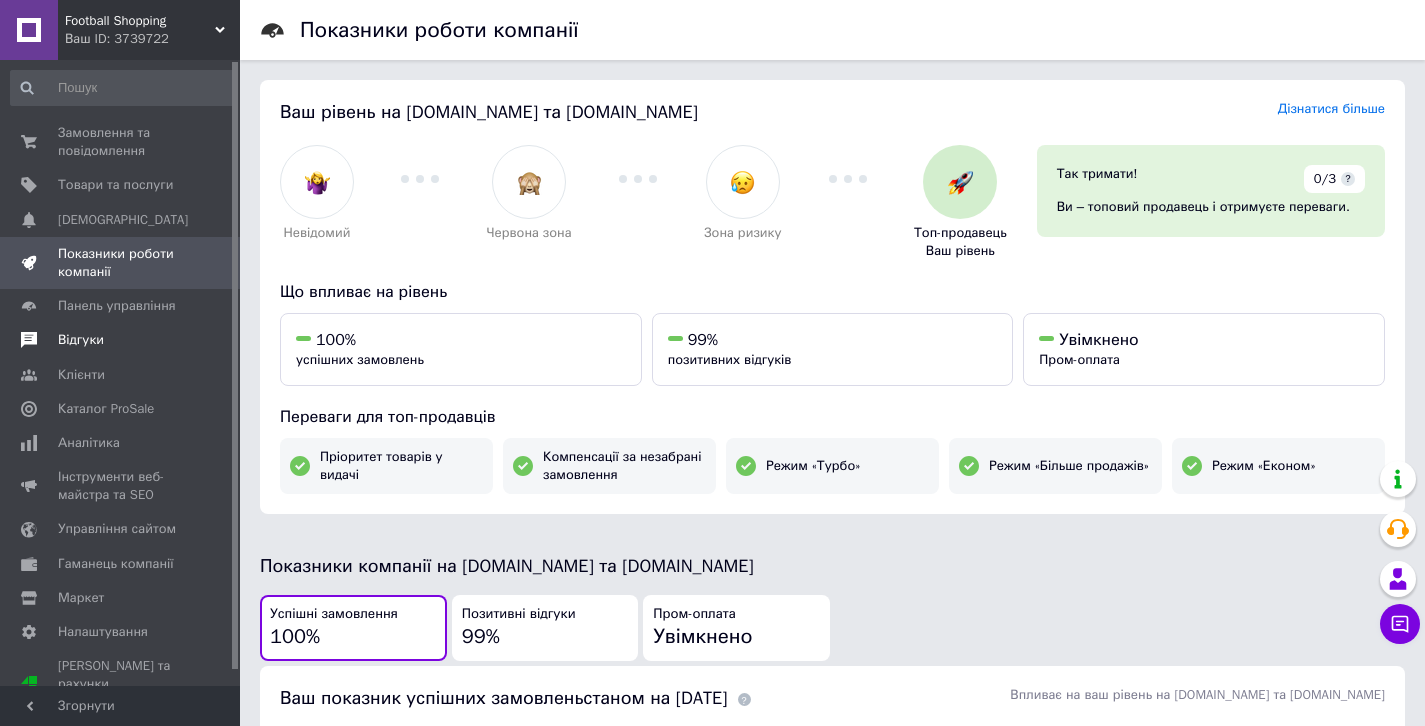 click on "Відгуки" at bounding box center (123, 340) 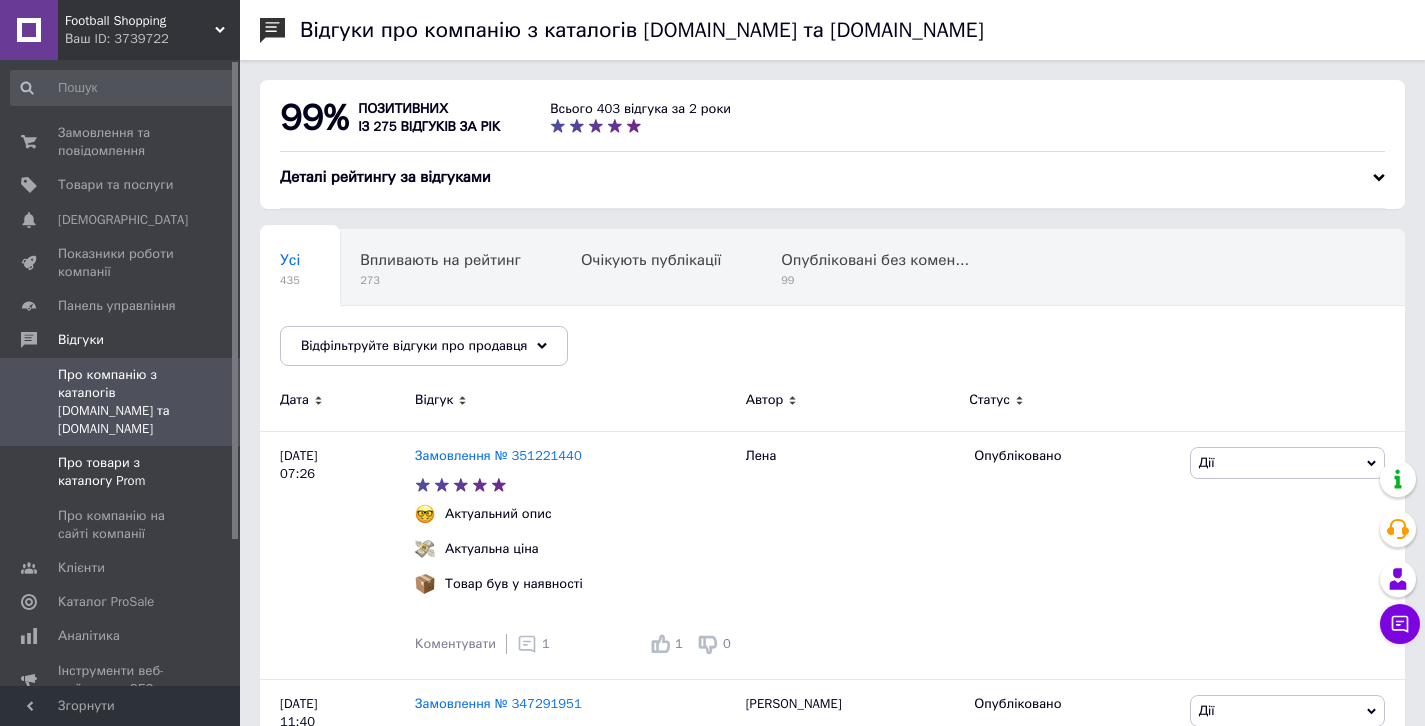 click on "Про товари з каталогу Prom" at bounding box center (121, 472) 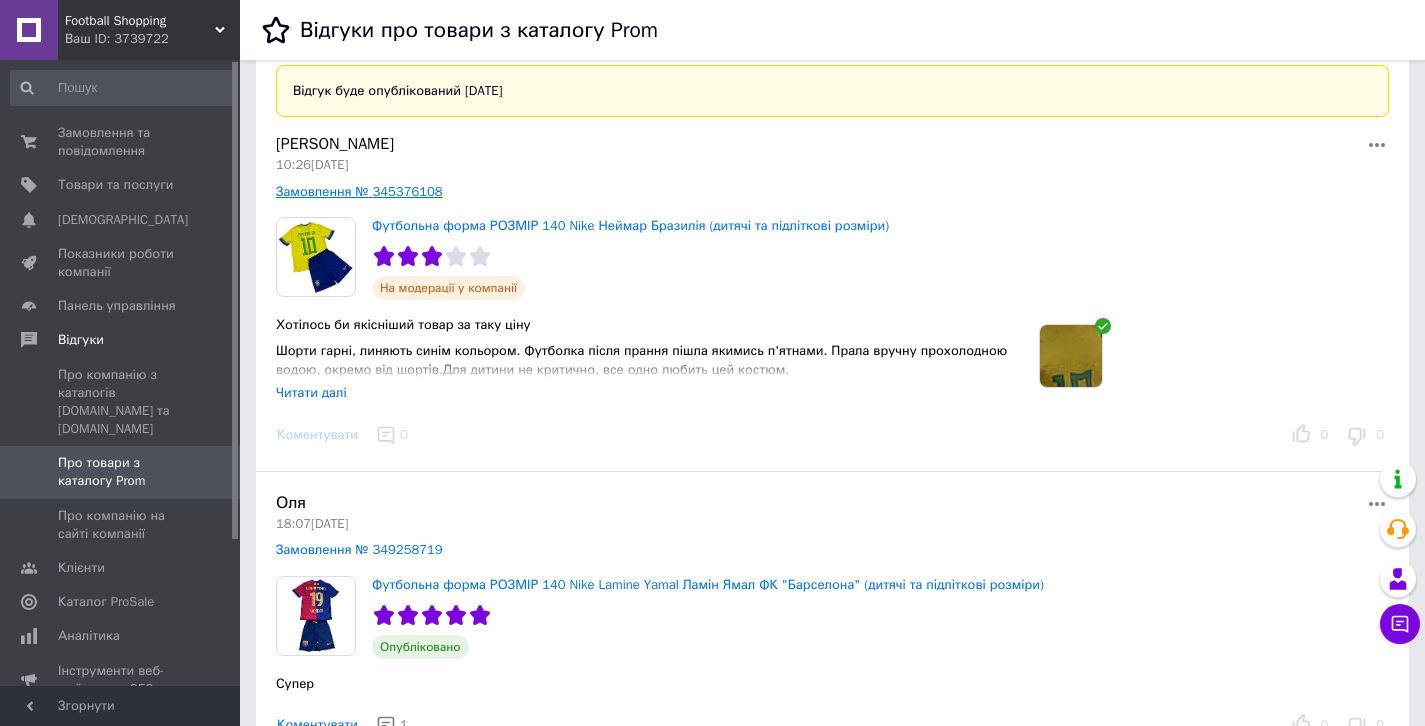 scroll, scrollTop: 124, scrollLeft: 0, axis: vertical 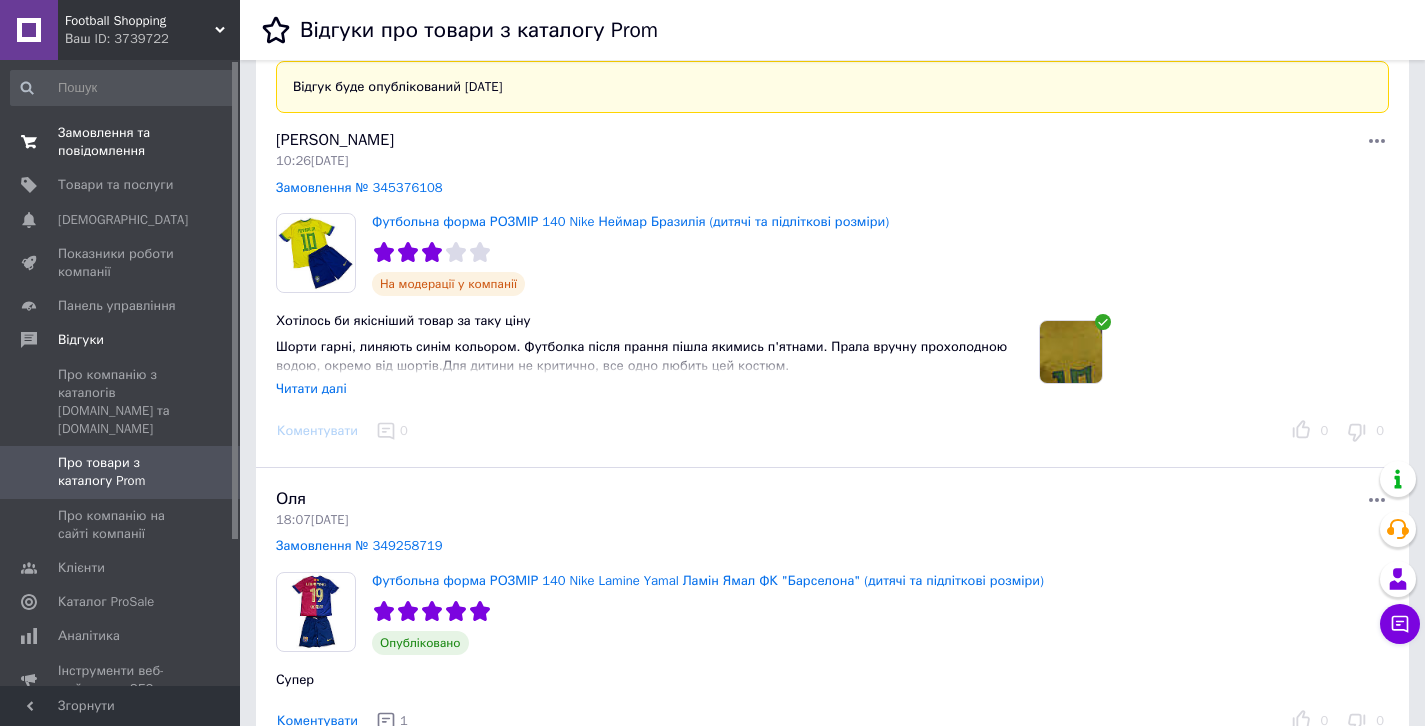 click on "Замовлення та повідомлення" at bounding box center [121, 142] 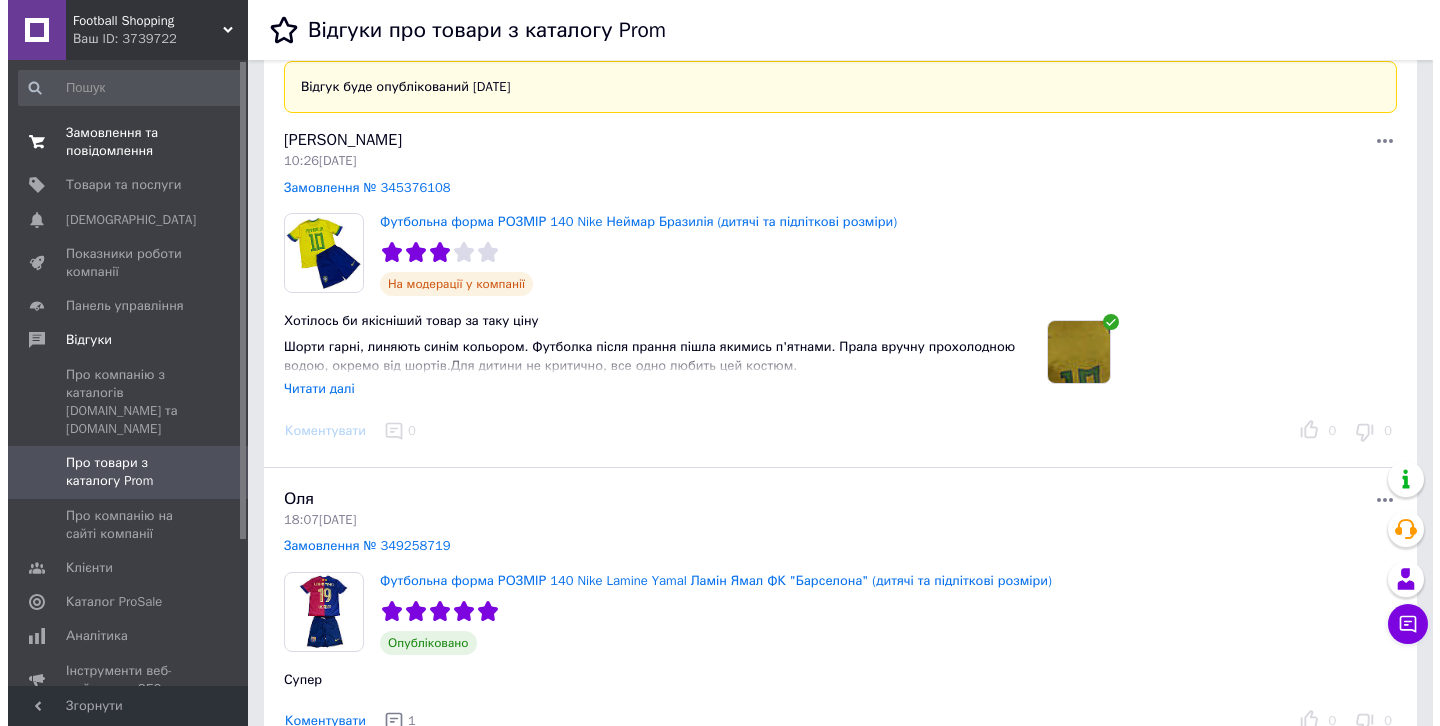 scroll, scrollTop: 0, scrollLeft: 0, axis: both 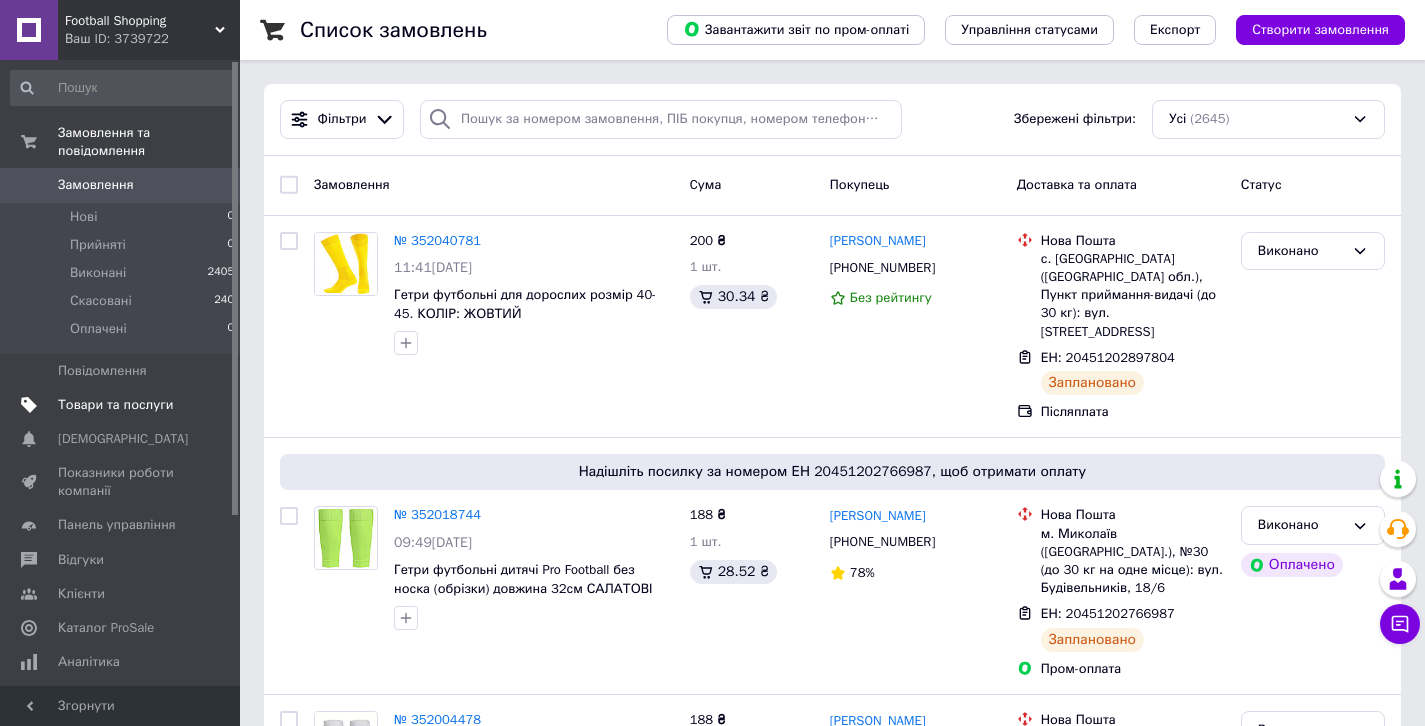 click on "Товари та послуги" at bounding box center [115, 405] 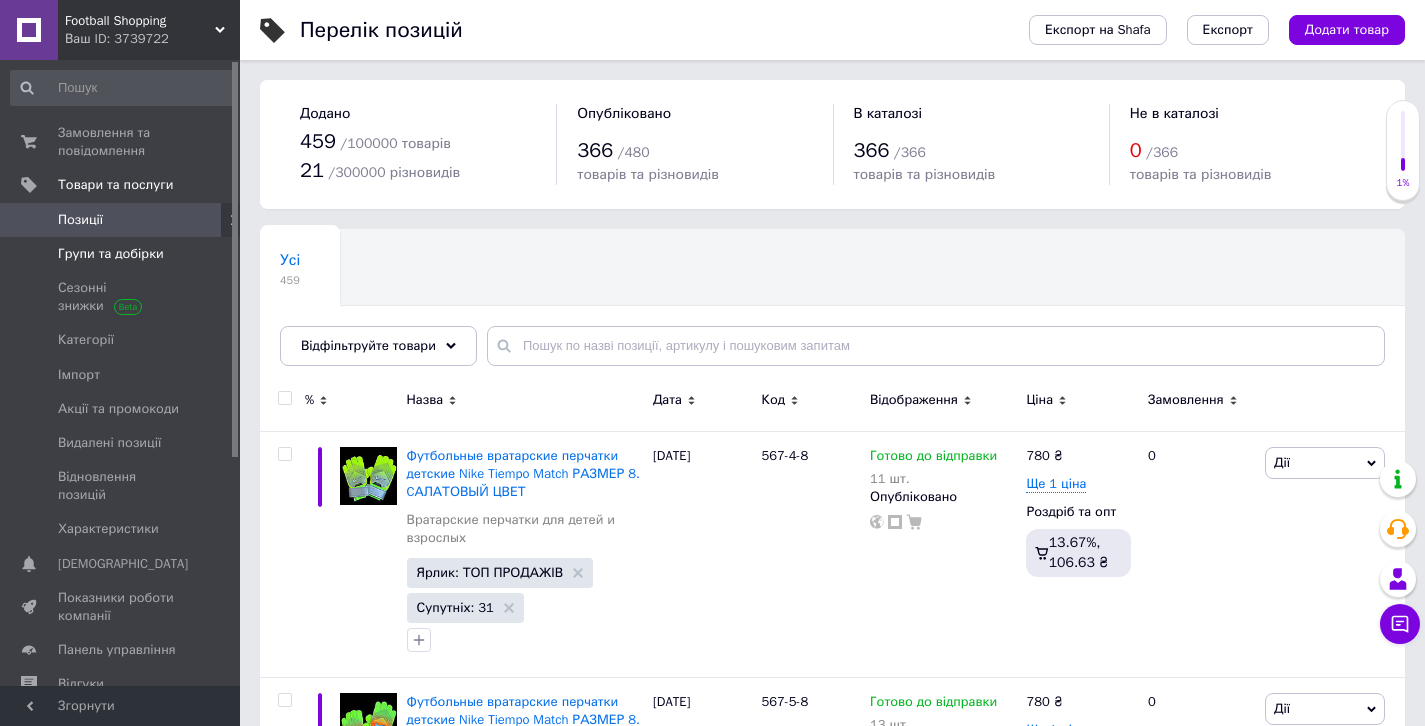 click on "Групи та добірки" at bounding box center (111, 254) 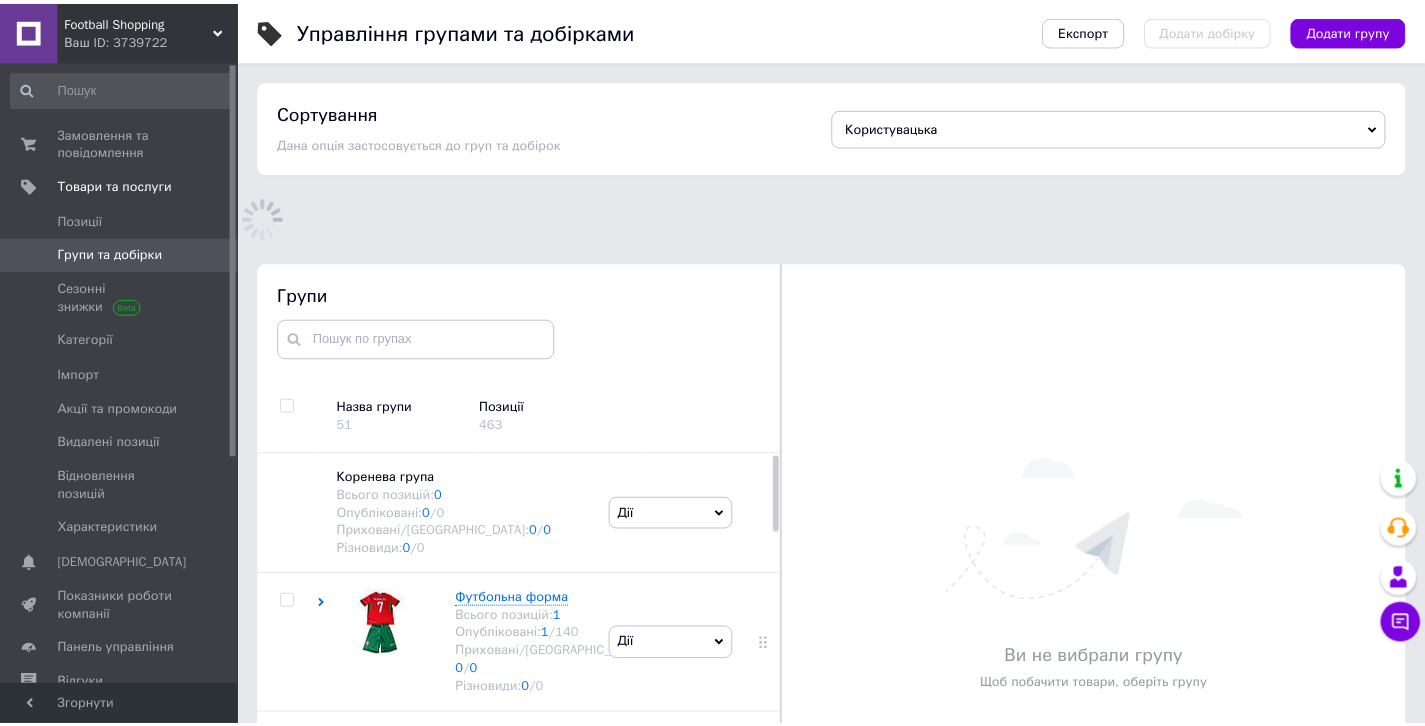 scroll, scrollTop: 51, scrollLeft: 0, axis: vertical 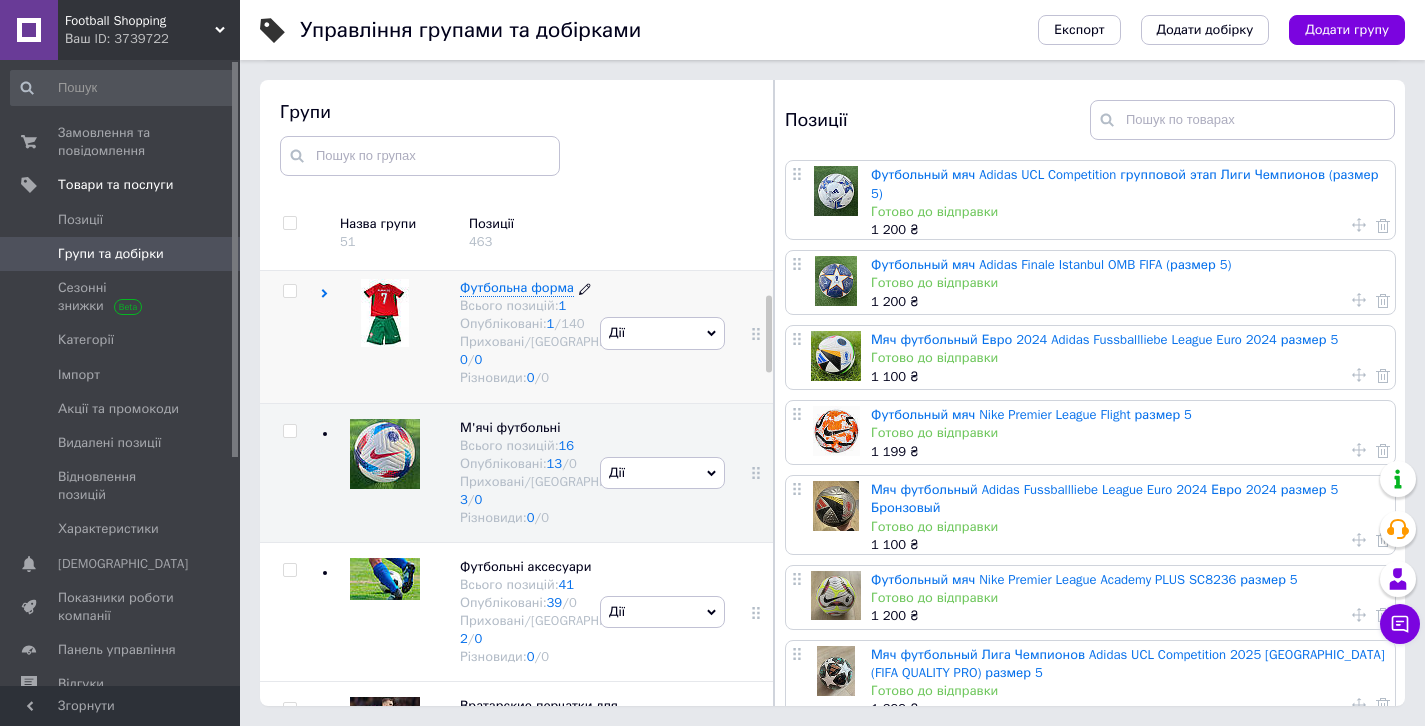 click on "Опубліковані:  1  /  140" at bounding box center (557, 324) 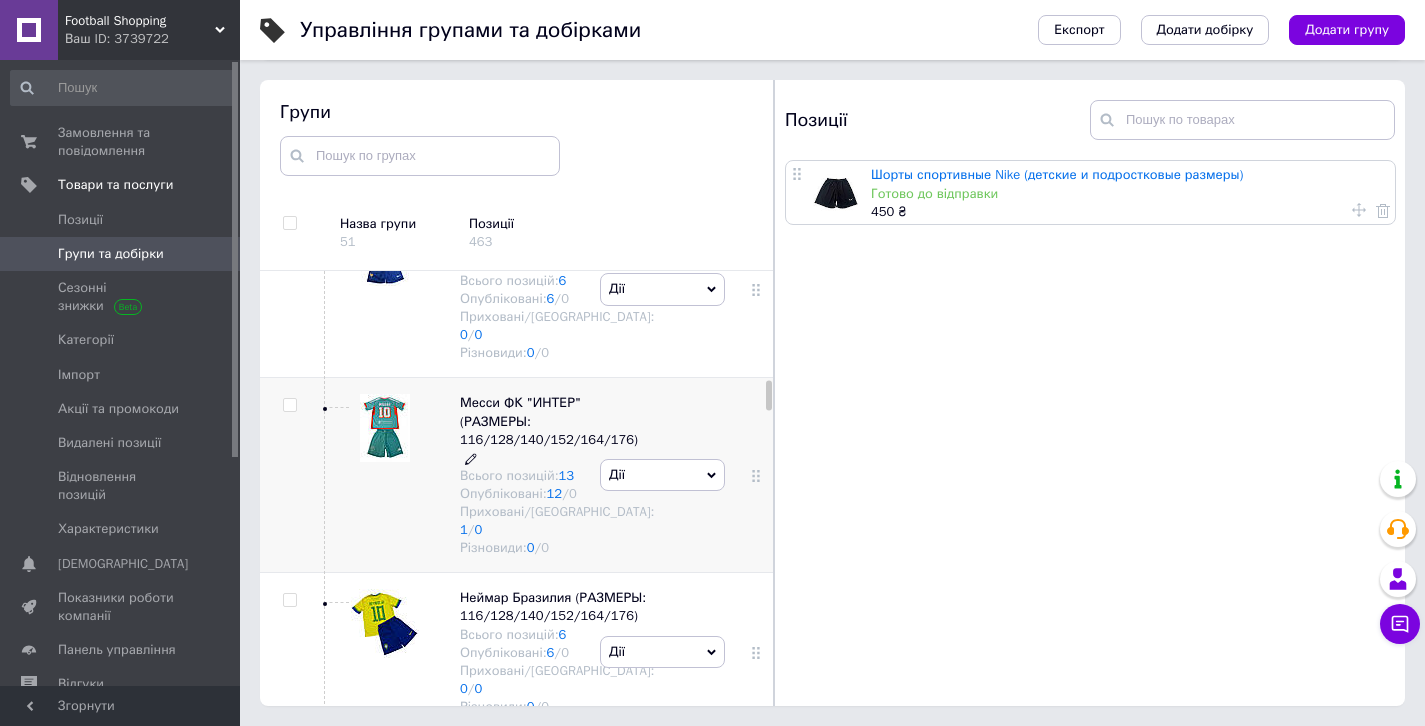 scroll, scrollTop: 1987, scrollLeft: 0, axis: vertical 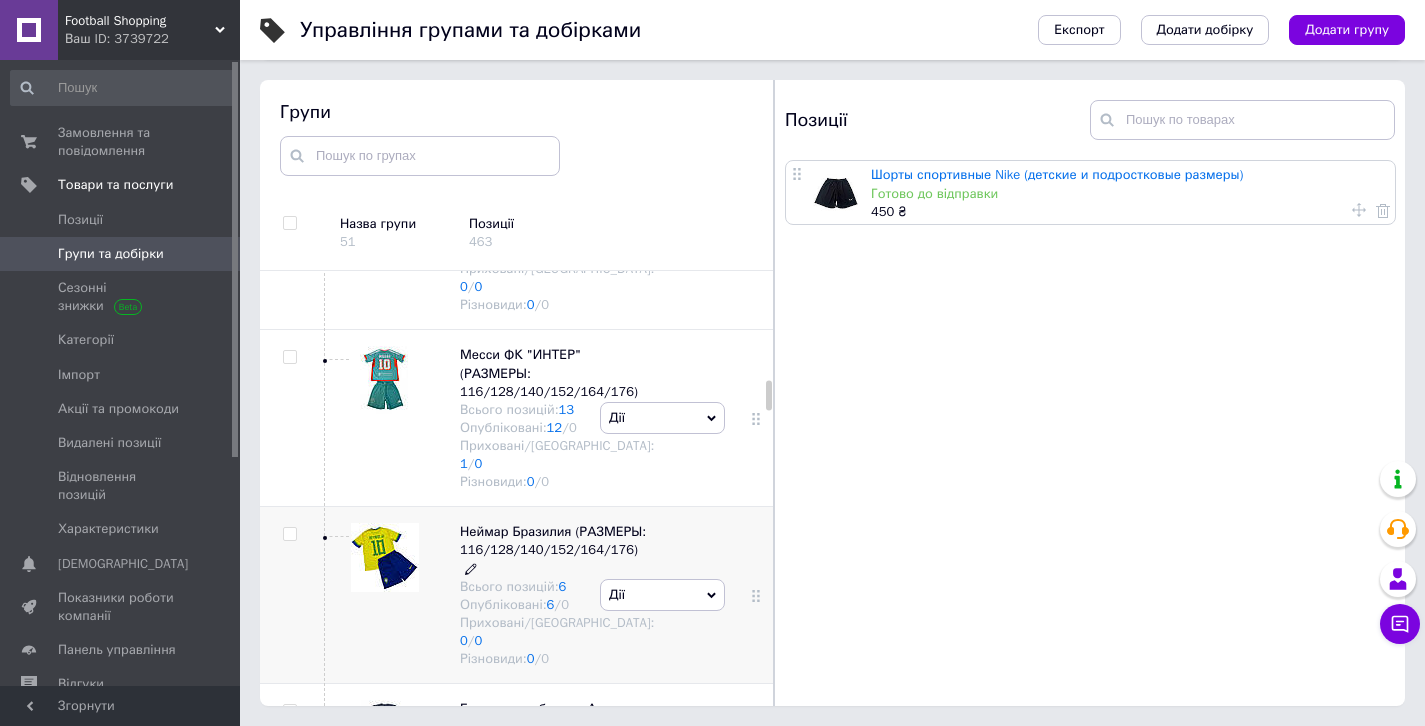 click on "Неймар Бразилия (РАЗМЕРЫ: 116/128/140/152/164/176)" at bounding box center [553, 540] 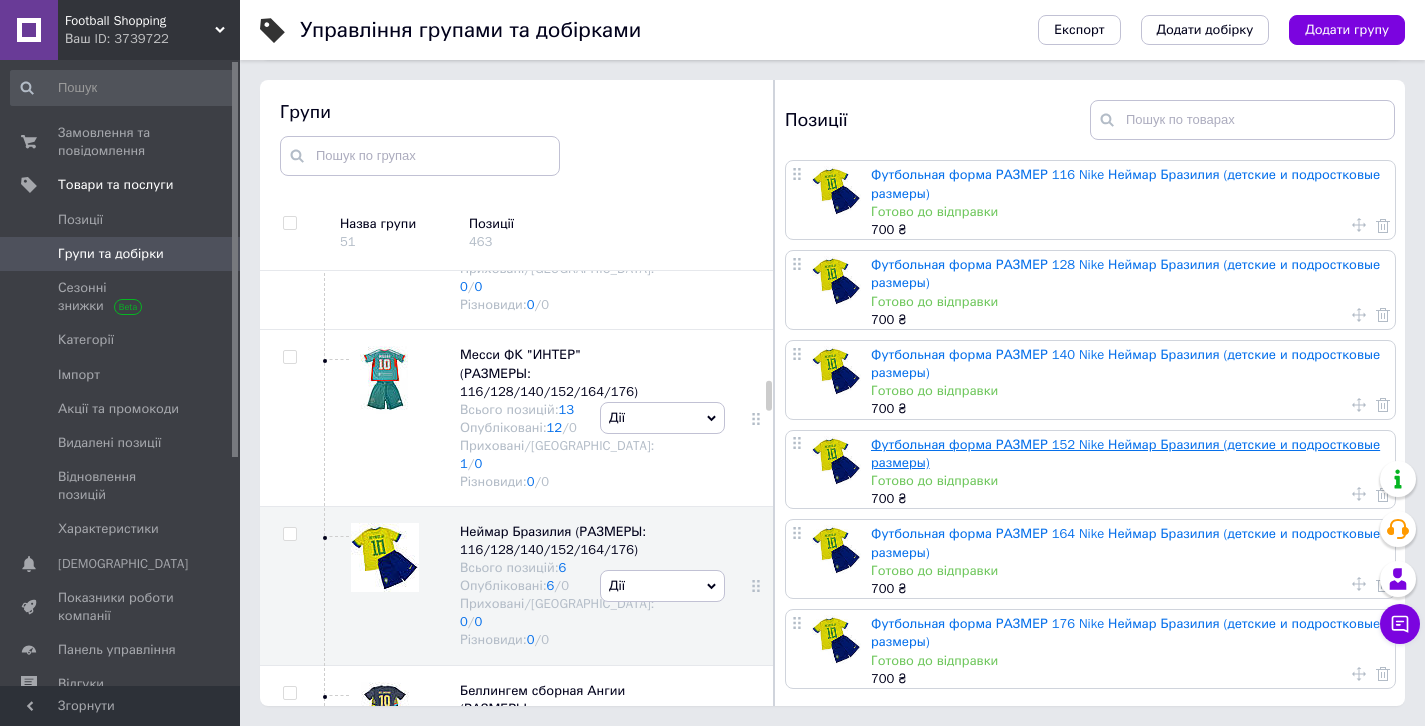 click on "Футбольная форма РАЗМЕР 152 Nike Неймар Бразилия (детские и подростковые размеры)" at bounding box center [1125, 453] 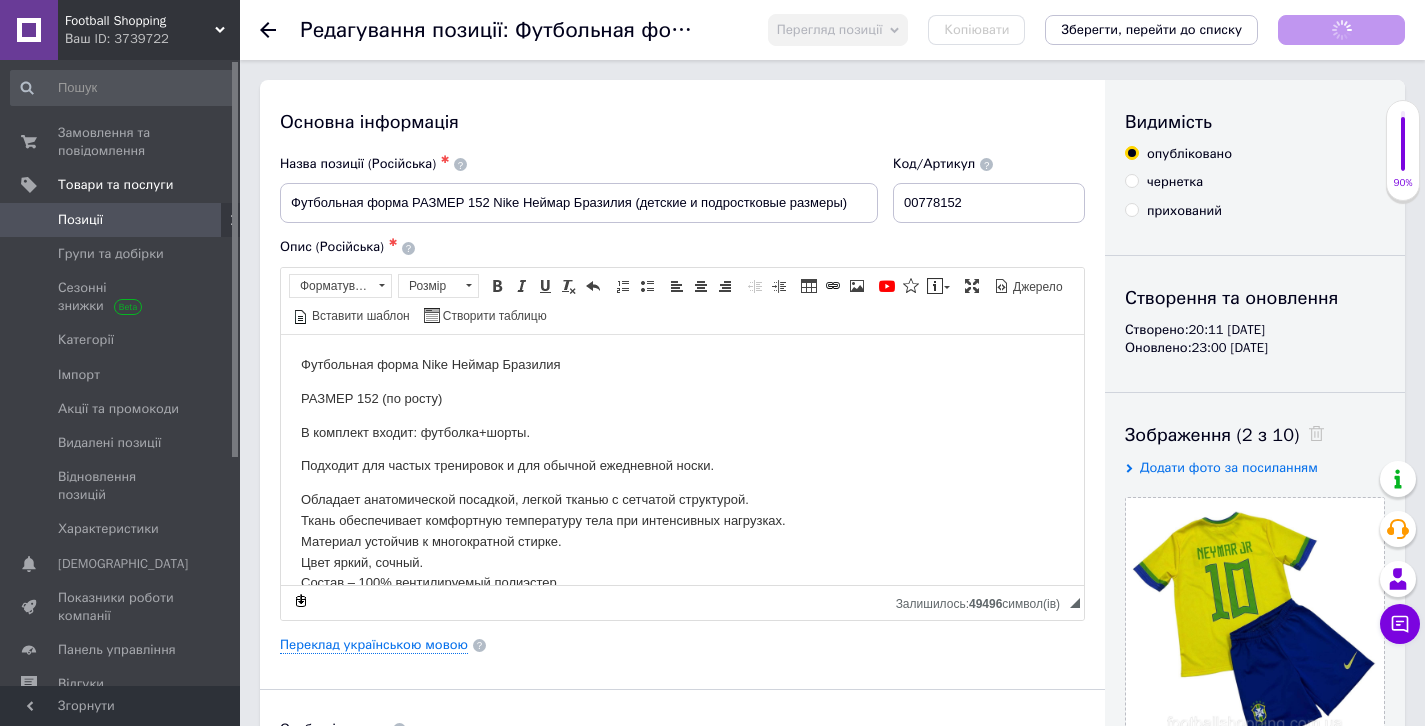 scroll, scrollTop: 0, scrollLeft: 0, axis: both 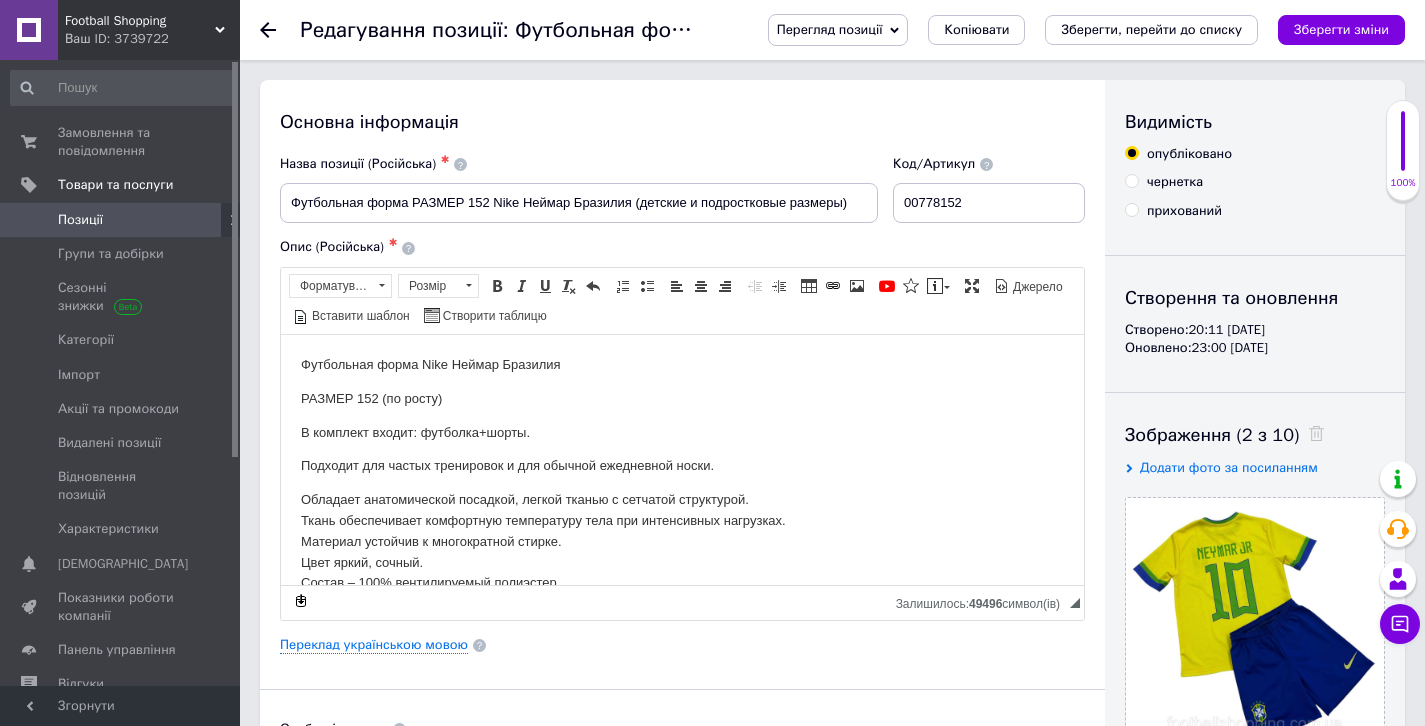 click on "прихований" at bounding box center (1184, 211) 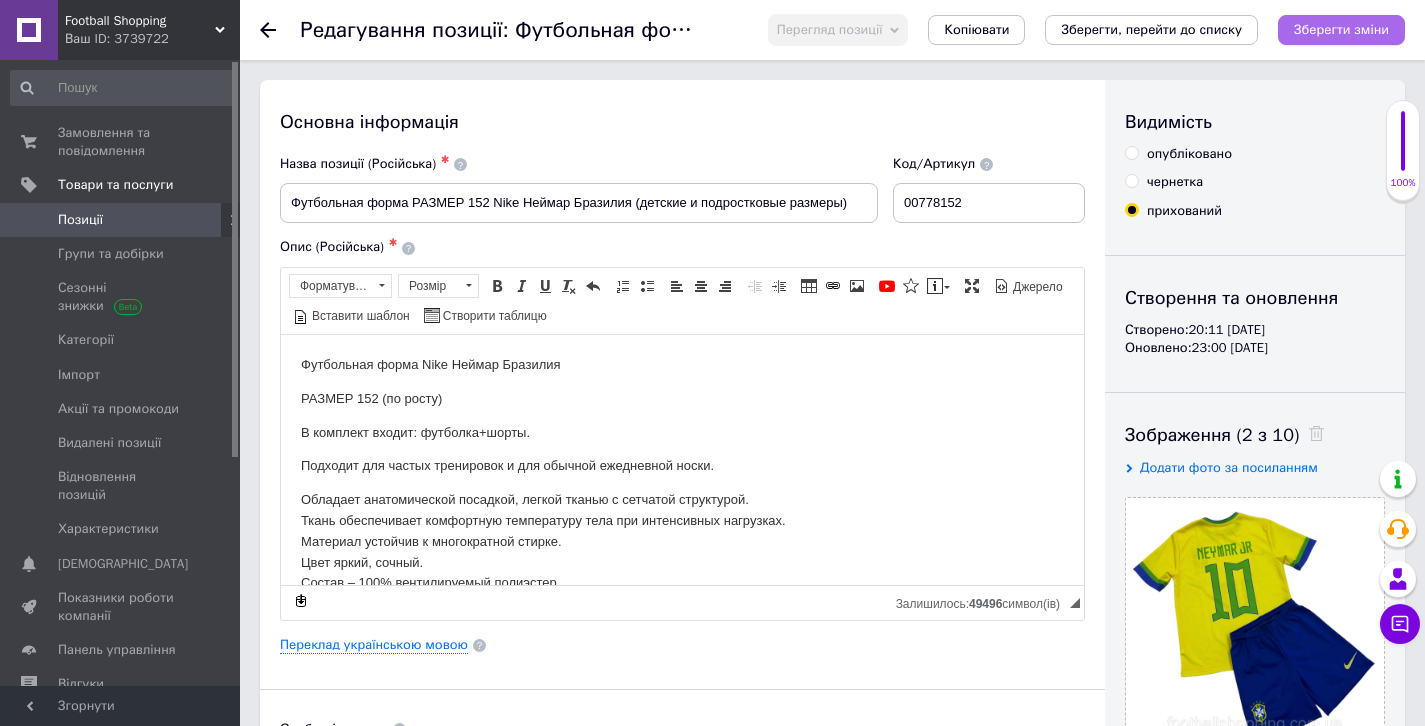 click on "Зберегти зміни" at bounding box center (1341, 29) 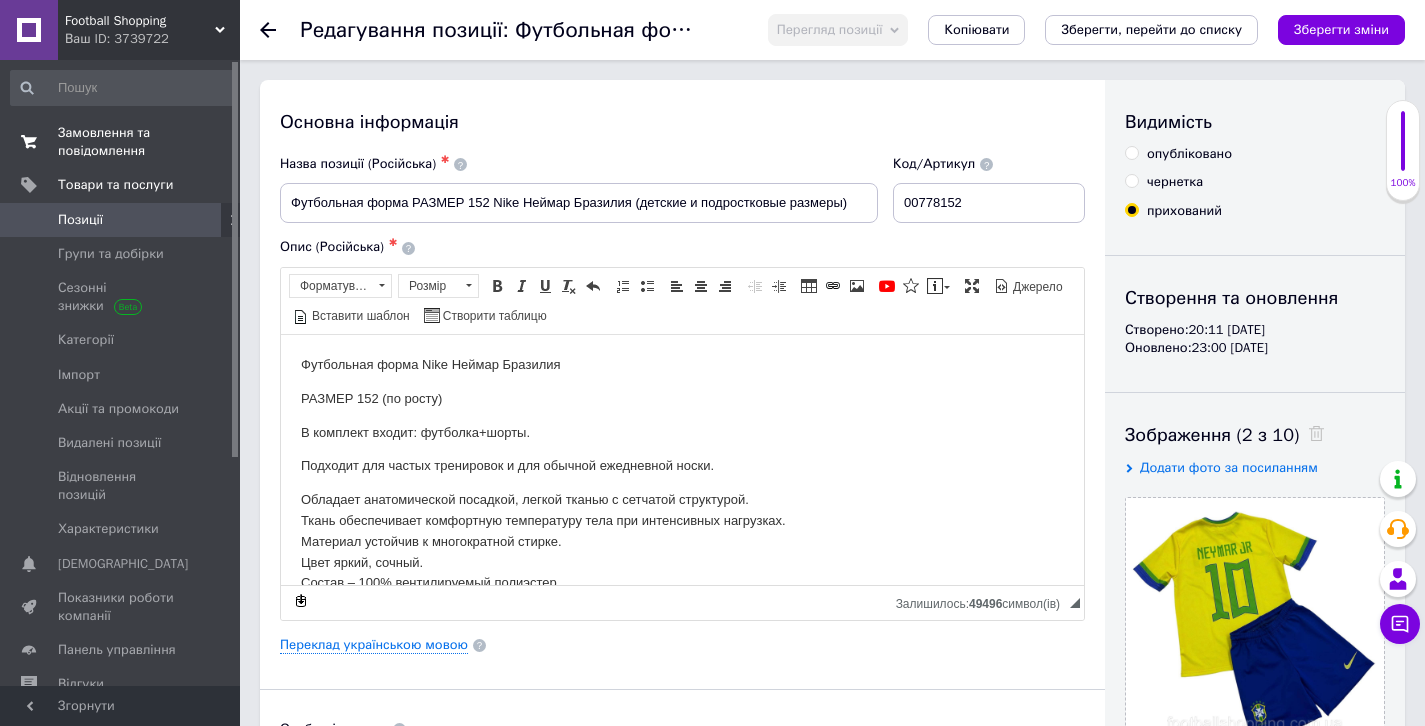 click on "Замовлення та повідомлення" at bounding box center [121, 142] 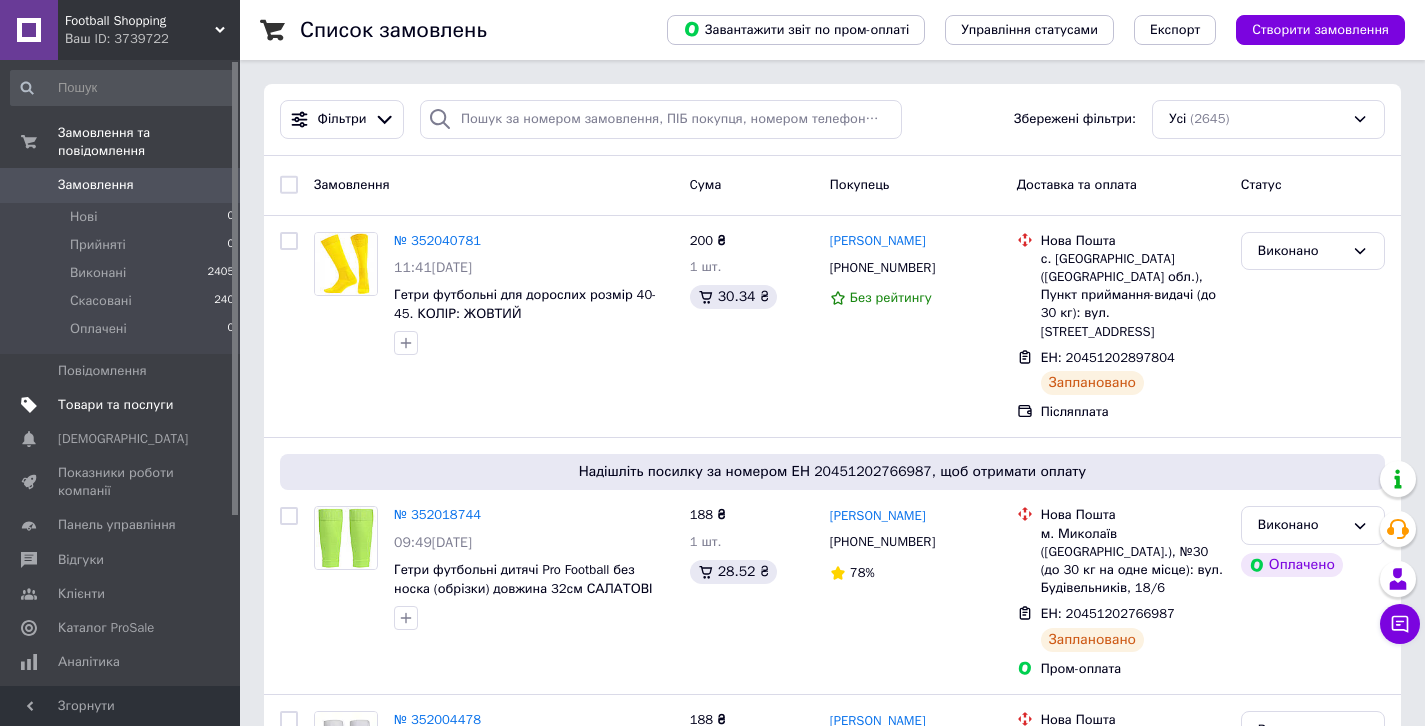 click on "Товари та послуги" at bounding box center (115, 405) 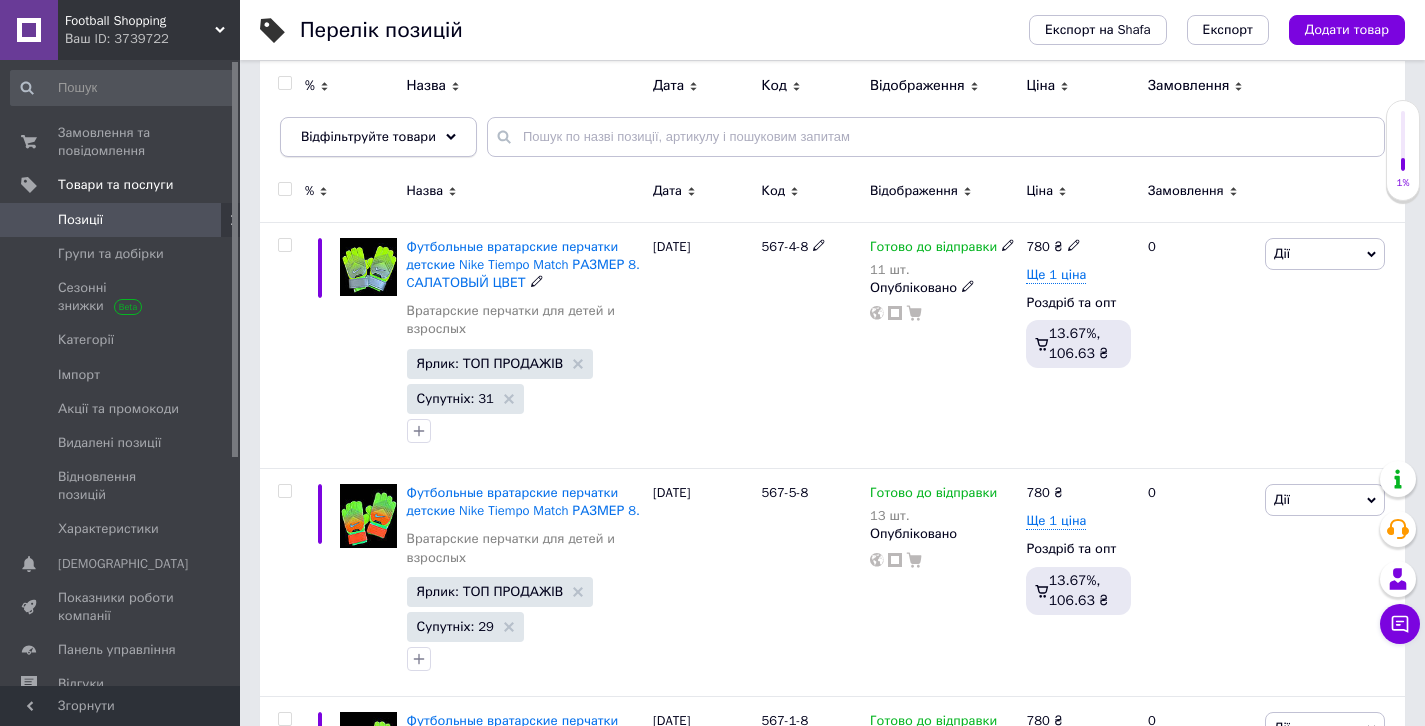 scroll, scrollTop: 0, scrollLeft: 0, axis: both 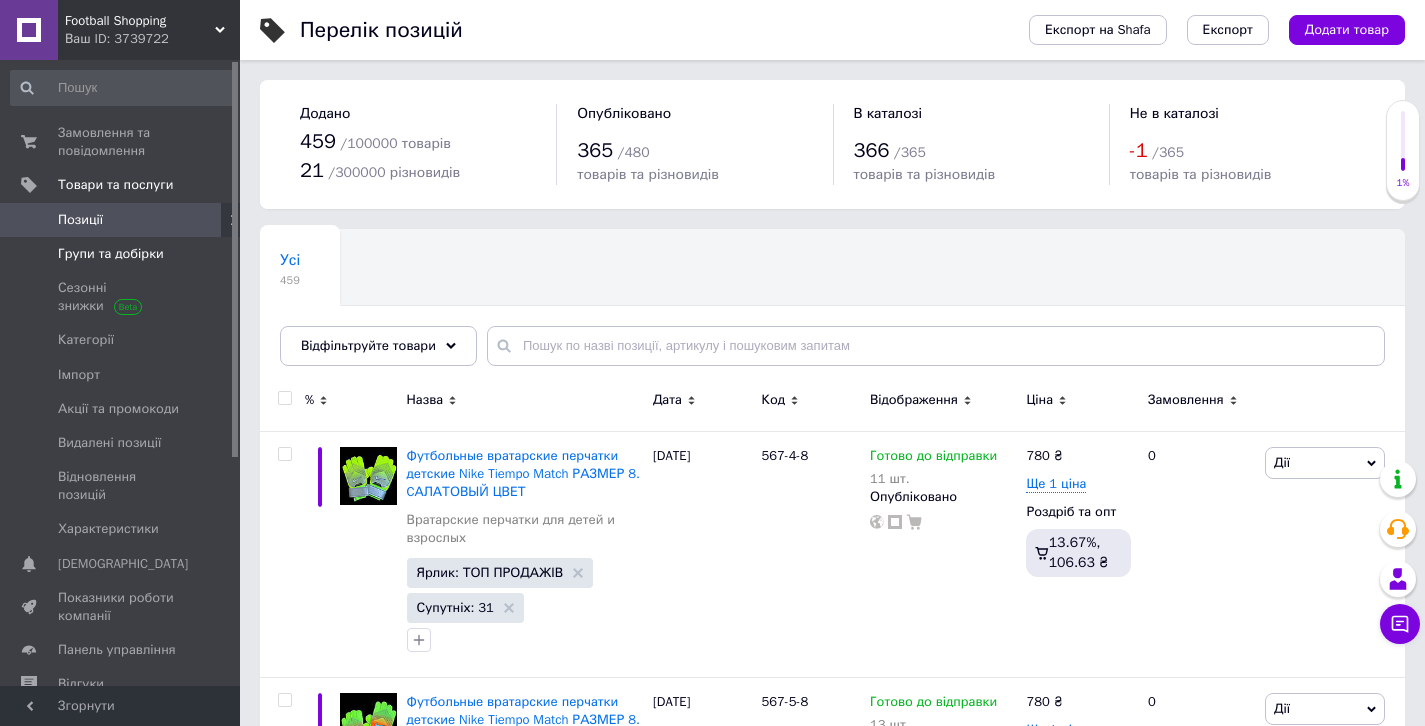 click on "Групи та добірки" at bounding box center [121, 254] 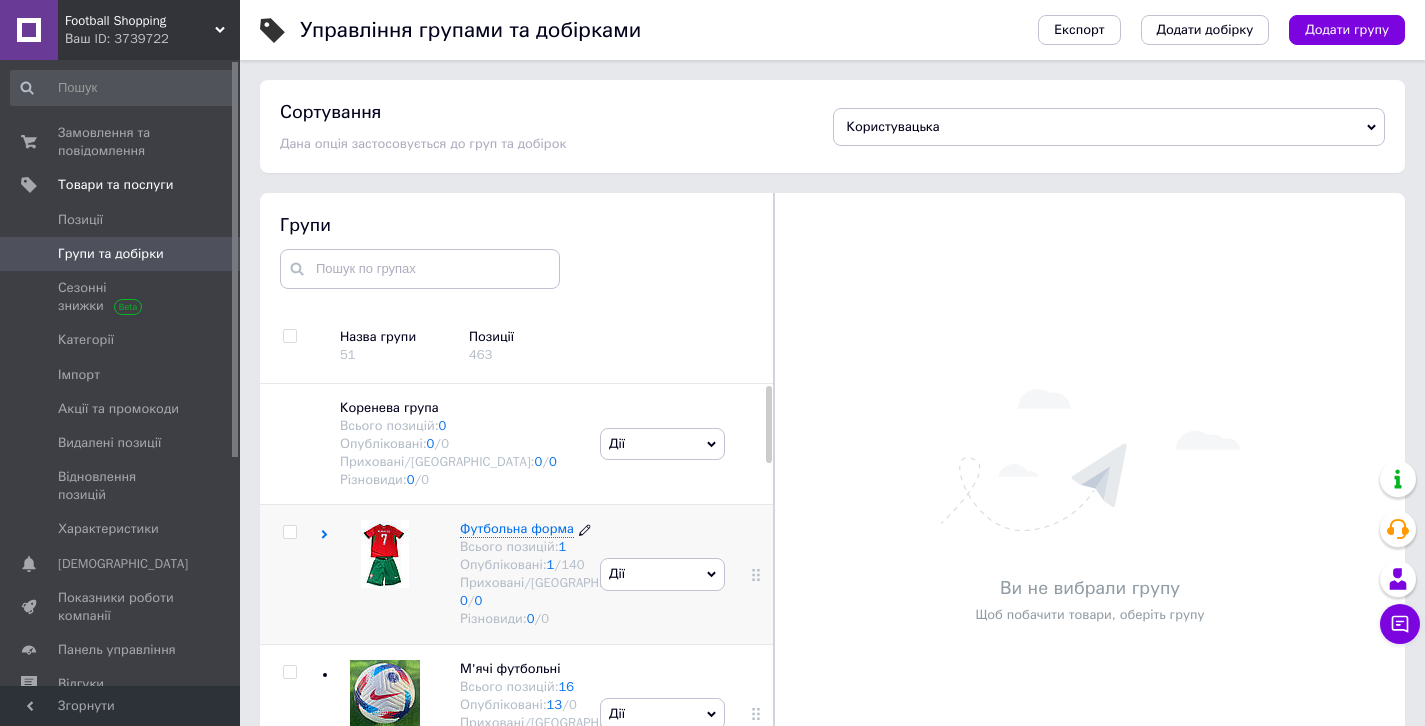 scroll, scrollTop: 50, scrollLeft: 0, axis: vertical 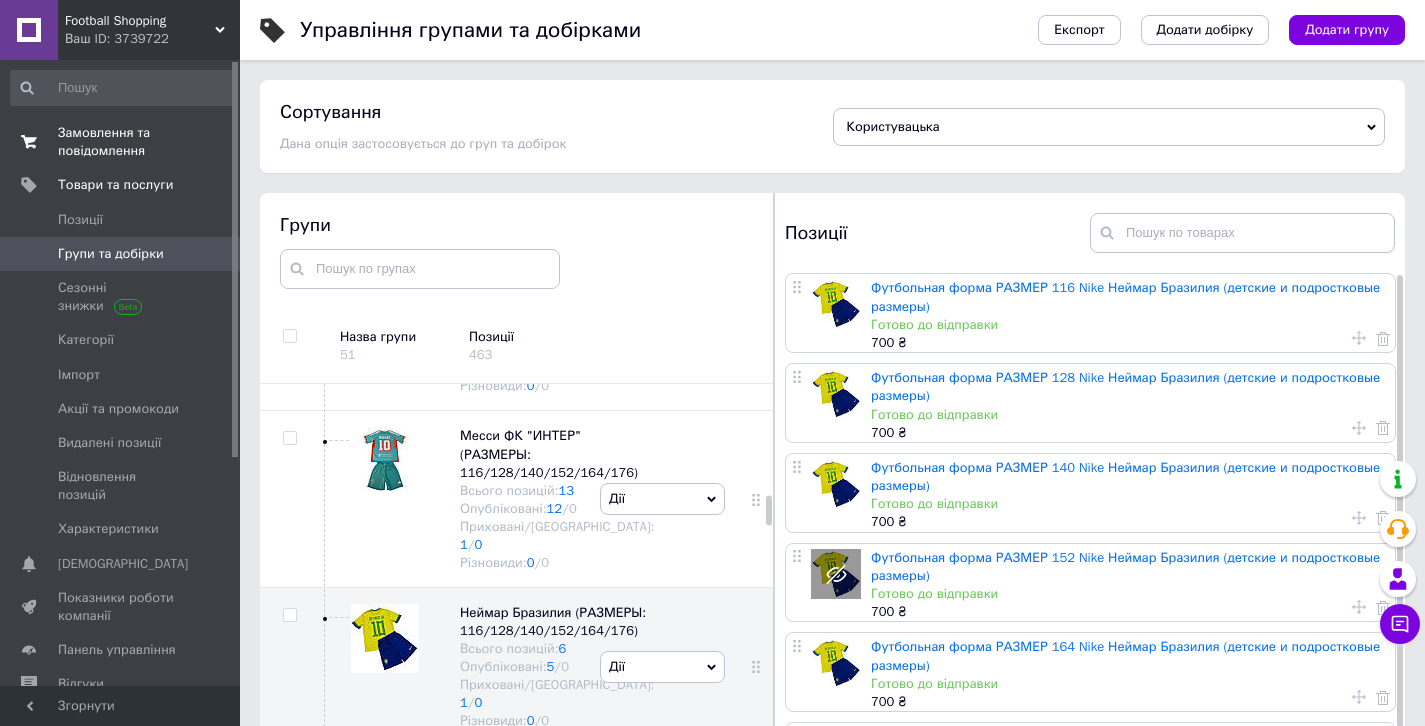 click on "Замовлення та повідомлення" at bounding box center [121, 142] 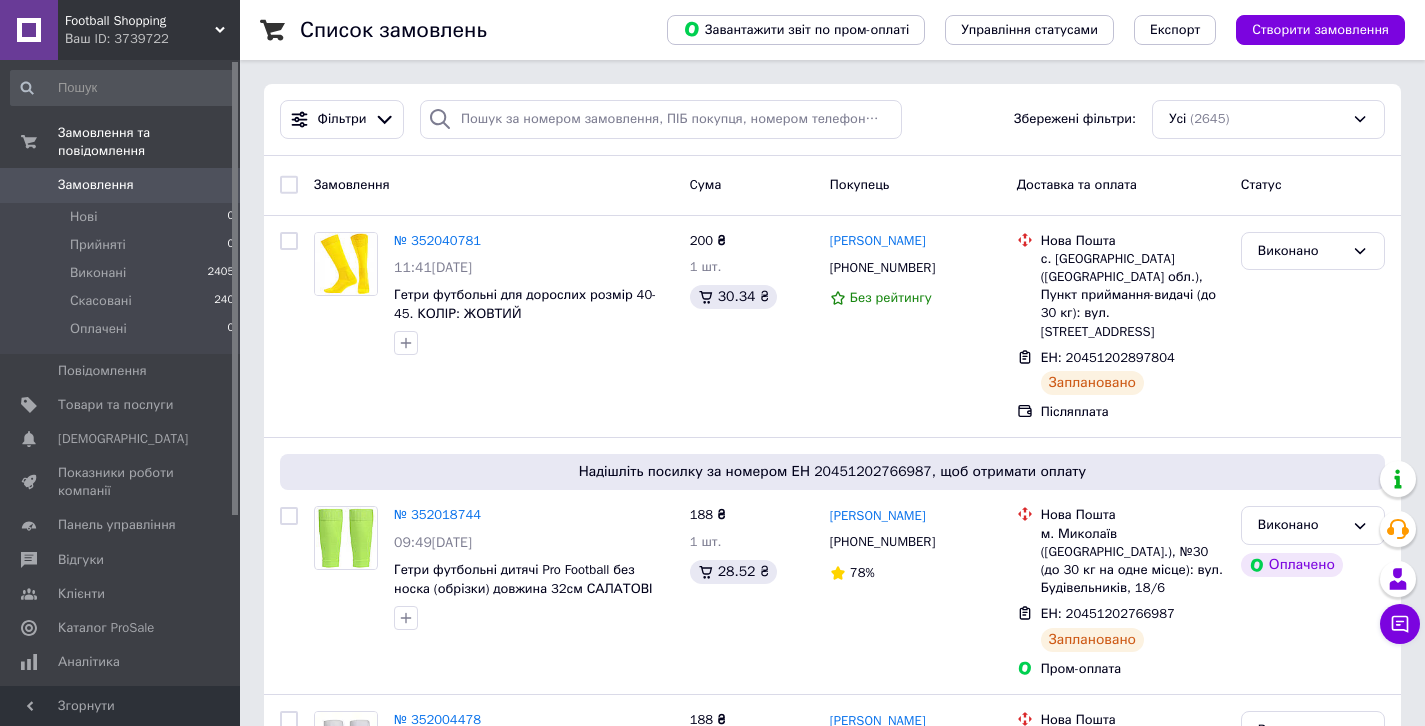 click on "Замовлення" at bounding box center (121, 185) 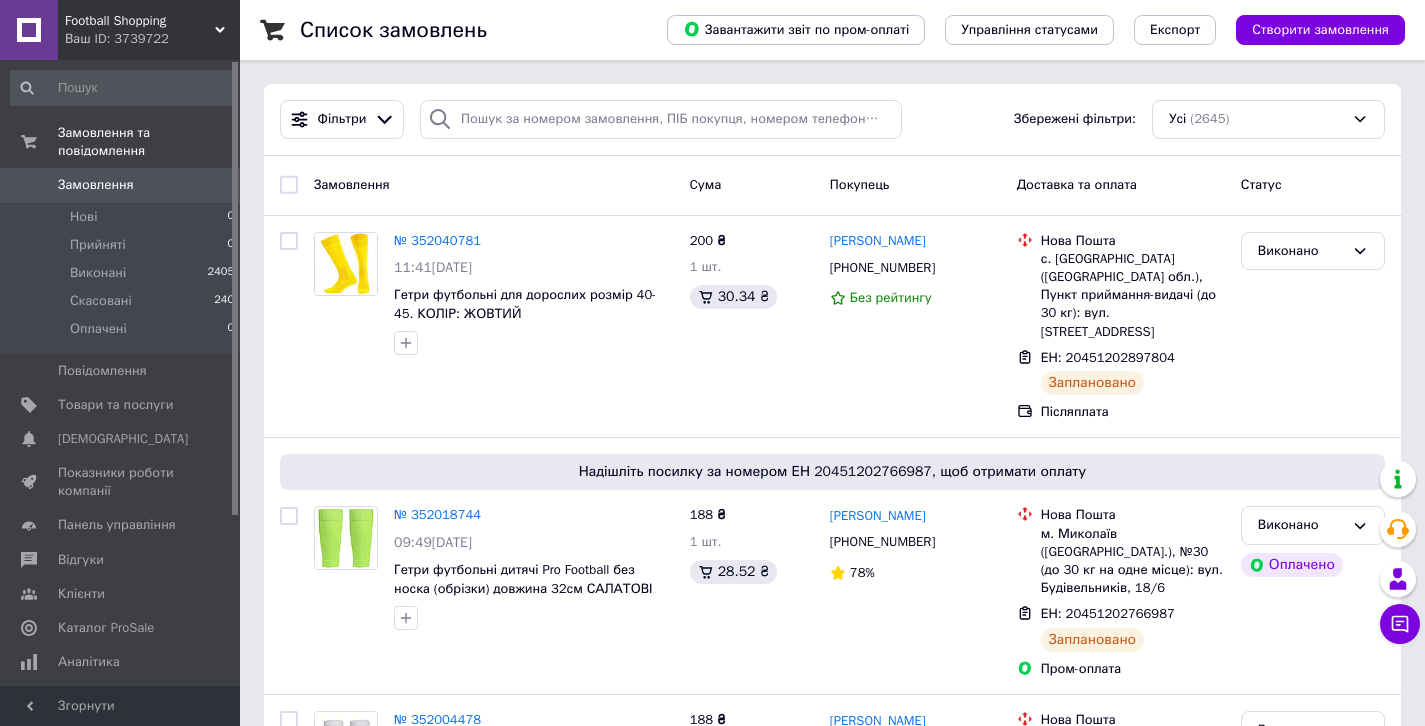 click on "Замовлення" at bounding box center (121, 185) 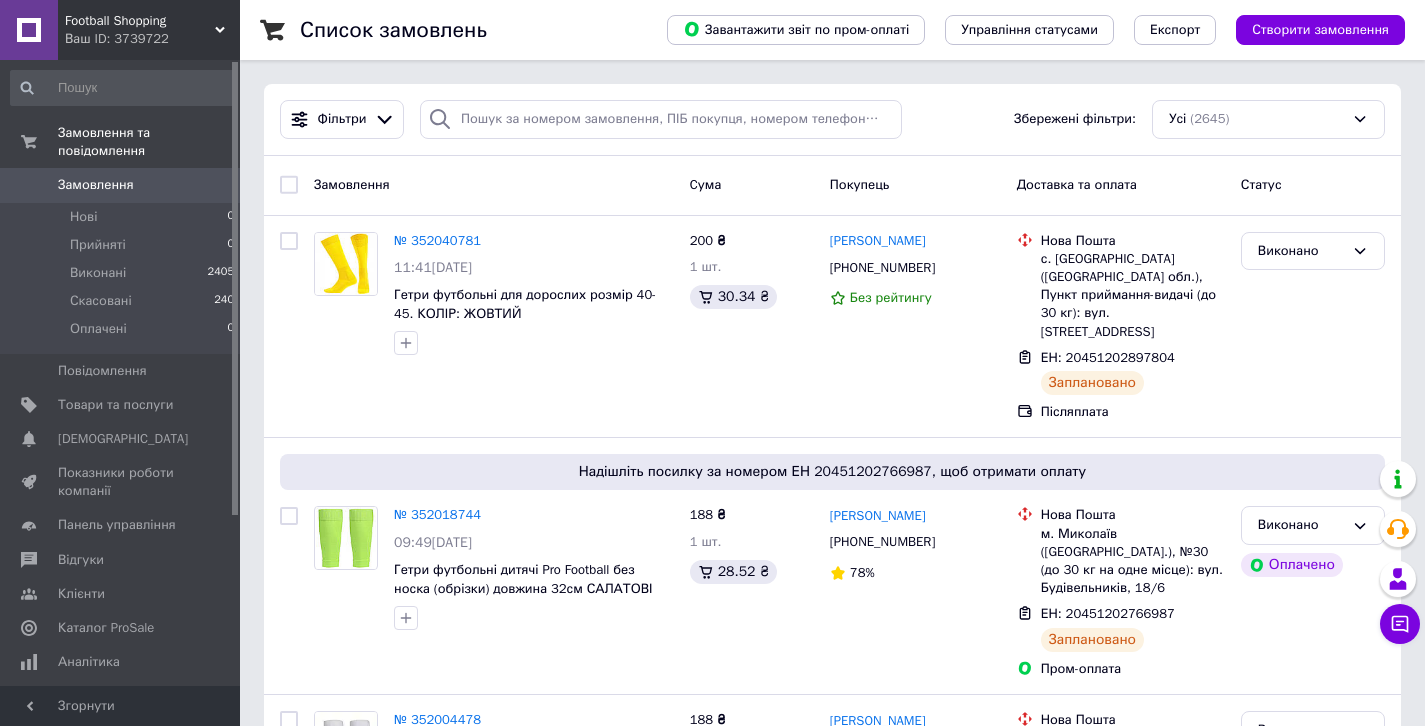 click on "Замовлення 0" at bounding box center (123, 185) 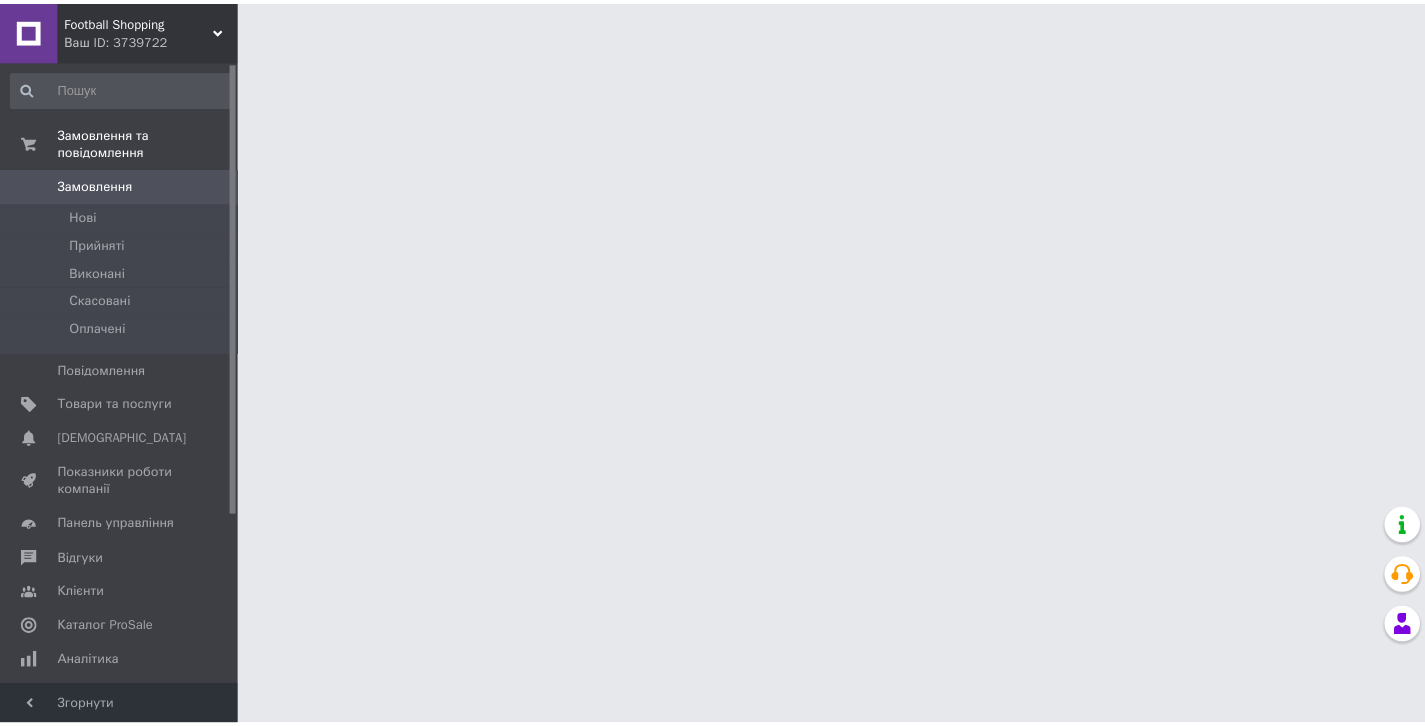 scroll, scrollTop: 0, scrollLeft: 0, axis: both 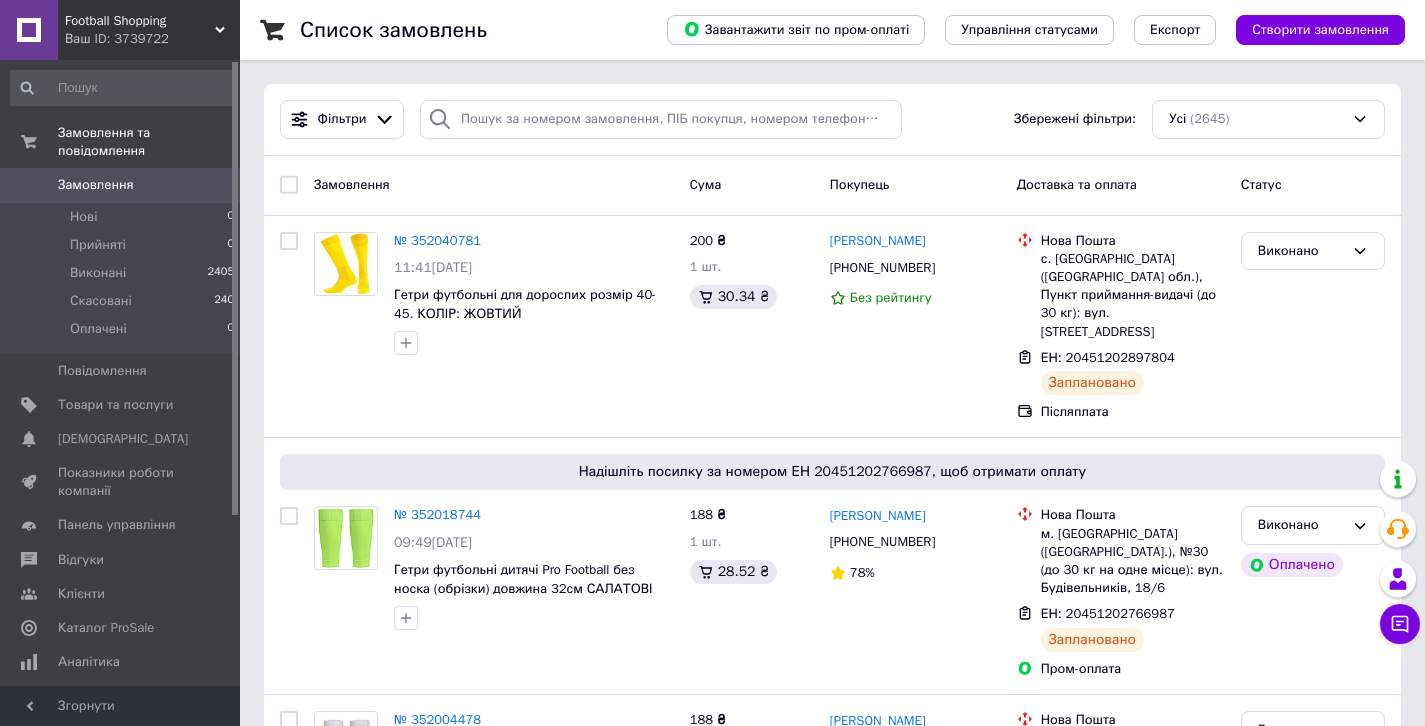 click on "Замовлення" at bounding box center (96, 185) 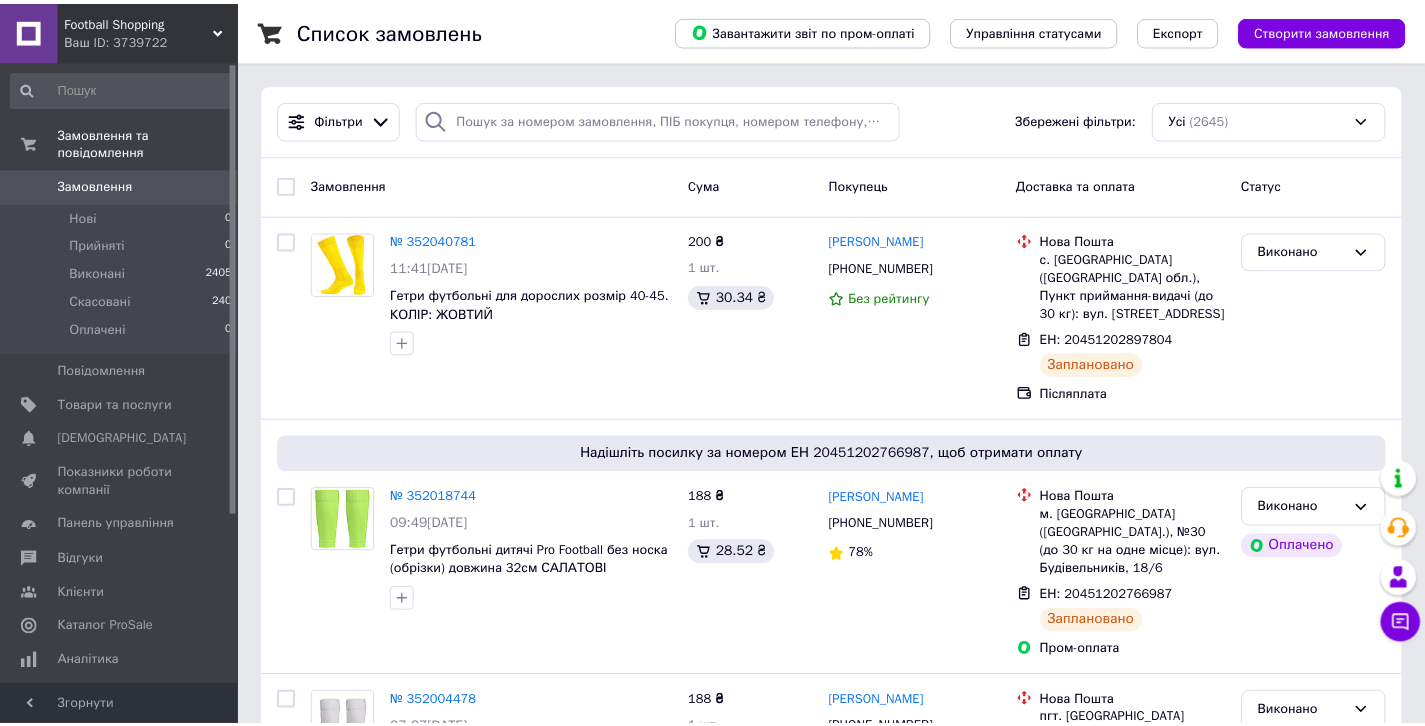 scroll, scrollTop: 0, scrollLeft: 0, axis: both 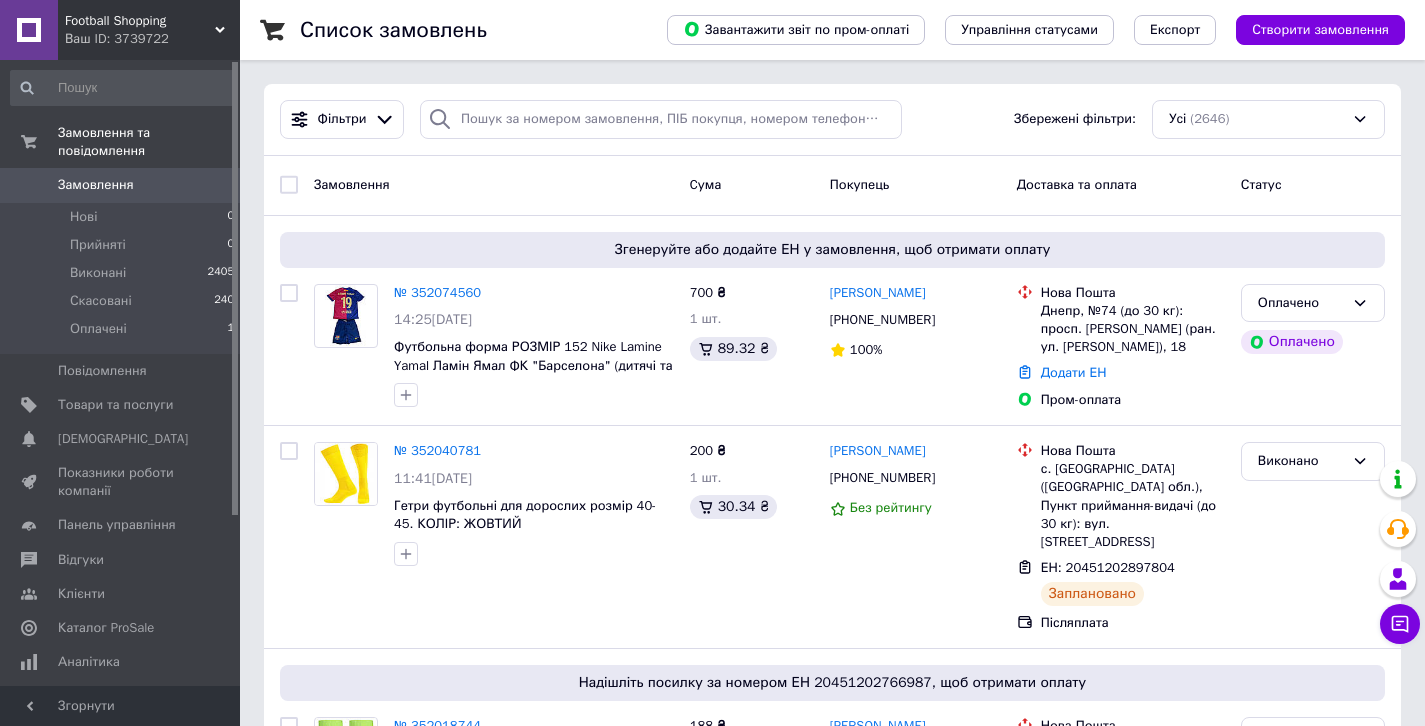 click on "Замовлення" at bounding box center [96, 185] 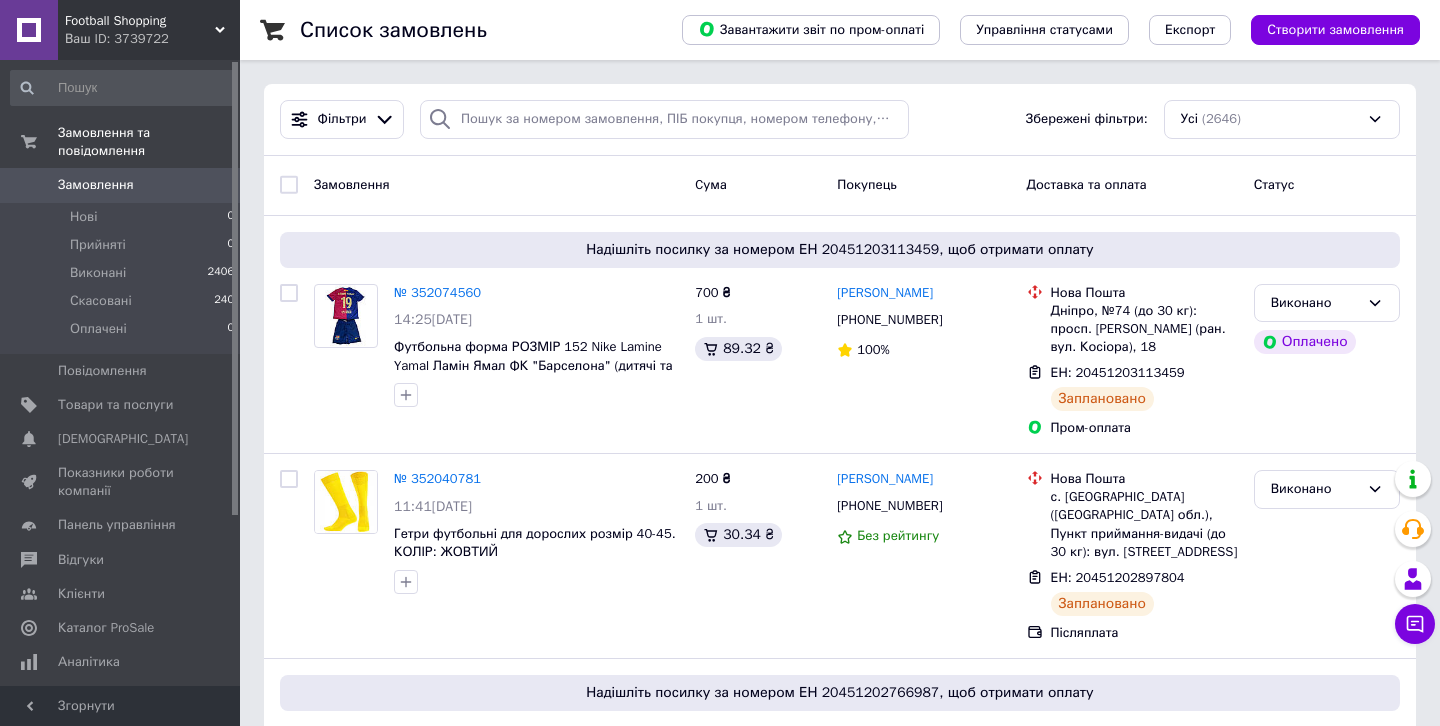 click on "Замовлення" at bounding box center [96, 185] 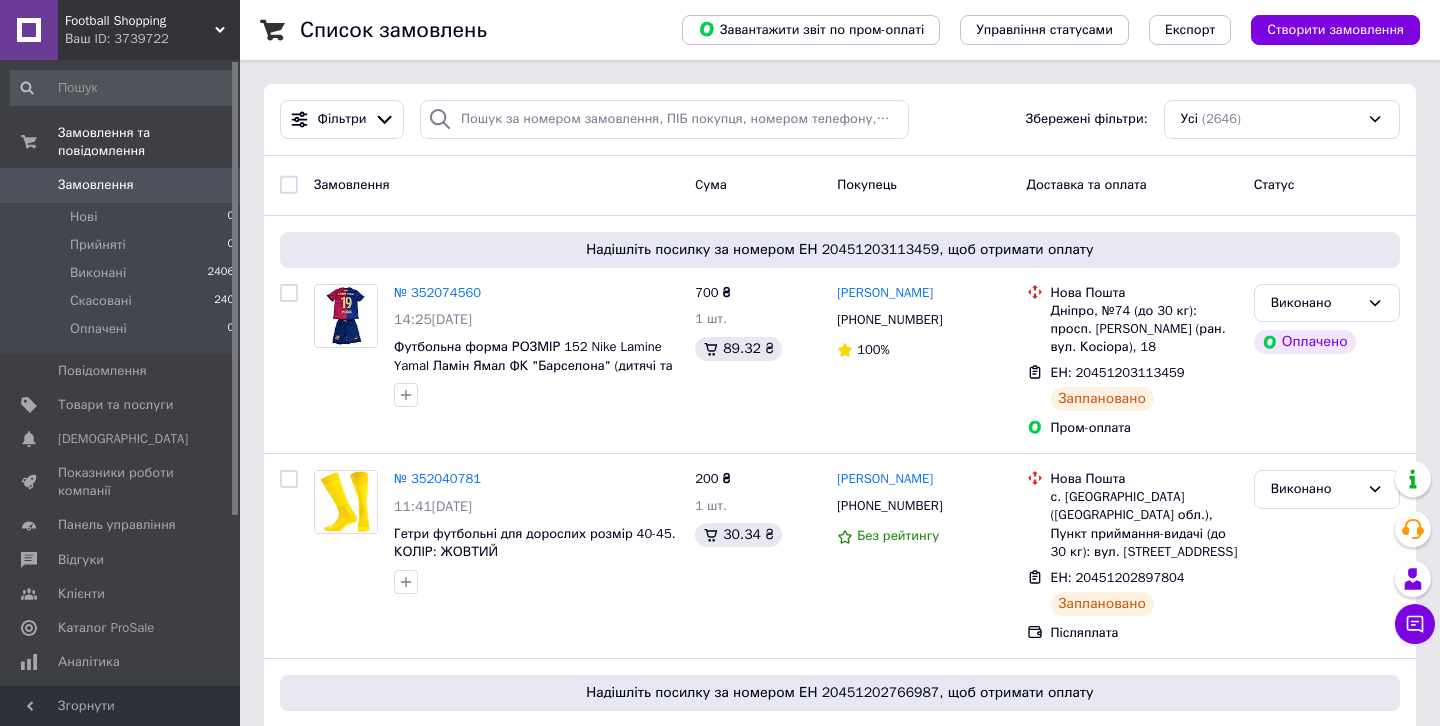 scroll, scrollTop: 0, scrollLeft: 0, axis: both 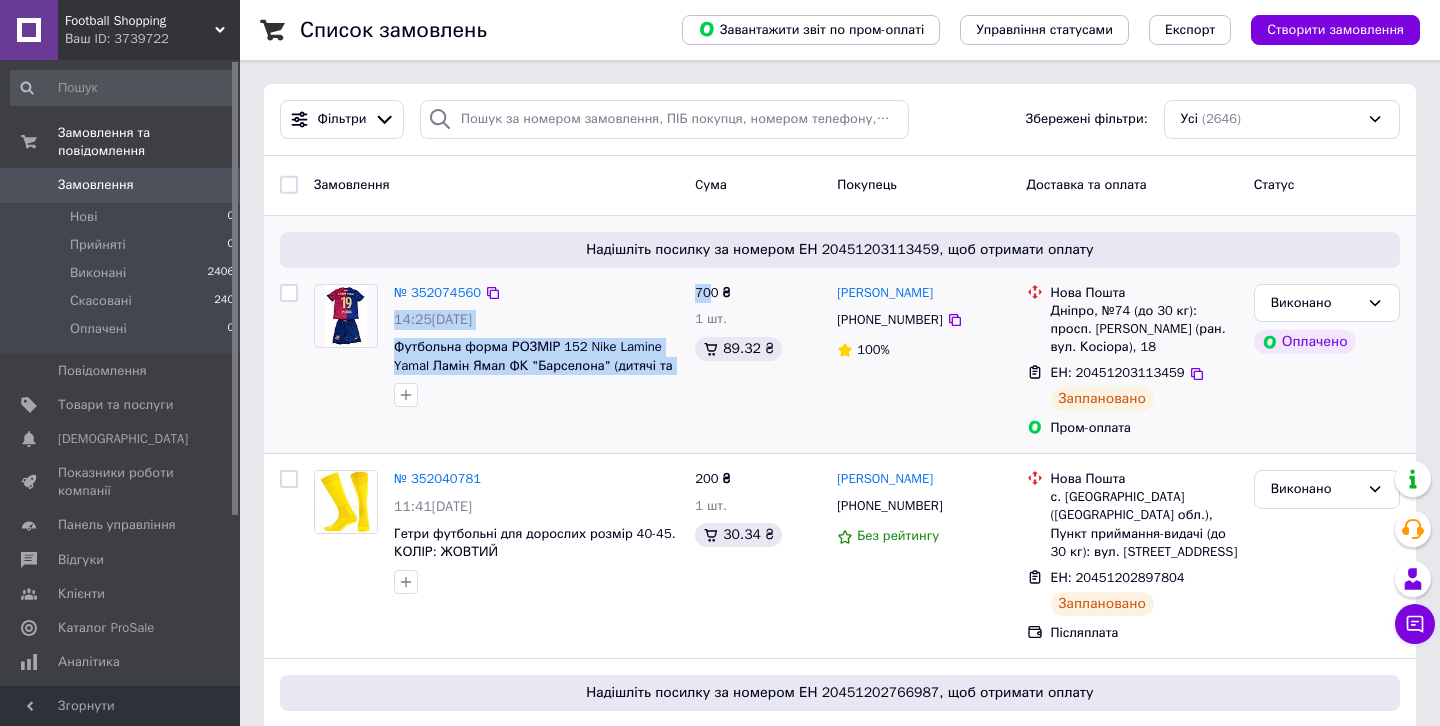 drag, startPoint x: 716, startPoint y: 288, endPoint x: 683, endPoint y: 284, distance: 33.24154 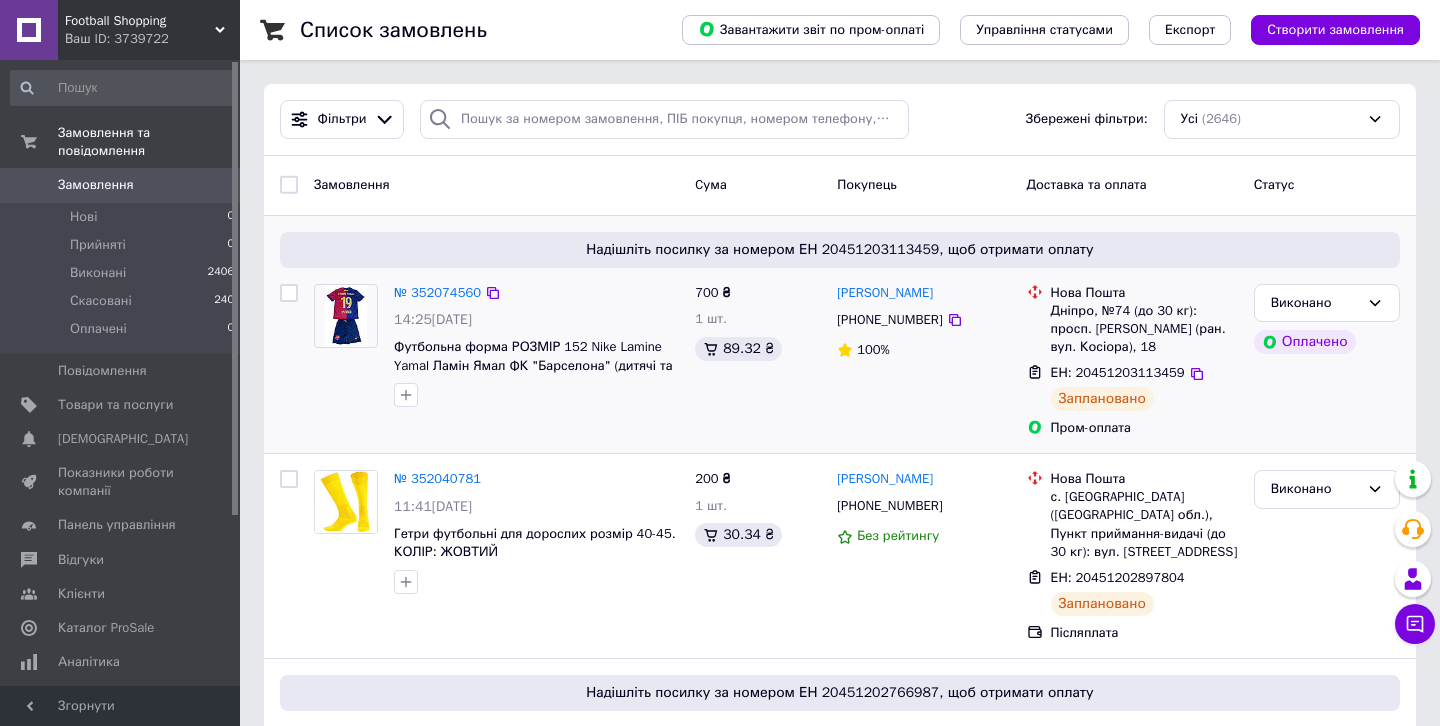 click on "№ 352074560 14:25[DATE] Футбольна форма РОЗМІР 152 Nike Lamine Yamal Ламін Ямал ФК "Барселона" (дитячі та підліткові розміри)" at bounding box center [536, 346] 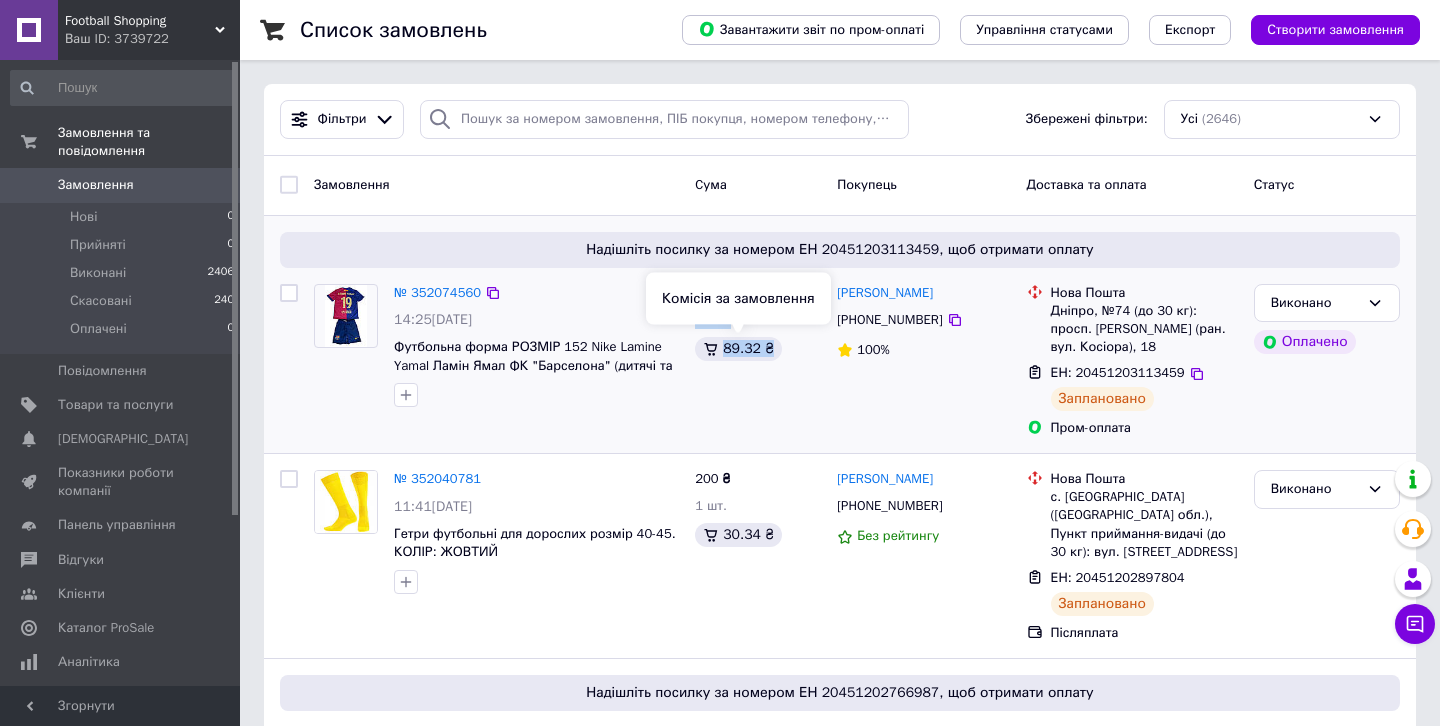 drag, startPoint x: 690, startPoint y: 284, endPoint x: 742, endPoint y: 357, distance: 89.62701 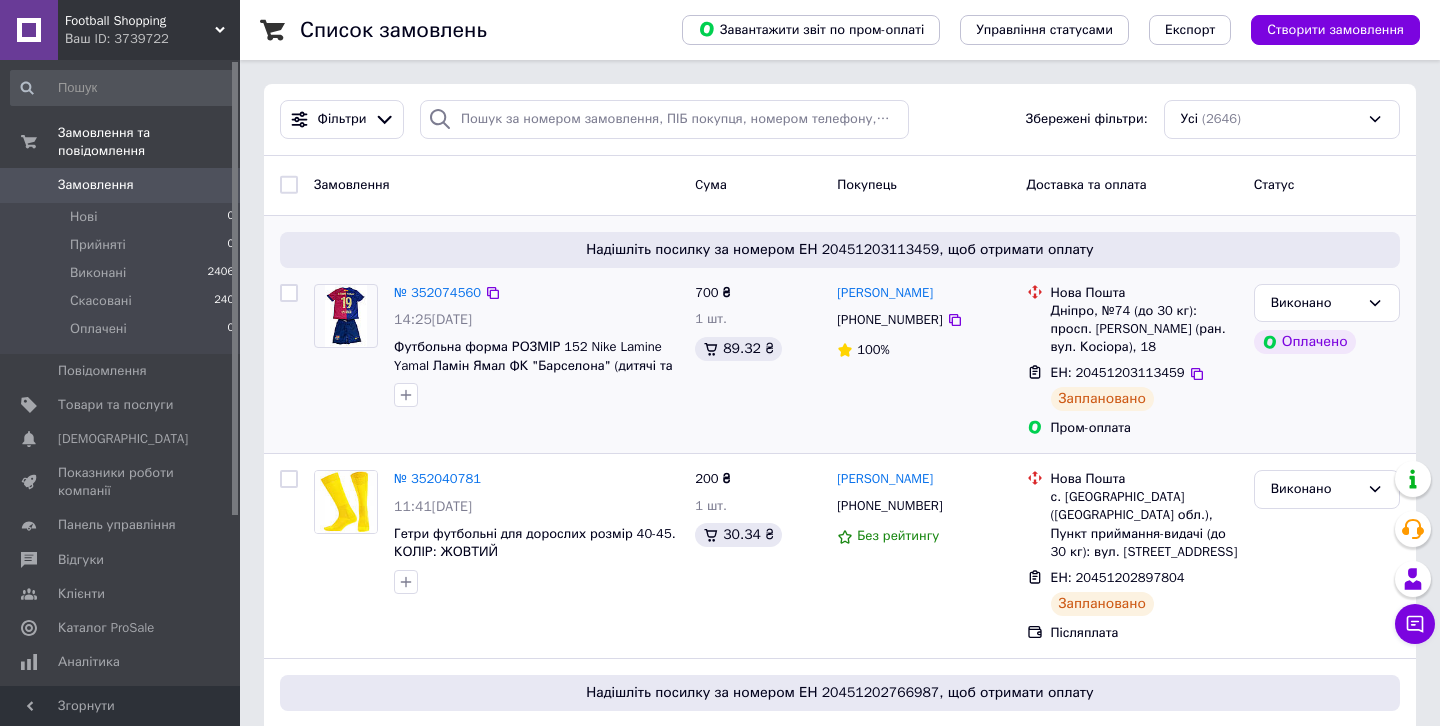 click on "700 ₴ 1 шт. 89.32 ₴" at bounding box center [758, 361] 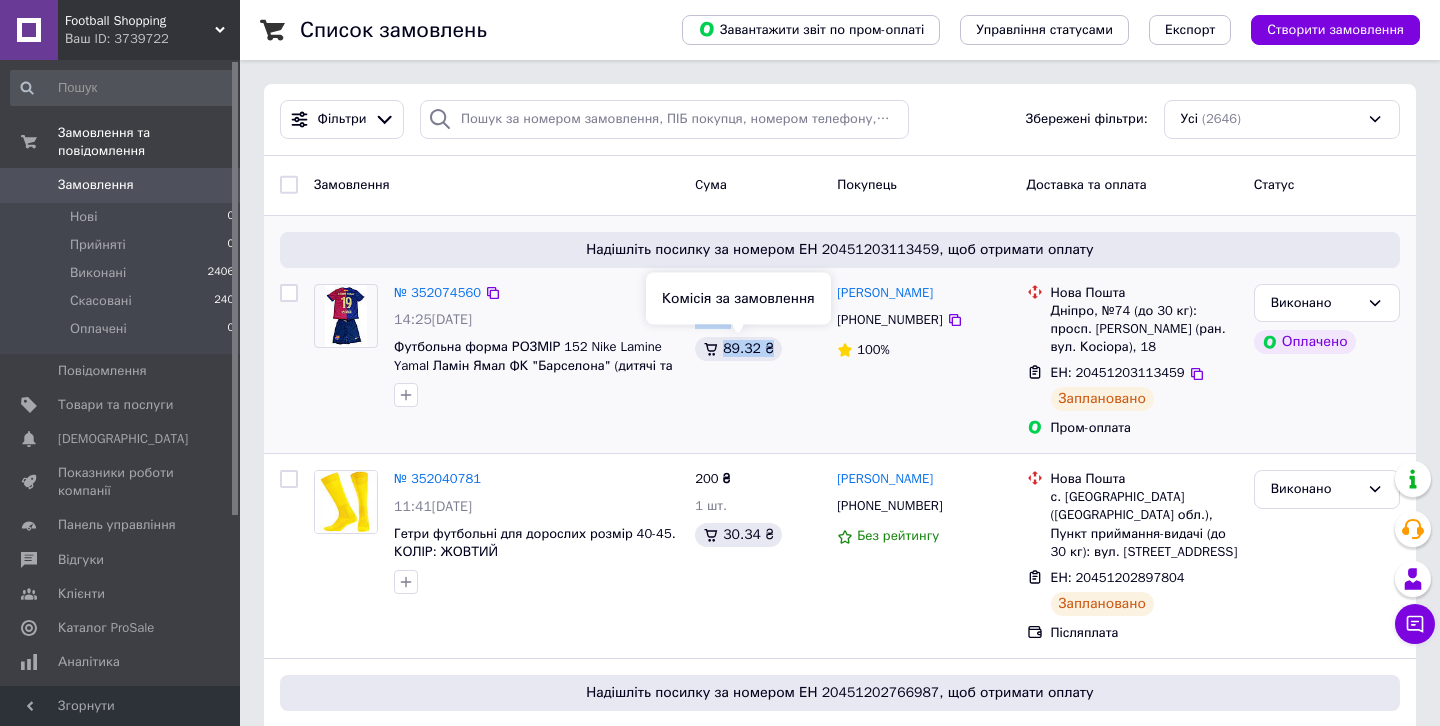 drag, startPoint x: 742, startPoint y: 367, endPoint x: 707, endPoint y: 268, distance: 105.00476 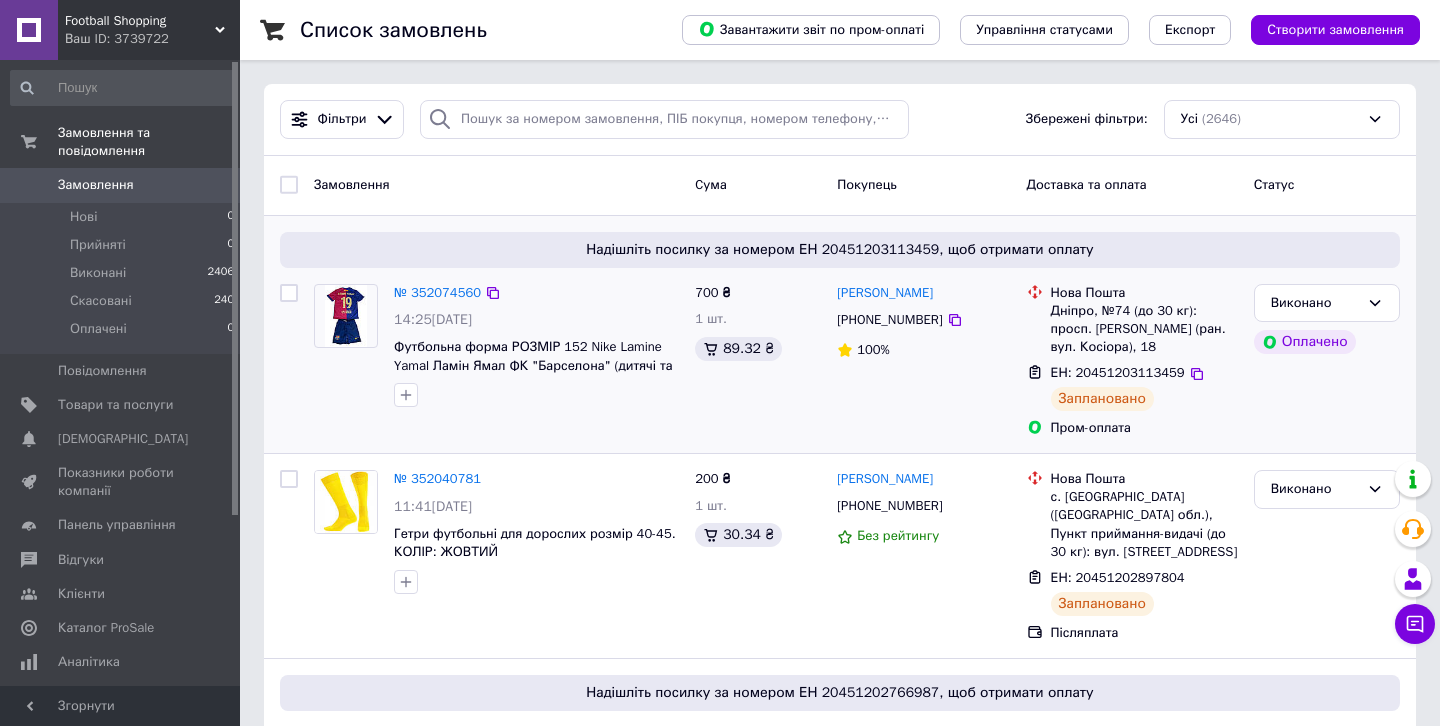 click on "700 ₴ 1 шт. 89.32 ₴" at bounding box center [758, 361] 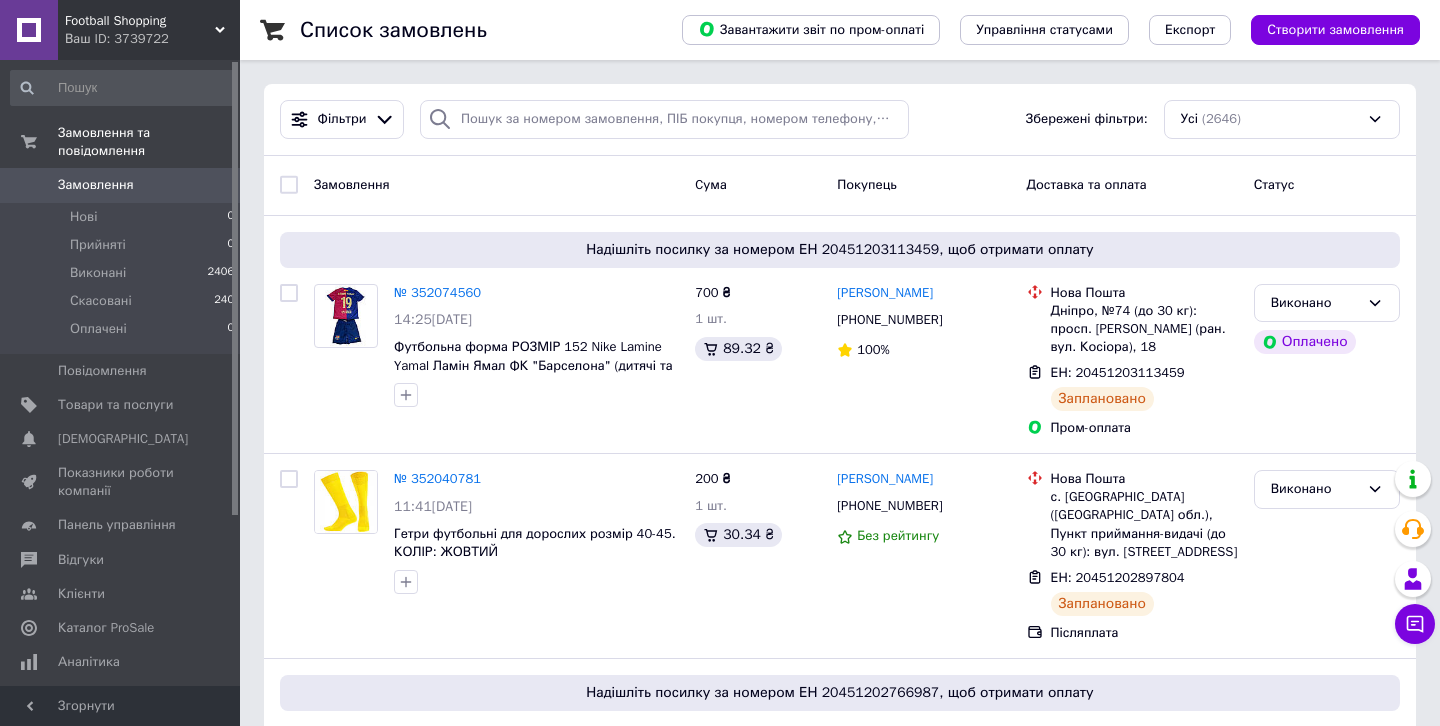 click on "Замовлення 0" at bounding box center [123, 185] 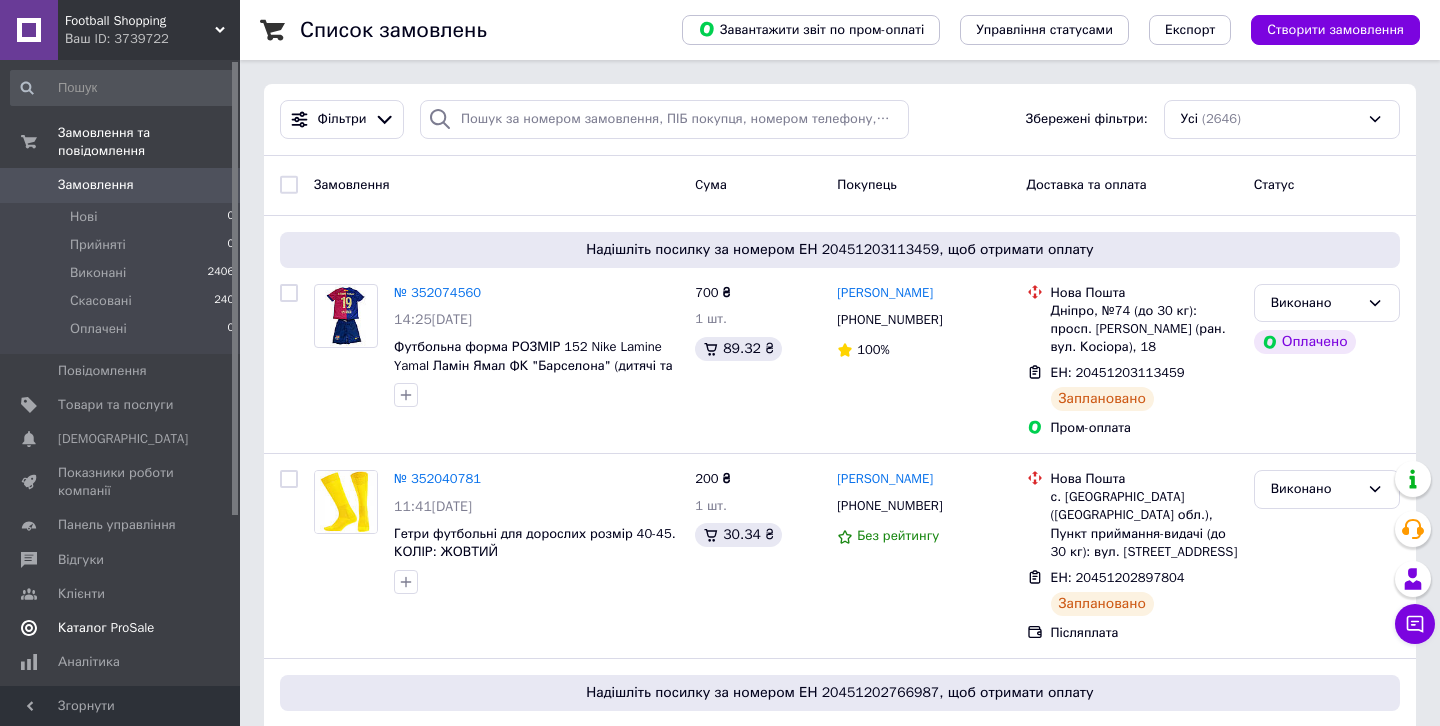 click on "Каталог ProSale" at bounding box center [106, 628] 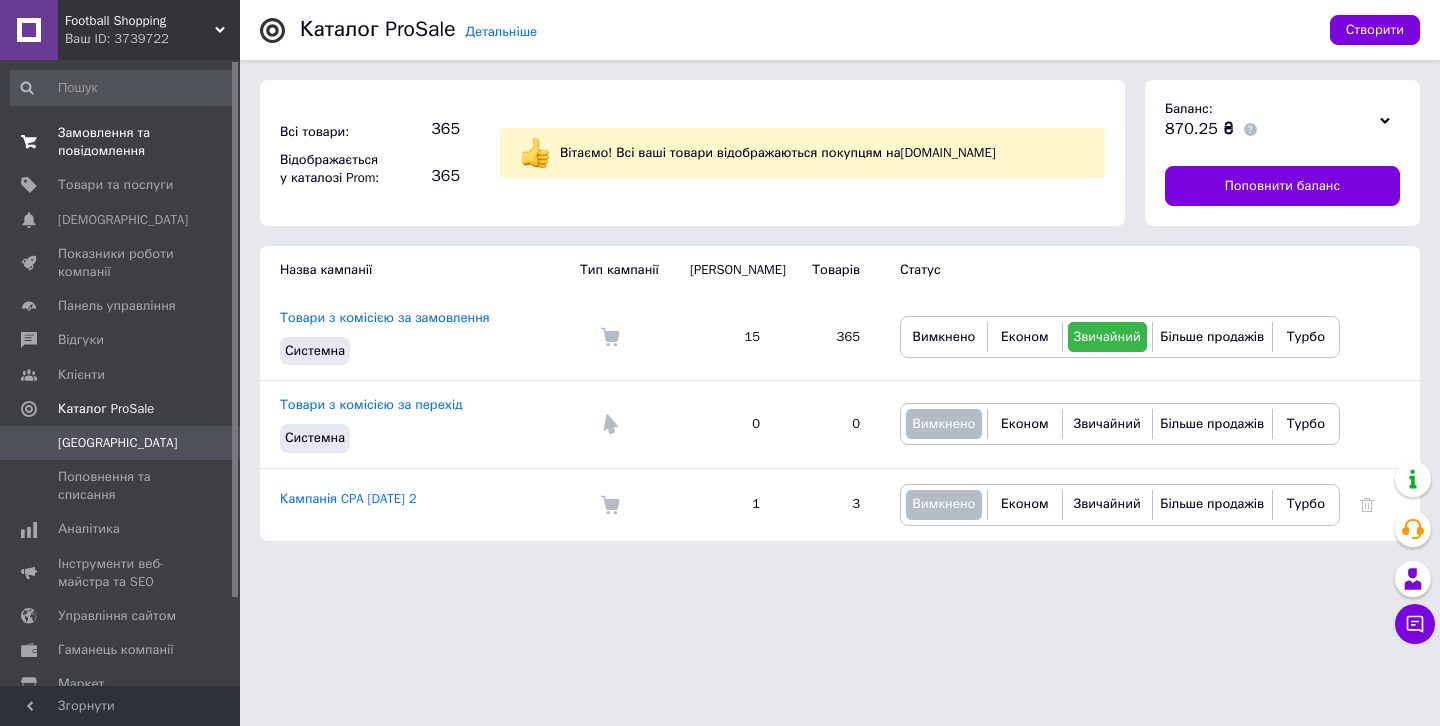 click on "Замовлення та повідомлення" at bounding box center [121, 142] 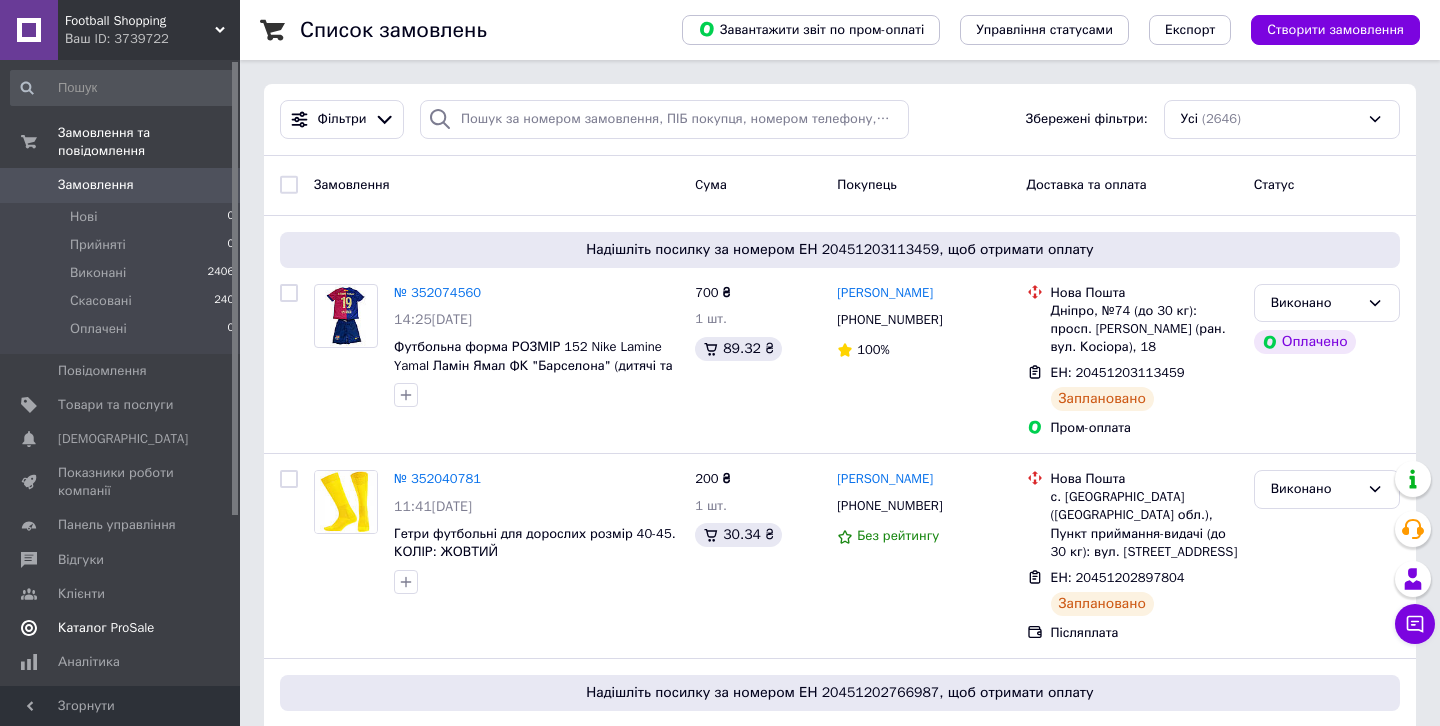 click on "Каталог ProSale" at bounding box center [106, 628] 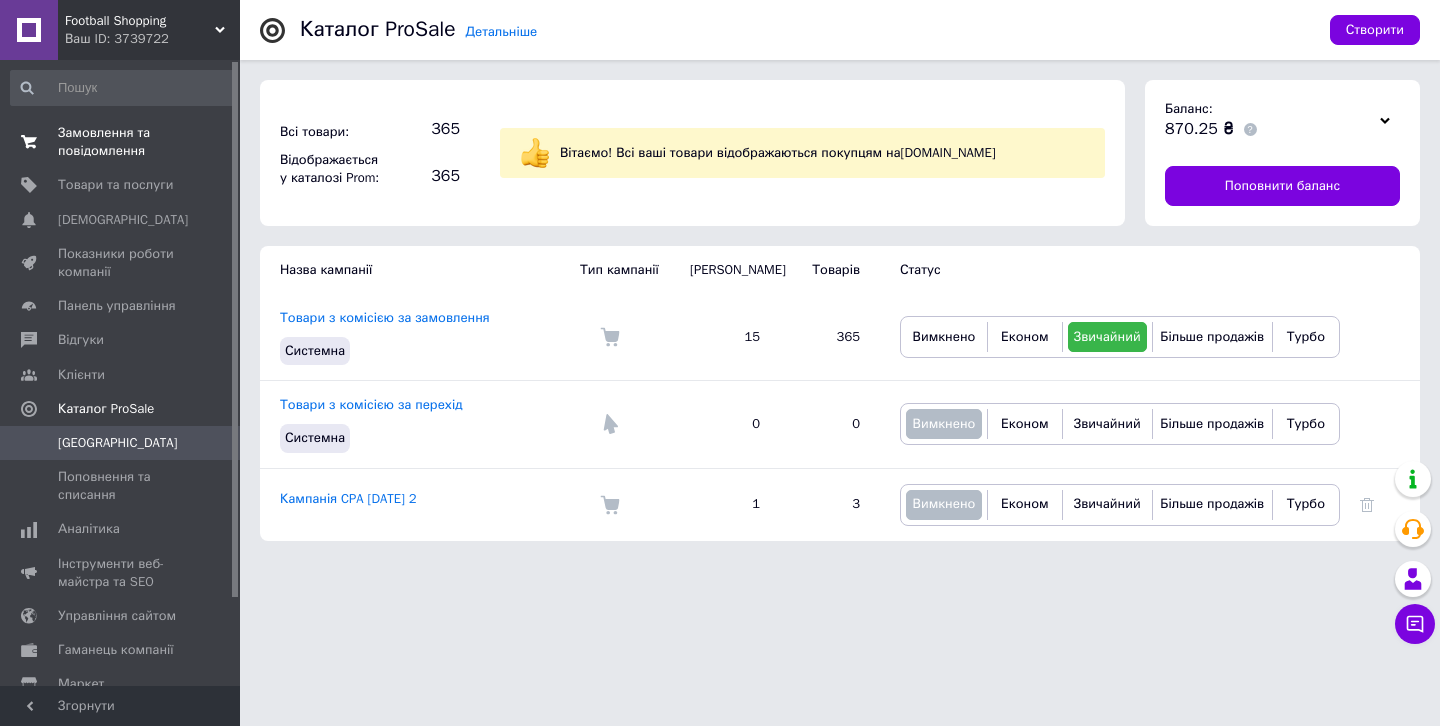 click on "Замовлення та повідомлення 0 0" at bounding box center [123, 142] 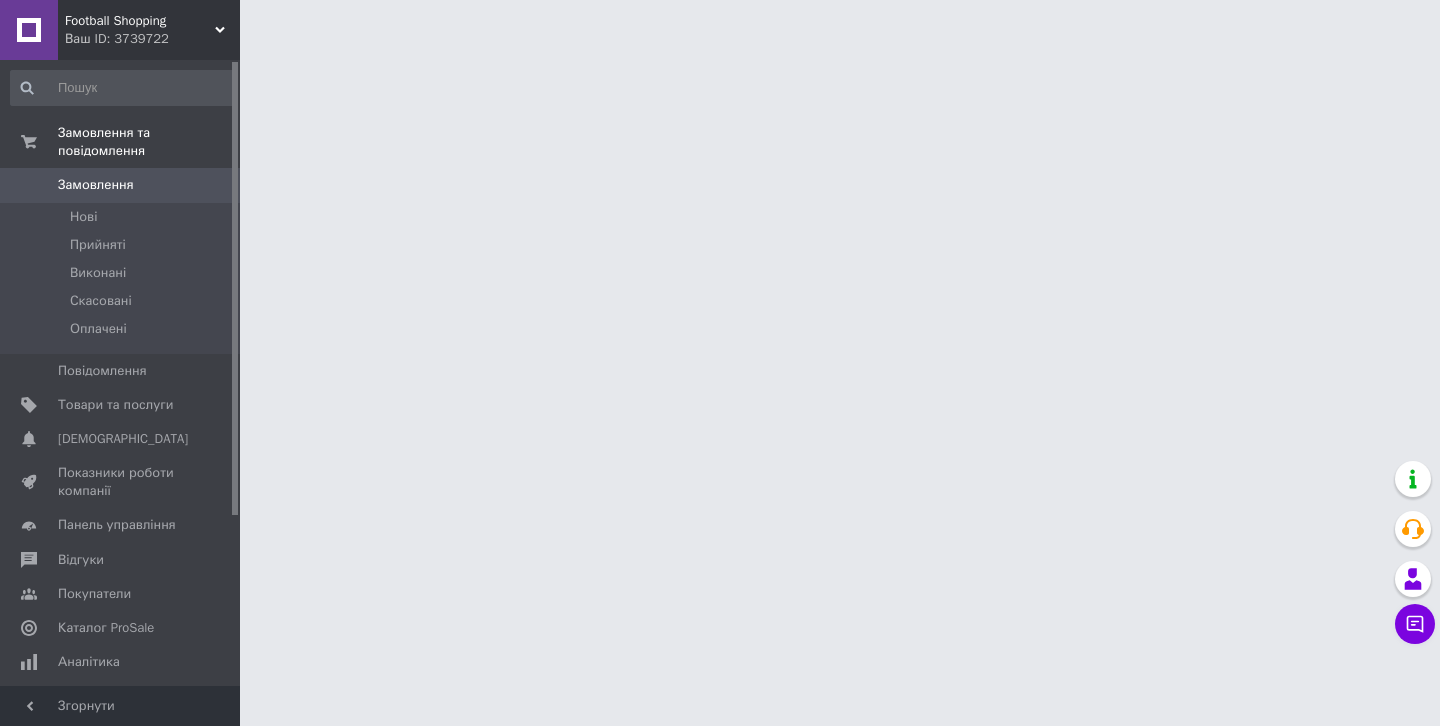 scroll, scrollTop: 0, scrollLeft: 0, axis: both 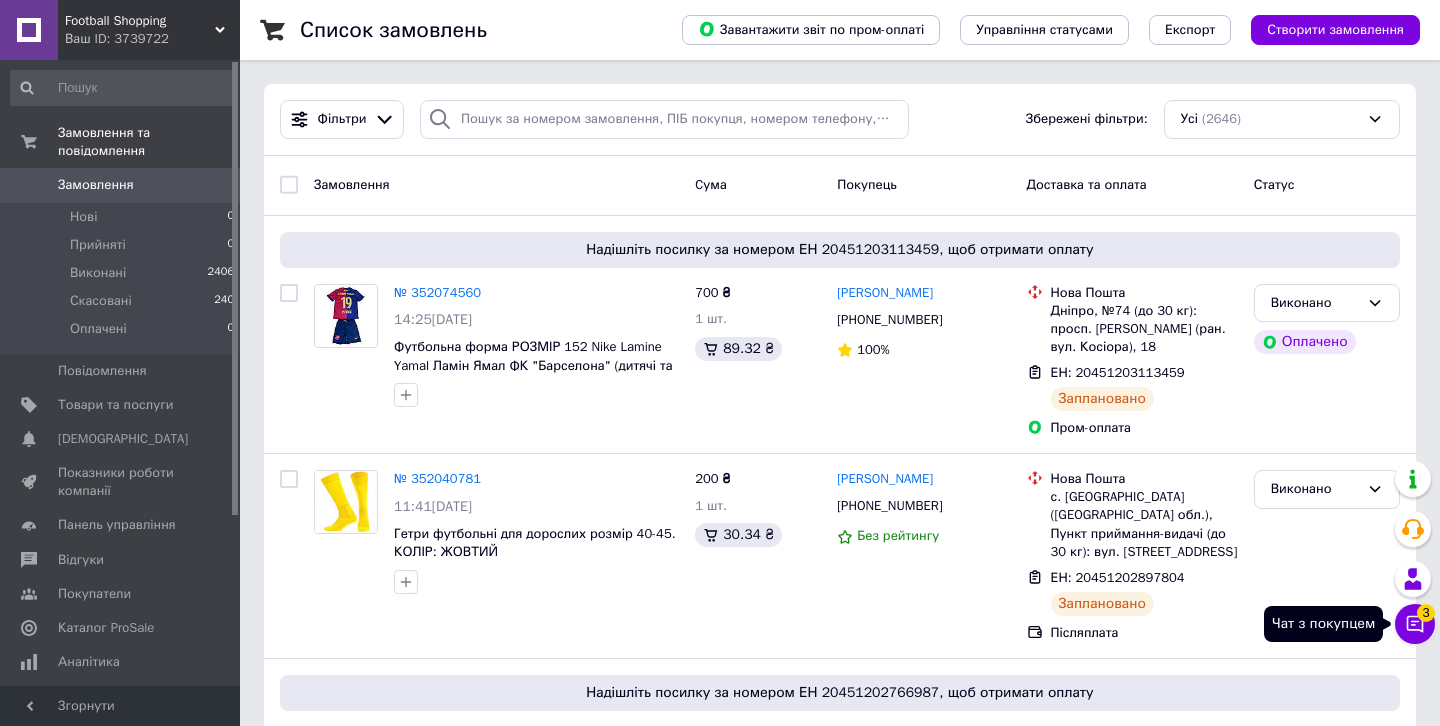 click 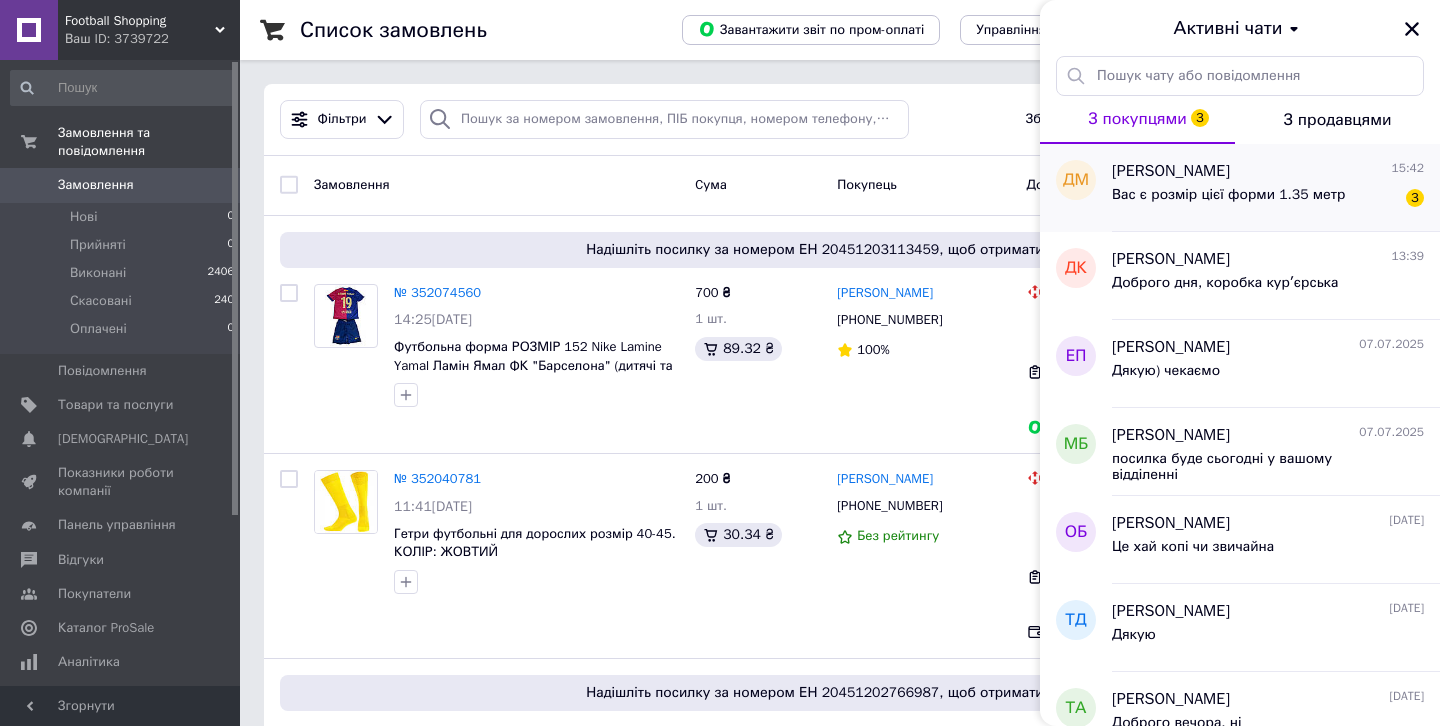 click on "Вас є розмір цієї форми 1.35 метр" at bounding box center (1228, 201) 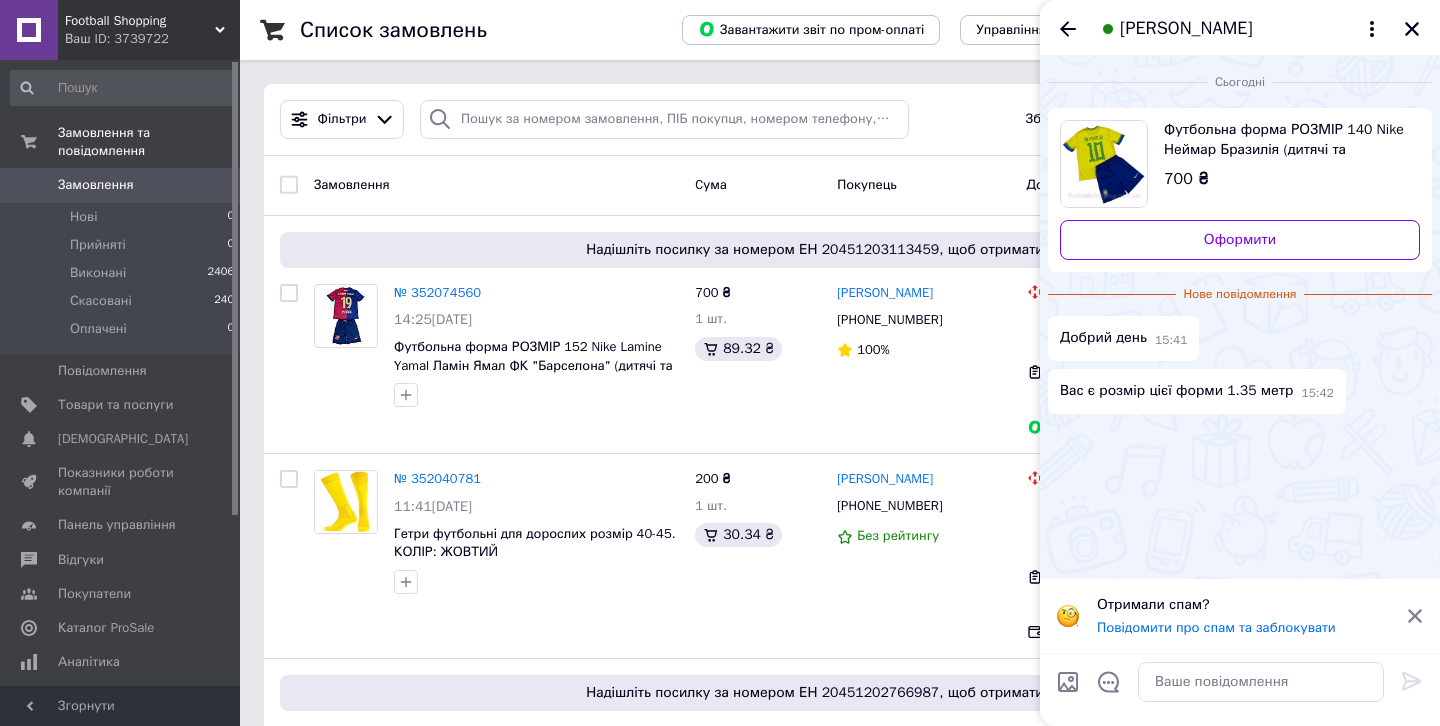 click 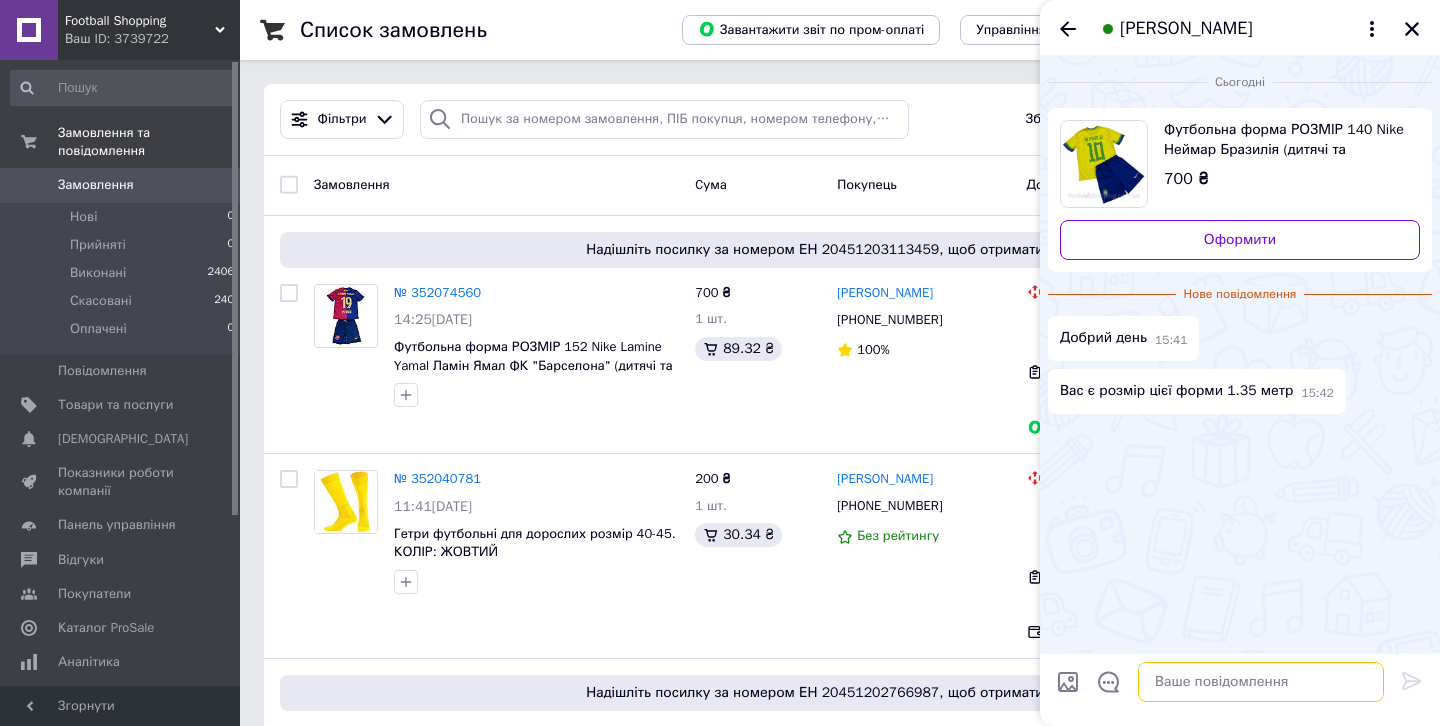 click at bounding box center (1261, 682) 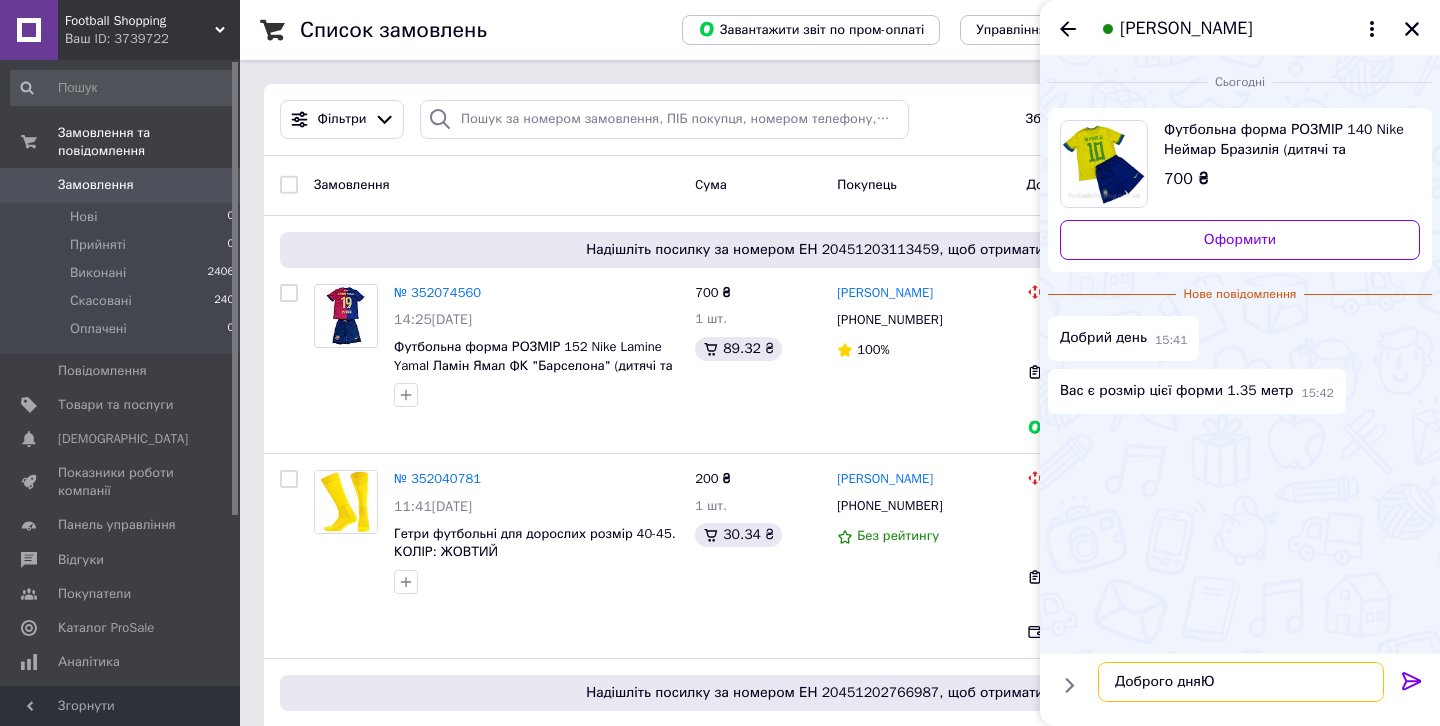type on "Доброго дня" 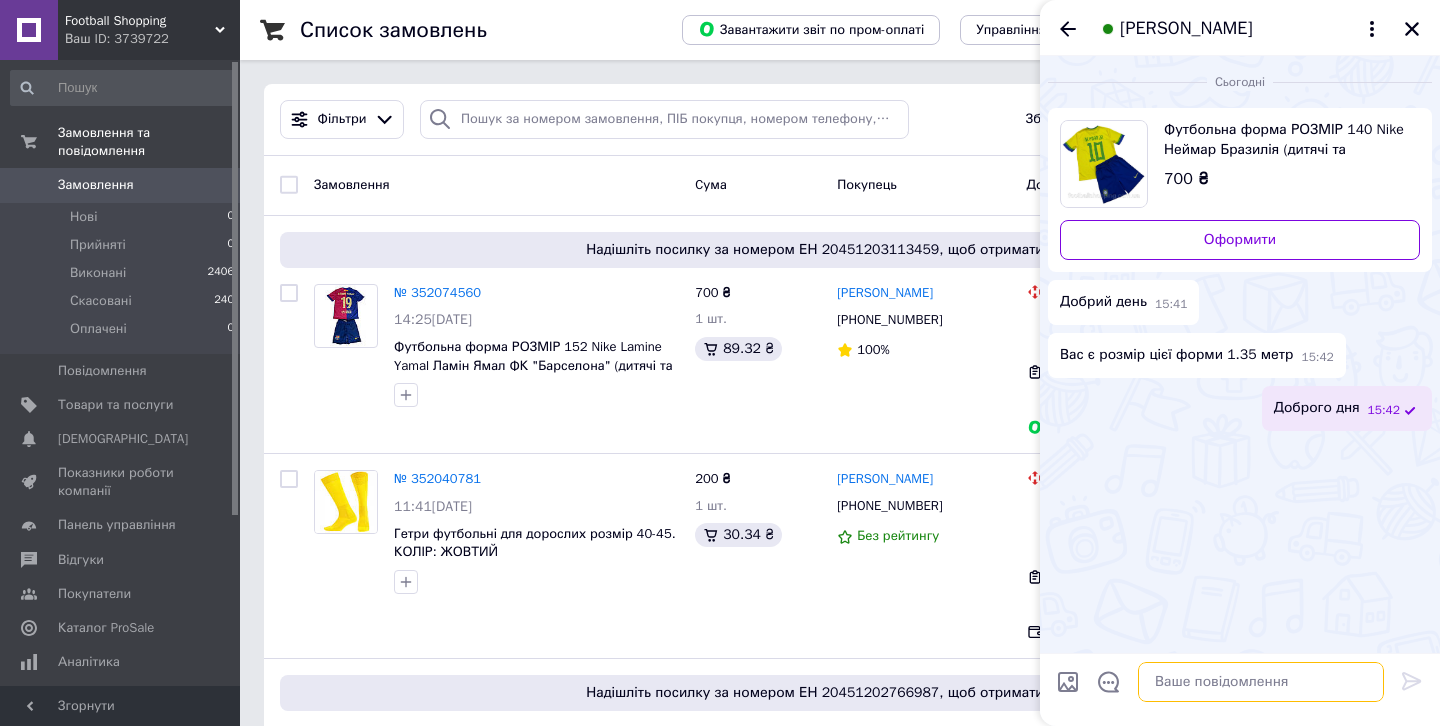 type on "т" 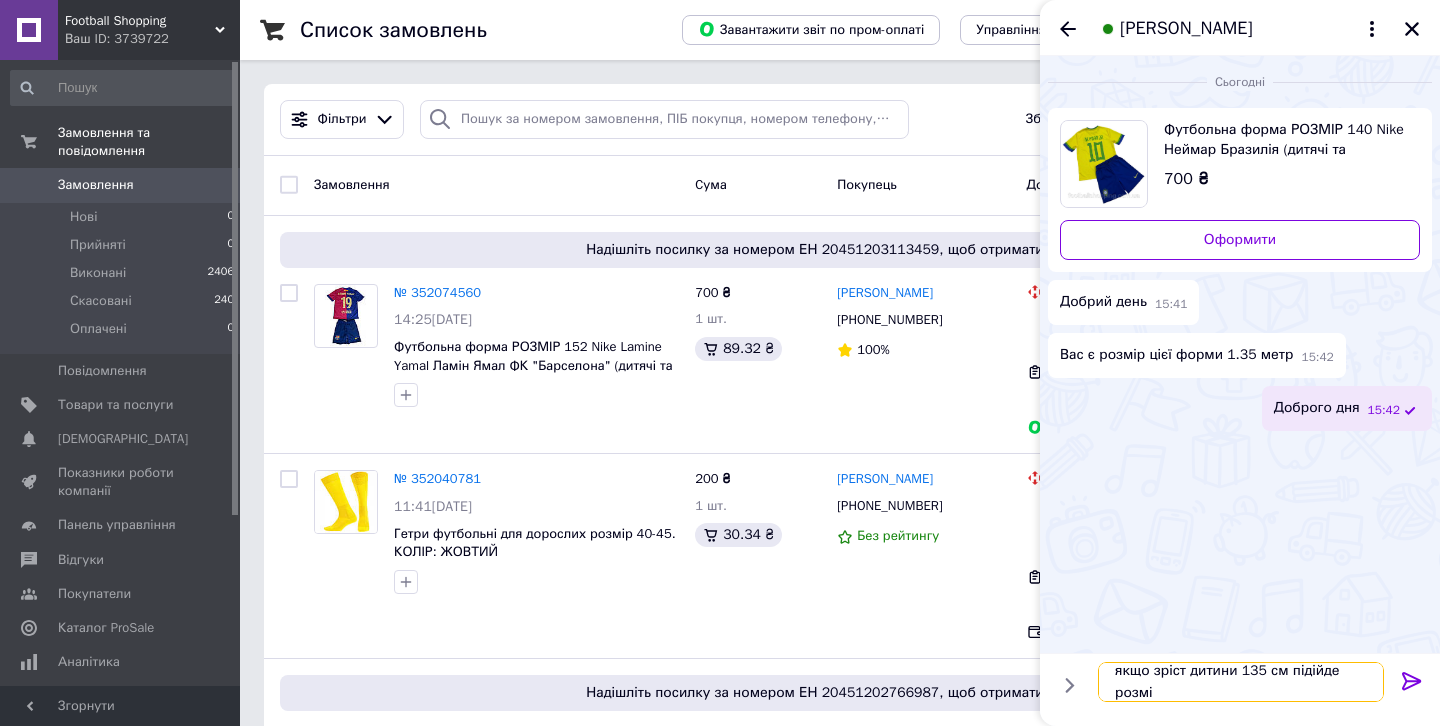 scroll, scrollTop: 2, scrollLeft: 0, axis: vertical 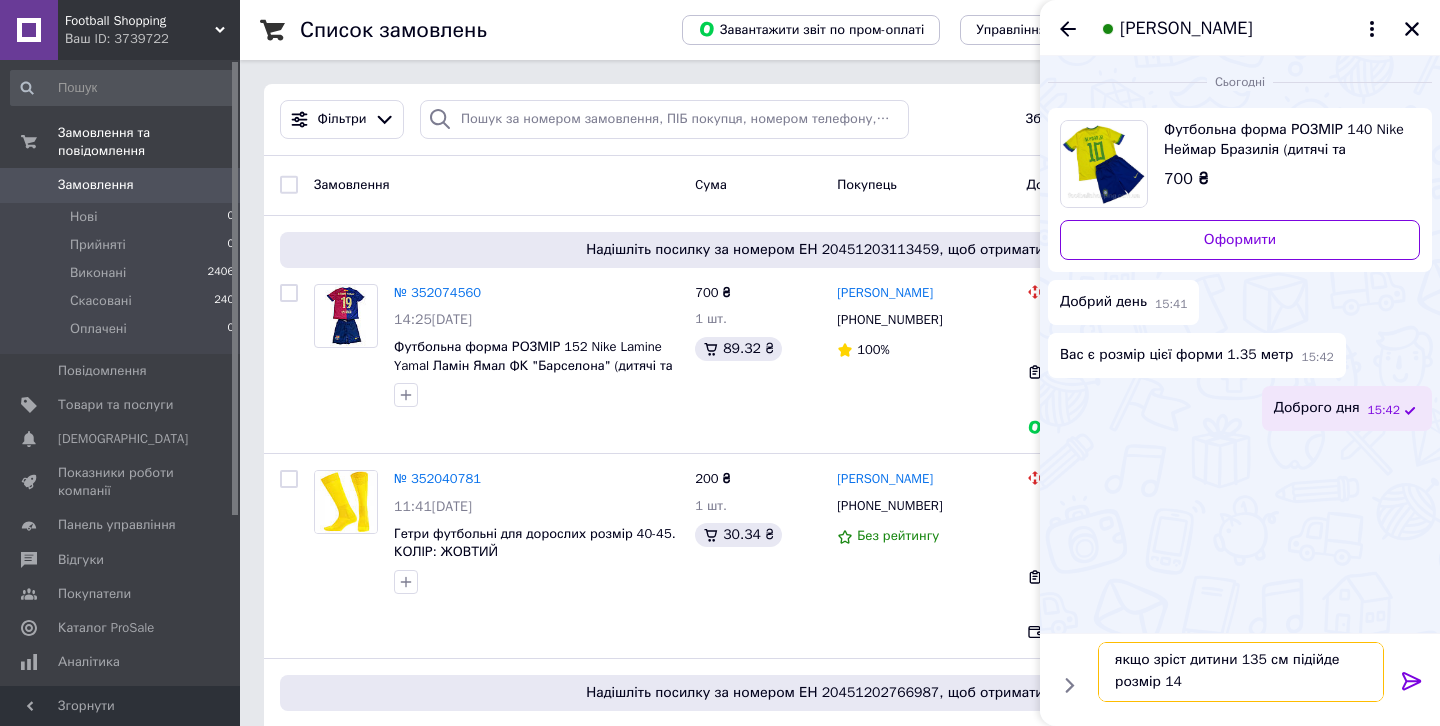 type on "якщо зріст дитини 135 см підійде розмір 140" 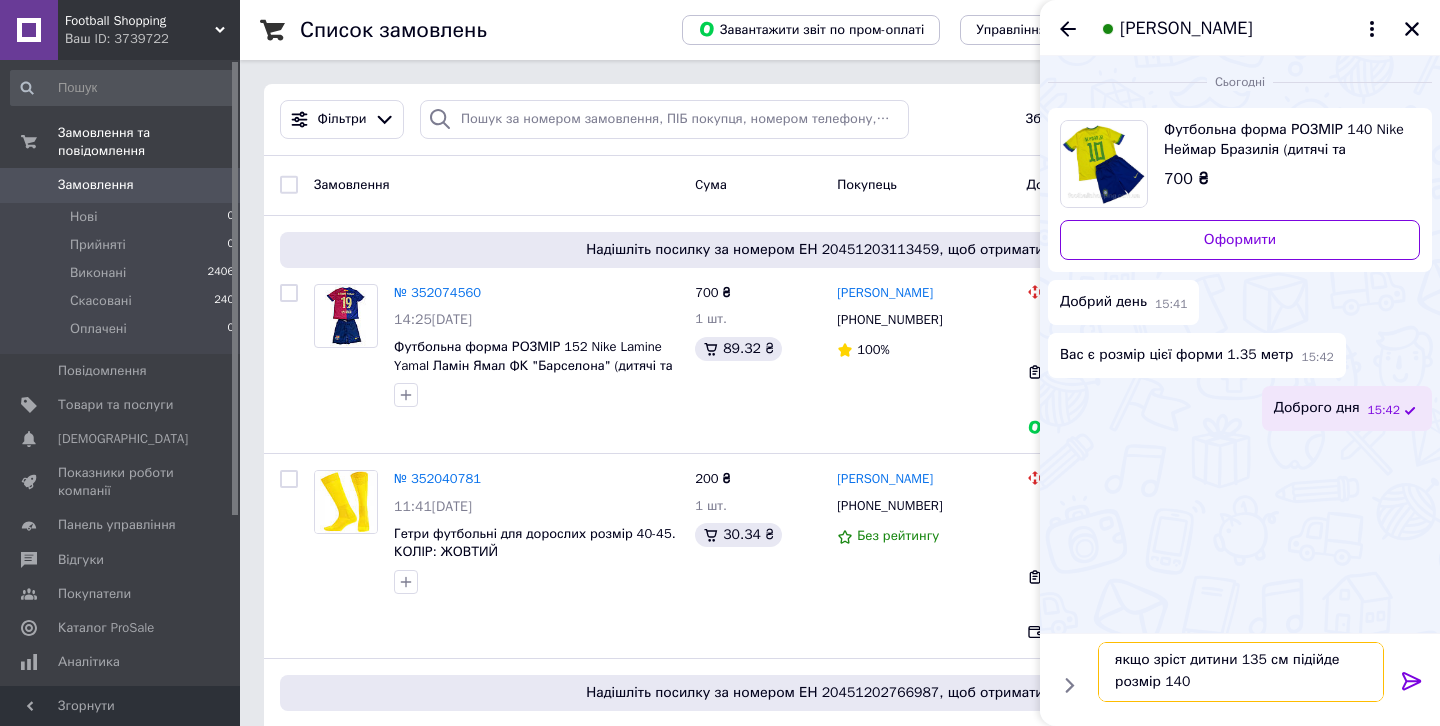 type 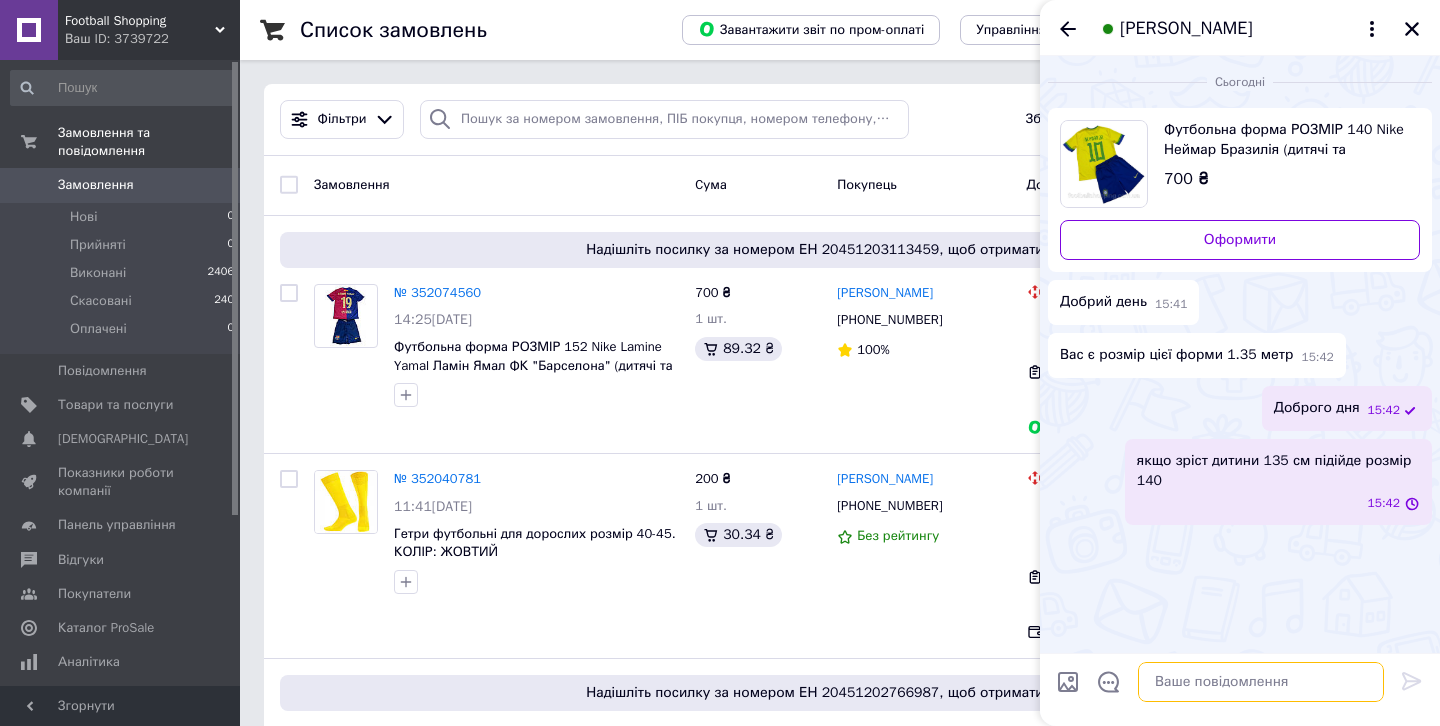 scroll, scrollTop: 0, scrollLeft: 0, axis: both 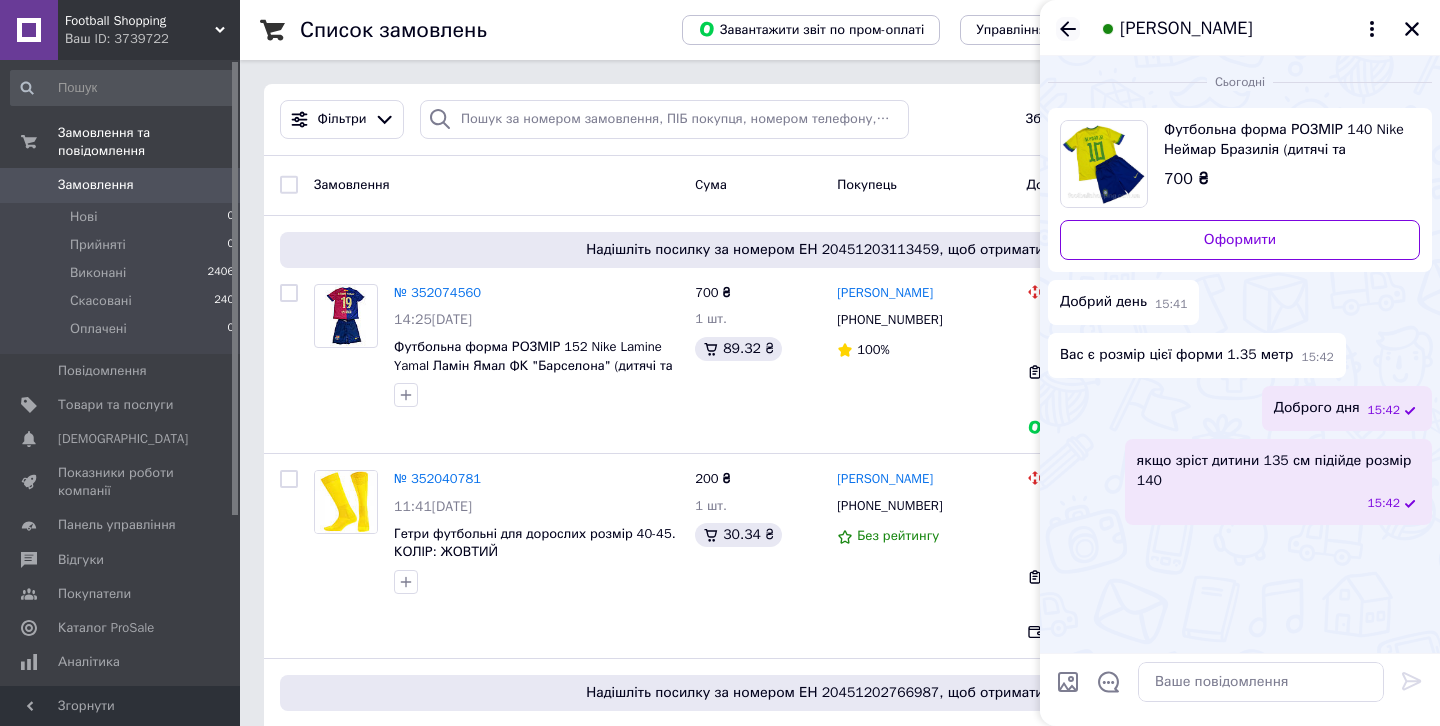 click 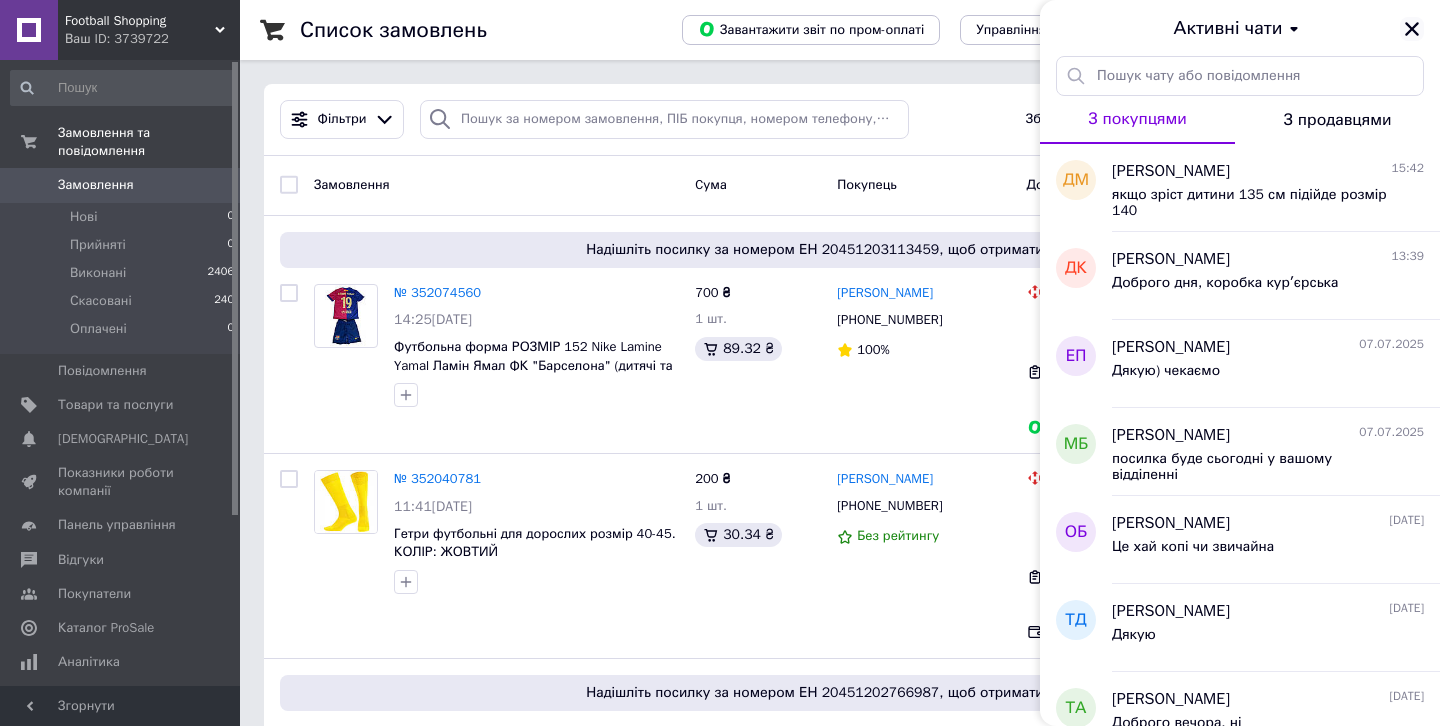 click 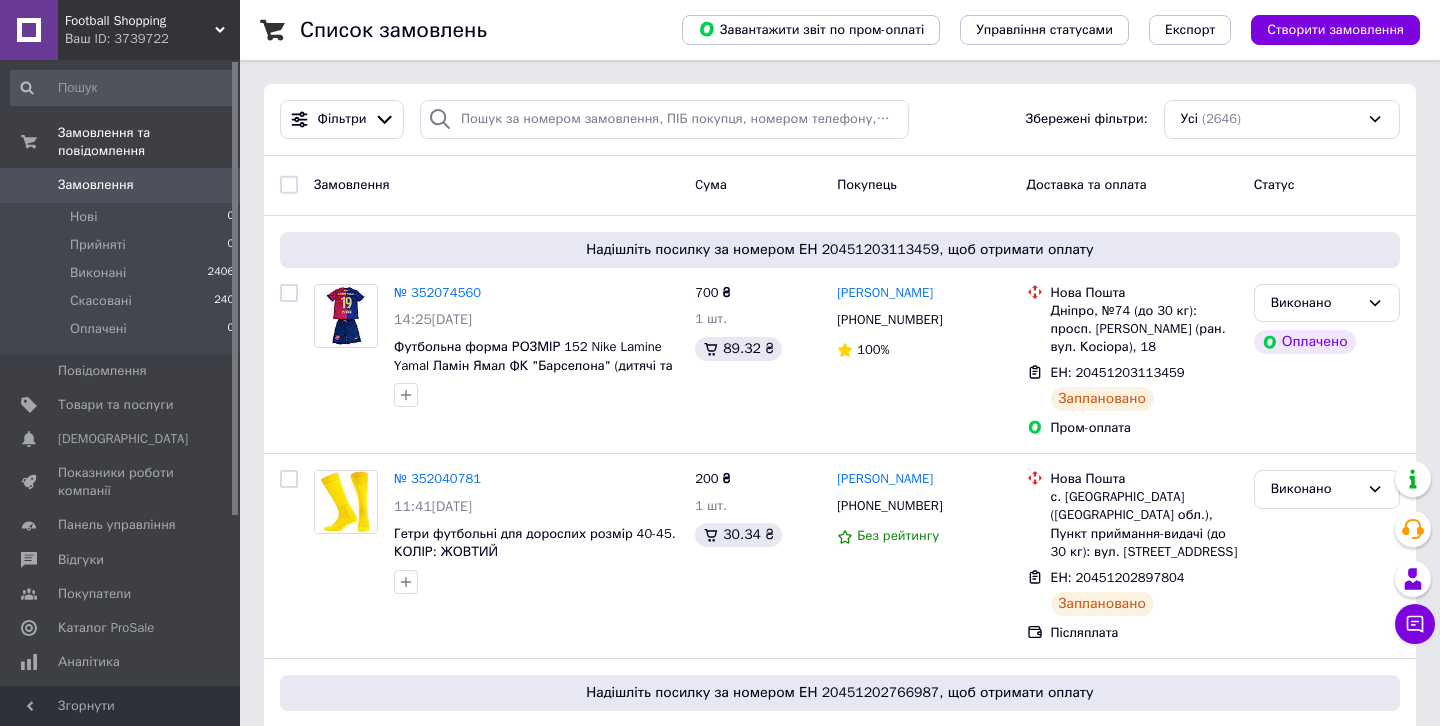click on "Замовлення" at bounding box center [96, 185] 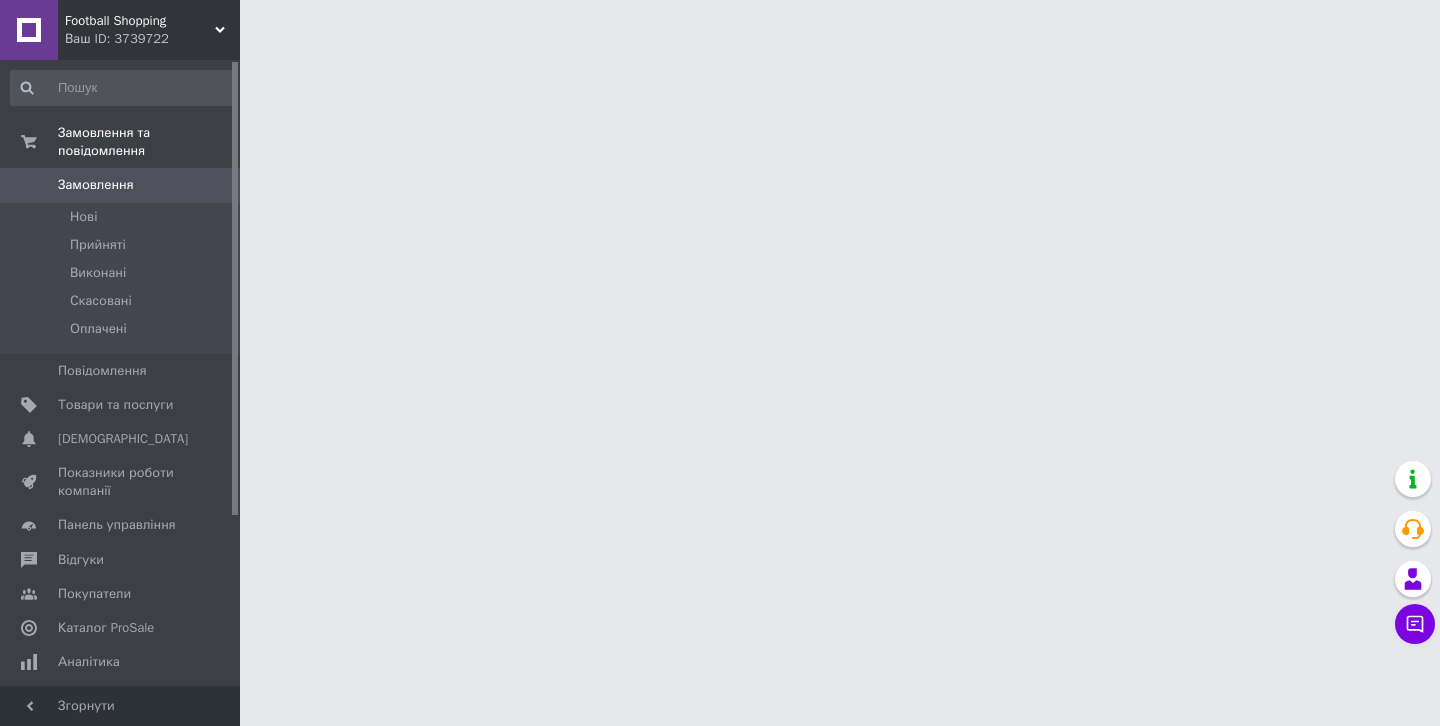 scroll, scrollTop: 0, scrollLeft: 0, axis: both 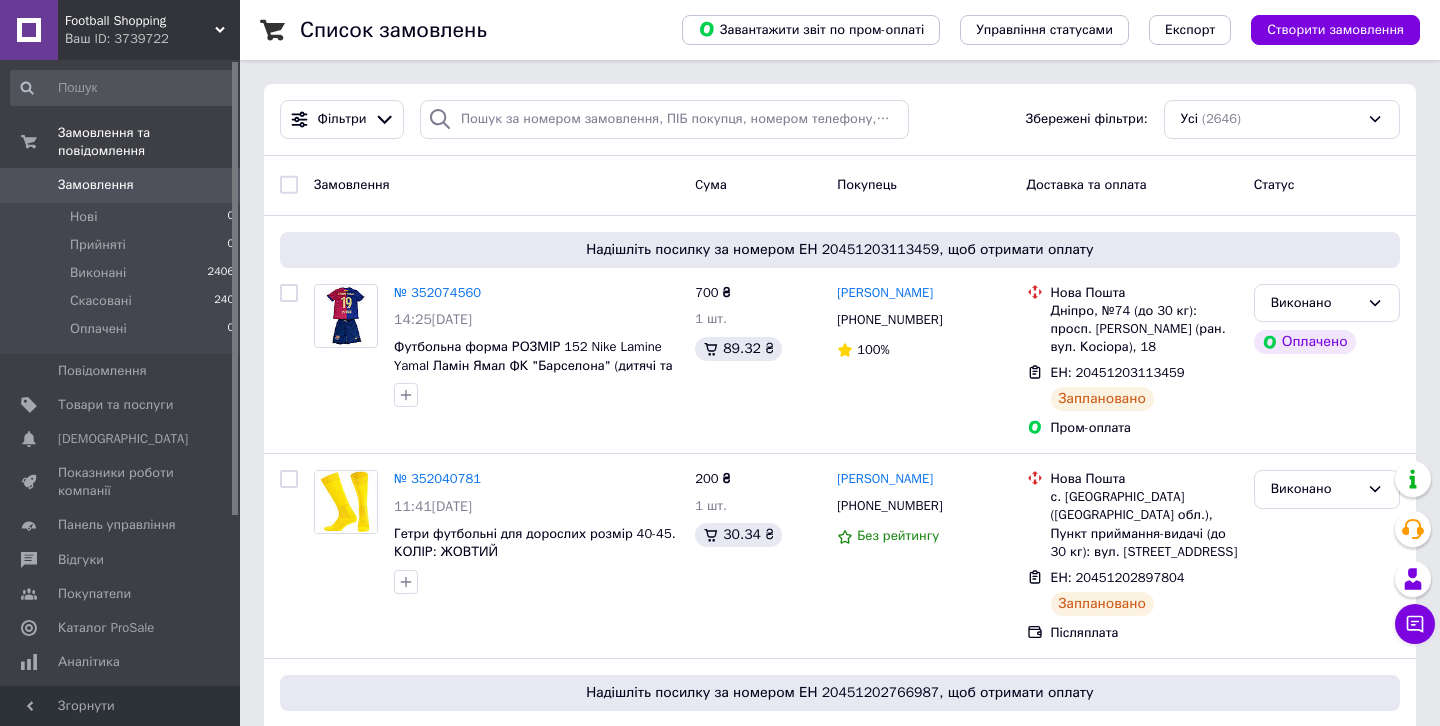 click on "Замовлення" at bounding box center (121, 185) 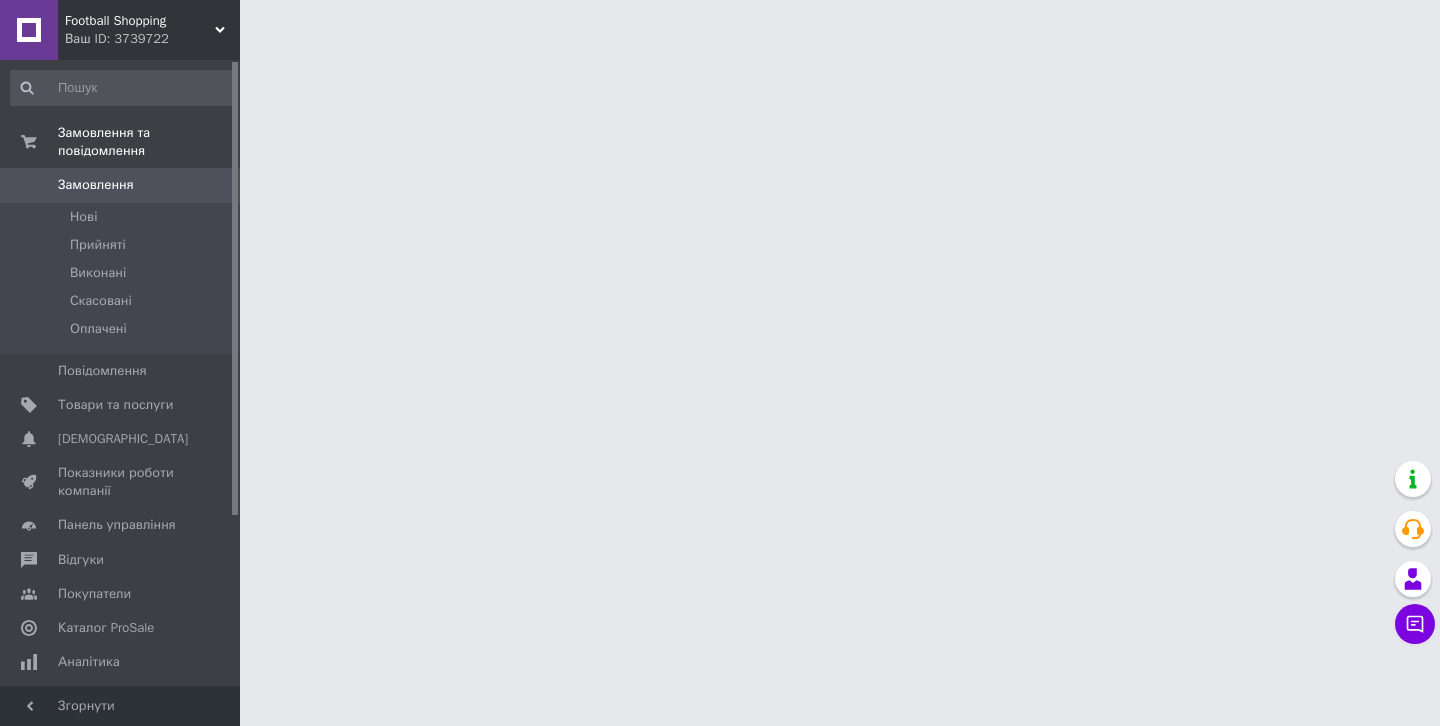 scroll, scrollTop: 0, scrollLeft: 0, axis: both 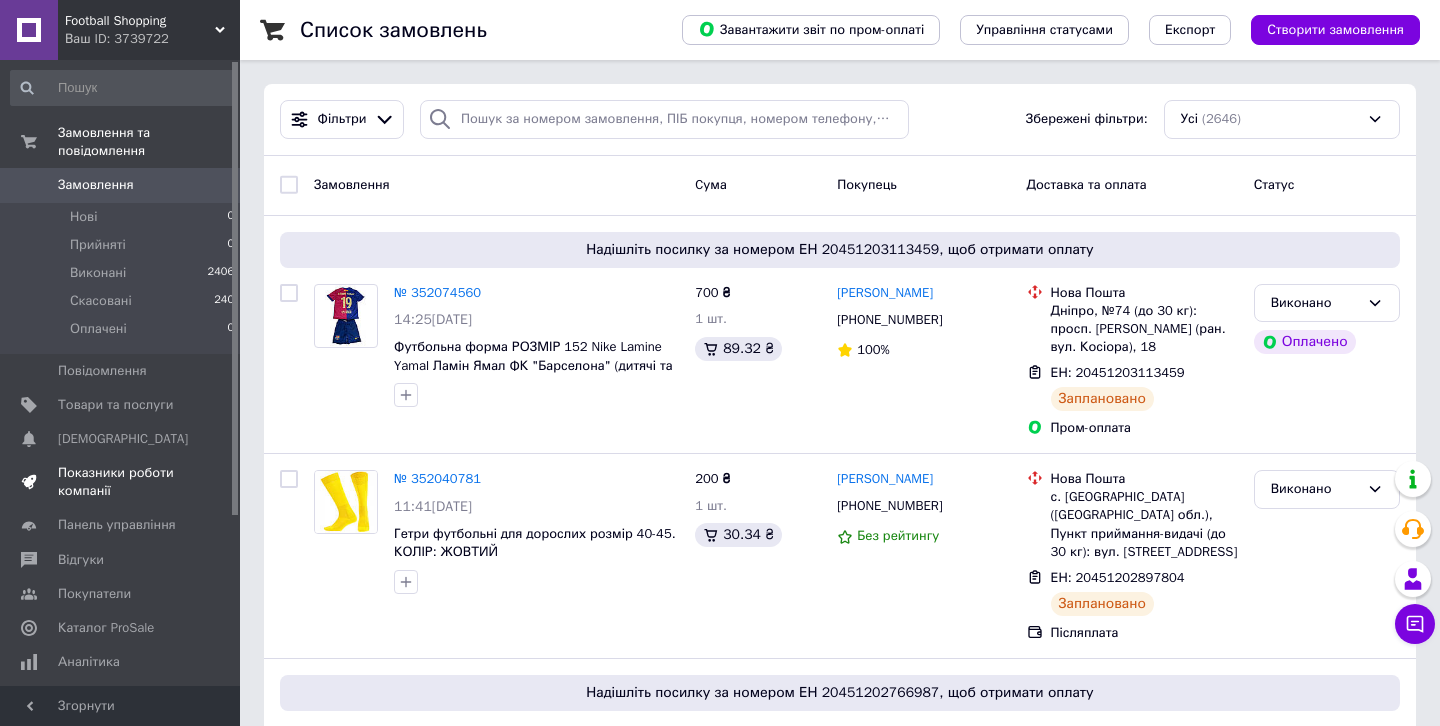 click on "Показники роботи компанії" at bounding box center [121, 482] 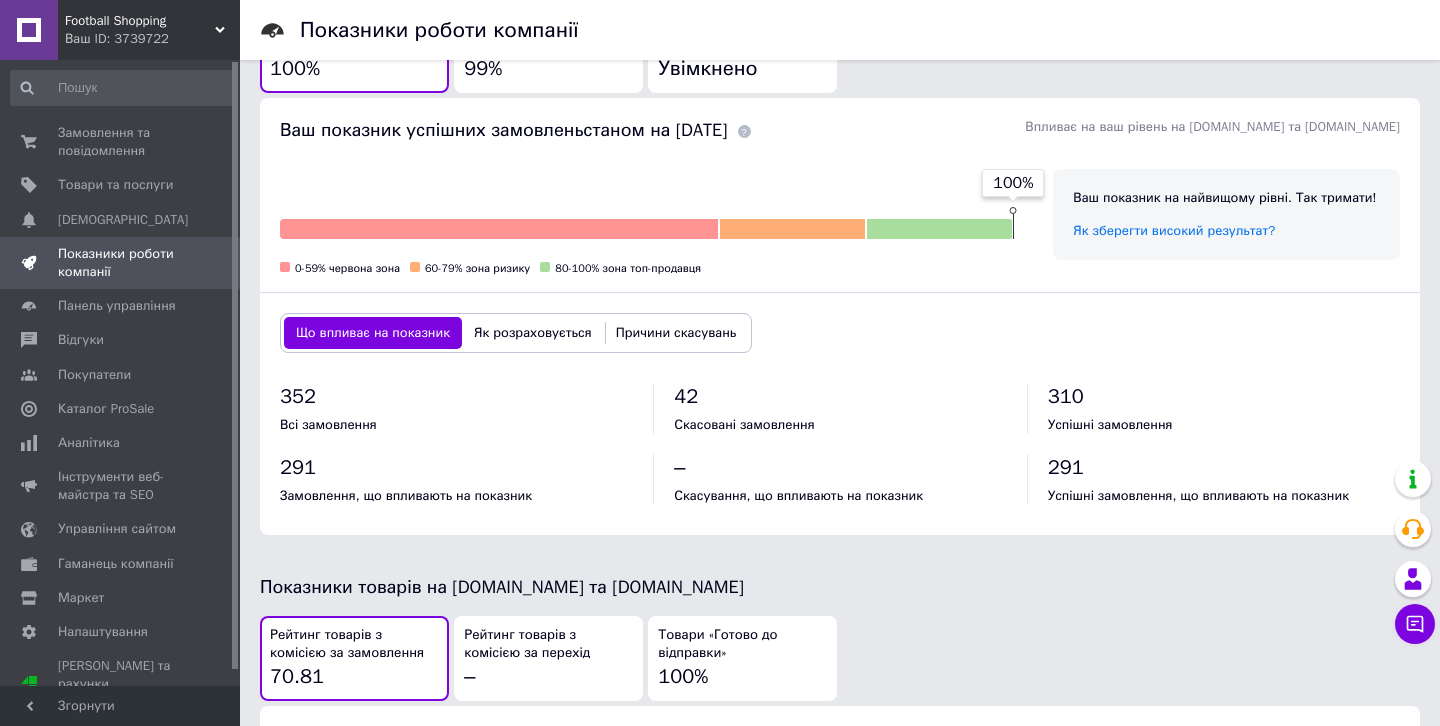 scroll, scrollTop: 0, scrollLeft: 0, axis: both 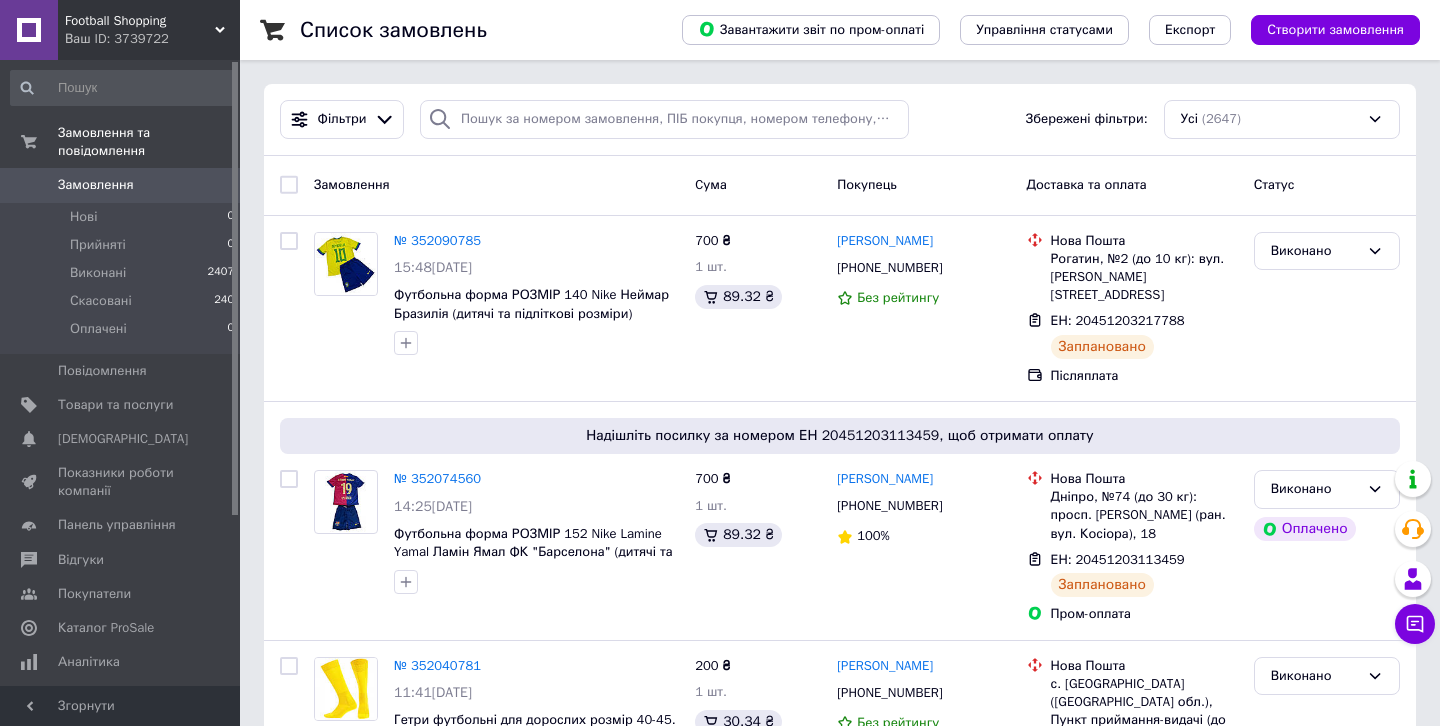 click on "Замовлення" at bounding box center (121, 185) 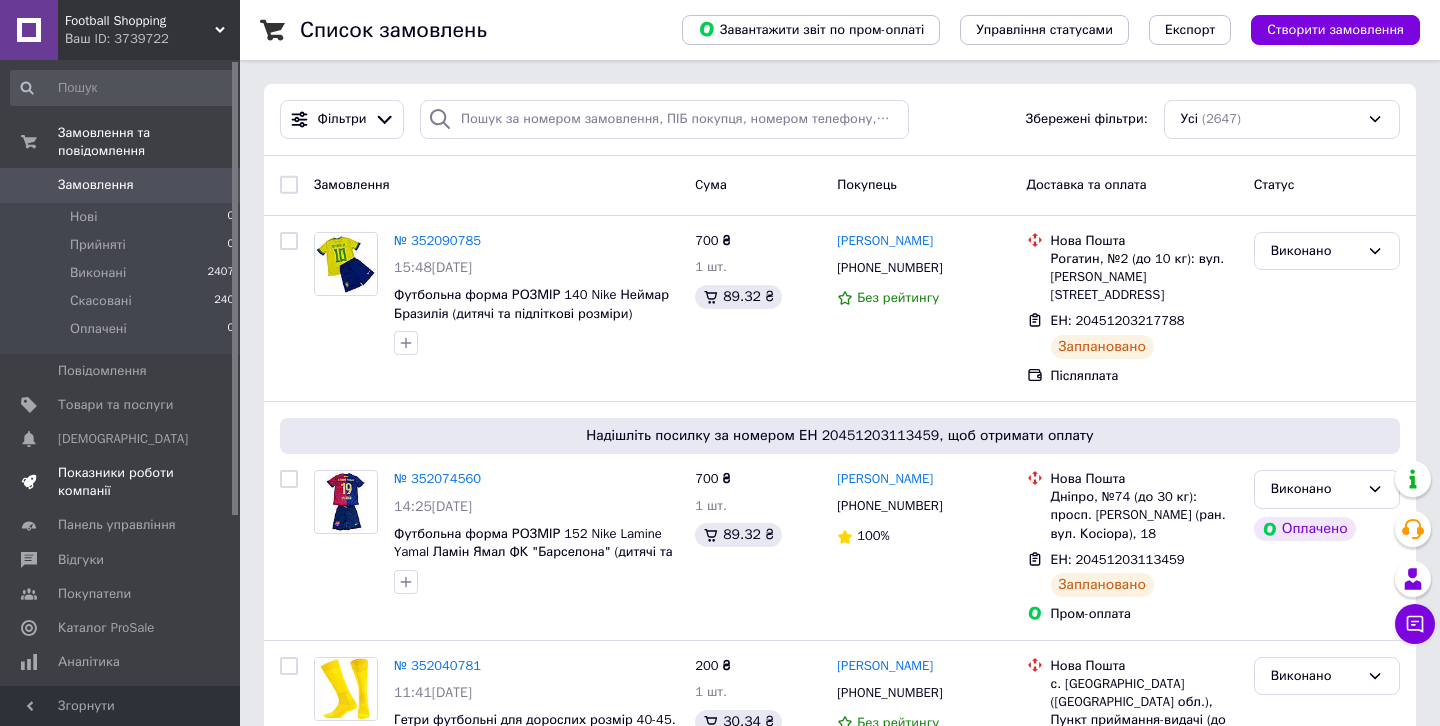 click on "Показники роботи компанії" at bounding box center (123, 482) 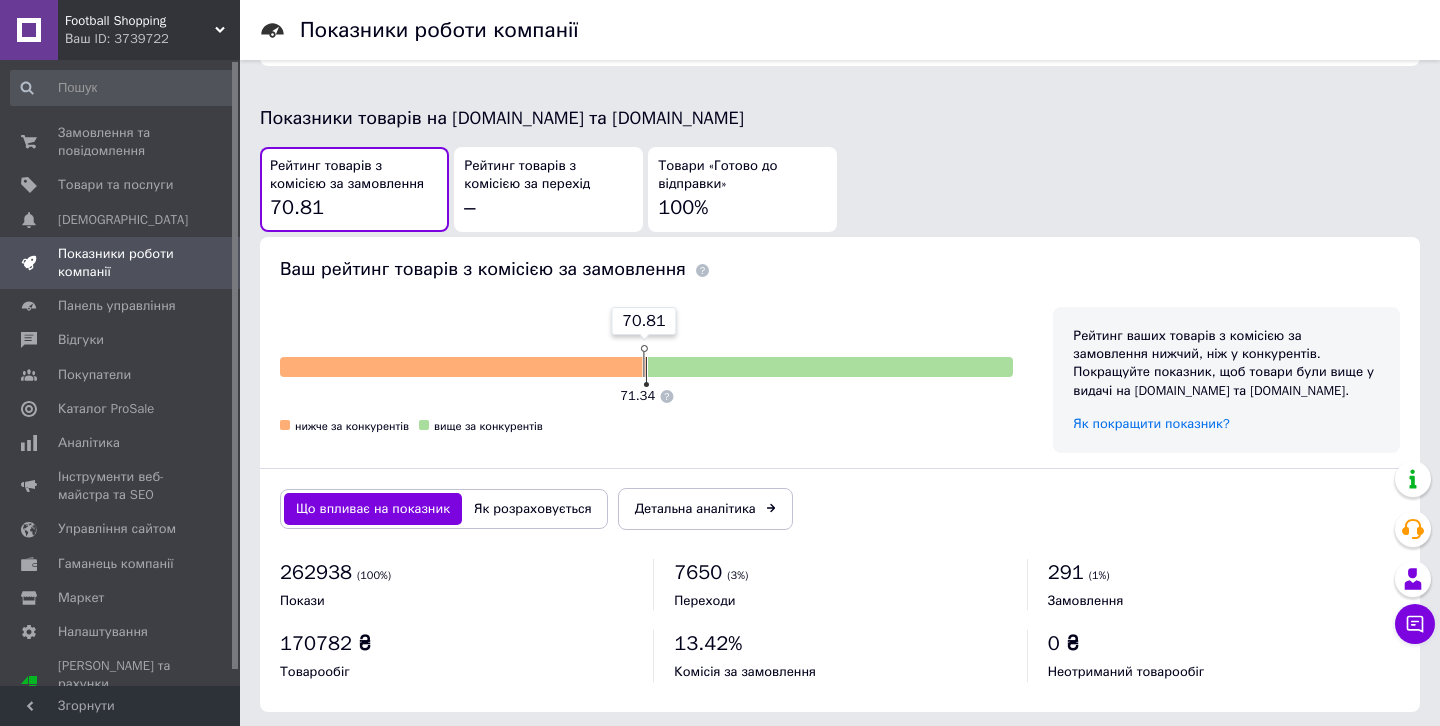 scroll, scrollTop: 1040, scrollLeft: 0, axis: vertical 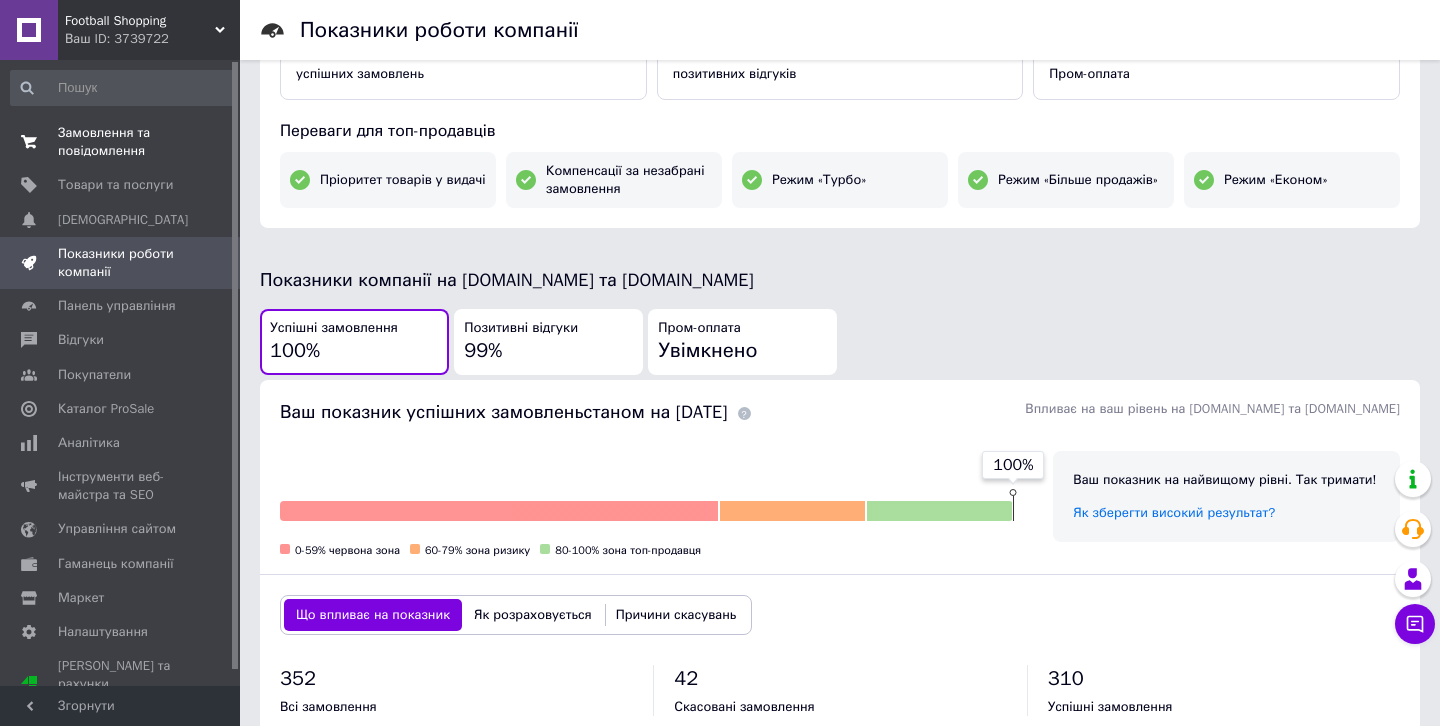 click on "Замовлення та повідомлення 0 0" at bounding box center [123, 142] 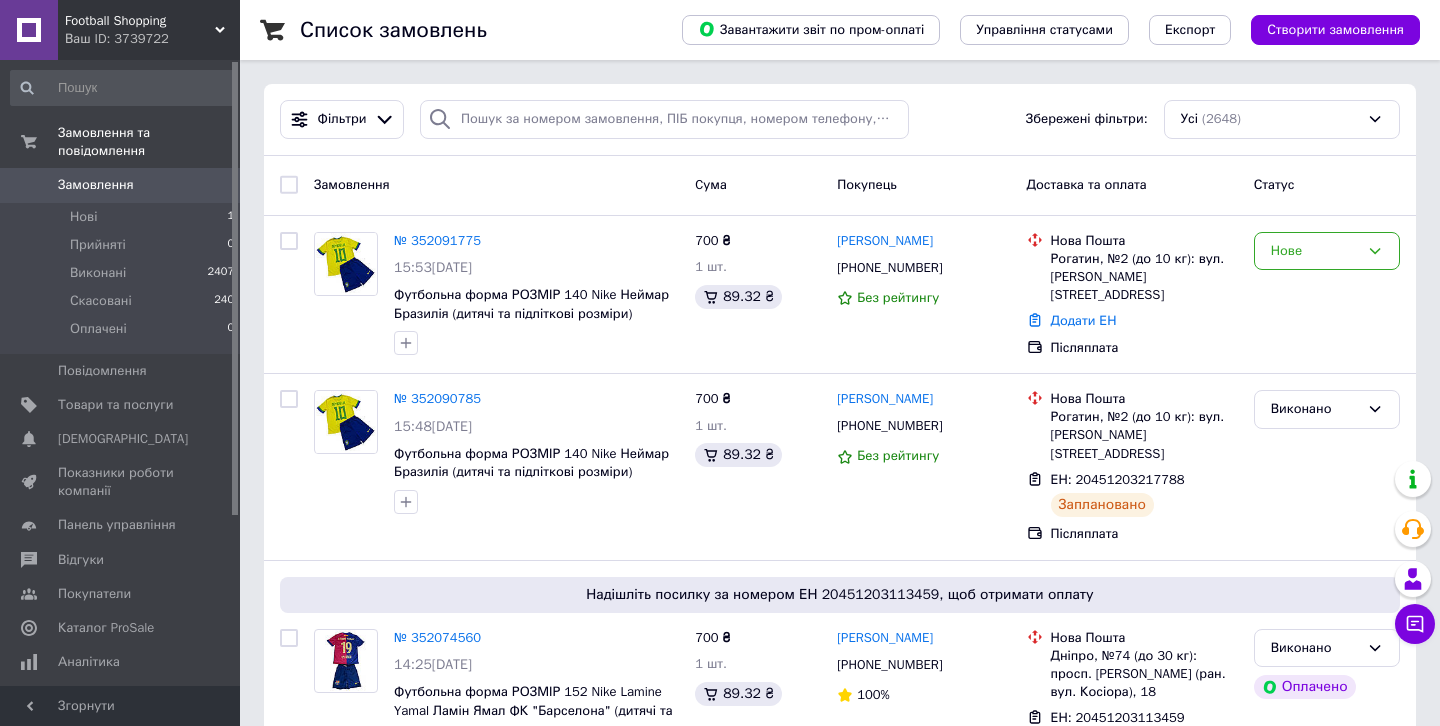 click on "Замовлення" at bounding box center (96, 185) 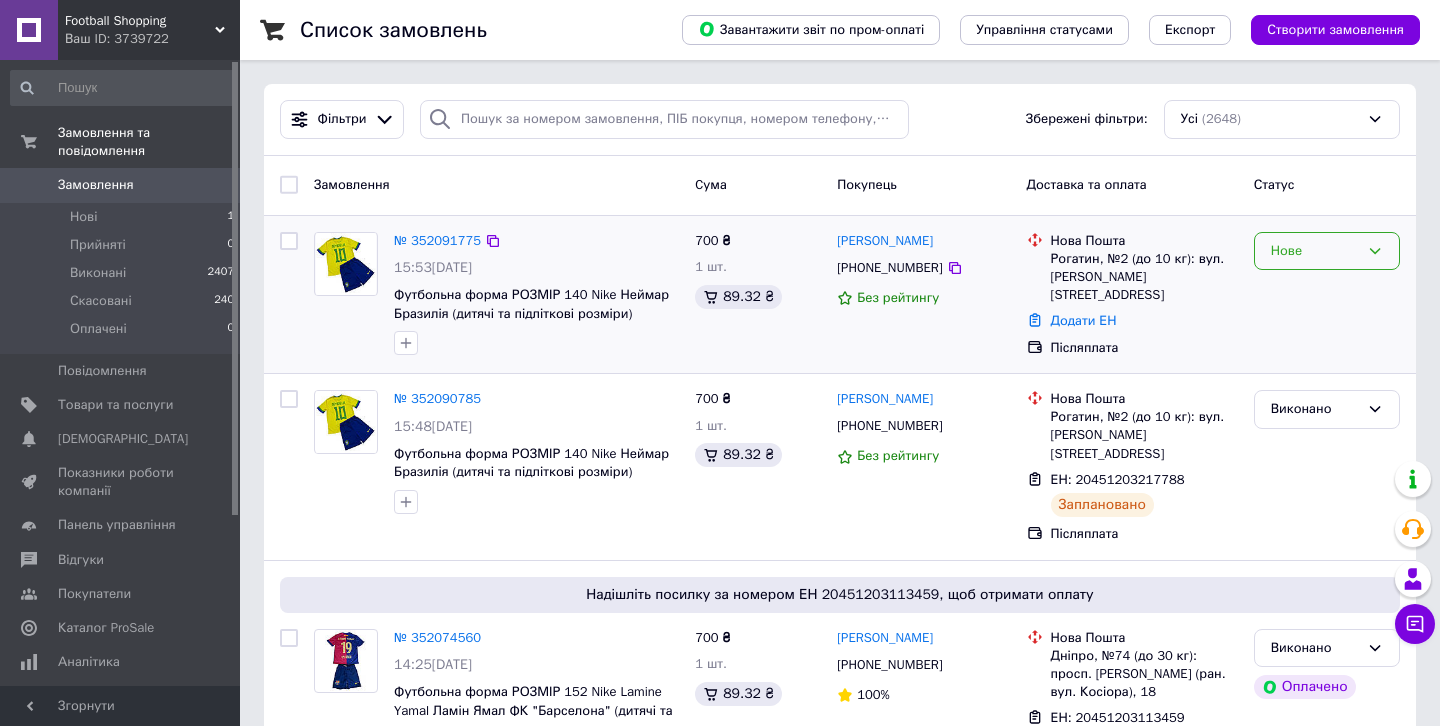 click on "Нове" at bounding box center [1327, 251] 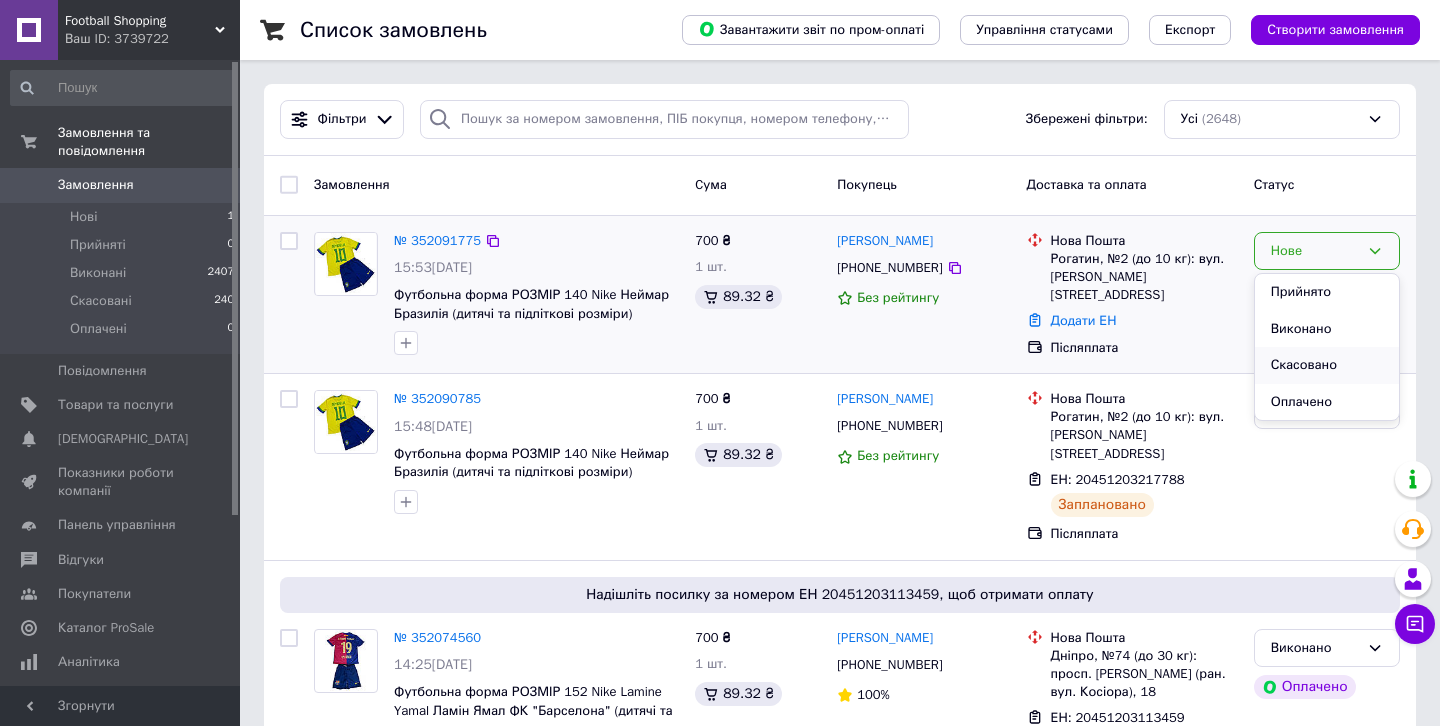 click on "Скасовано" at bounding box center [1327, 365] 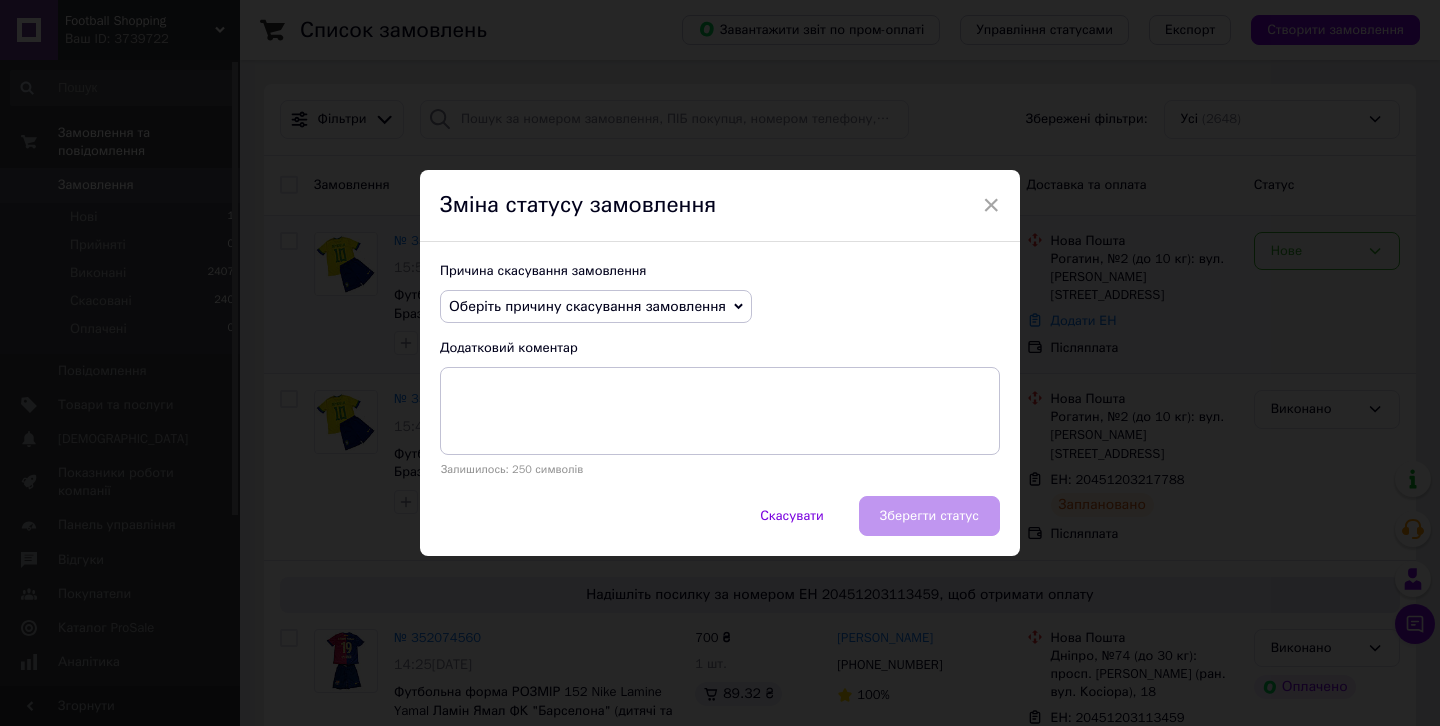 click on "Оберіть причину скасування замовлення" at bounding box center (596, 307) 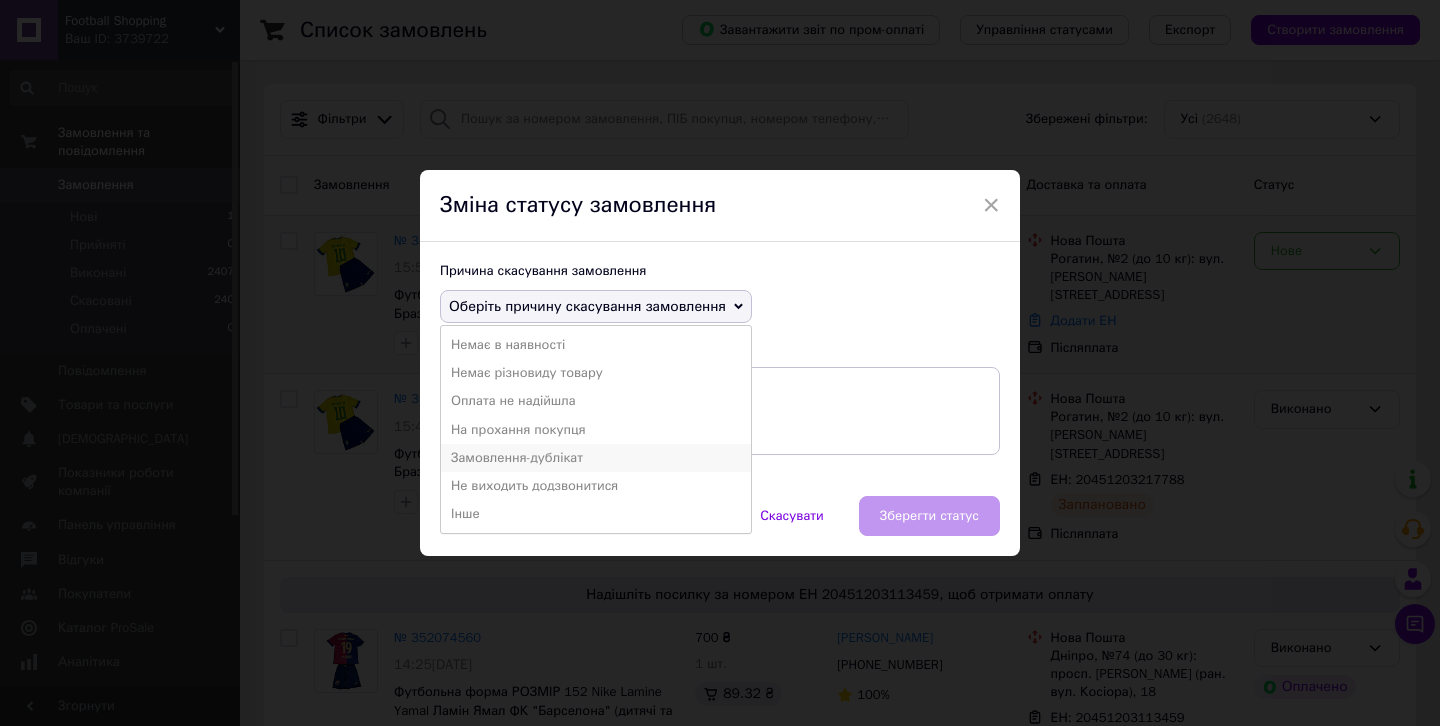 click on "Замовлення-дублікат" at bounding box center [596, 458] 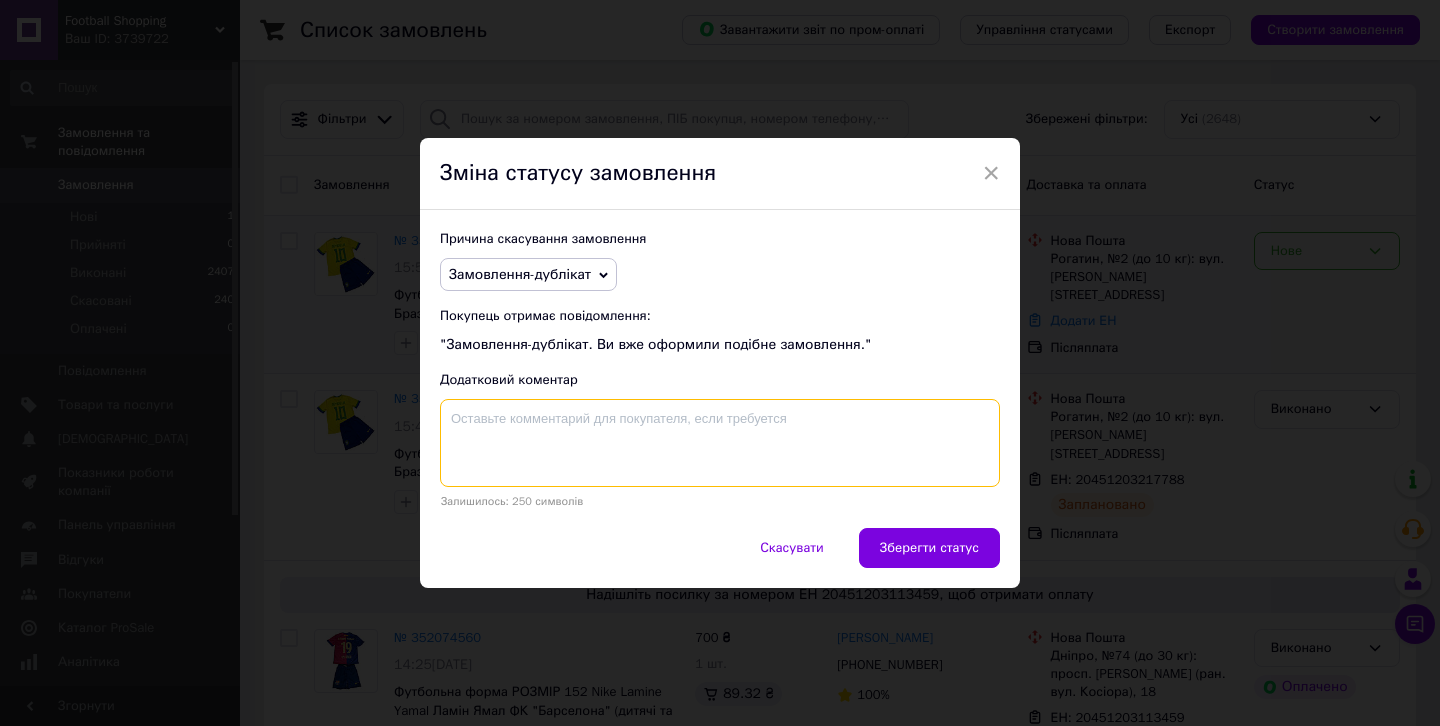 click at bounding box center (720, 443) 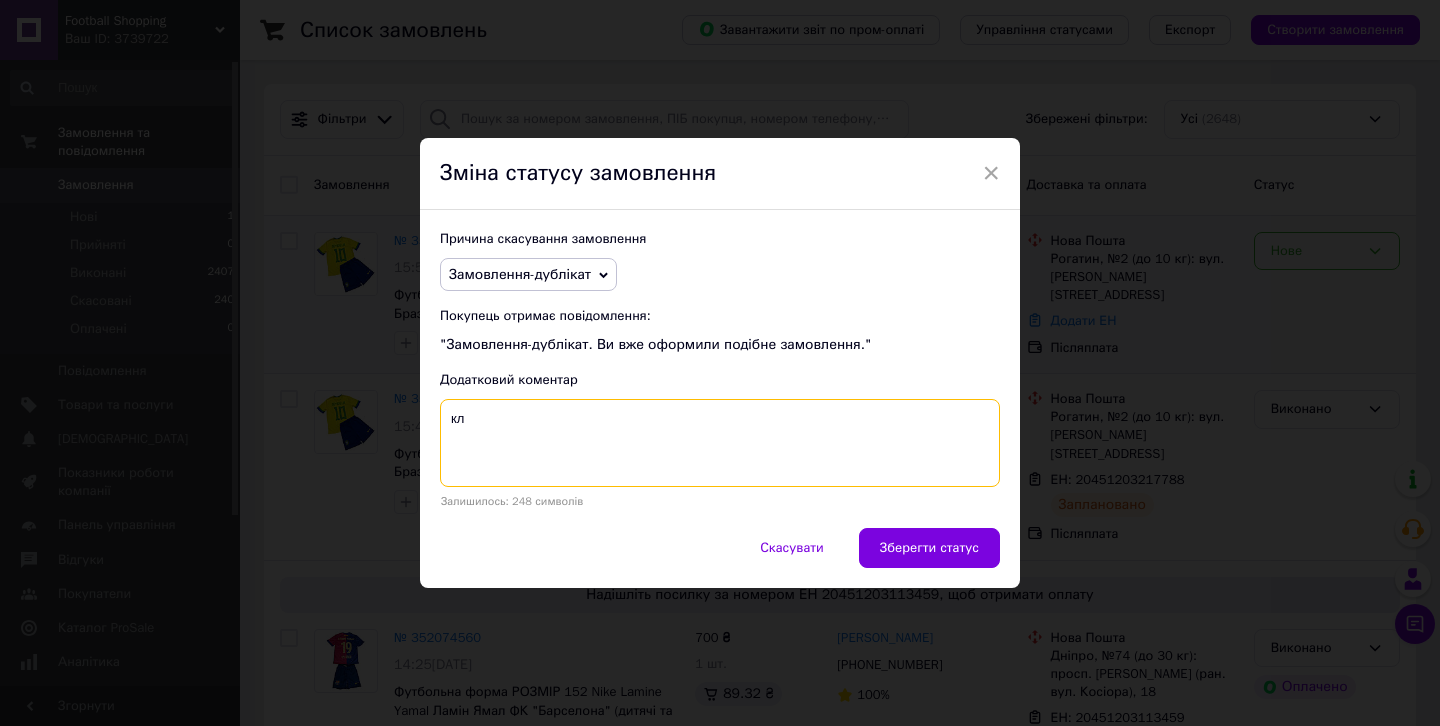 type on "к" 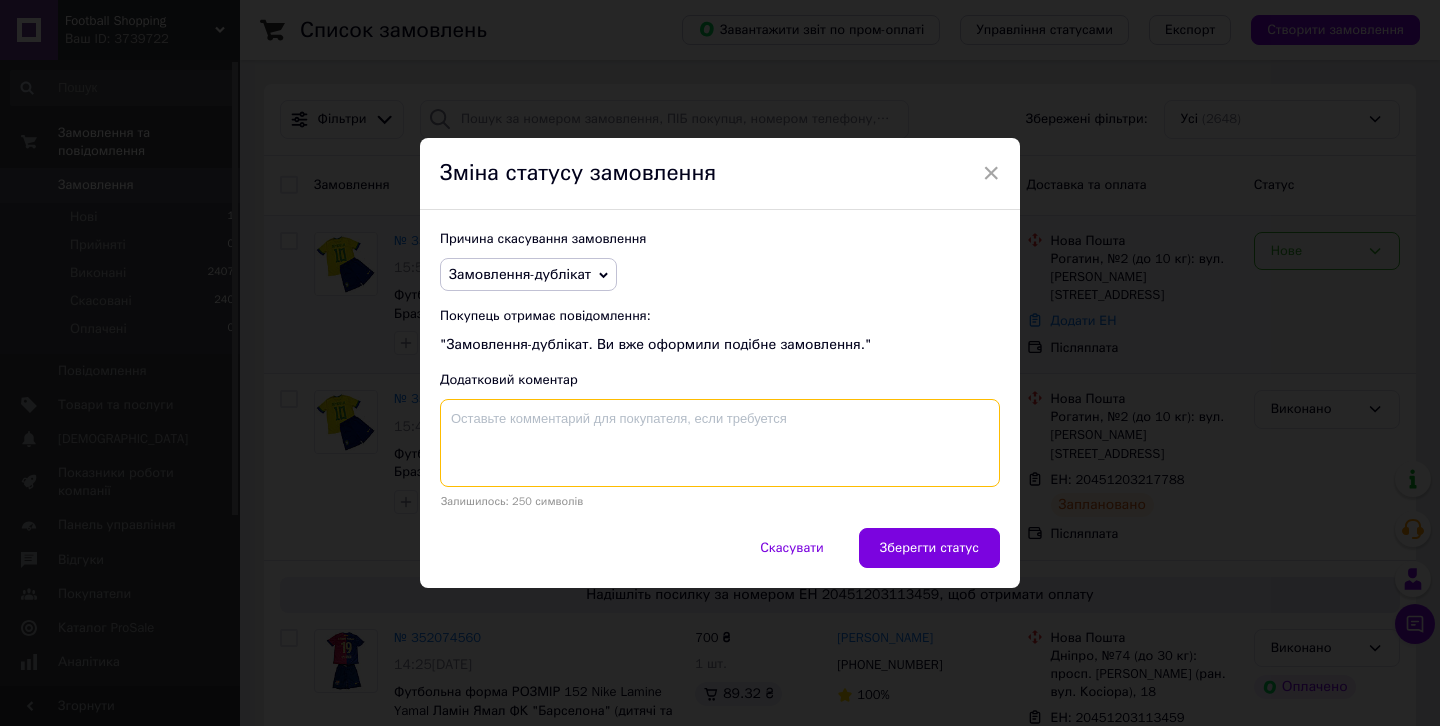 type on "п" 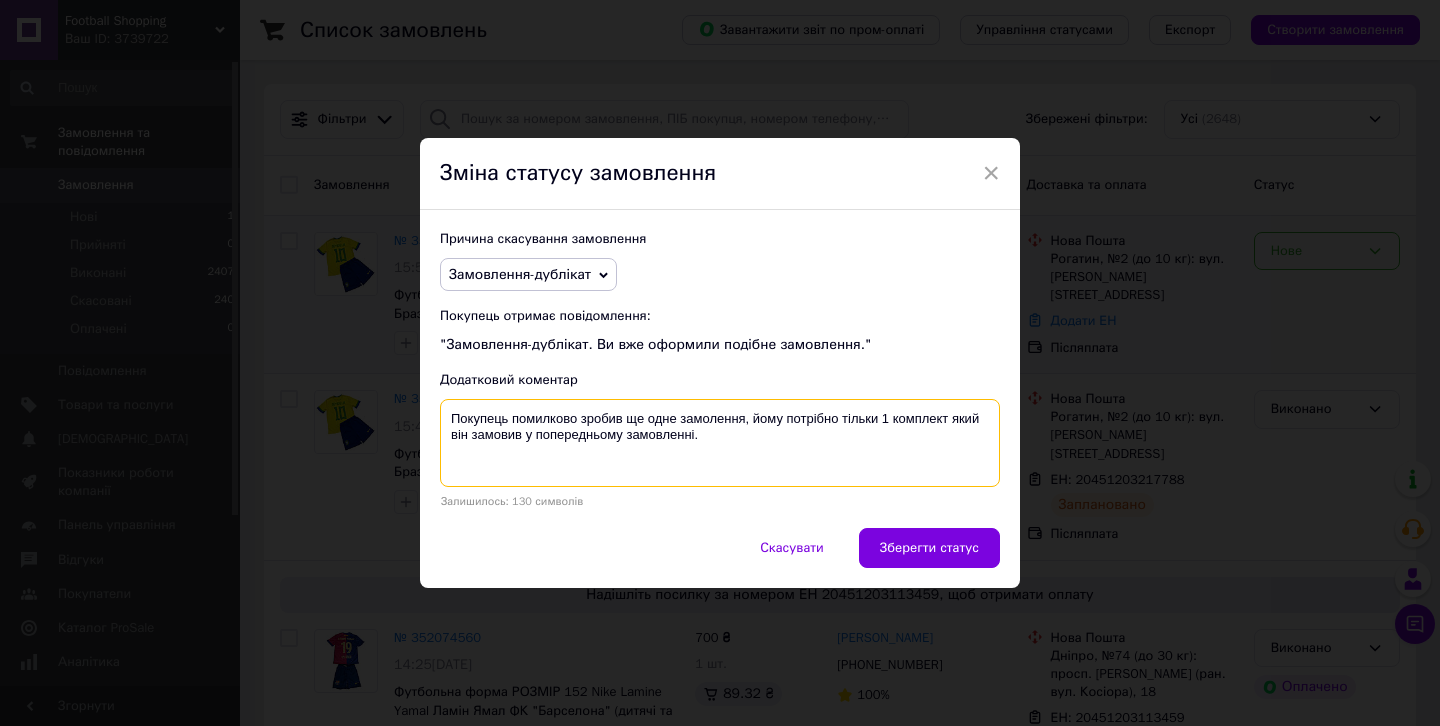 click on "Покупець помилково зробив ще одне замолення, йому потрібно тільки 1 комплект який він замовив у попередньому замовленні." at bounding box center [720, 443] 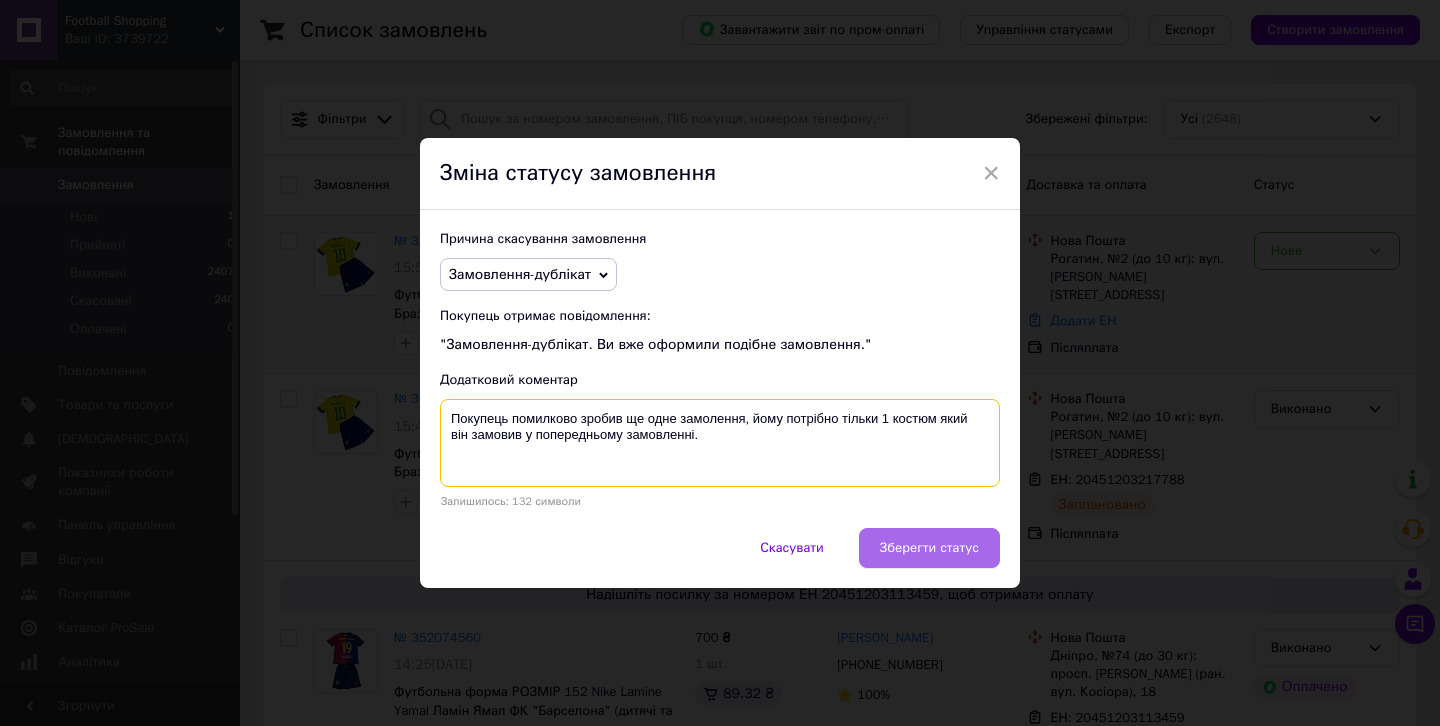 type on "Покупець помилково зробив ще одне замолення, йому потрібно тільки 1 костюм який він замовив у попередньому замовленні." 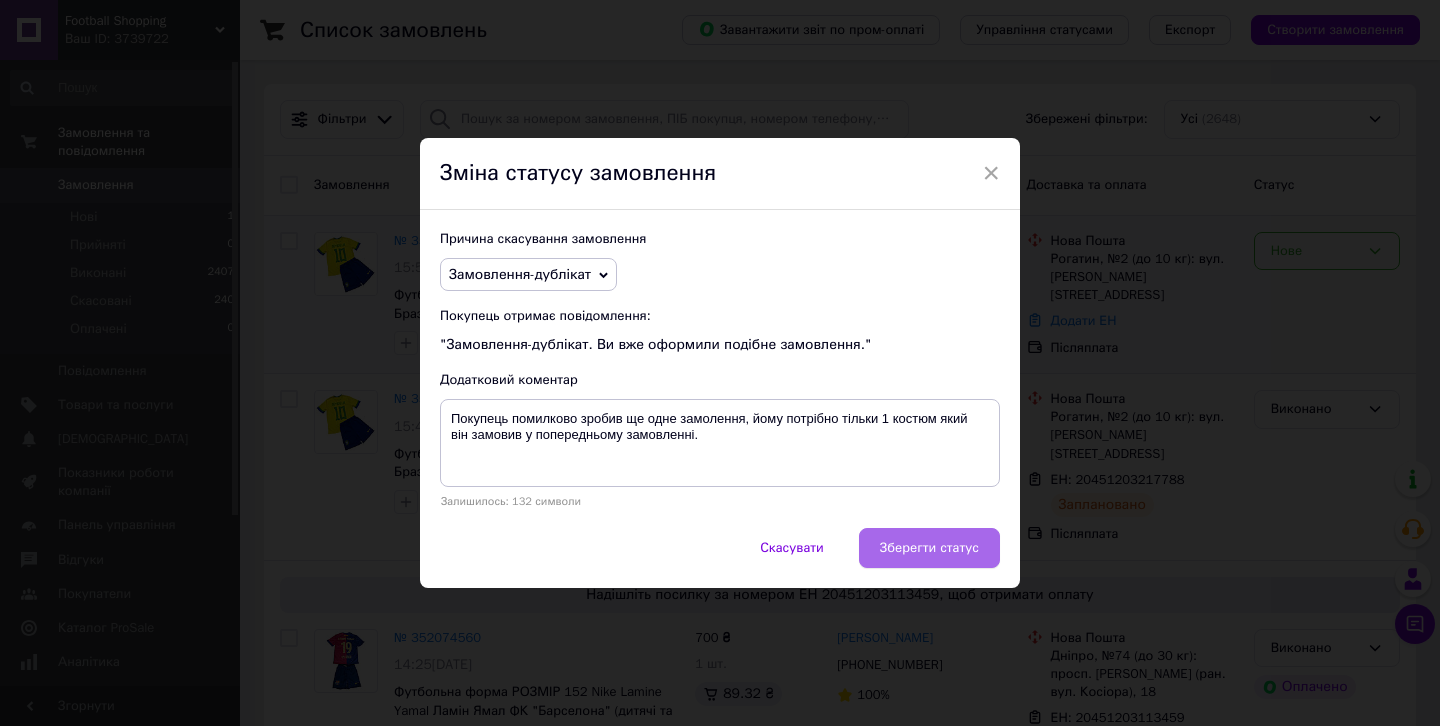 click on "Зберегти статус" at bounding box center [929, 548] 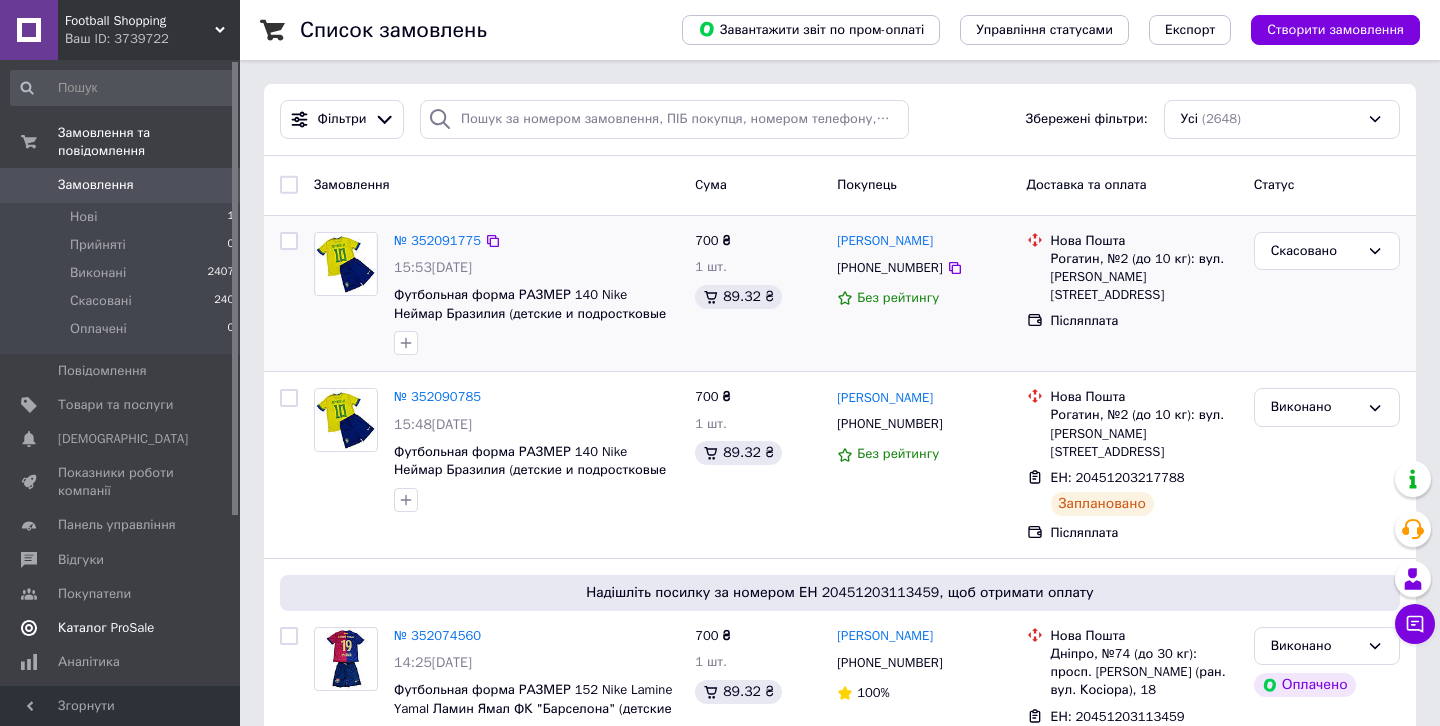 click on "Каталог ProSale" at bounding box center (106, 628) 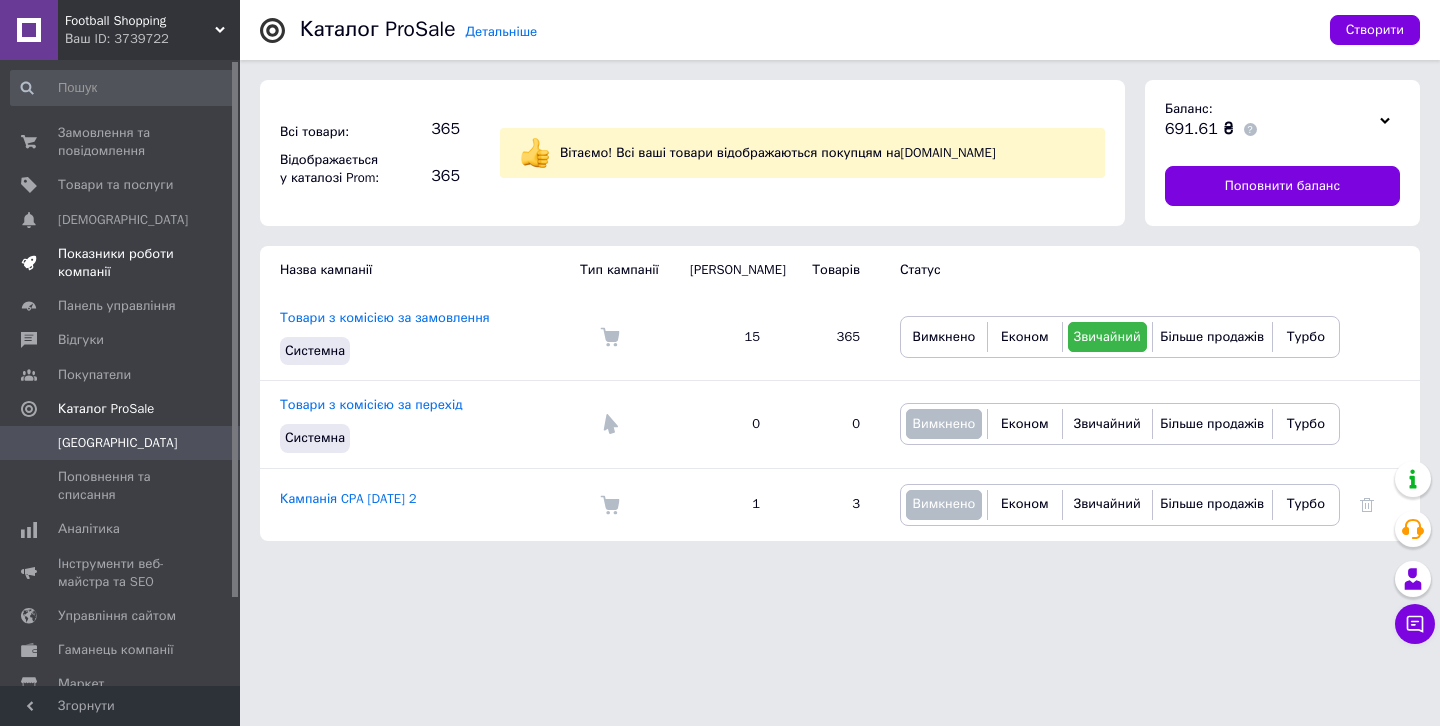 click on "Показники роботи компанії" at bounding box center [123, 263] 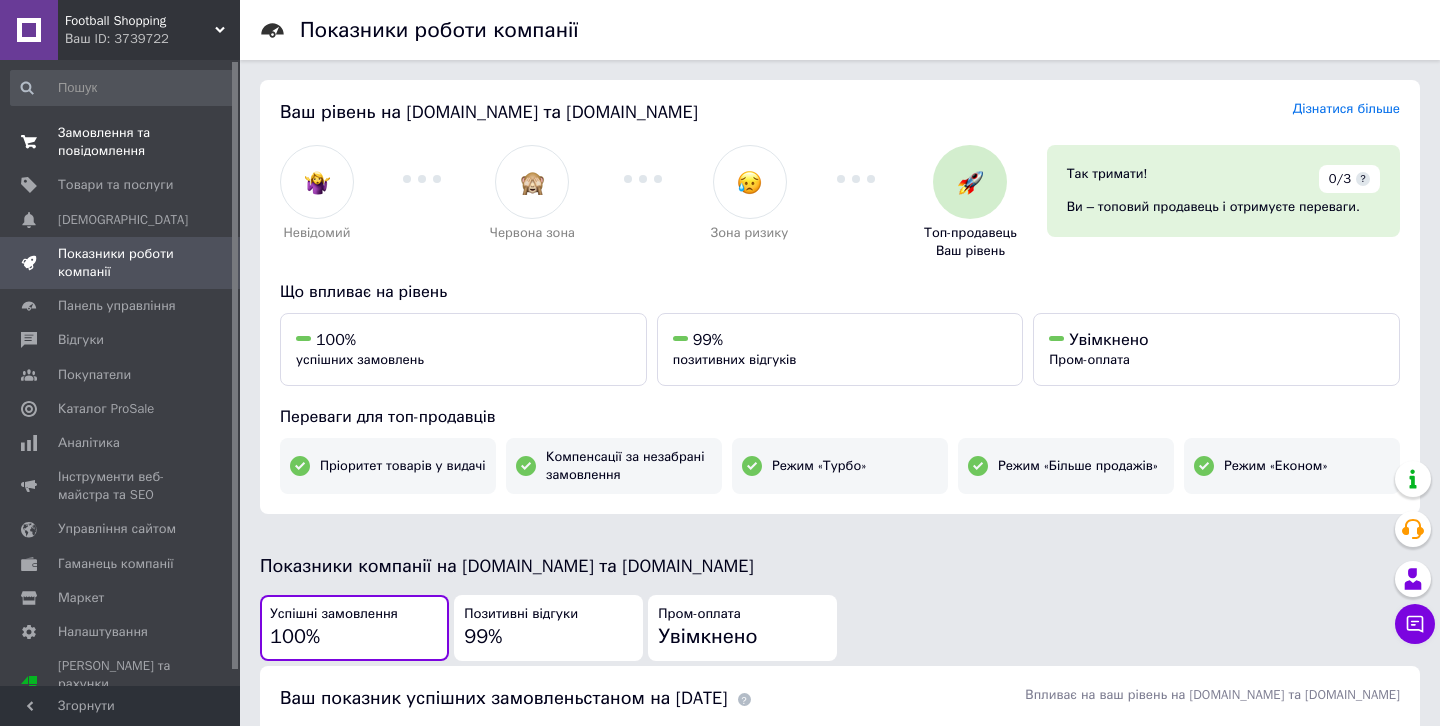 click on "Замовлення та повідомлення" at bounding box center [121, 142] 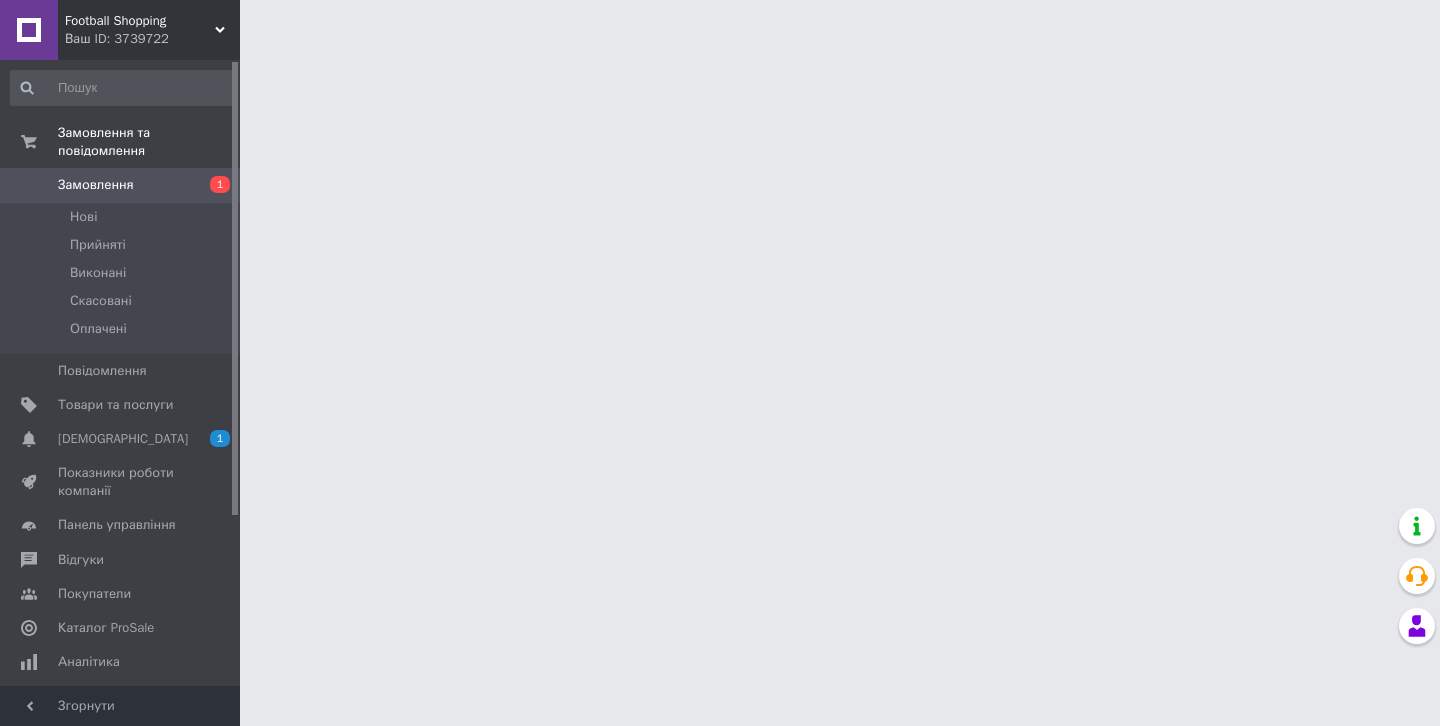 scroll, scrollTop: 0, scrollLeft: 0, axis: both 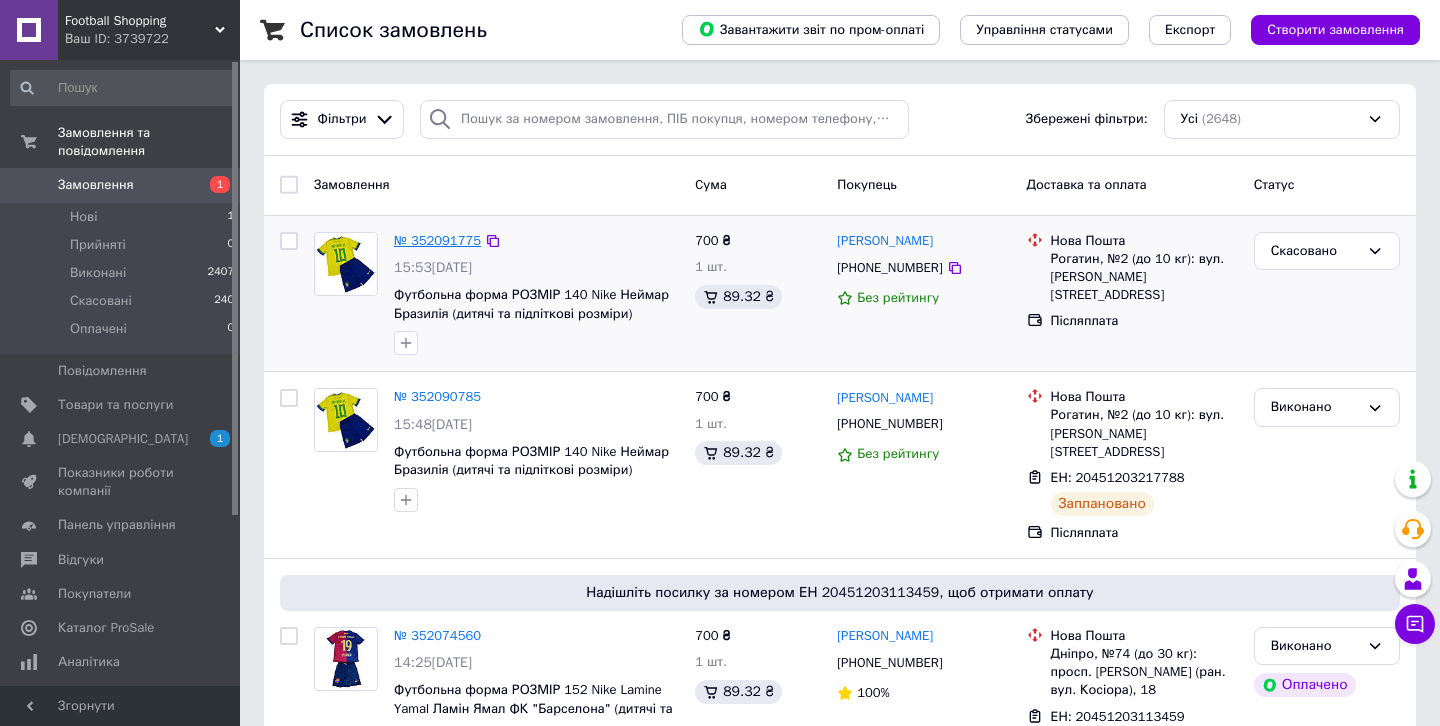 click on "№ 352091775" at bounding box center [437, 240] 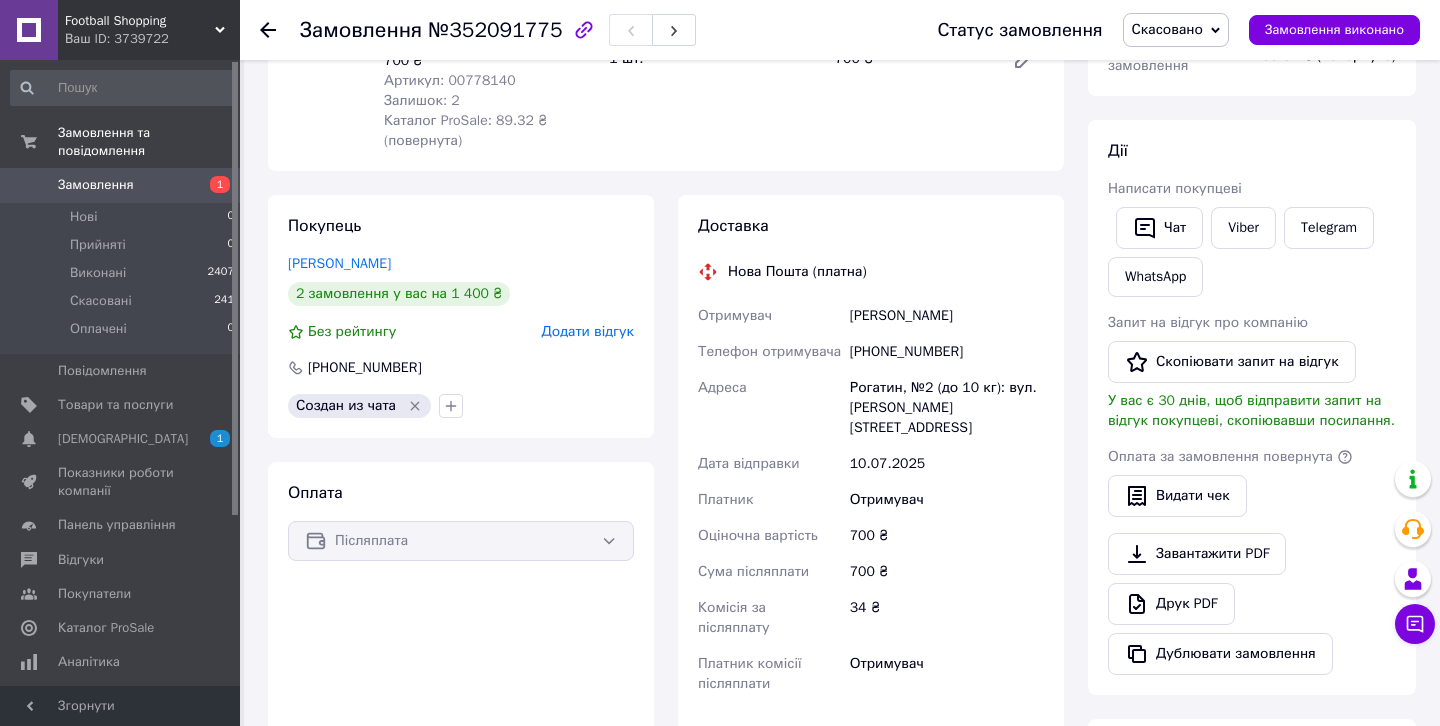 scroll, scrollTop: 0, scrollLeft: 0, axis: both 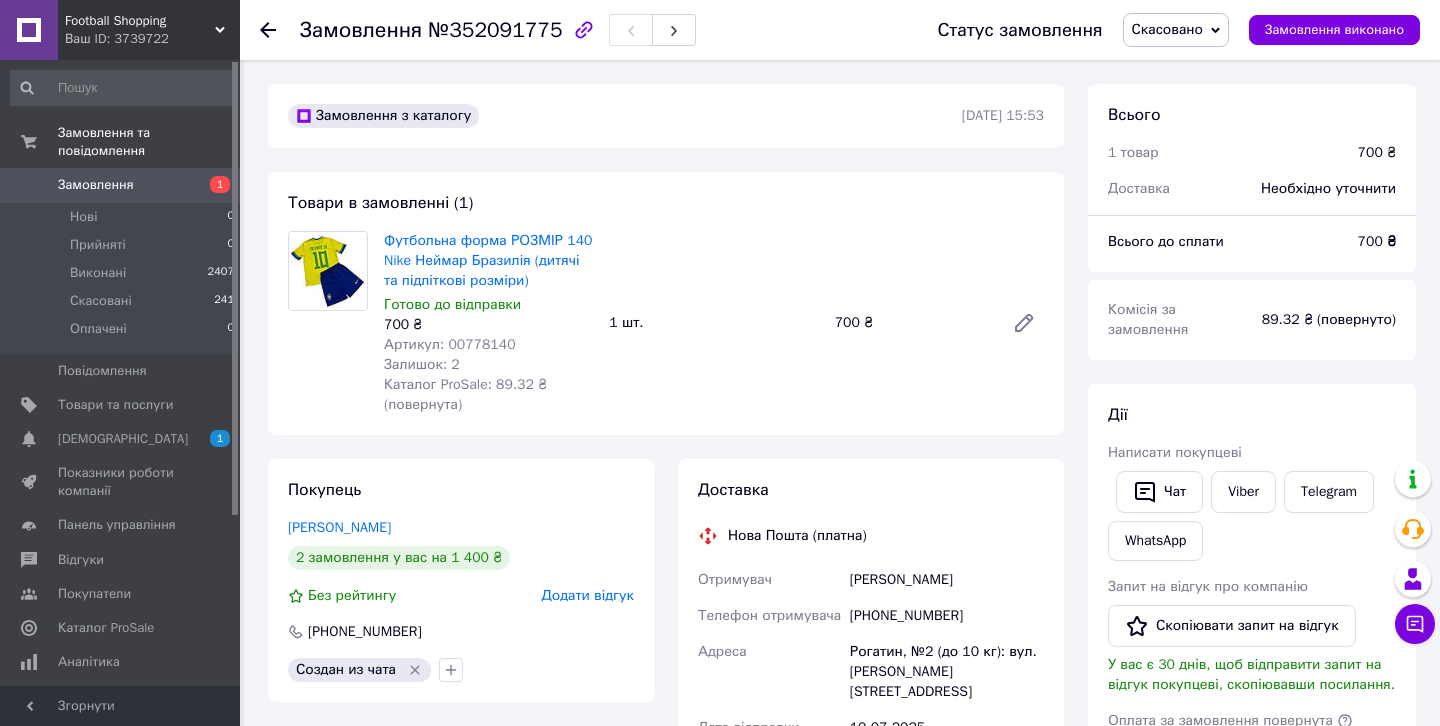 click on "1" at bounding box center (212, 185) 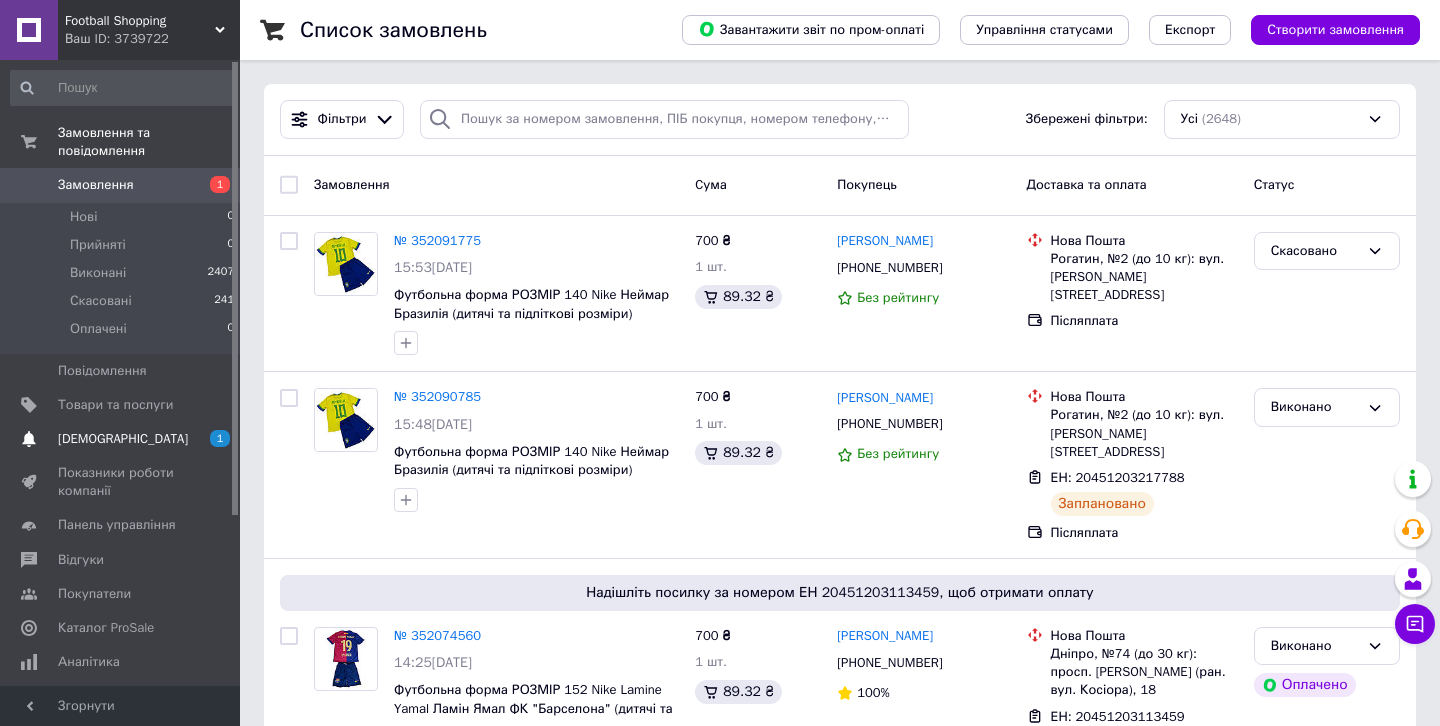 click on "[DEMOGRAPHIC_DATA]" at bounding box center [121, 439] 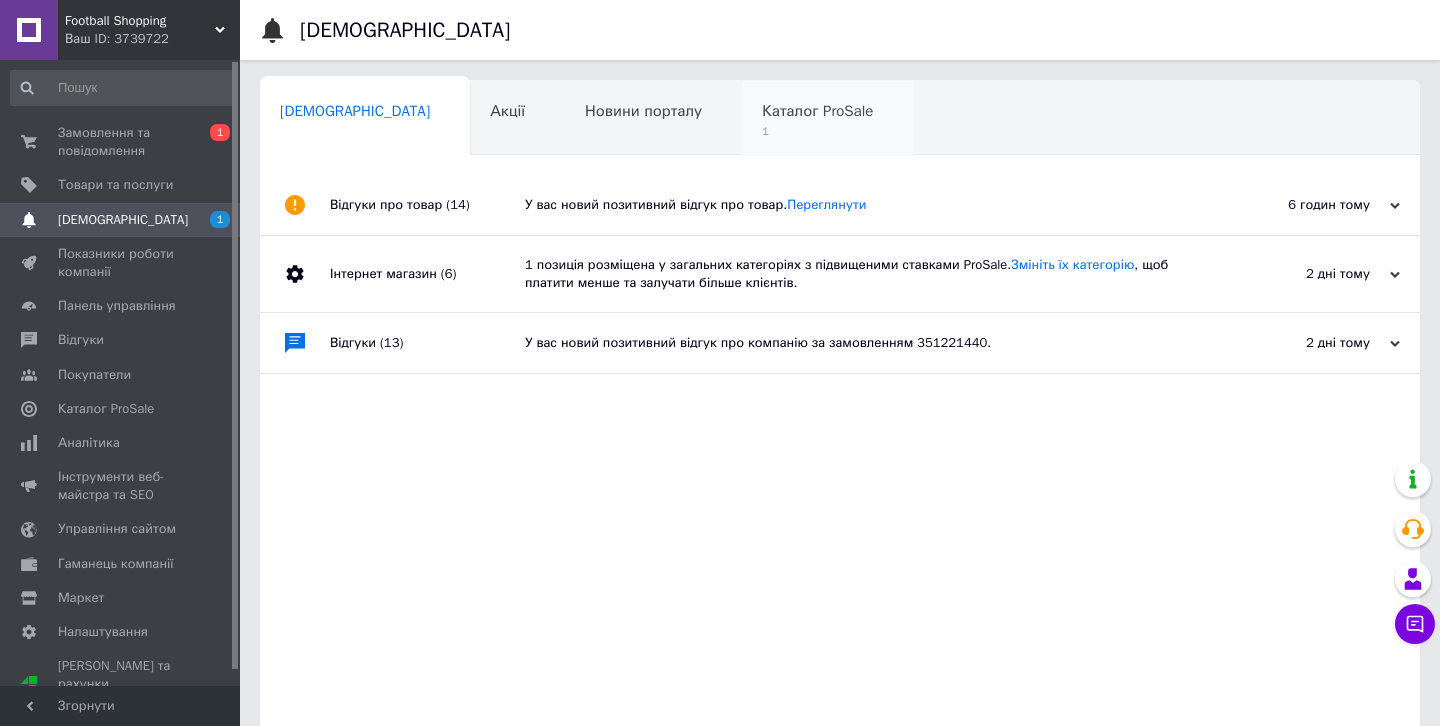 click on "1" at bounding box center [817, 131] 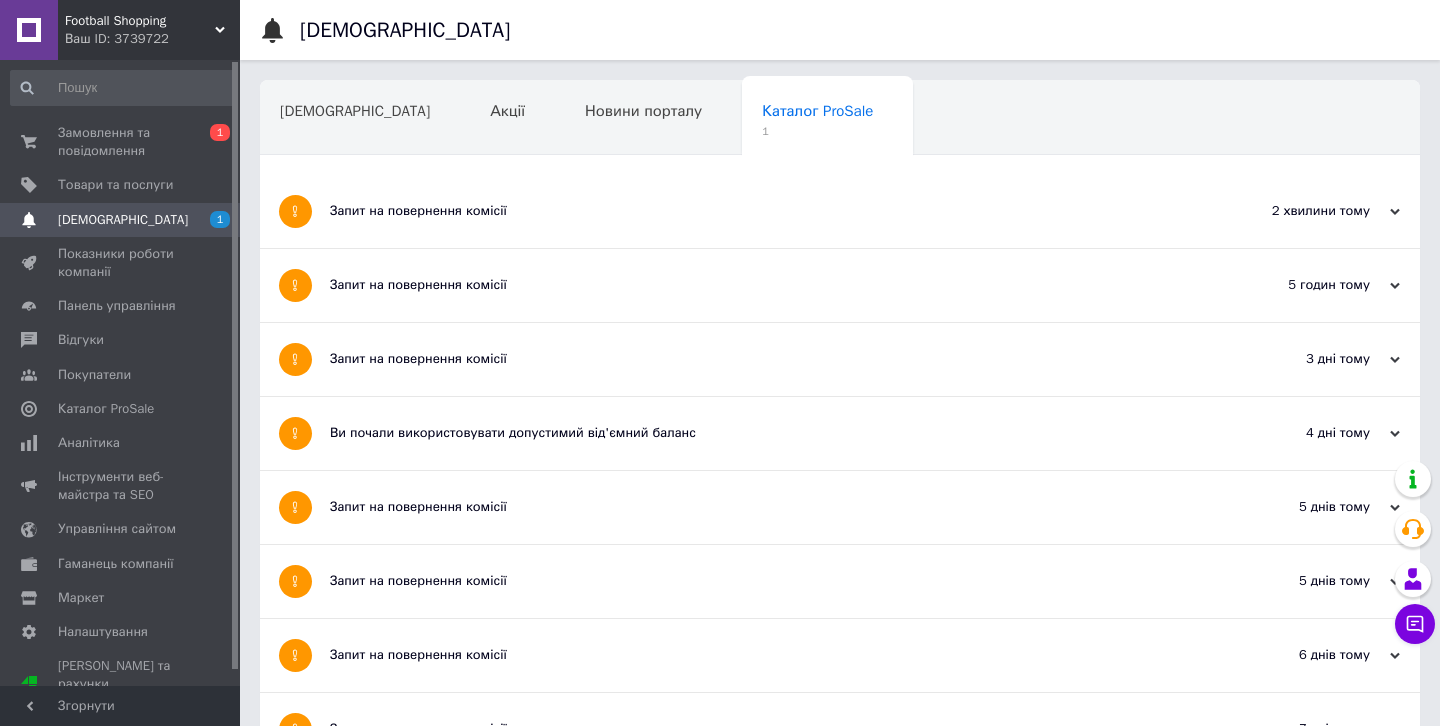 click on "Запит на повернення комісії" at bounding box center [765, 211] 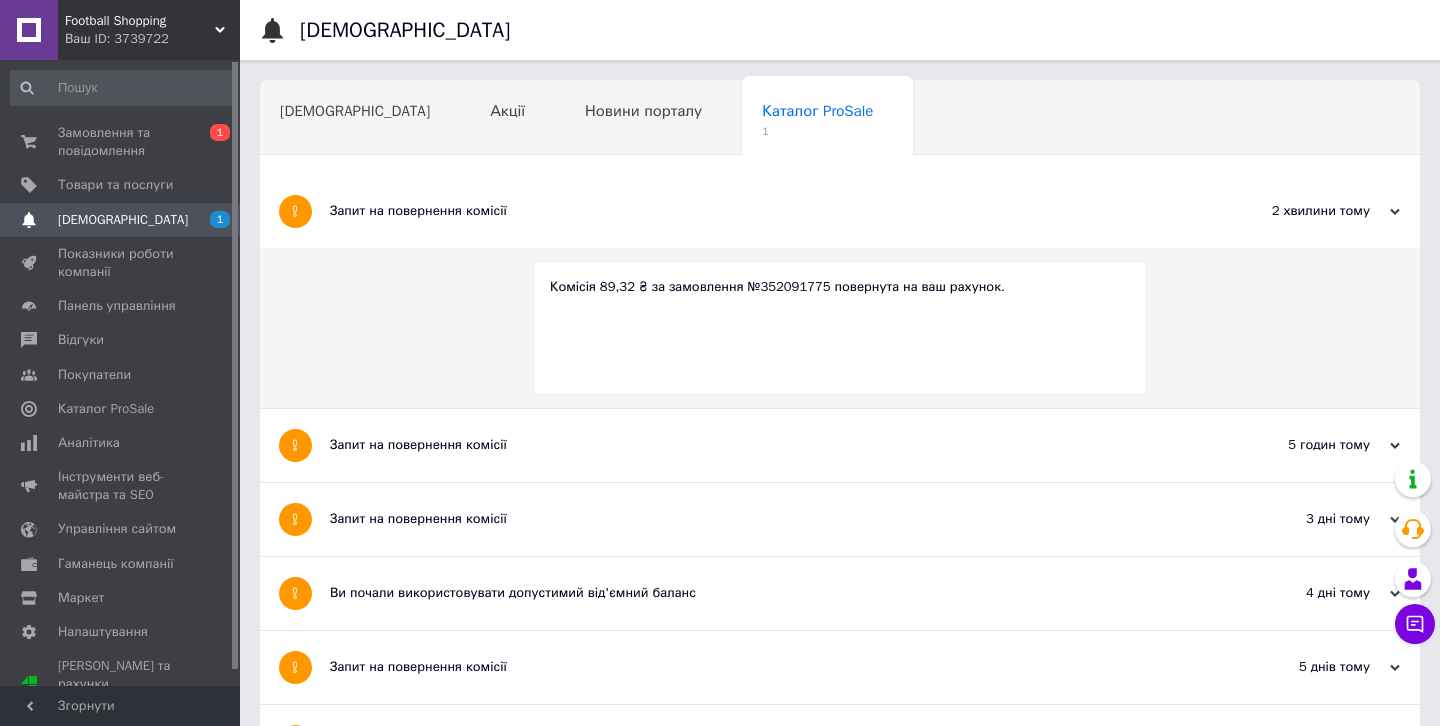 click on "Запит на повернення комісії" at bounding box center [765, 211] 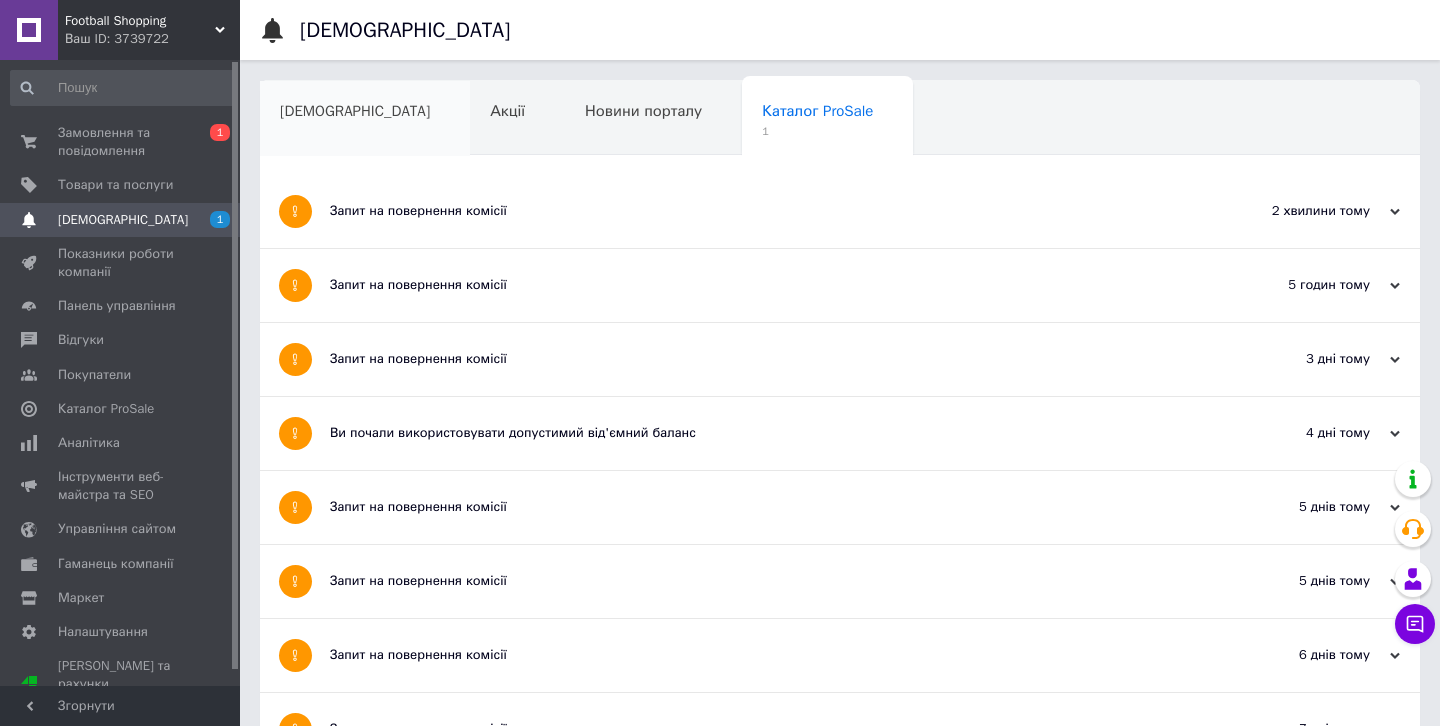 click on "[DEMOGRAPHIC_DATA]" at bounding box center [365, 119] 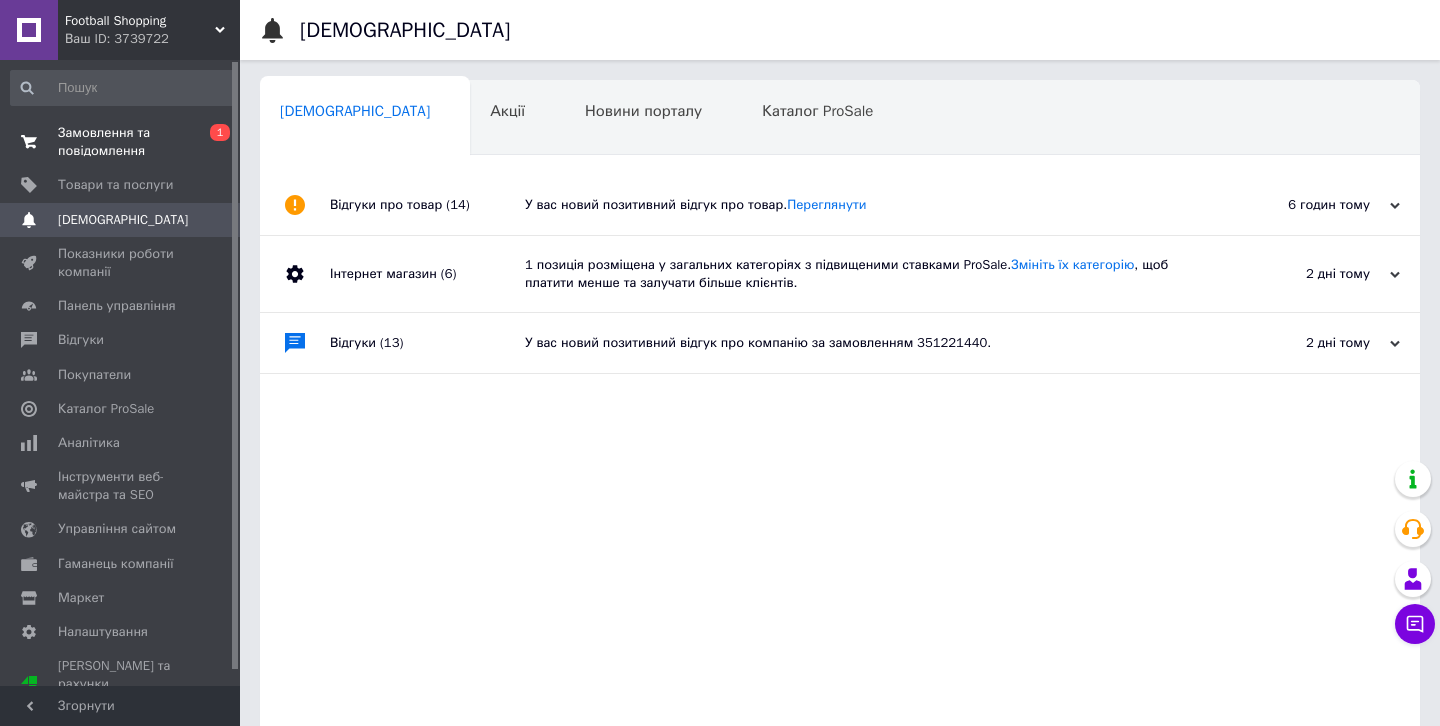 click on "Замовлення та повідомлення" at bounding box center [121, 142] 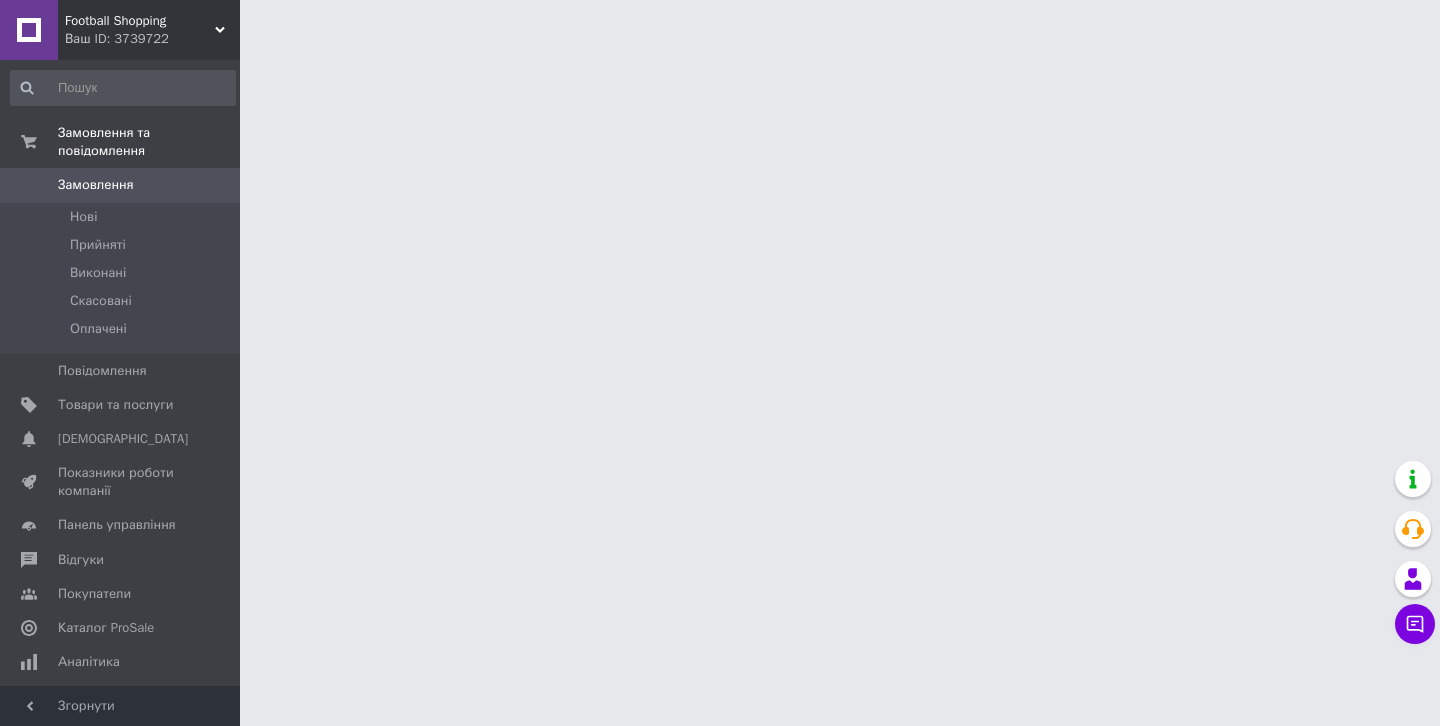 scroll, scrollTop: 0, scrollLeft: 0, axis: both 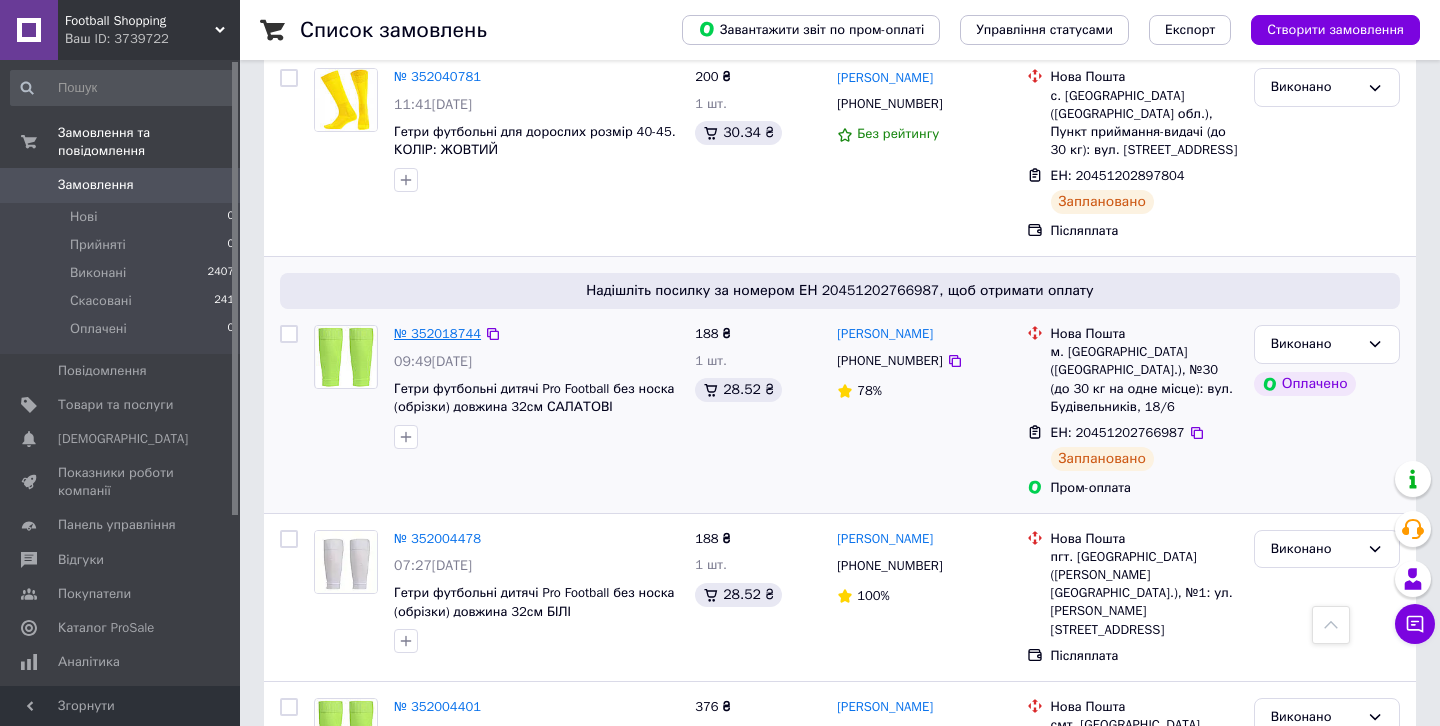 click on "№ 352018744" at bounding box center (437, 333) 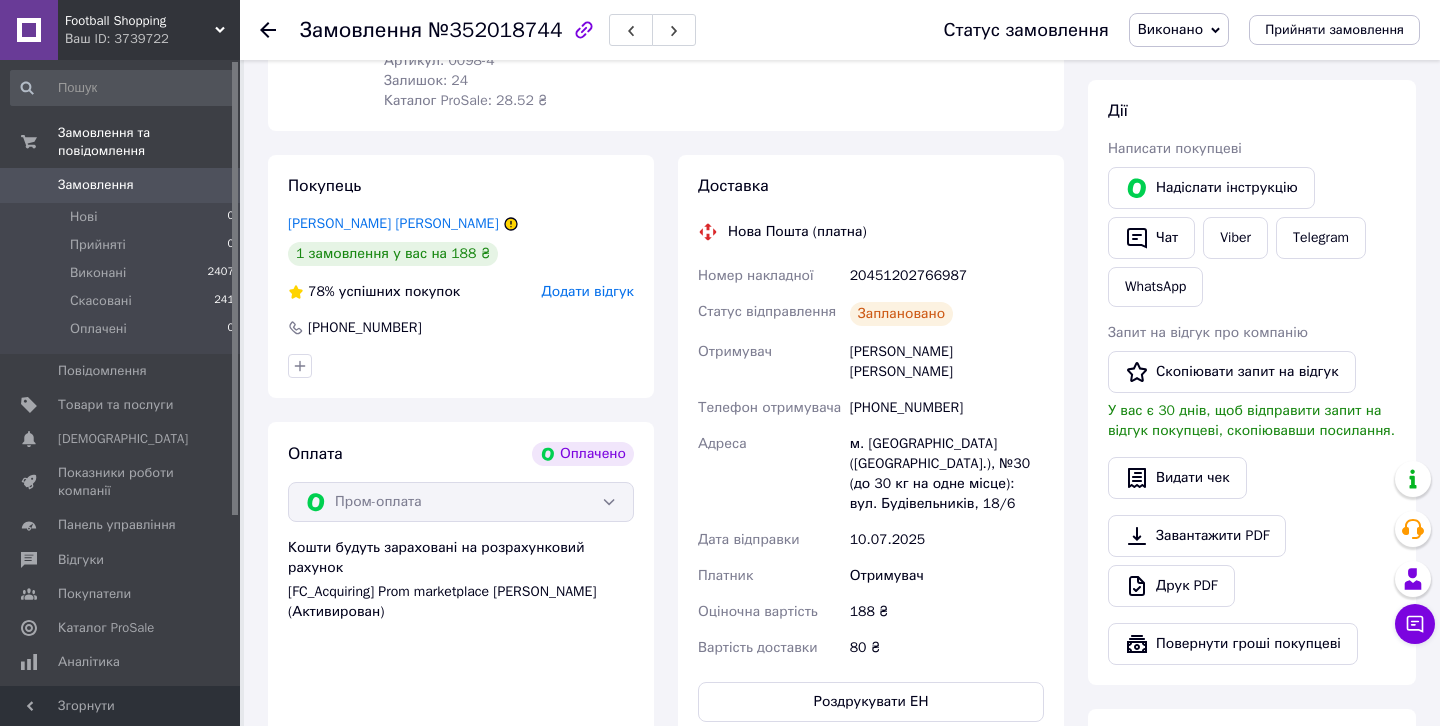 scroll, scrollTop: 331, scrollLeft: 0, axis: vertical 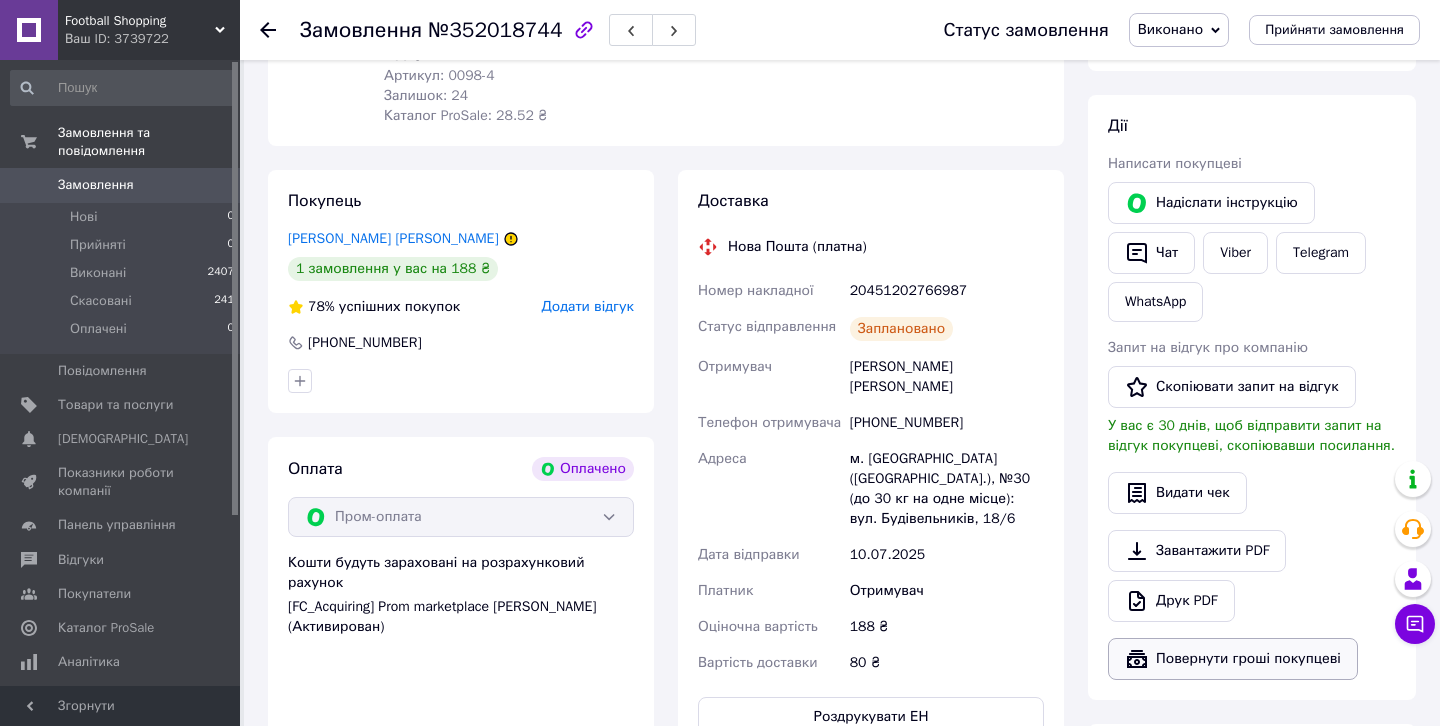 click on "Повернути гроші покупцеві" at bounding box center [1233, 659] 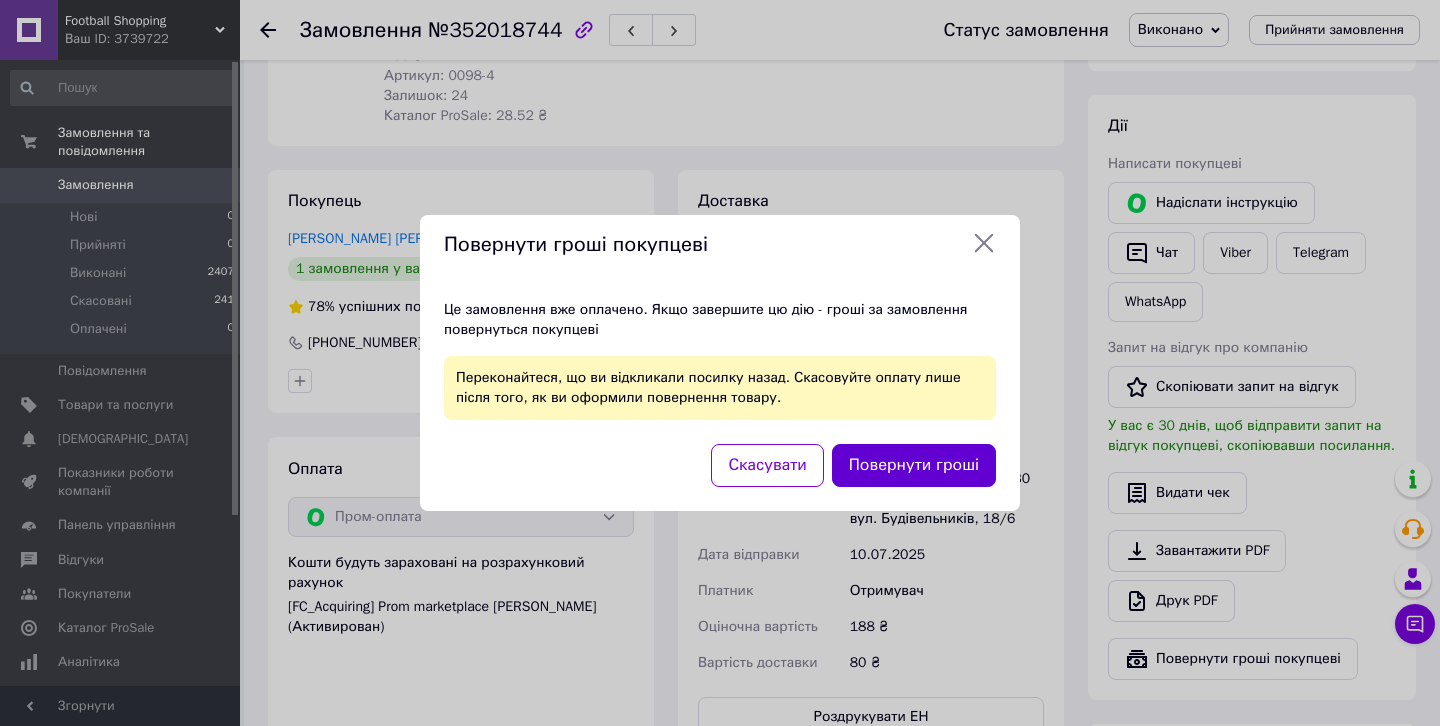click on "Повернути гроші" at bounding box center (914, 465) 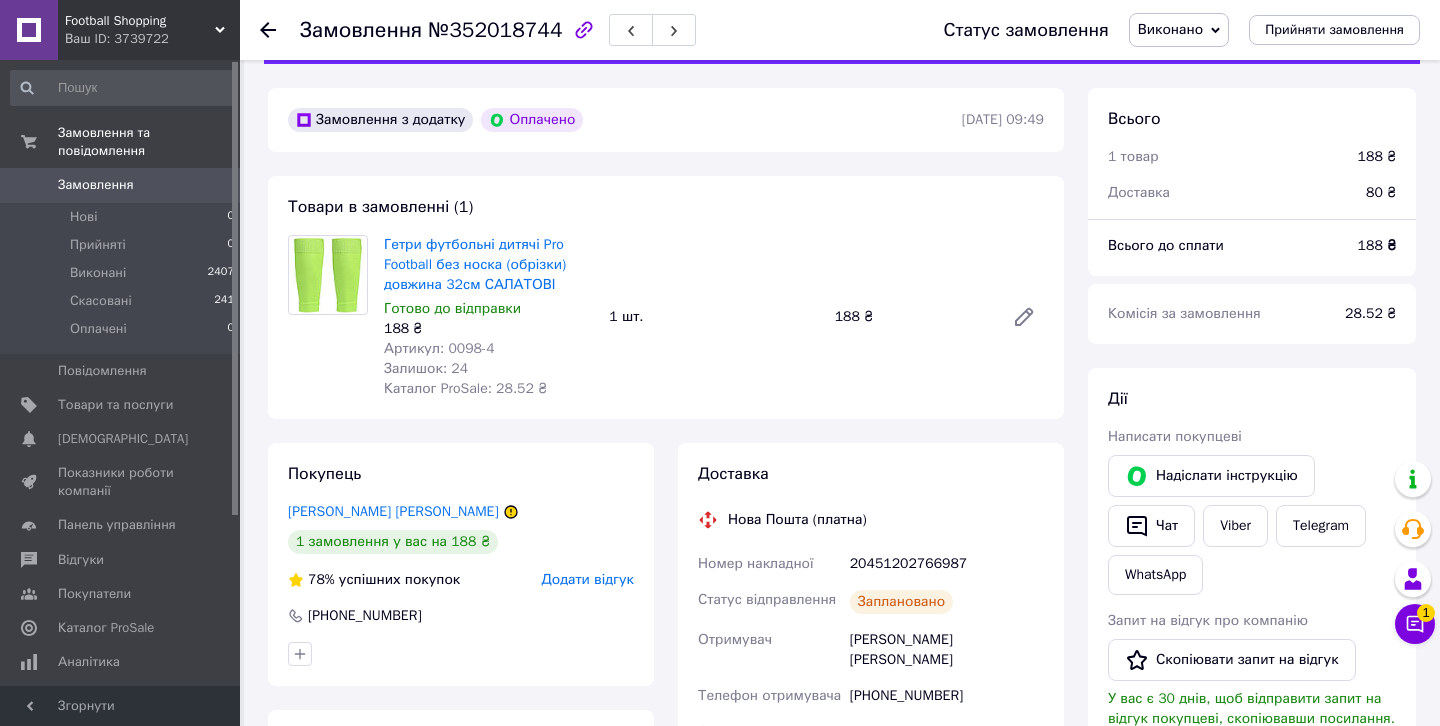 scroll, scrollTop: 54, scrollLeft: 0, axis: vertical 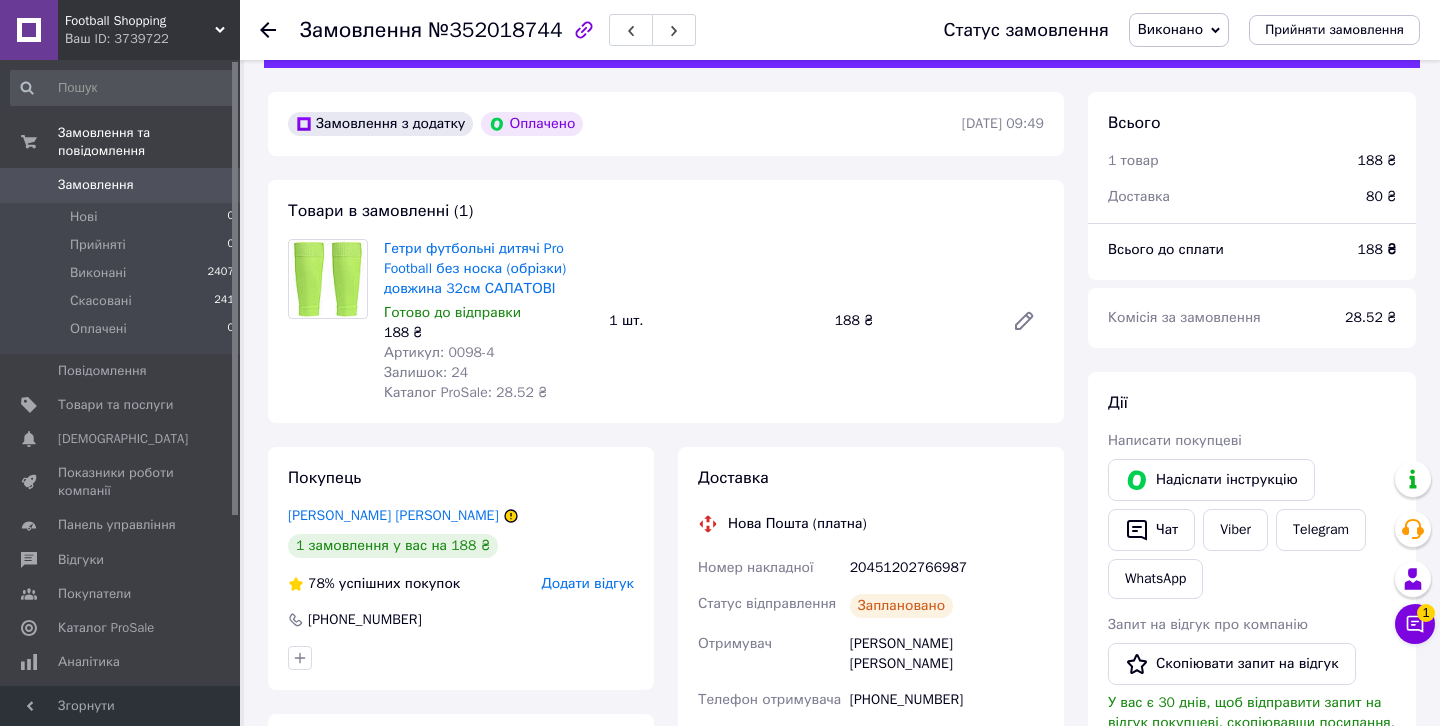 click on "Чат з покупцем 1" at bounding box center (1415, 624) 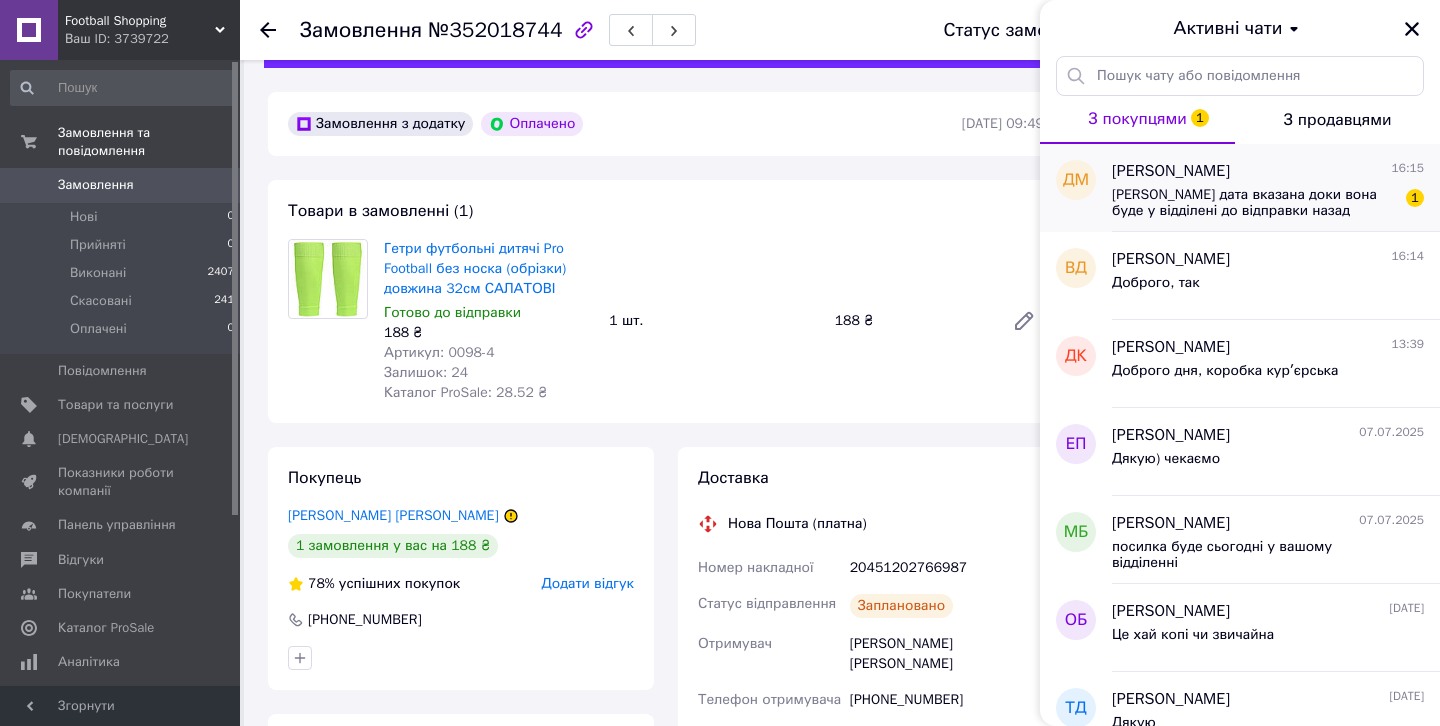 click on "[PERSON_NAME] дата вказана доки вона буде у відділені до відправки назад" at bounding box center [1254, 203] 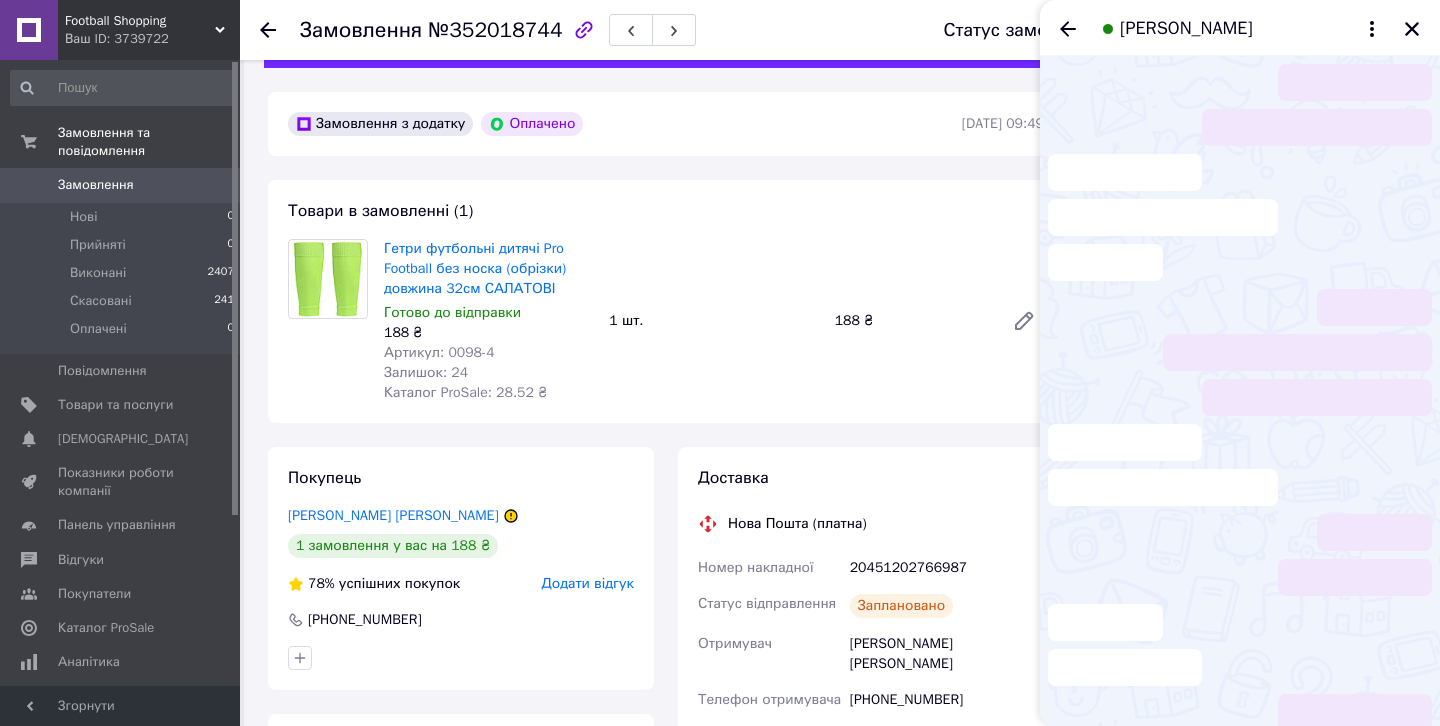 scroll, scrollTop: 1365, scrollLeft: 0, axis: vertical 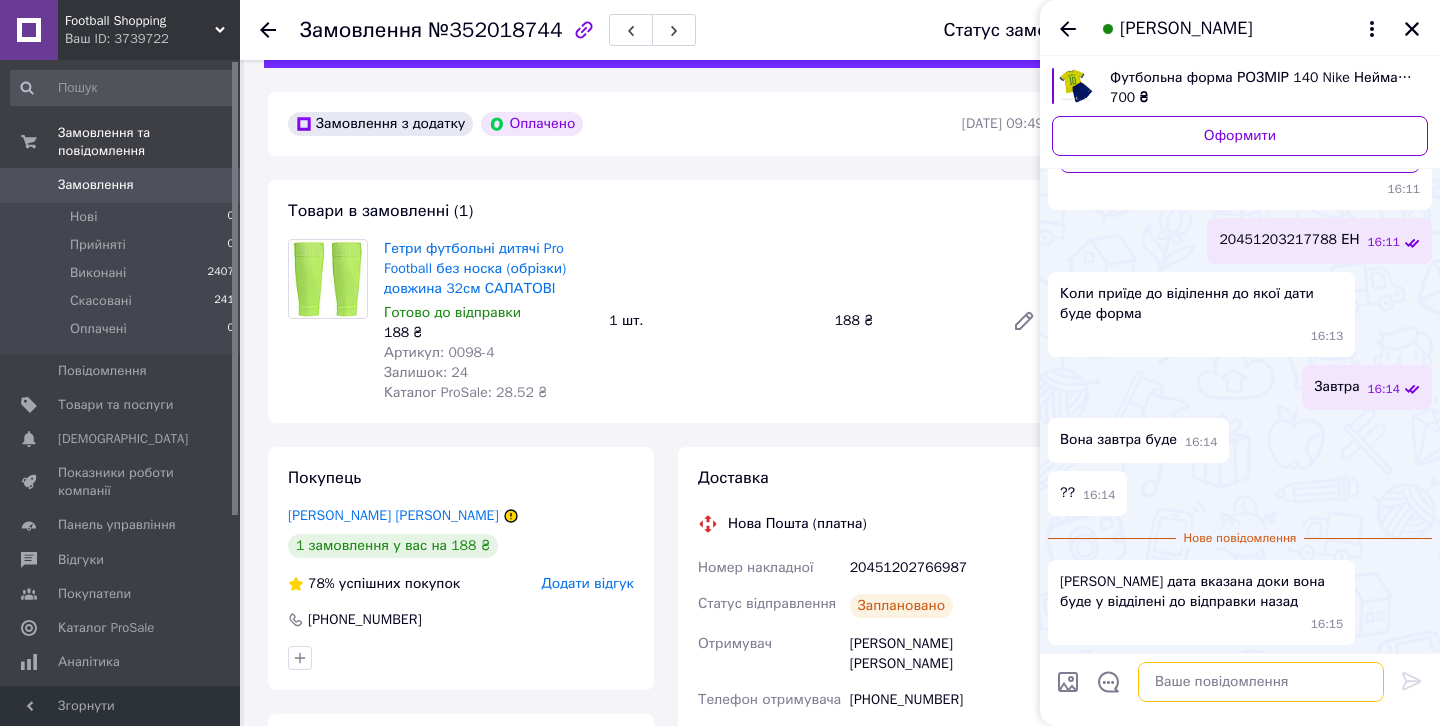 click at bounding box center [1261, 682] 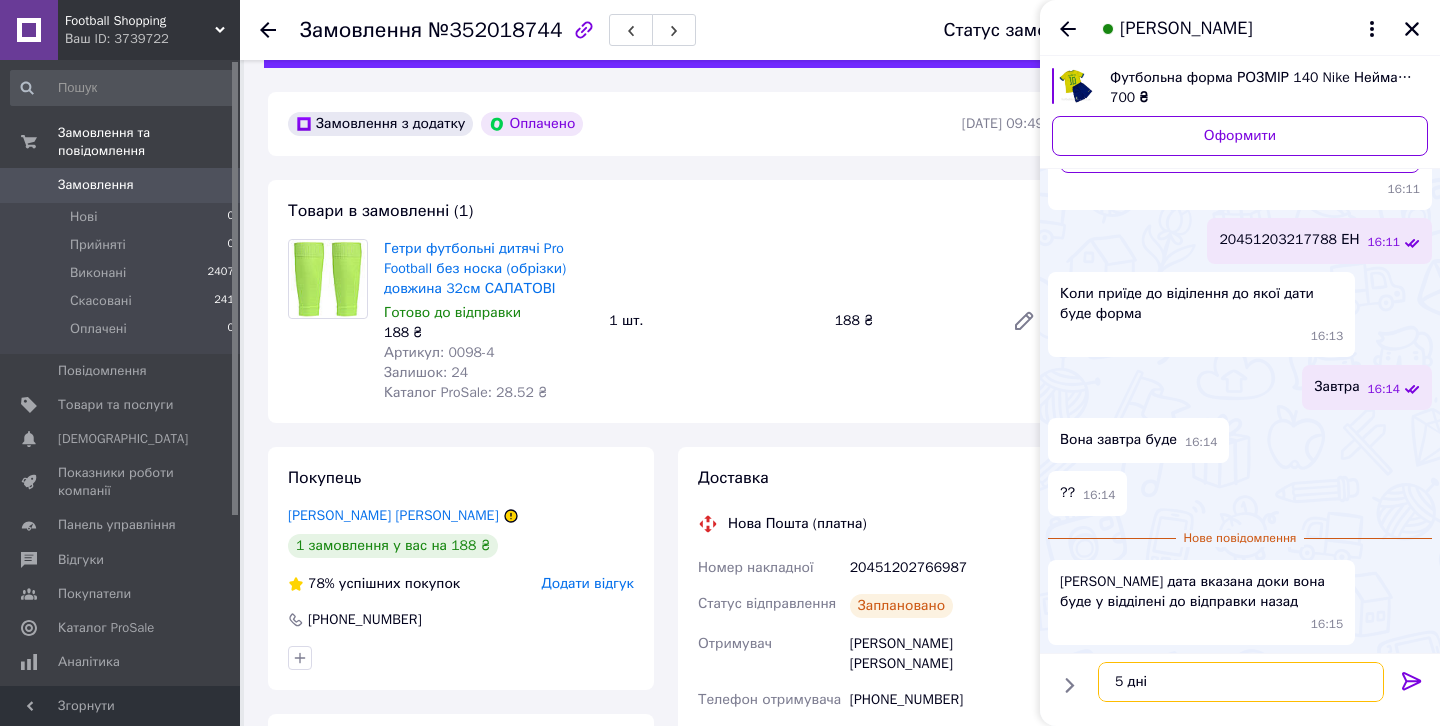 type on "5 днів" 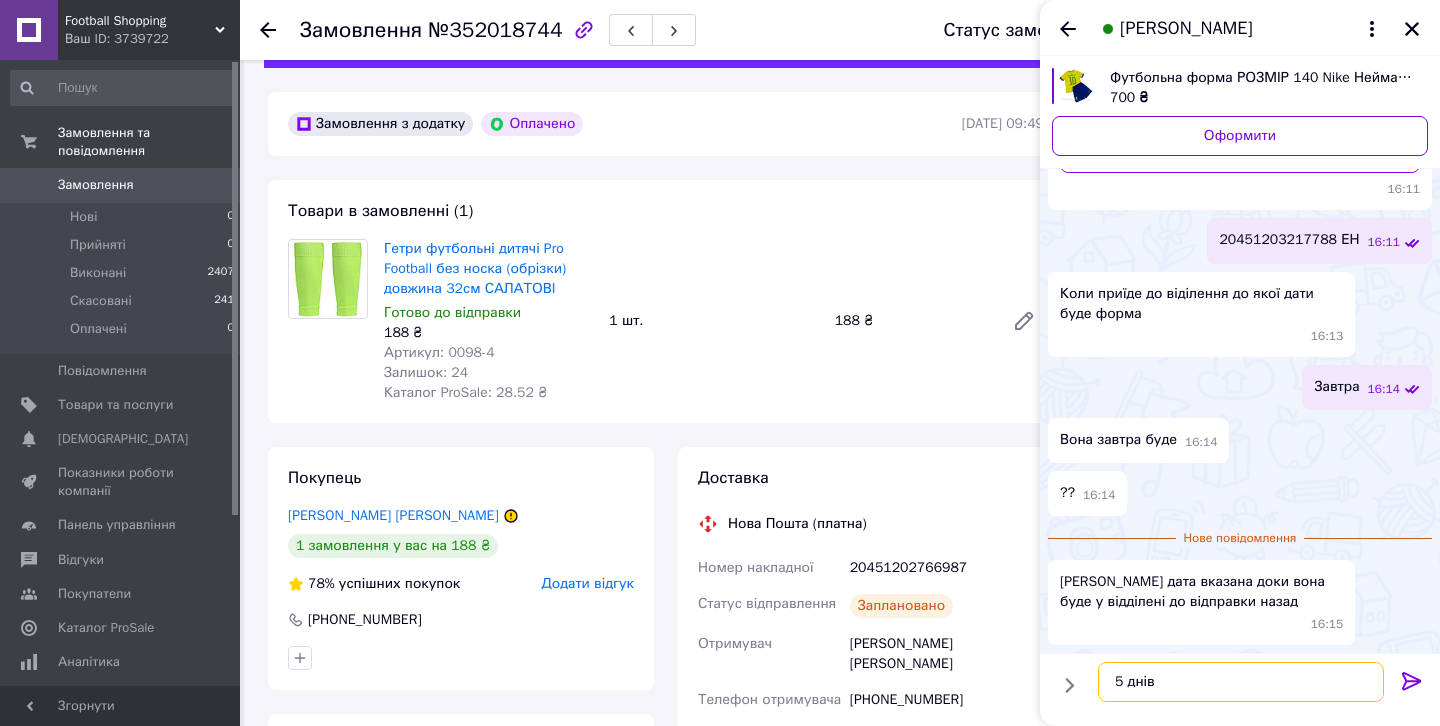type 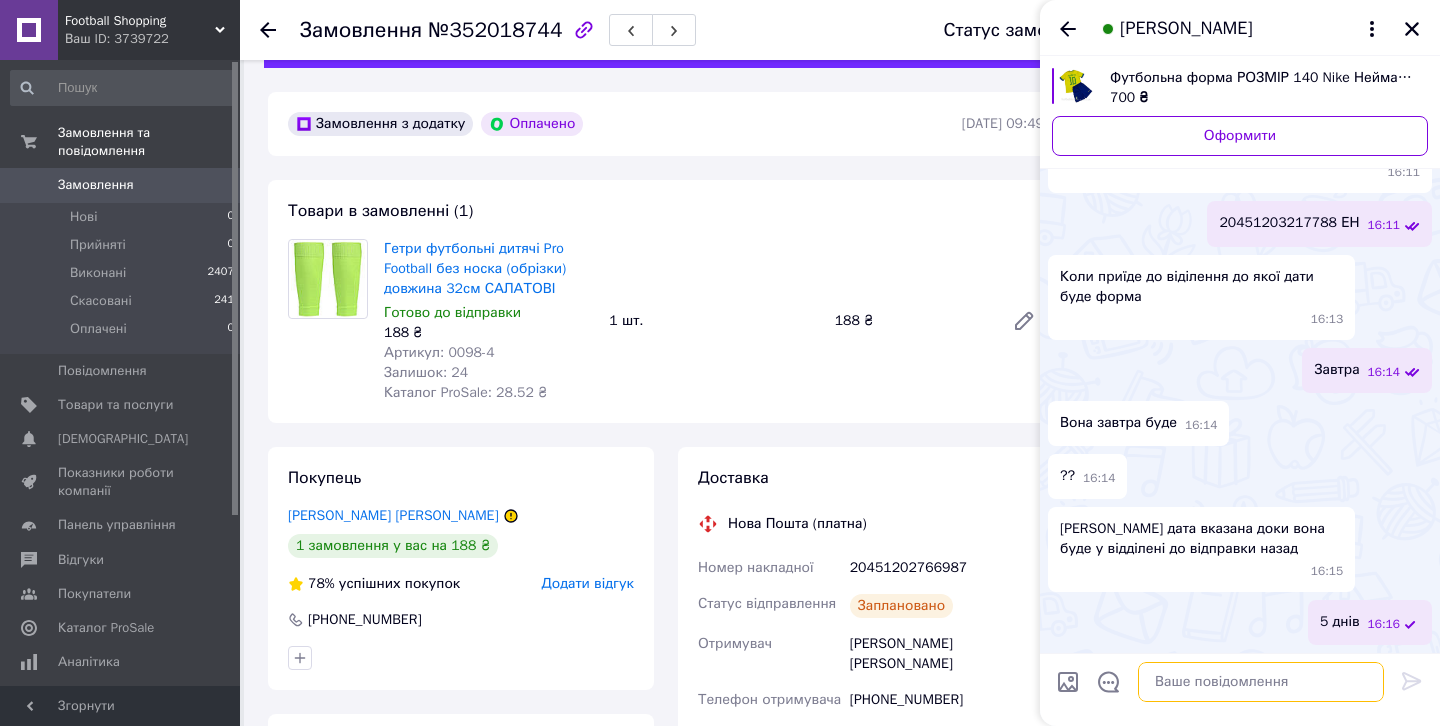 scroll, scrollTop: 1331, scrollLeft: 0, axis: vertical 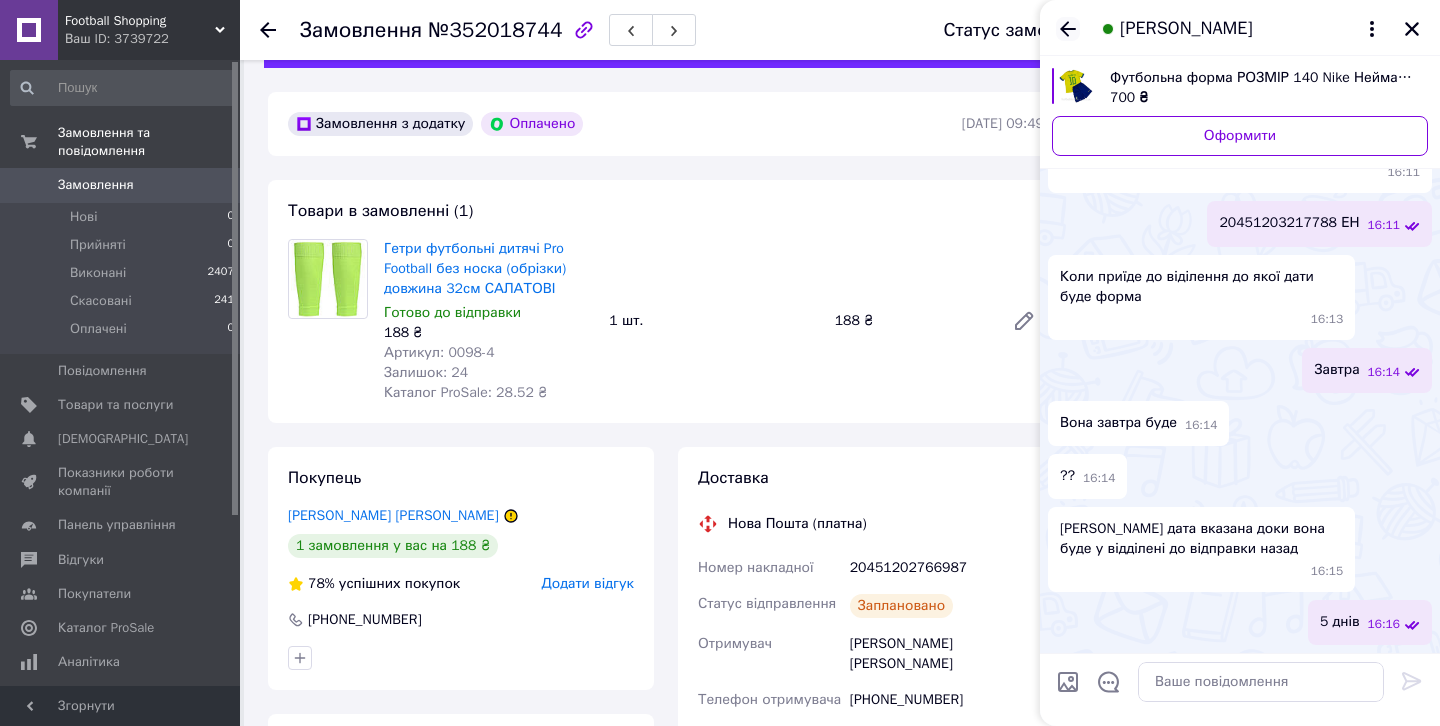 click 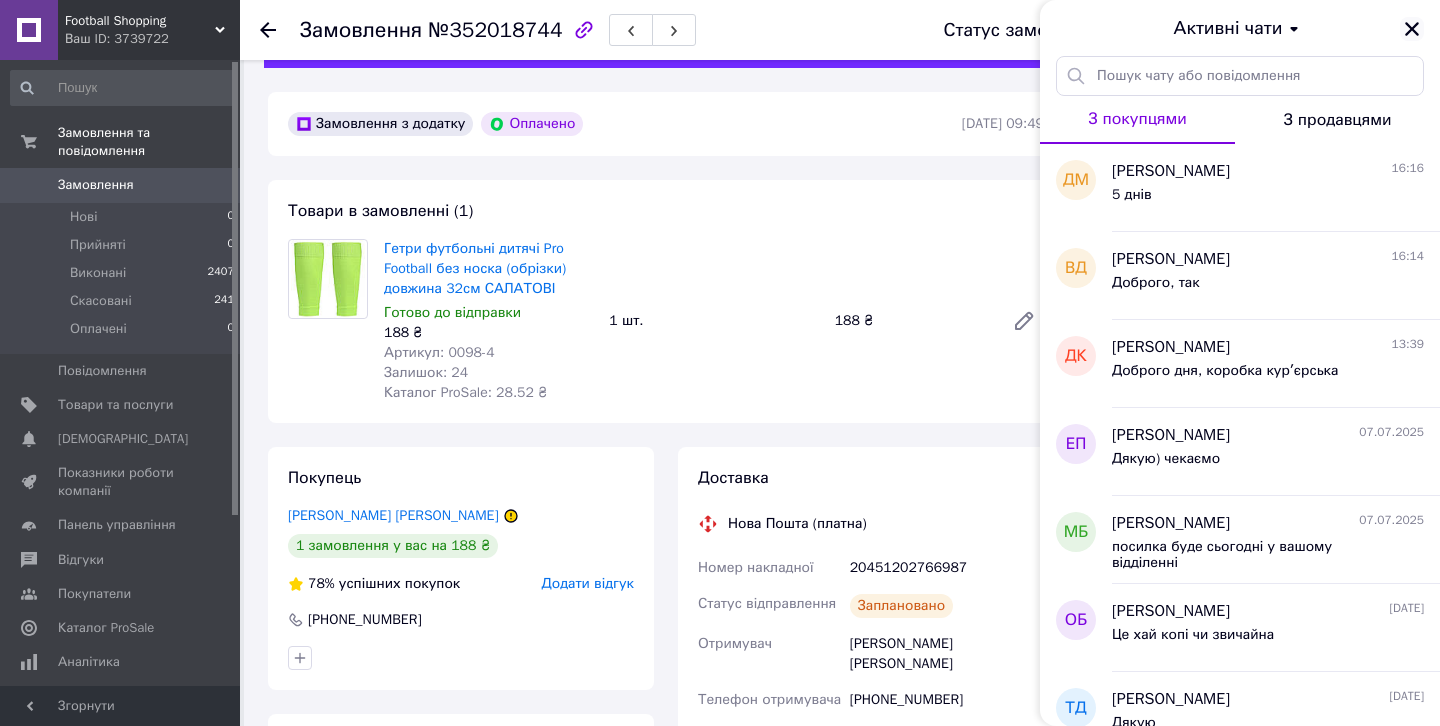 click 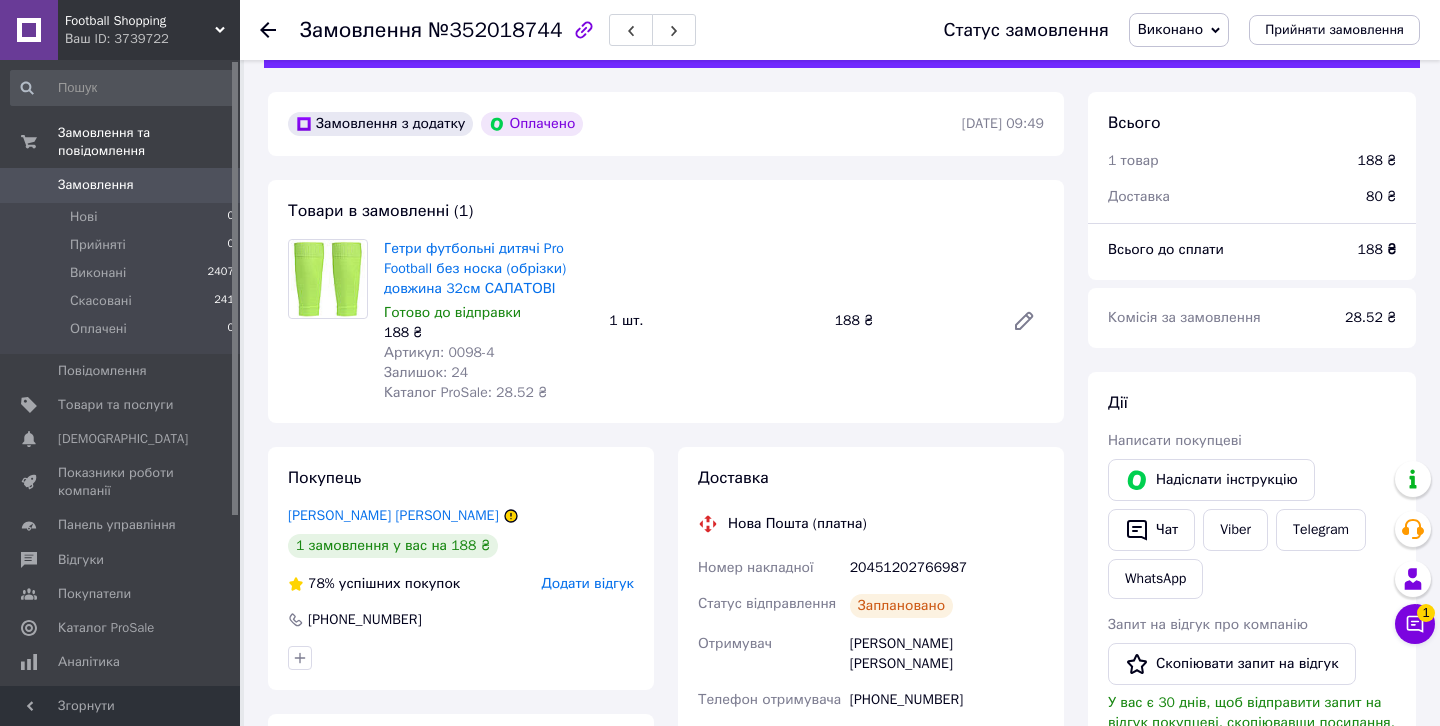 click on "Замовлення" at bounding box center [96, 185] 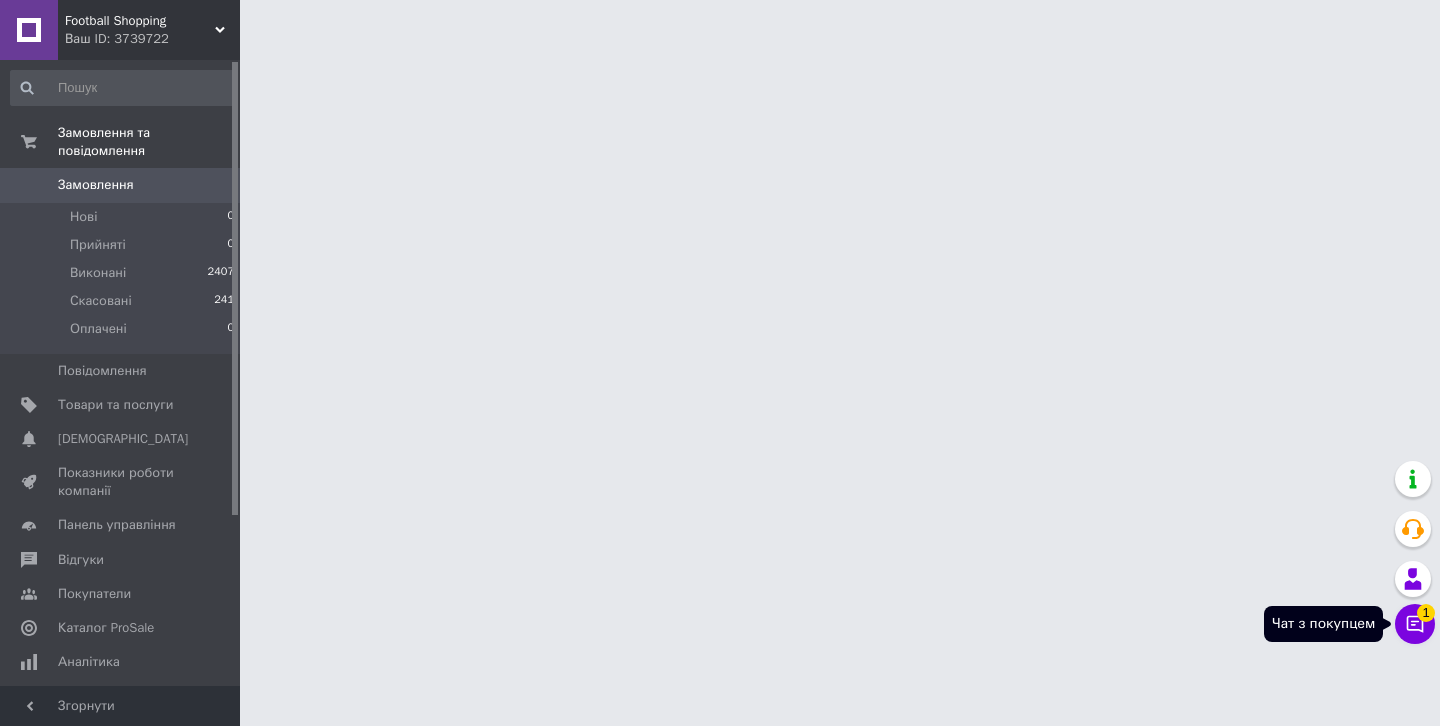 click 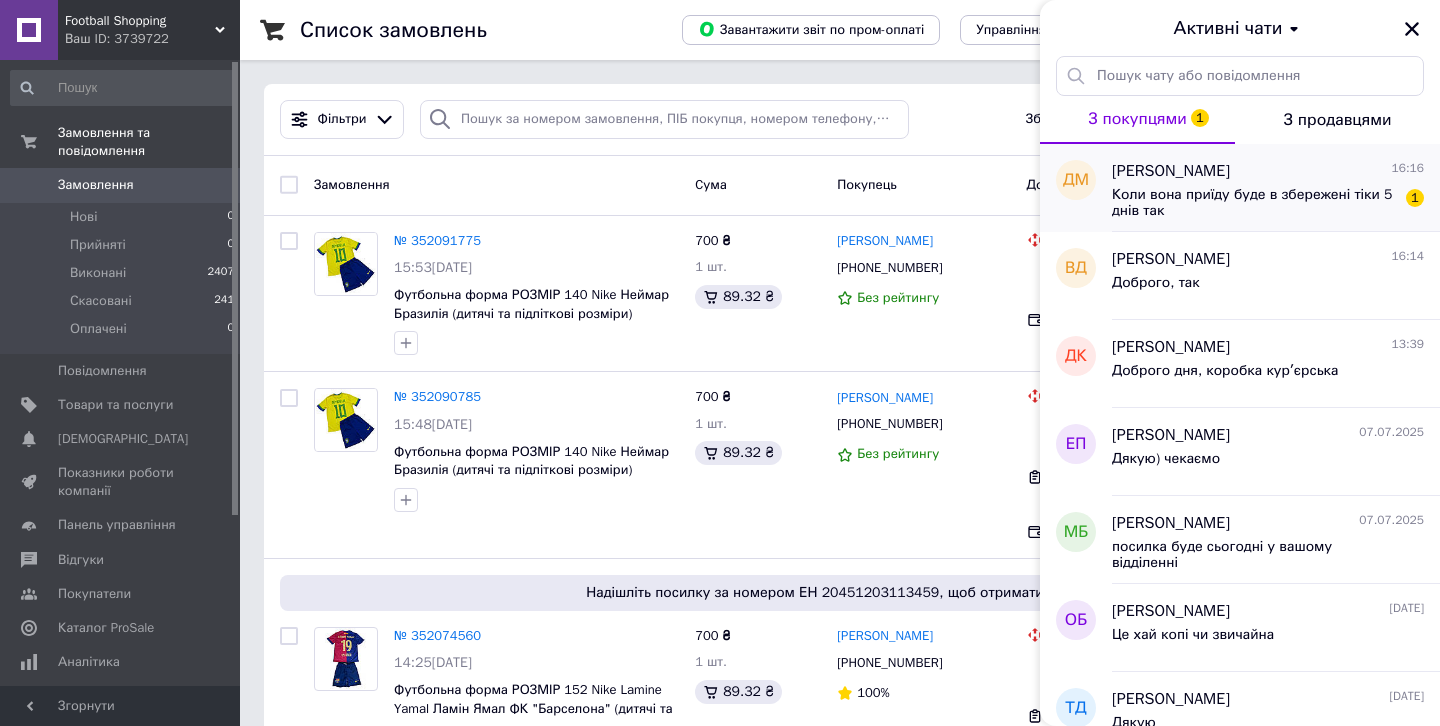 click on "Коли вона приїду буде в збережені тіки 5 днів так" at bounding box center (1254, 203) 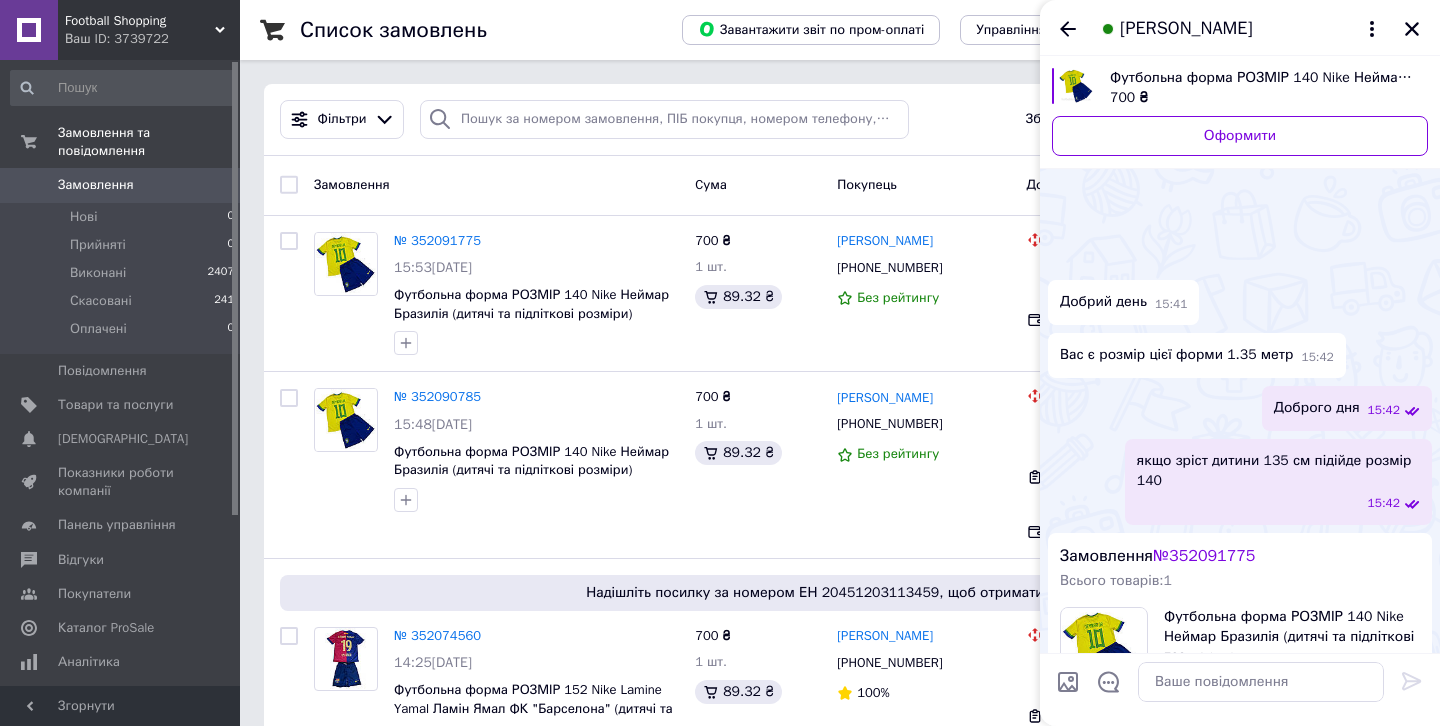 scroll, scrollTop: 1512, scrollLeft: 0, axis: vertical 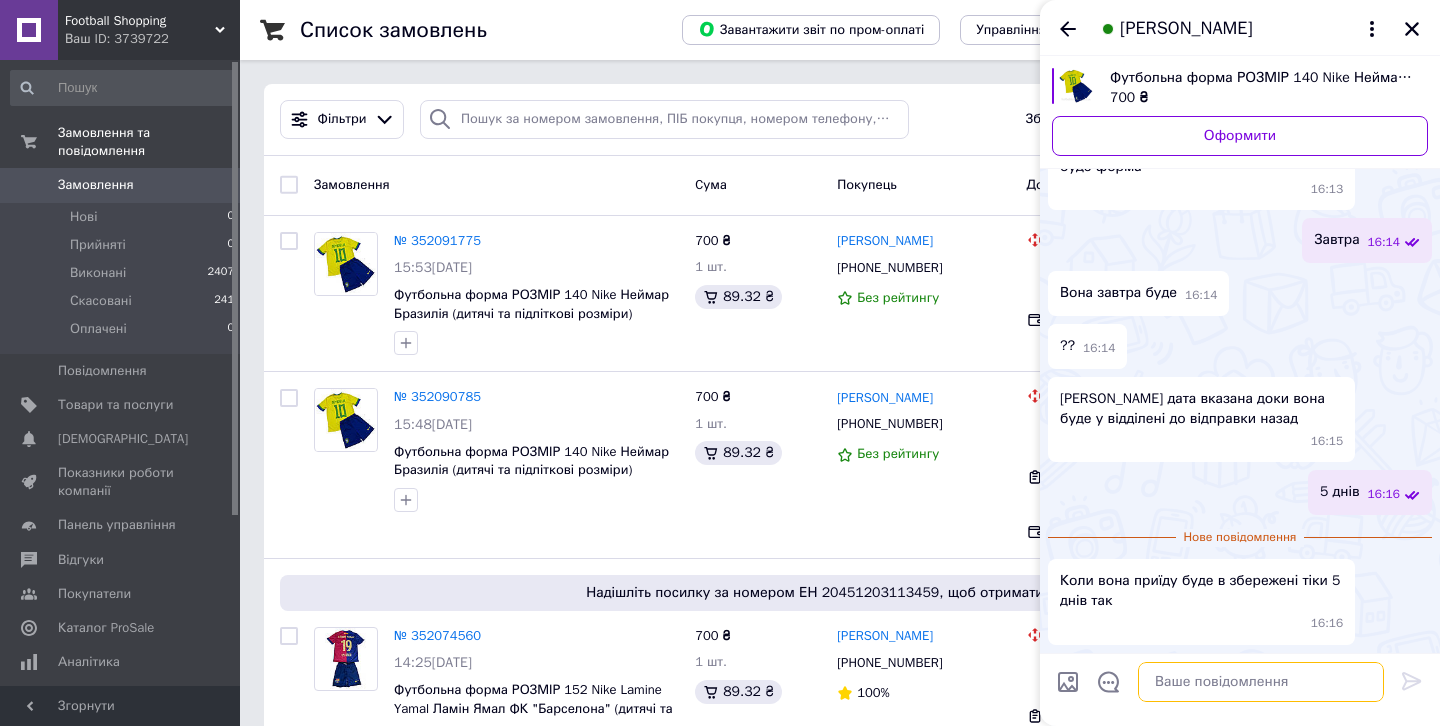 click at bounding box center [1261, 682] 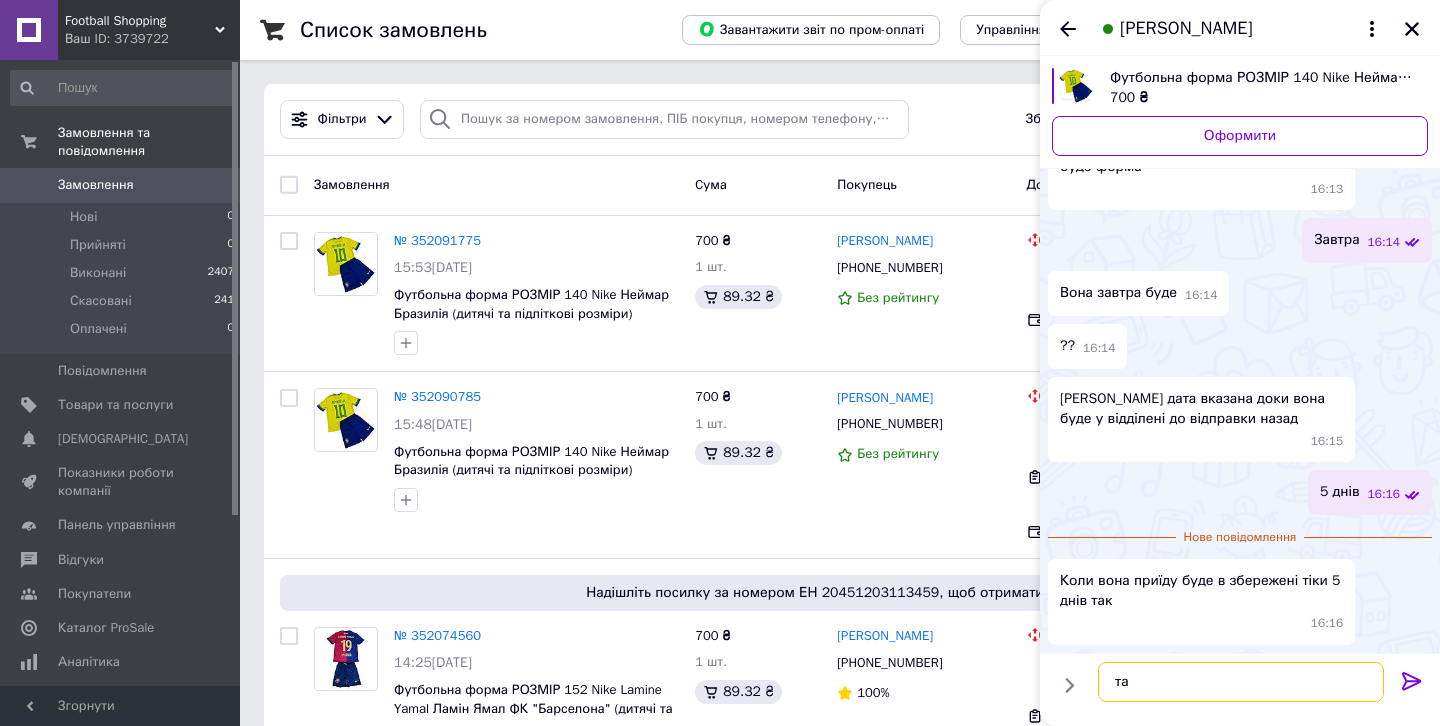 type on "так" 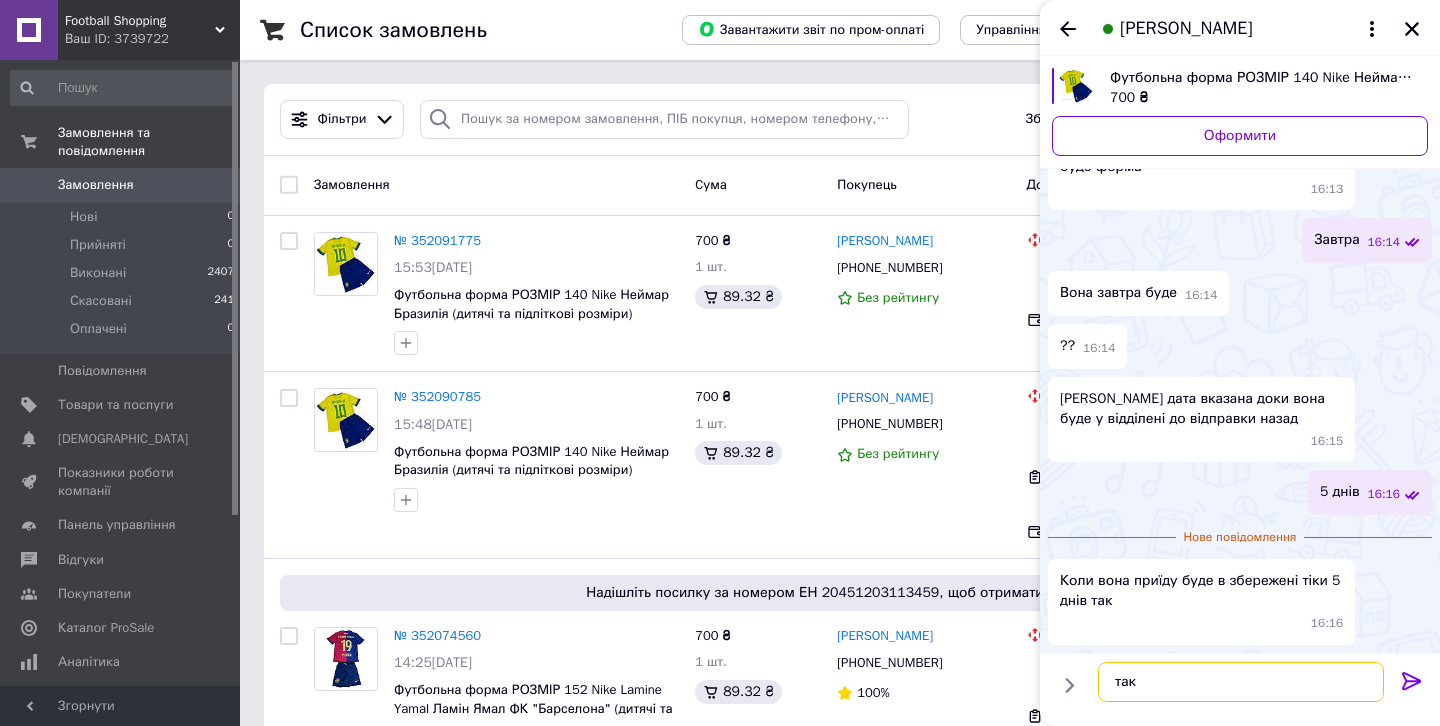 type 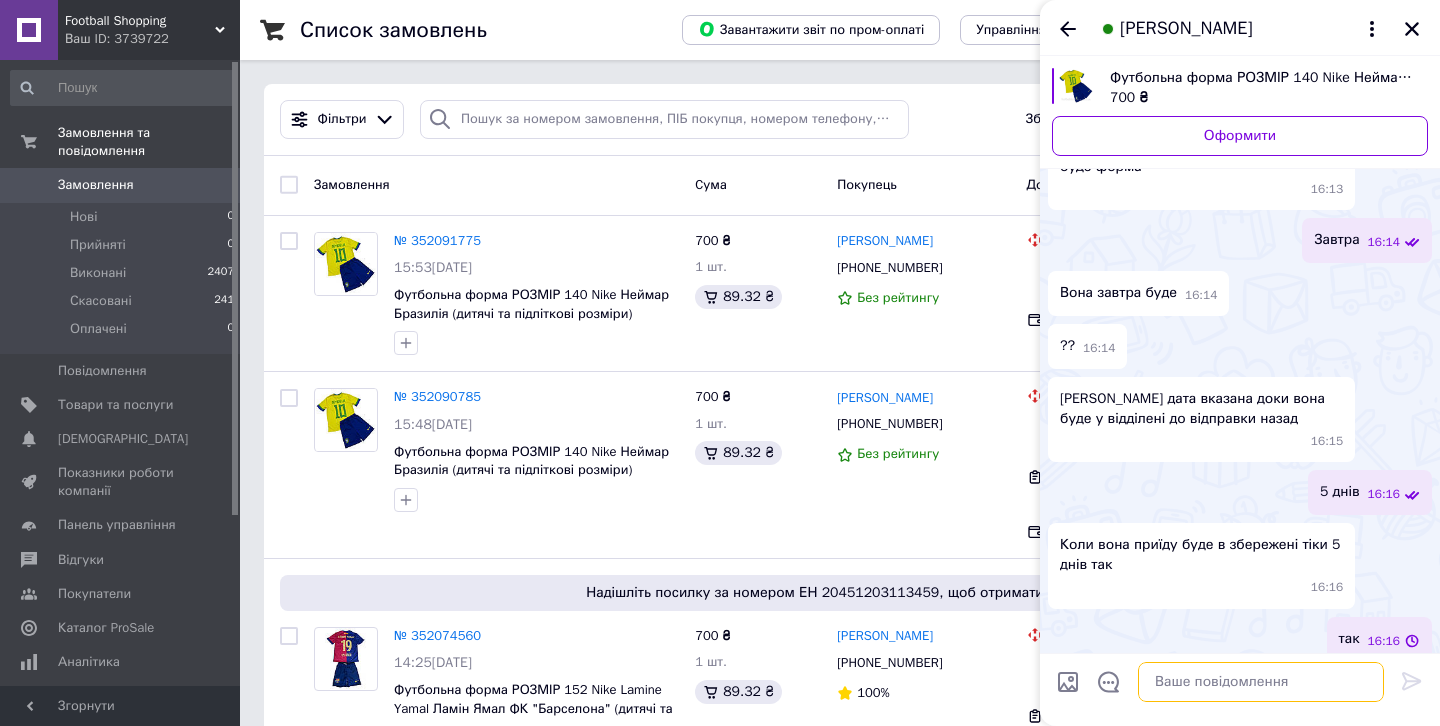 scroll, scrollTop: 1478, scrollLeft: 0, axis: vertical 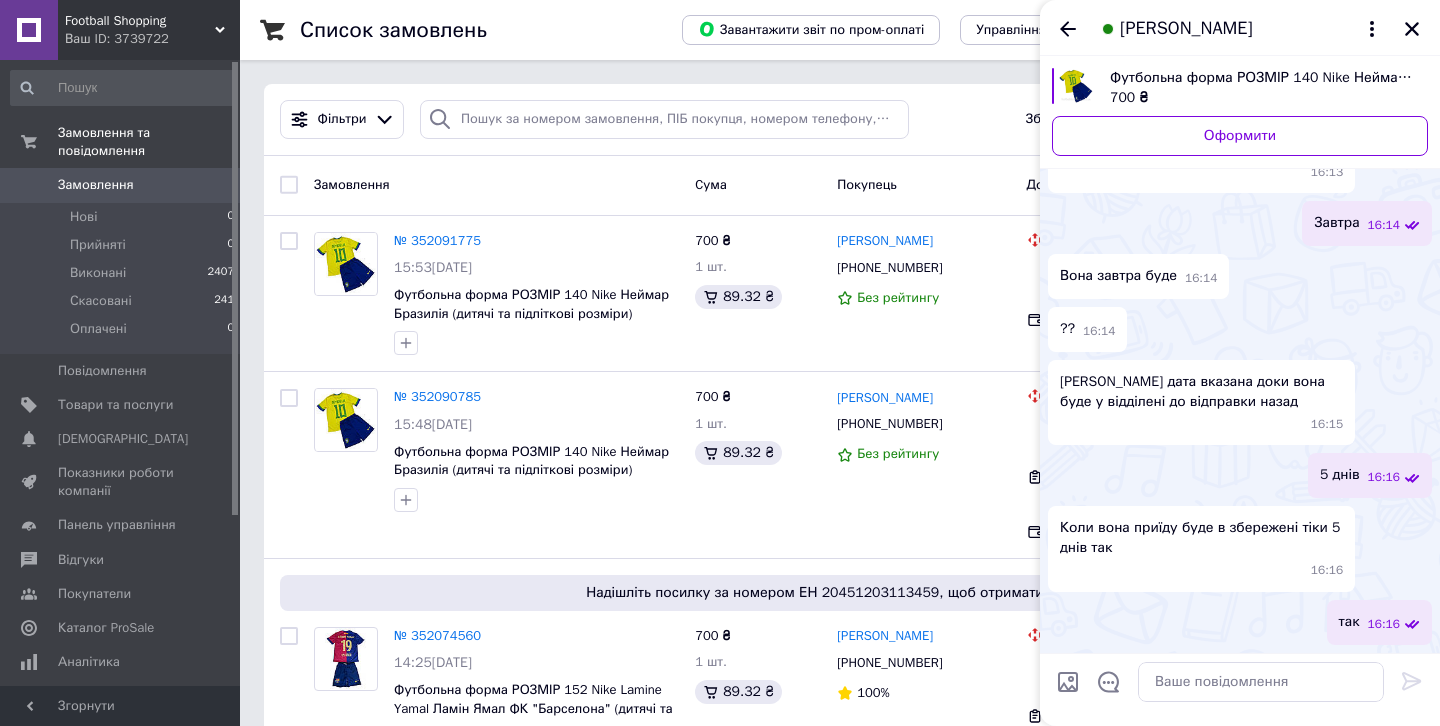 click on "[PERSON_NAME]" at bounding box center [1240, 28] 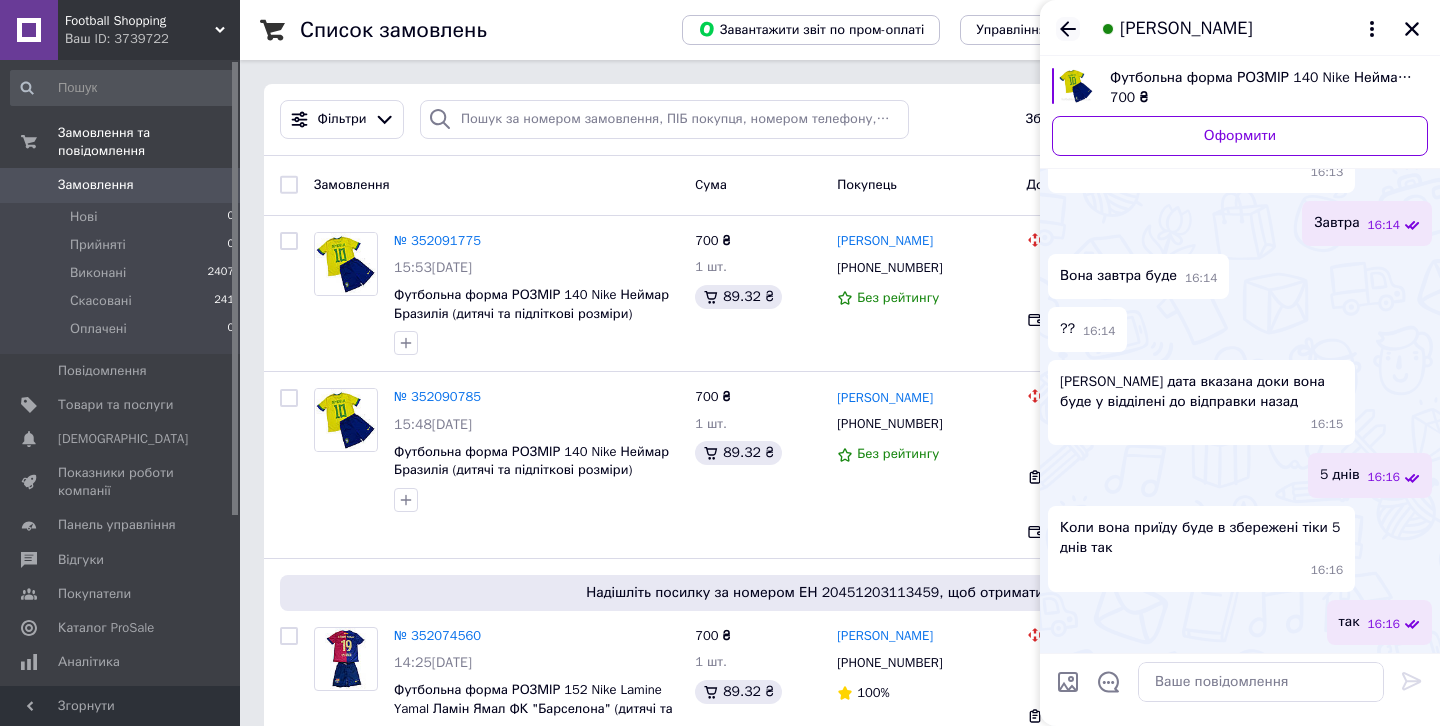 click 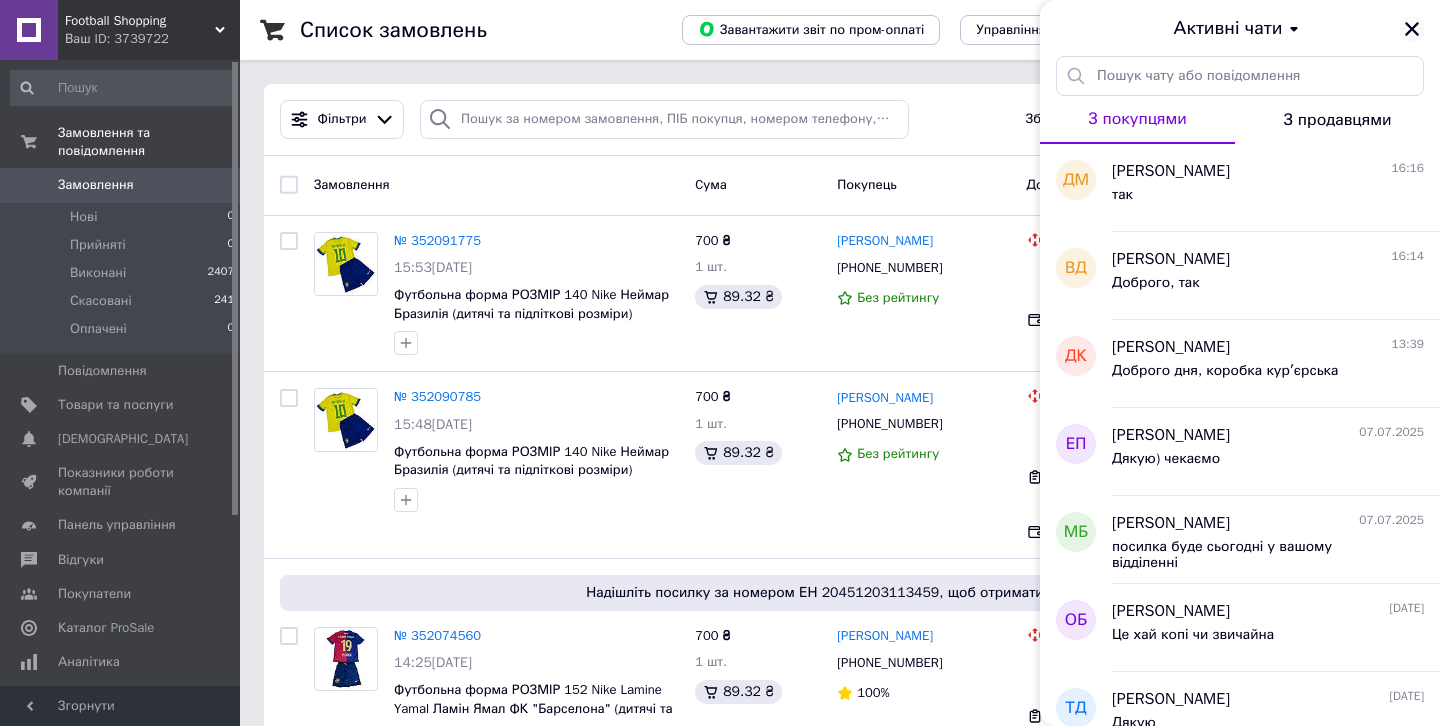 click at bounding box center [1412, 29] 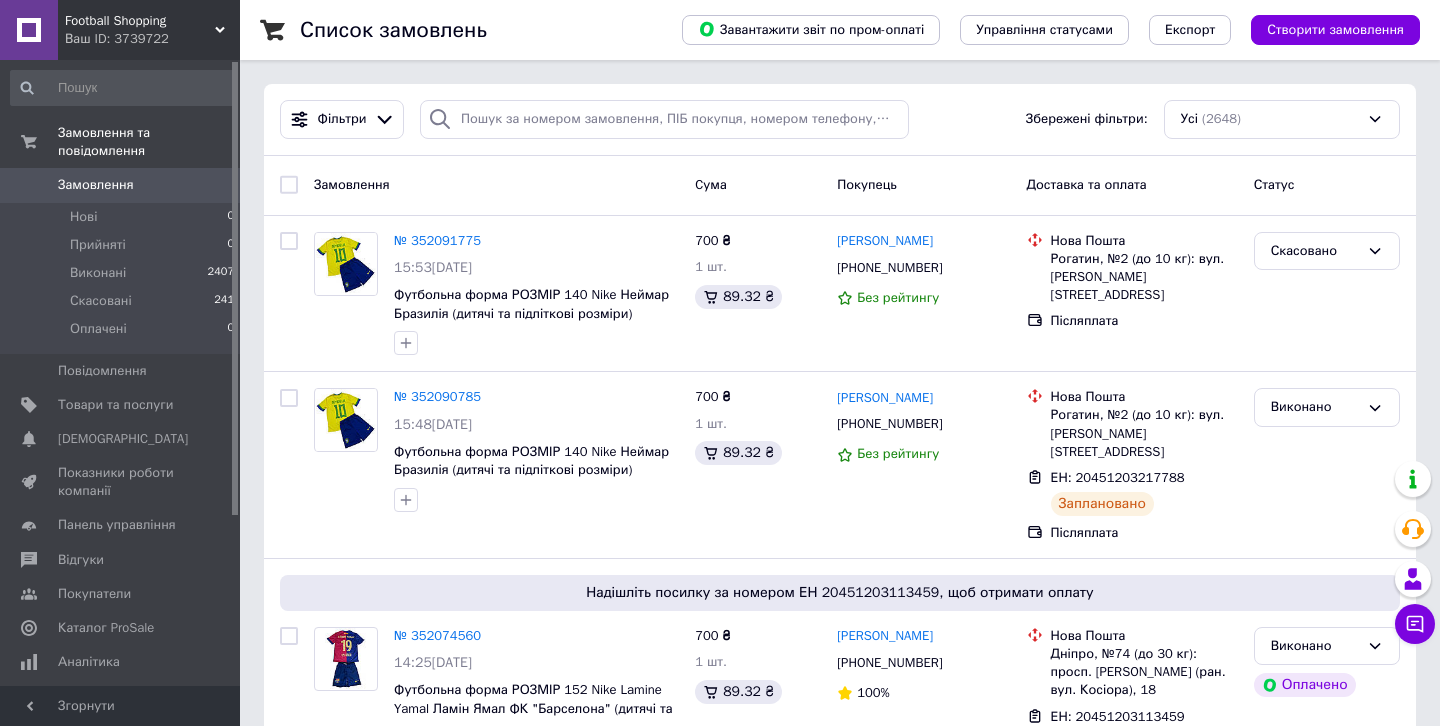 click on "Замовлення 0" at bounding box center (123, 185) 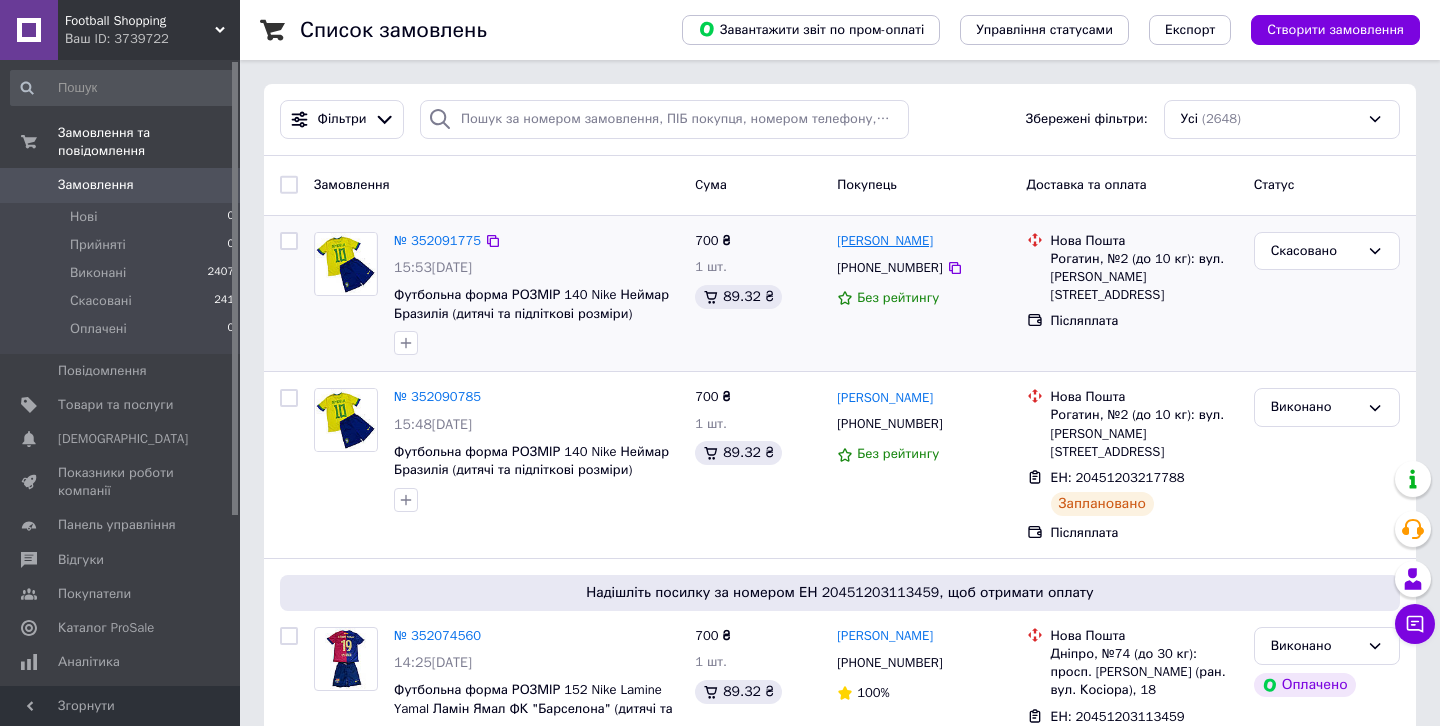 click on "[PERSON_NAME]" at bounding box center (885, 241) 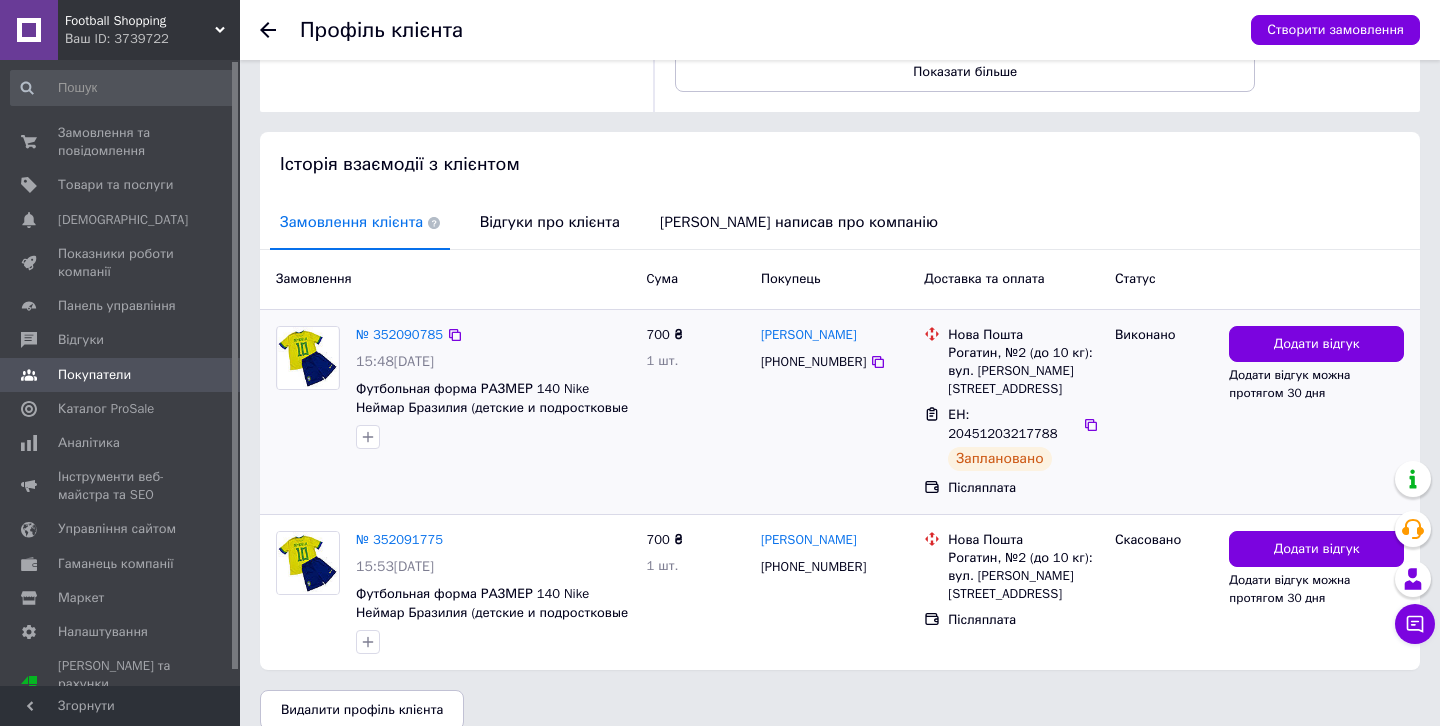 scroll, scrollTop: 329, scrollLeft: 0, axis: vertical 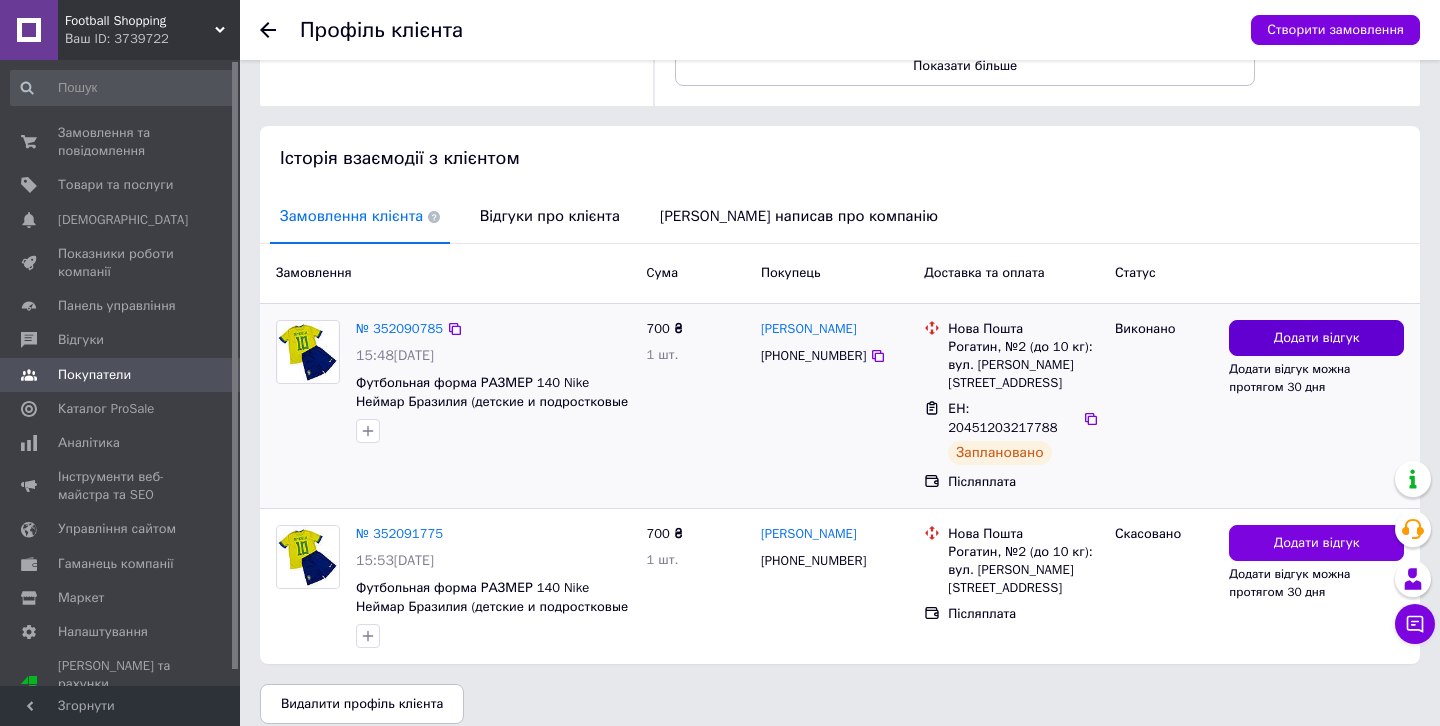 click on "Додати відгук" at bounding box center (1316, 338) 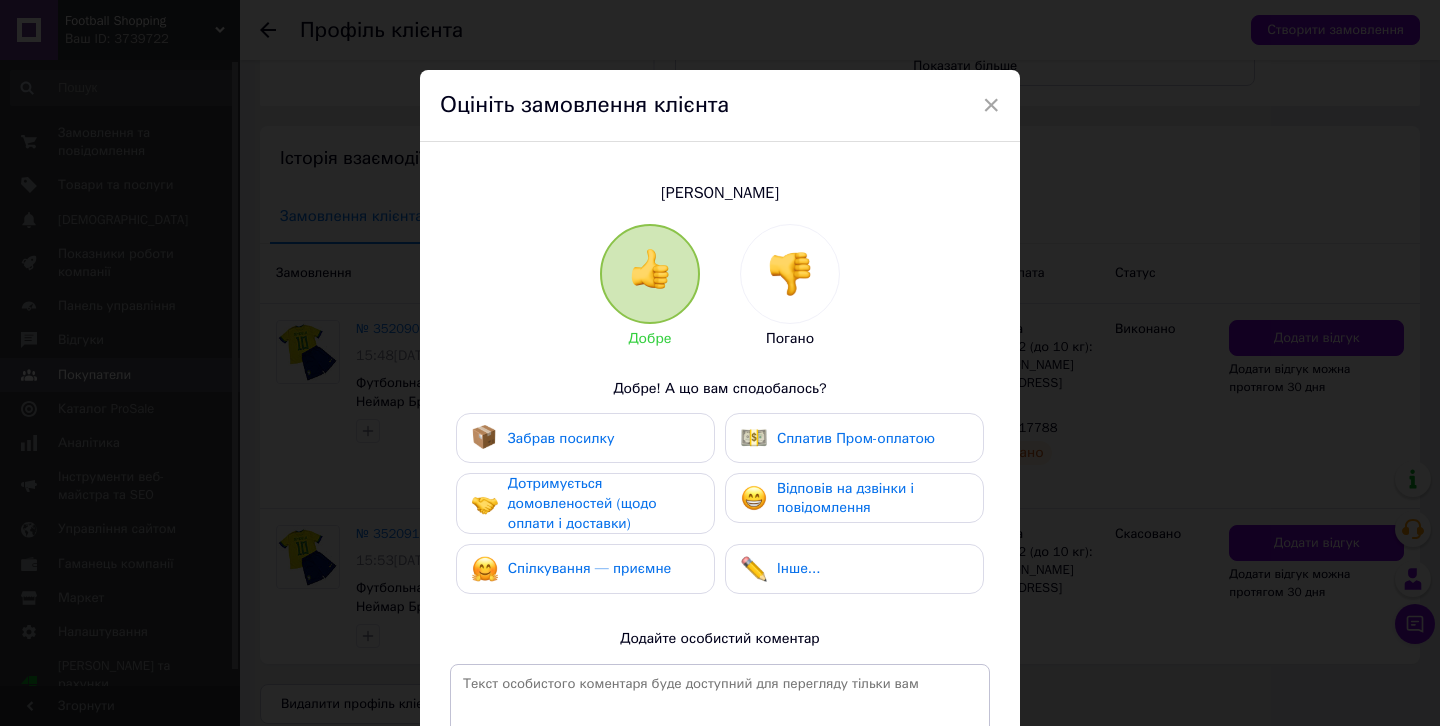 click at bounding box center [790, 274] 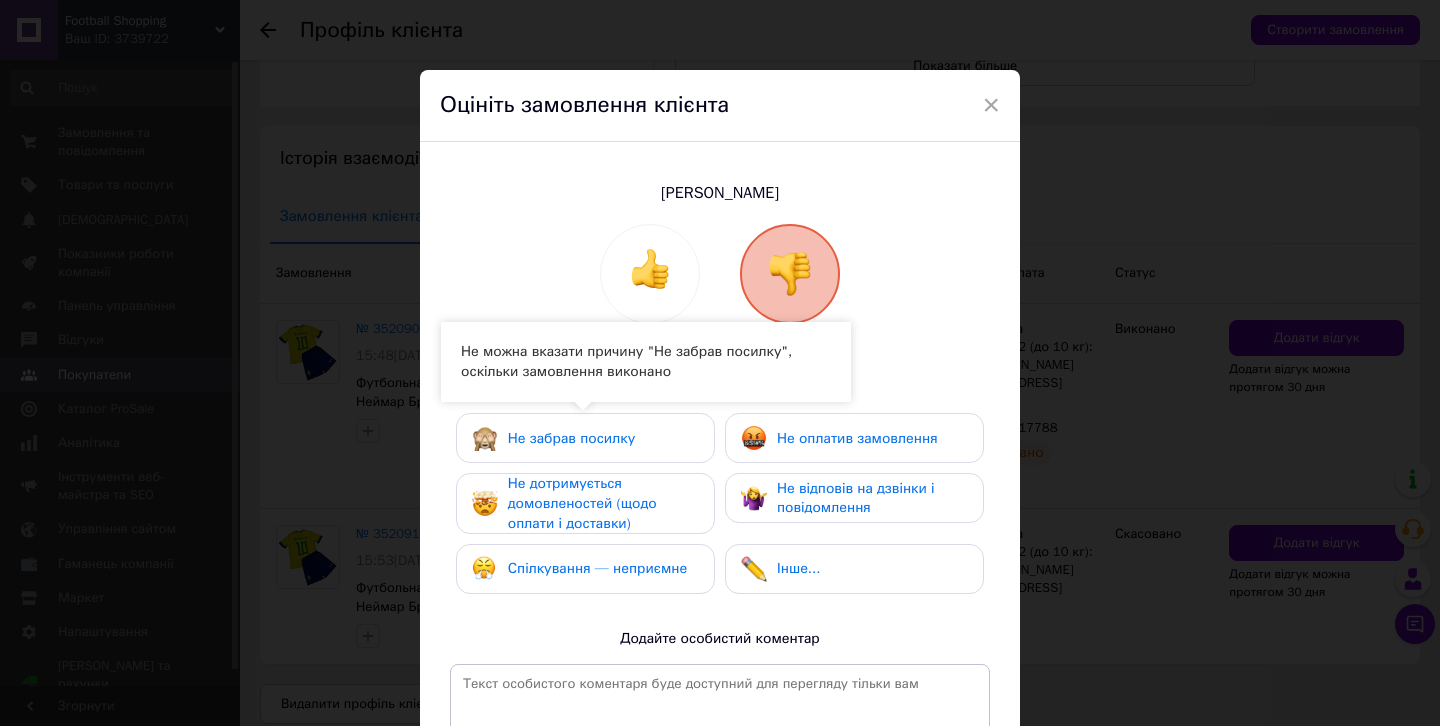 click on "Не оплатив замовлення" at bounding box center (857, 438) 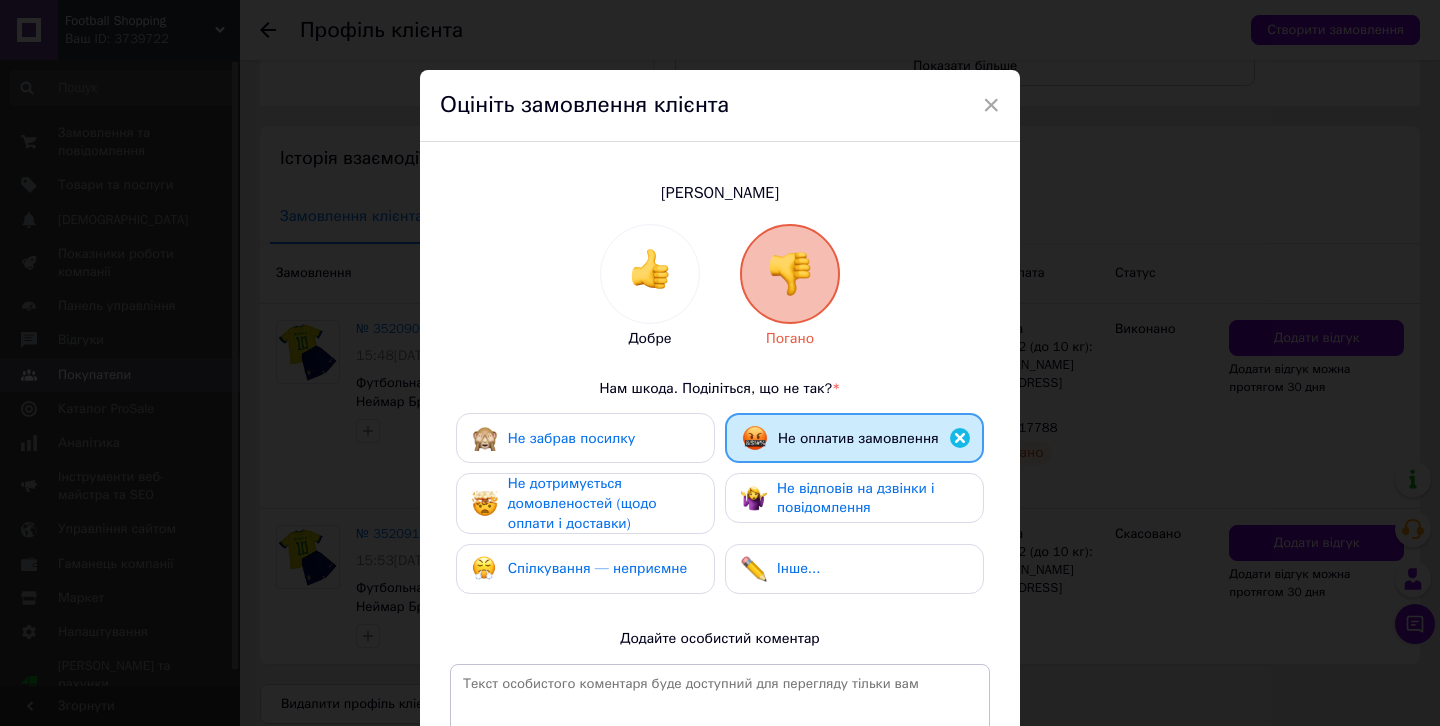 click on "Не оплатив замовлення" at bounding box center [858, 439] 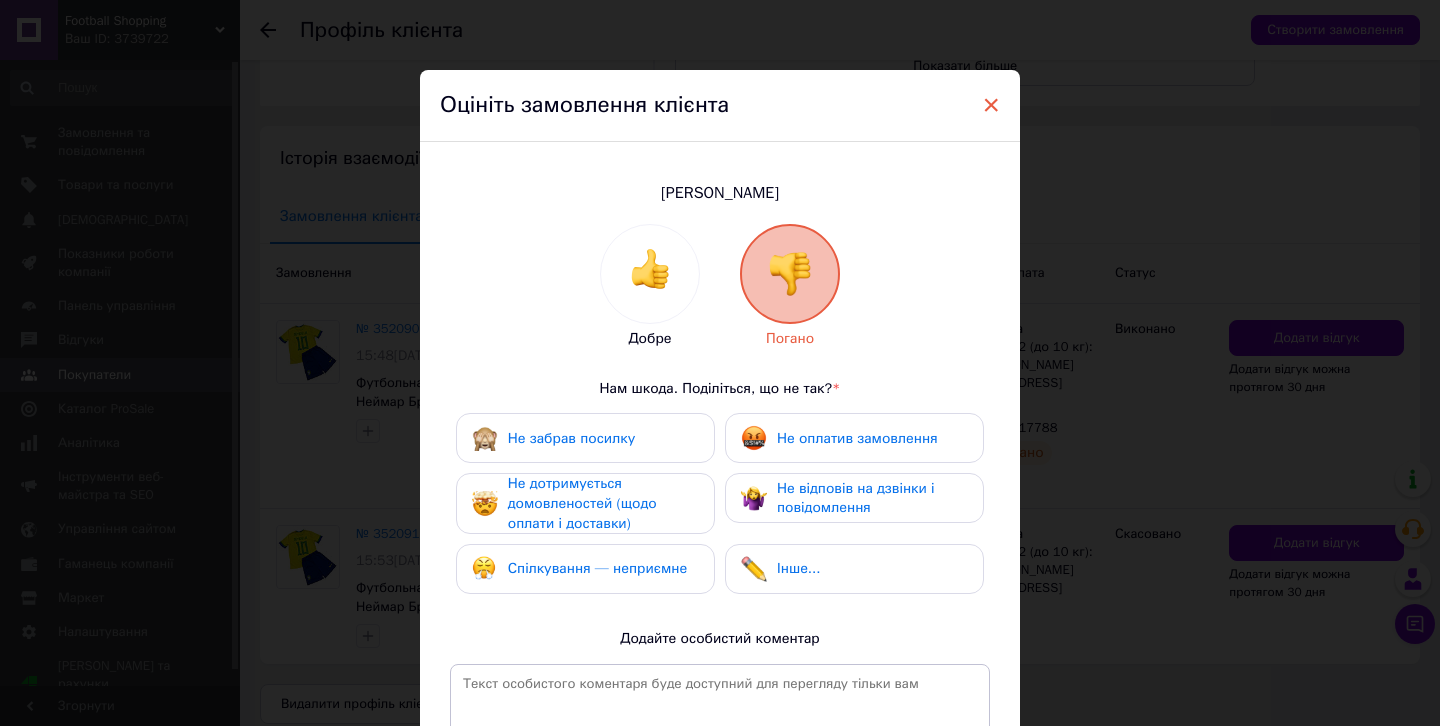 click on "×" at bounding box center [991, 105] 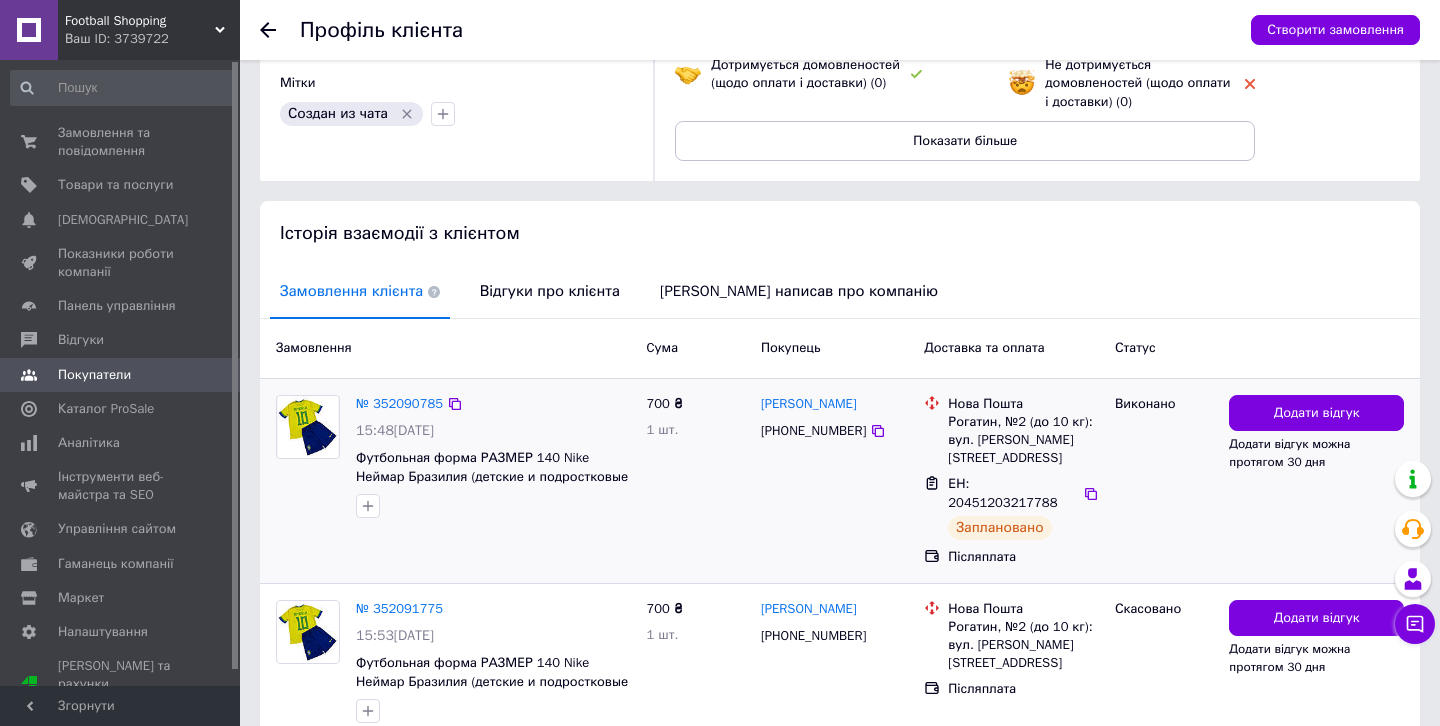 scroll, scrollTop: 329, scrollLeft: 0, axis: vertical 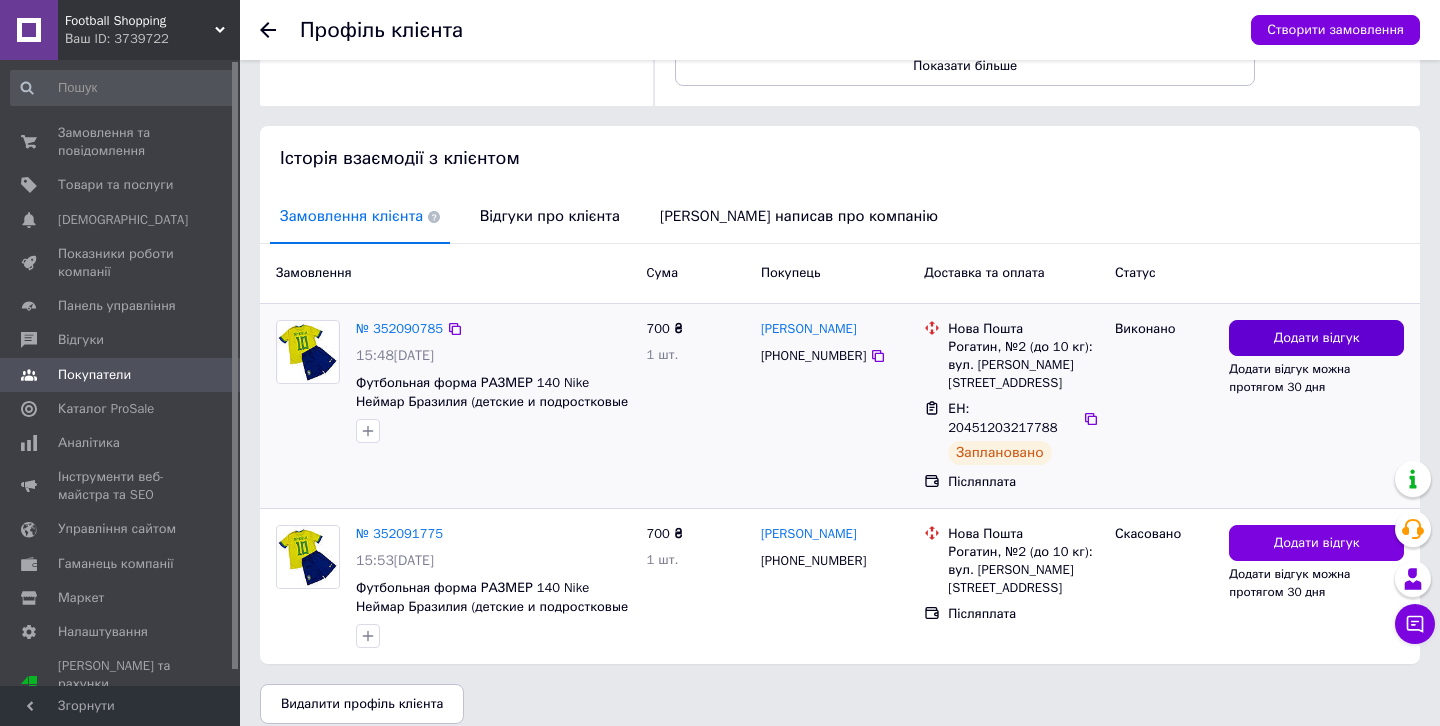 click on "Додати відгук" at bounding box center [1317, 338] 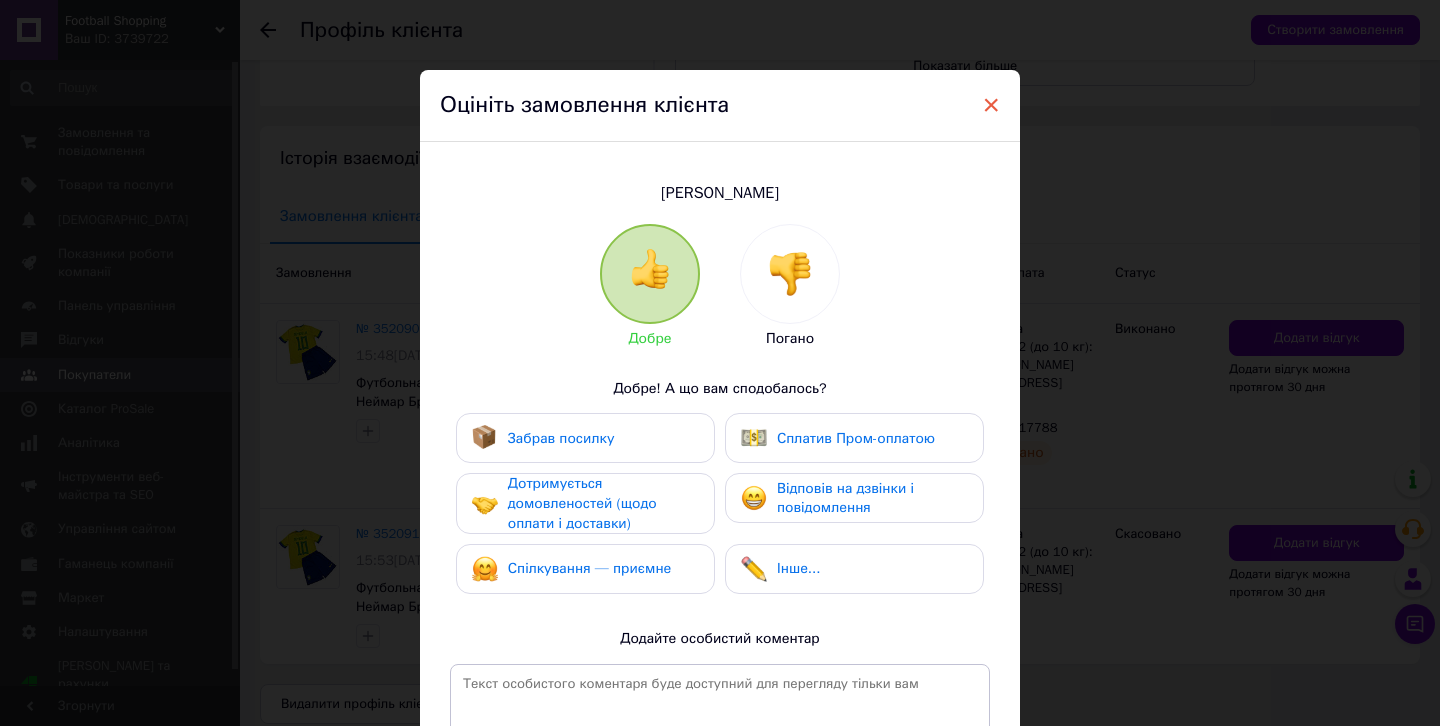 click on "×" at bounding box center [991, 105] 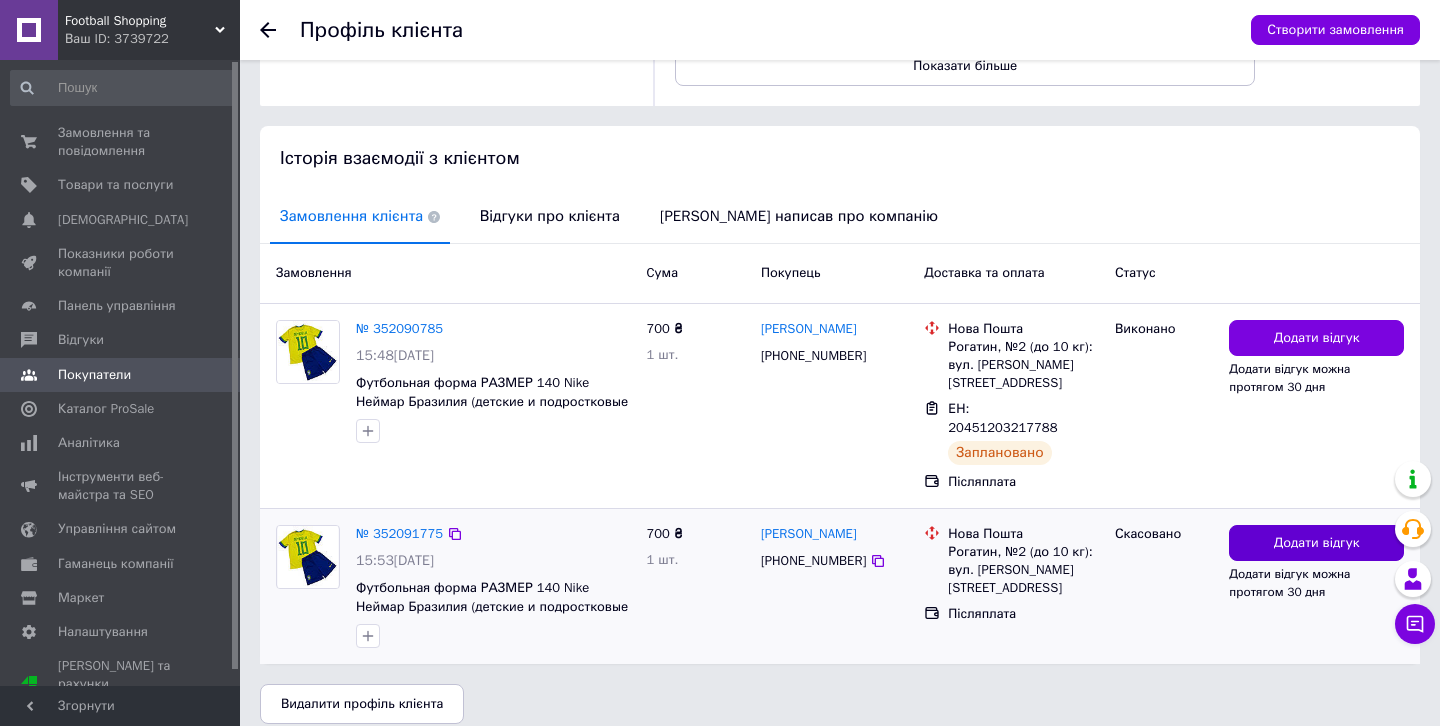 click on "Додати відгук" at bounding box center (1316, 543) 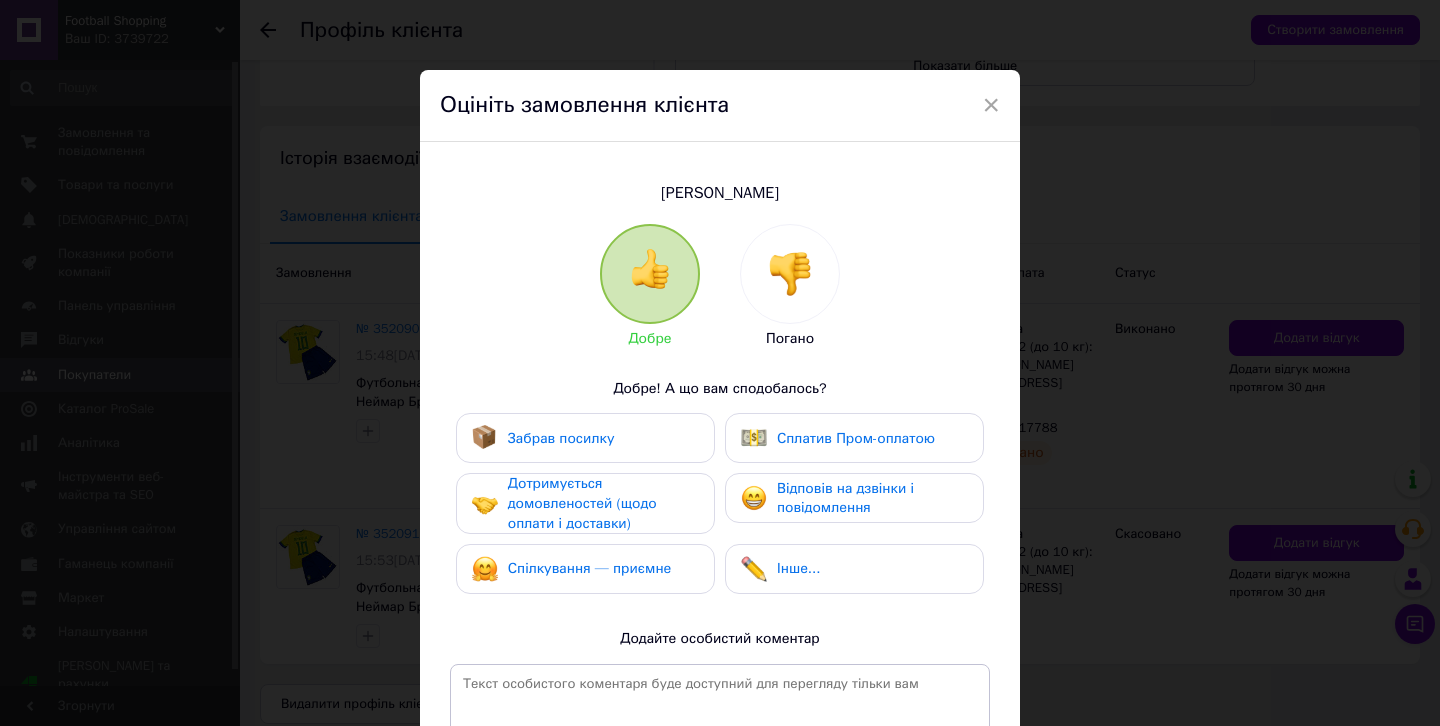 click on "Оцініть замовлення клієнта" at bounding box center [720, 106] 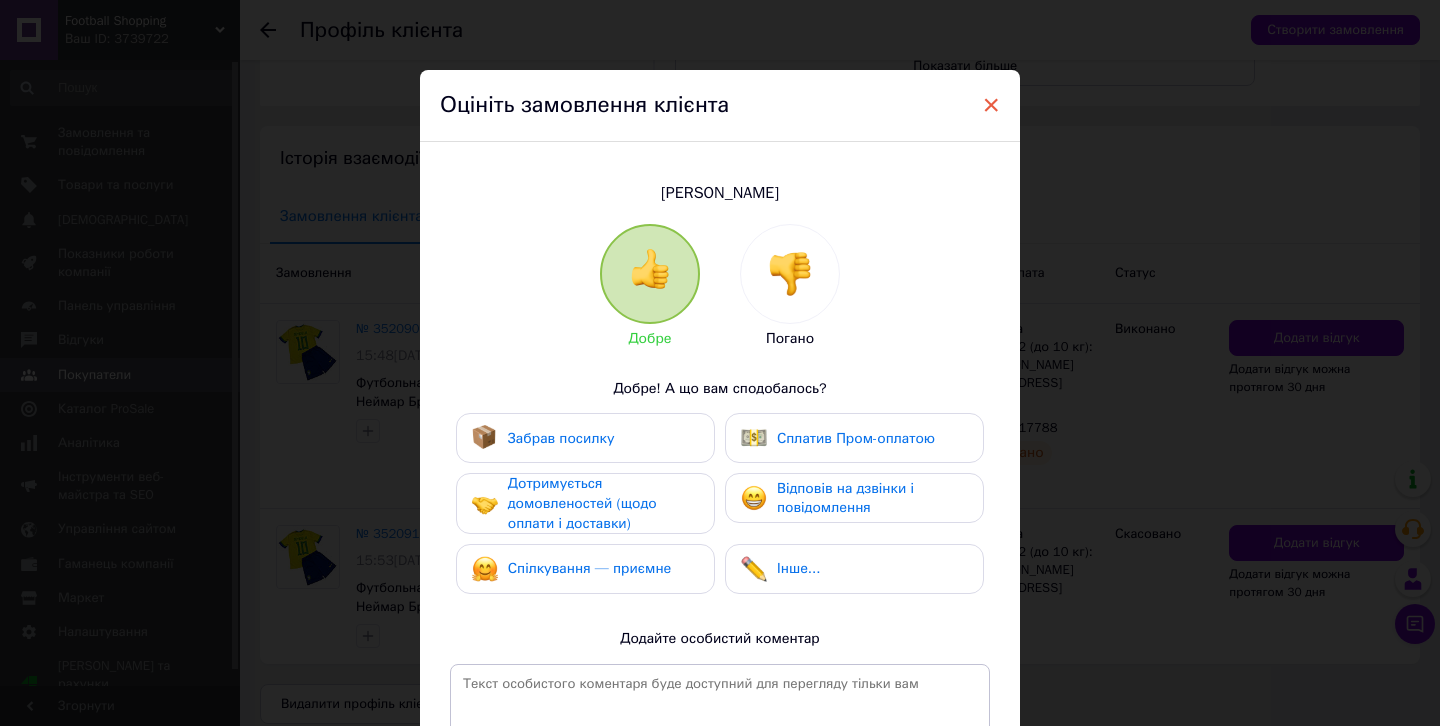 click on "×" at bounding box center (991, 105) 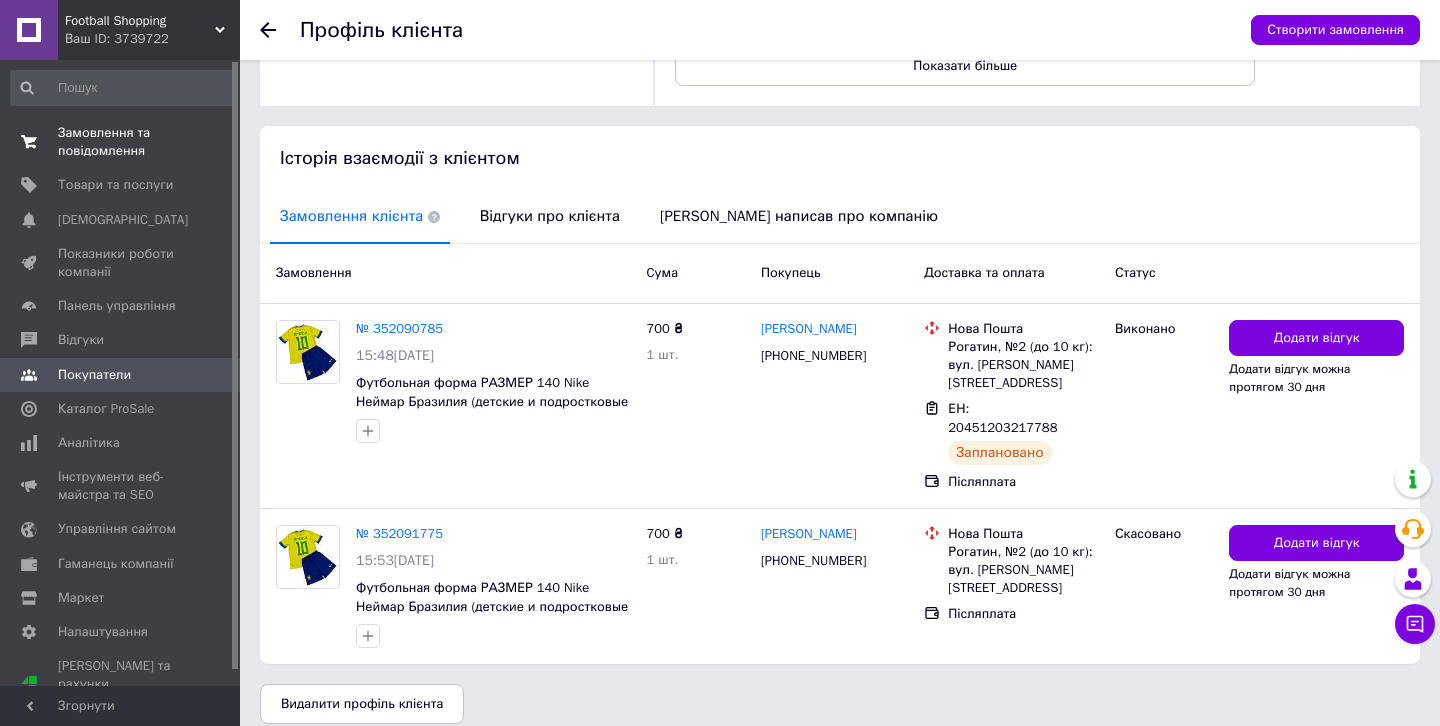 click on "Замовлення та повідомлення" at bounding box center [121, 142] 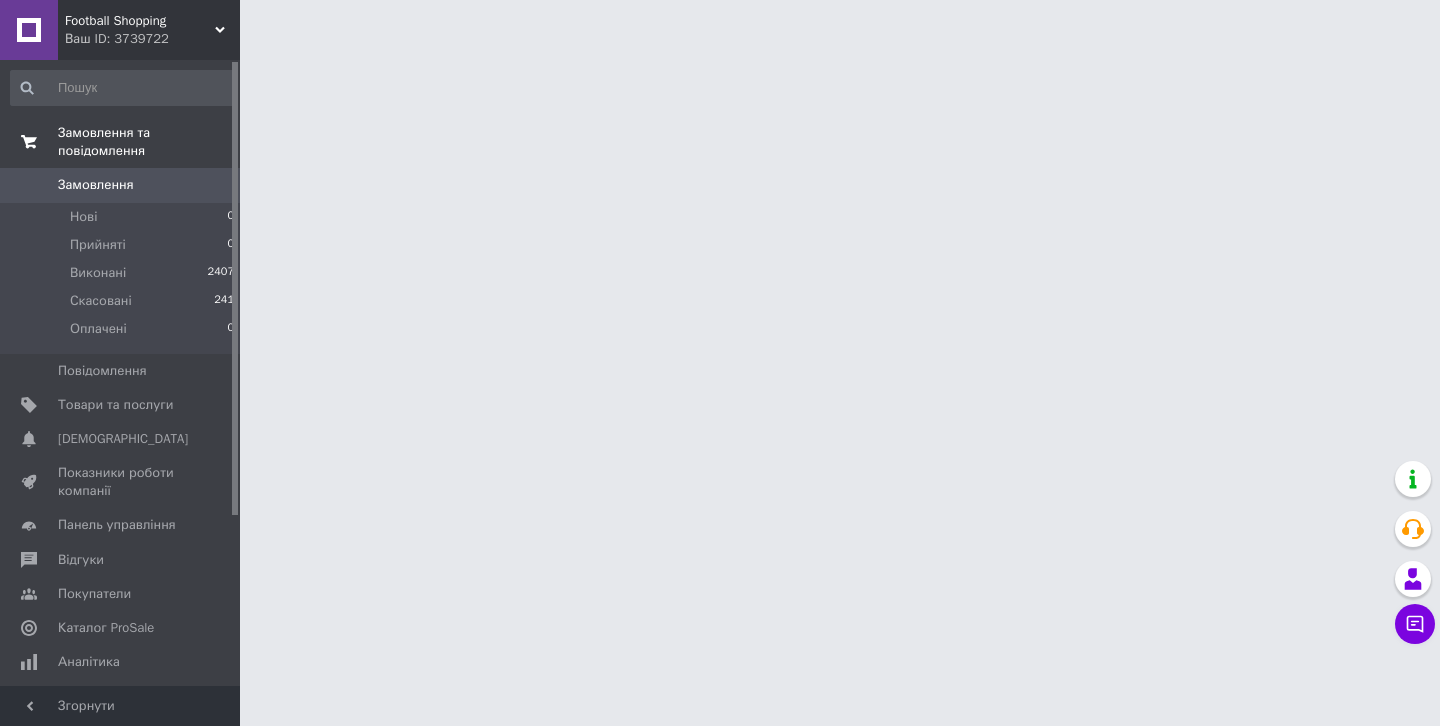 scroll, scrollTop: 0, scrollLeft: 0, axis: both 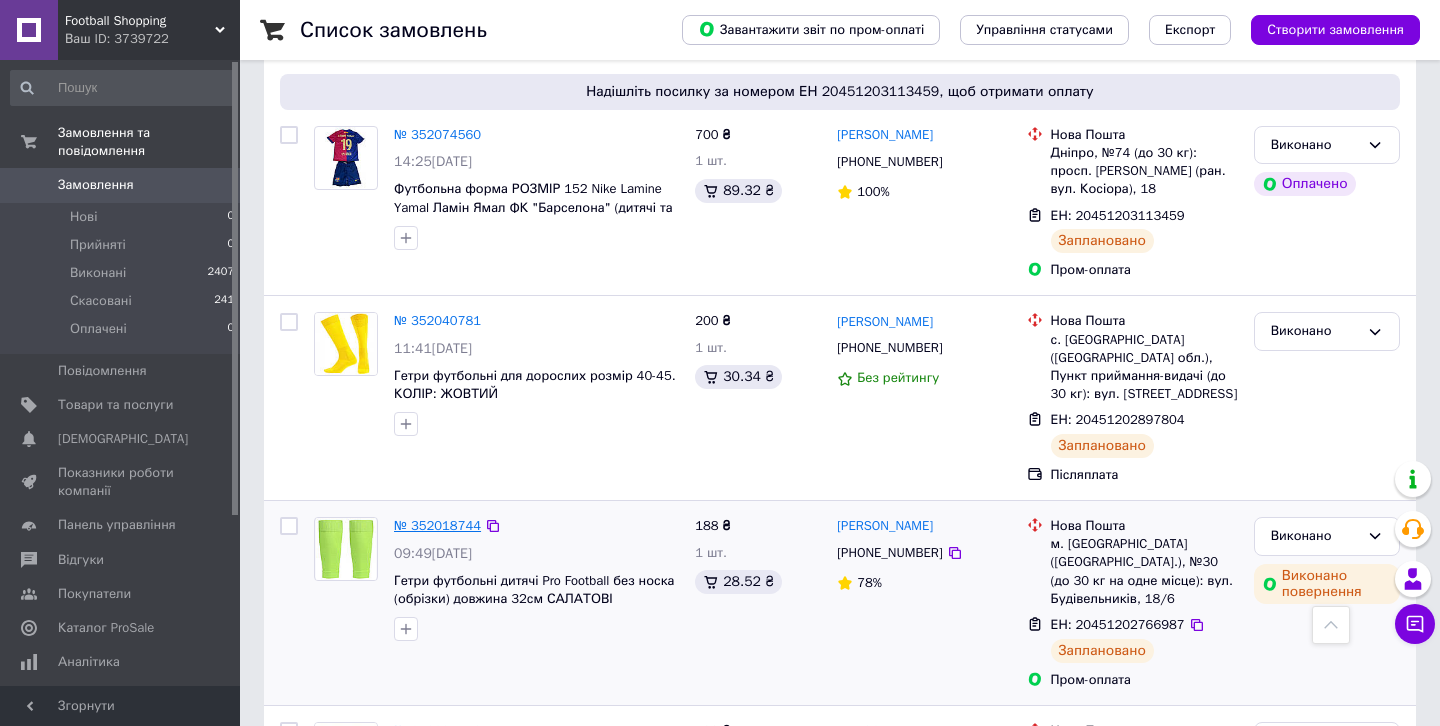 click on "№ 352018744" at bounding box center [437, 525] 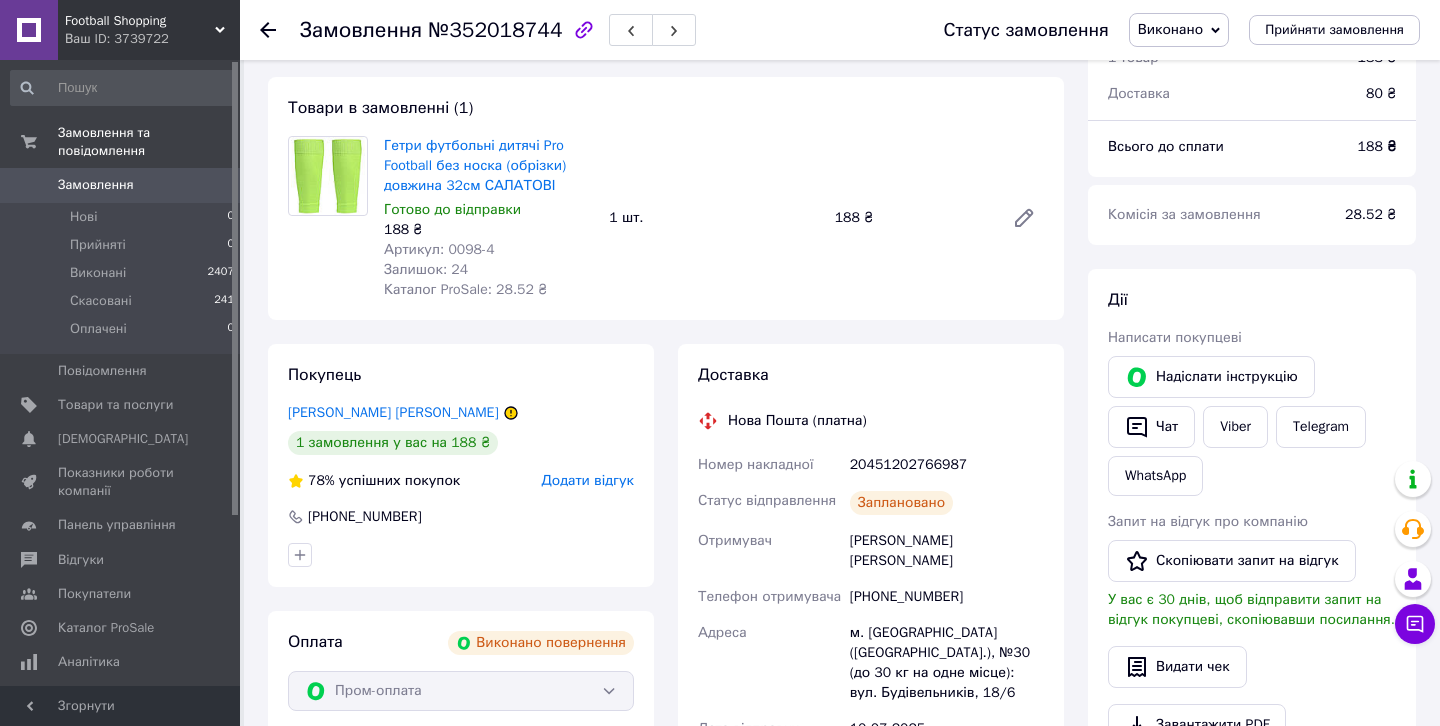 scroll, scrollTop: 0, scrollLeft: 0, axis: both 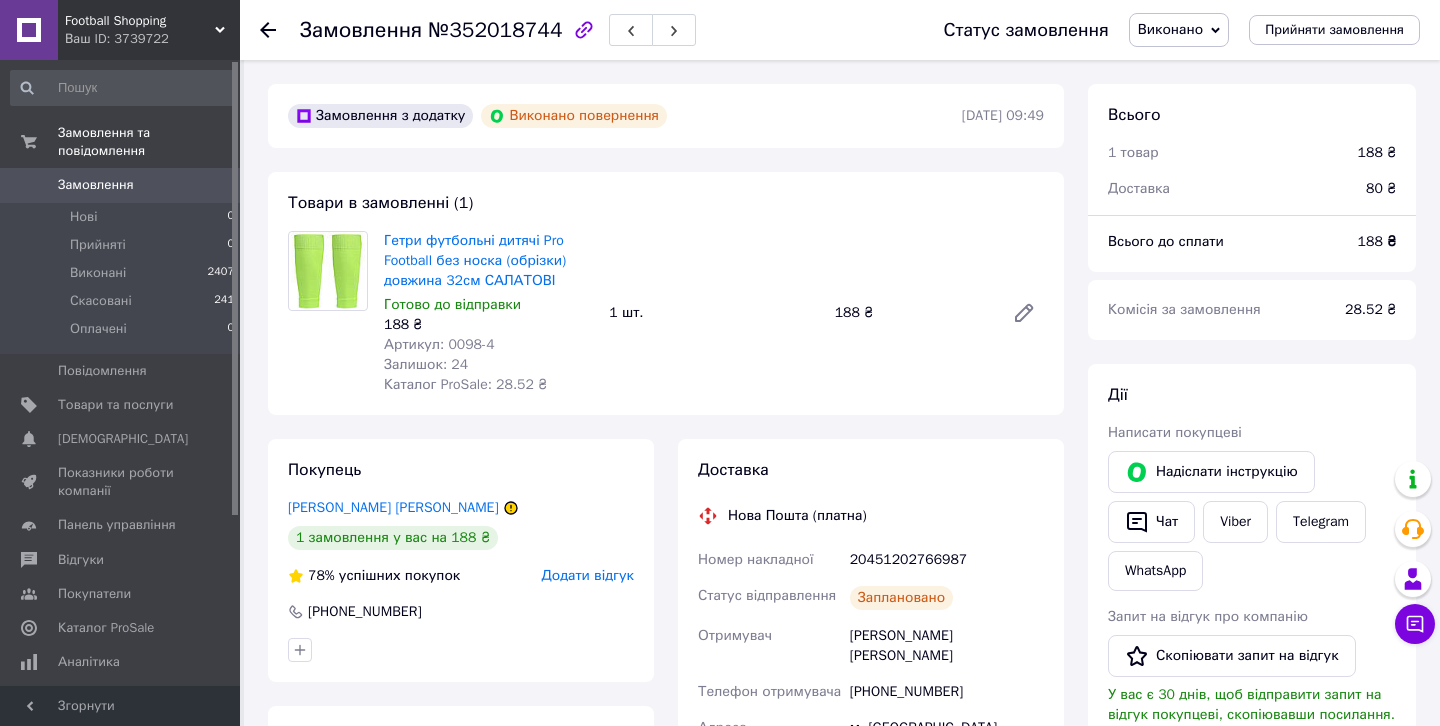 click on "Покупець Демарацький Юрій 1 замовлення у вас на 188 ₴ 78%   успішних покупок Додати відгук +380995042900" at bounding box center (461, 560) 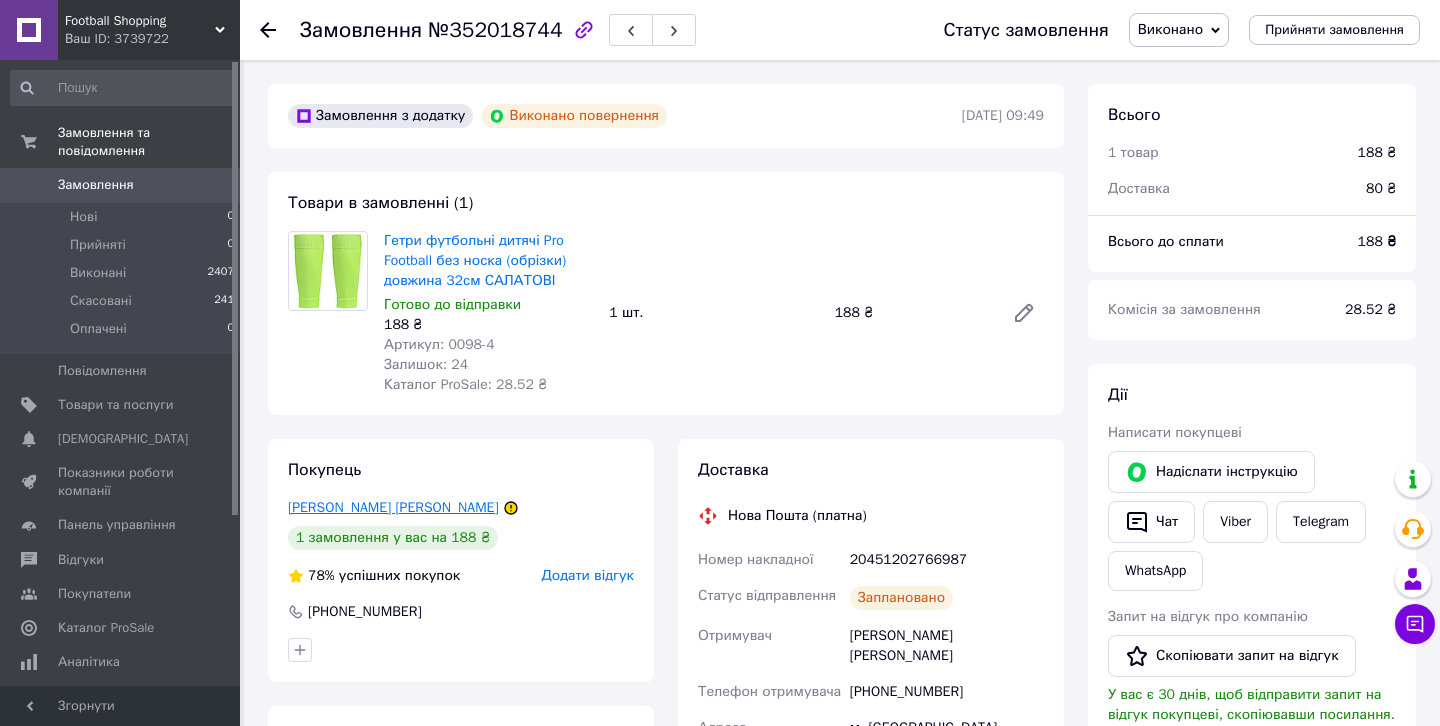 click on "Демарацький Юрій" at bounding box center [393, 507] 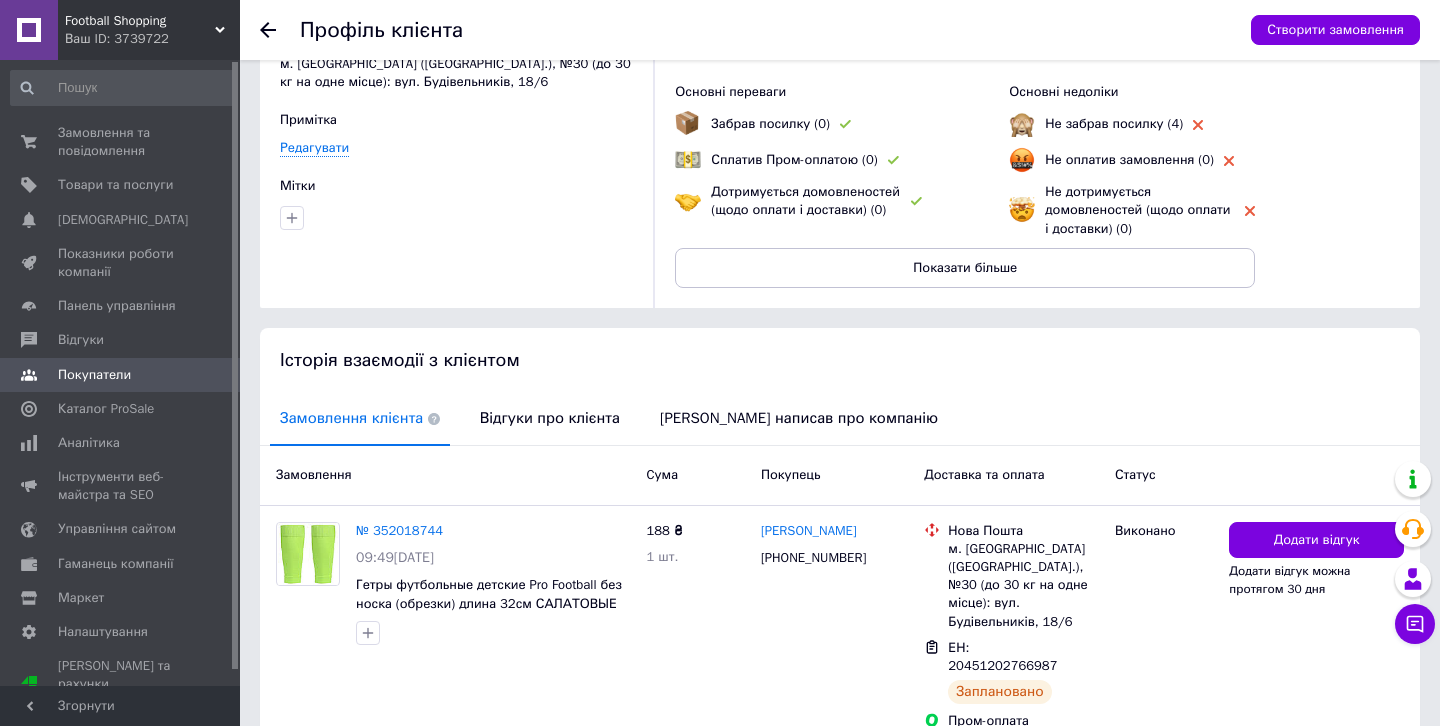 scroll, scrollTop: 227, scrollLeft: 0, axis: vertical 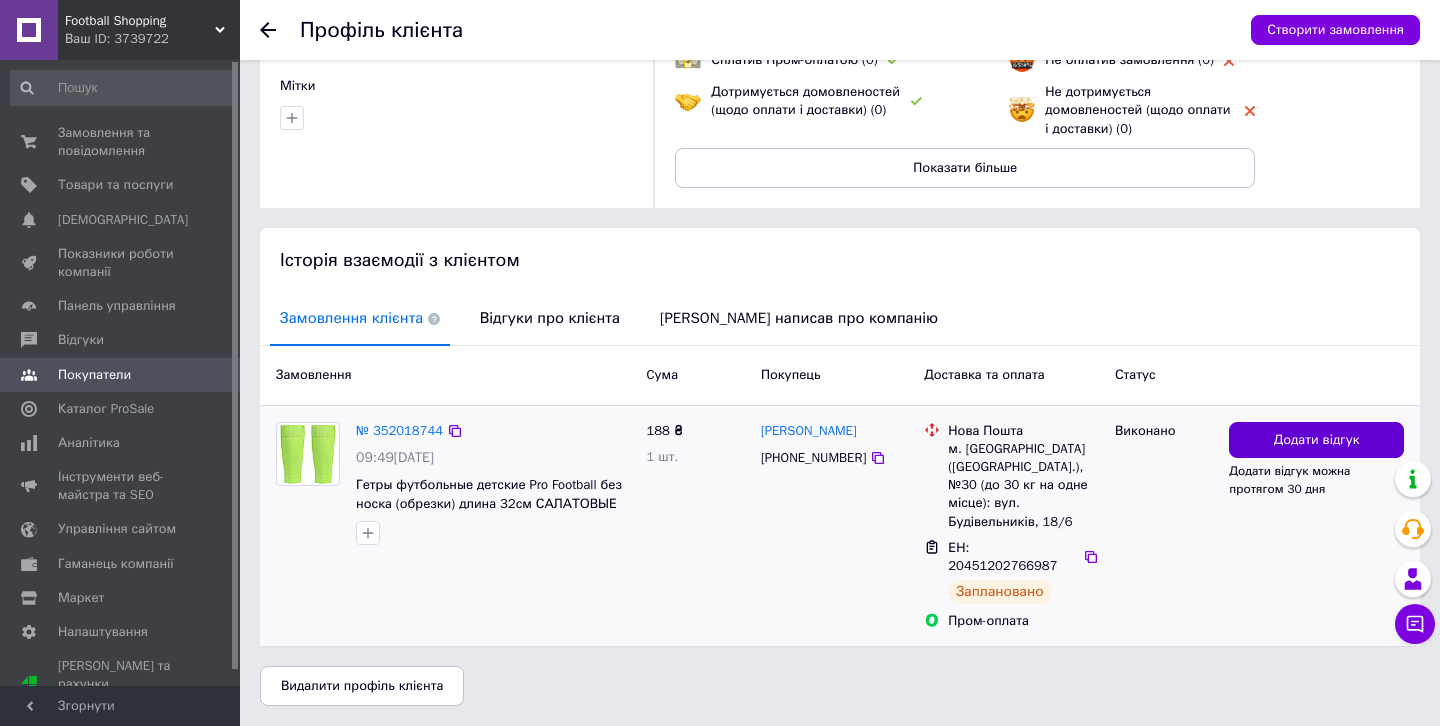 click on "Додати відгук" at bounding box center (1317, 440) 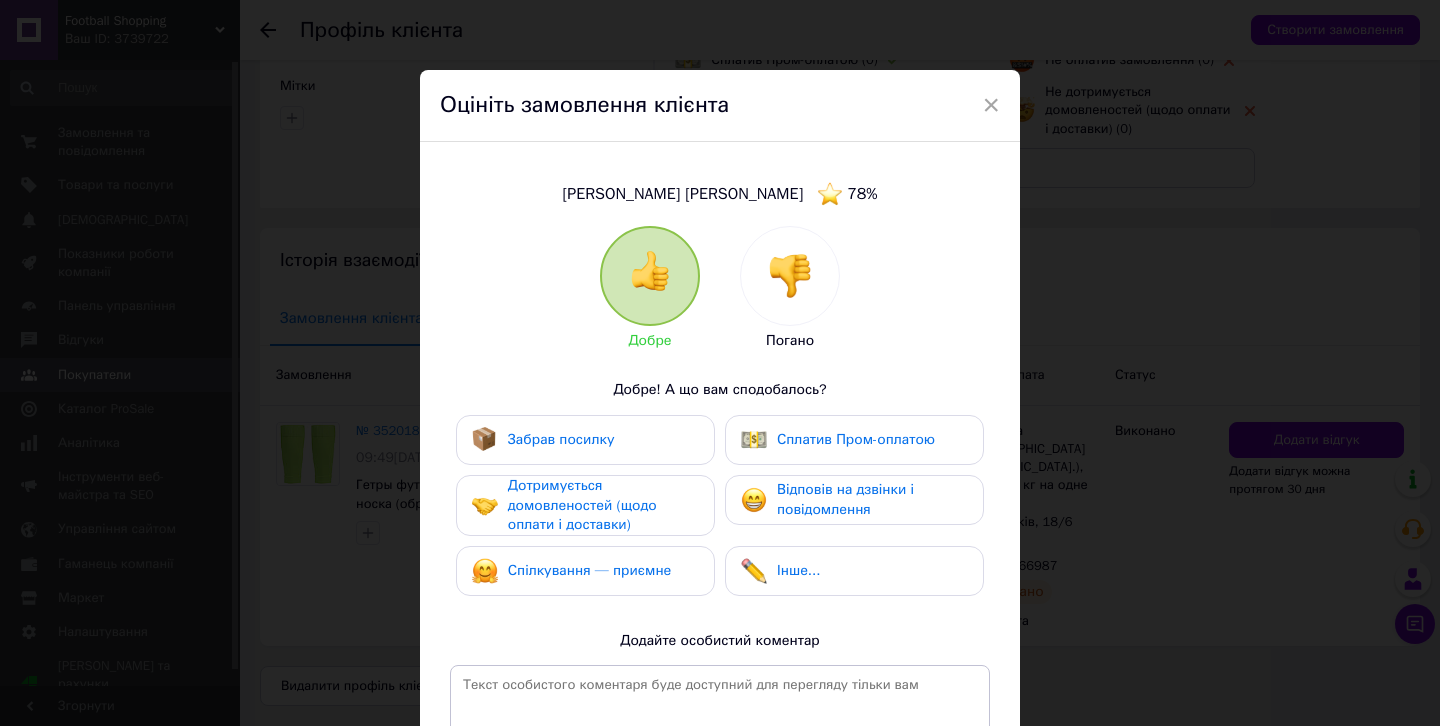 click on "Добре Погано" at bounding box center (720, 288) 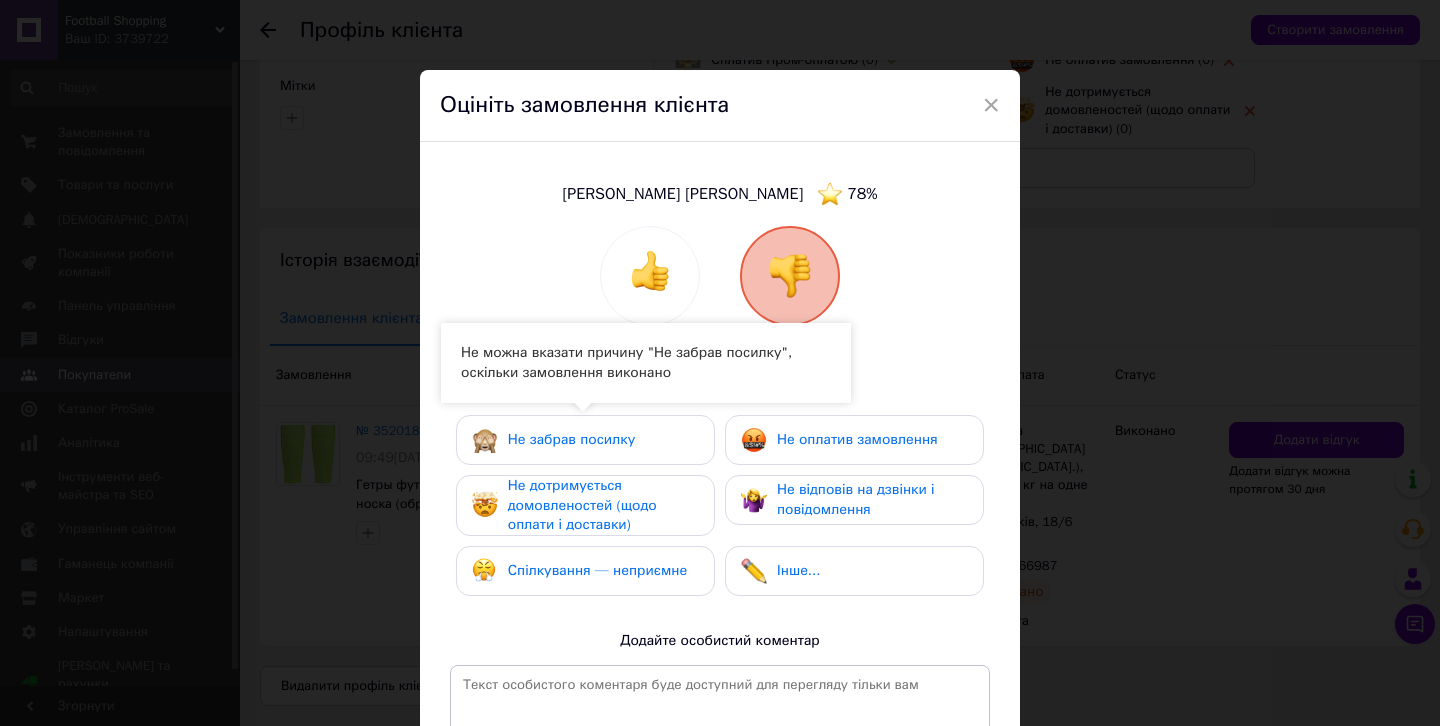 click on "Не відповів на дзвінки і повідомлення" at bounding box center [856, 499] 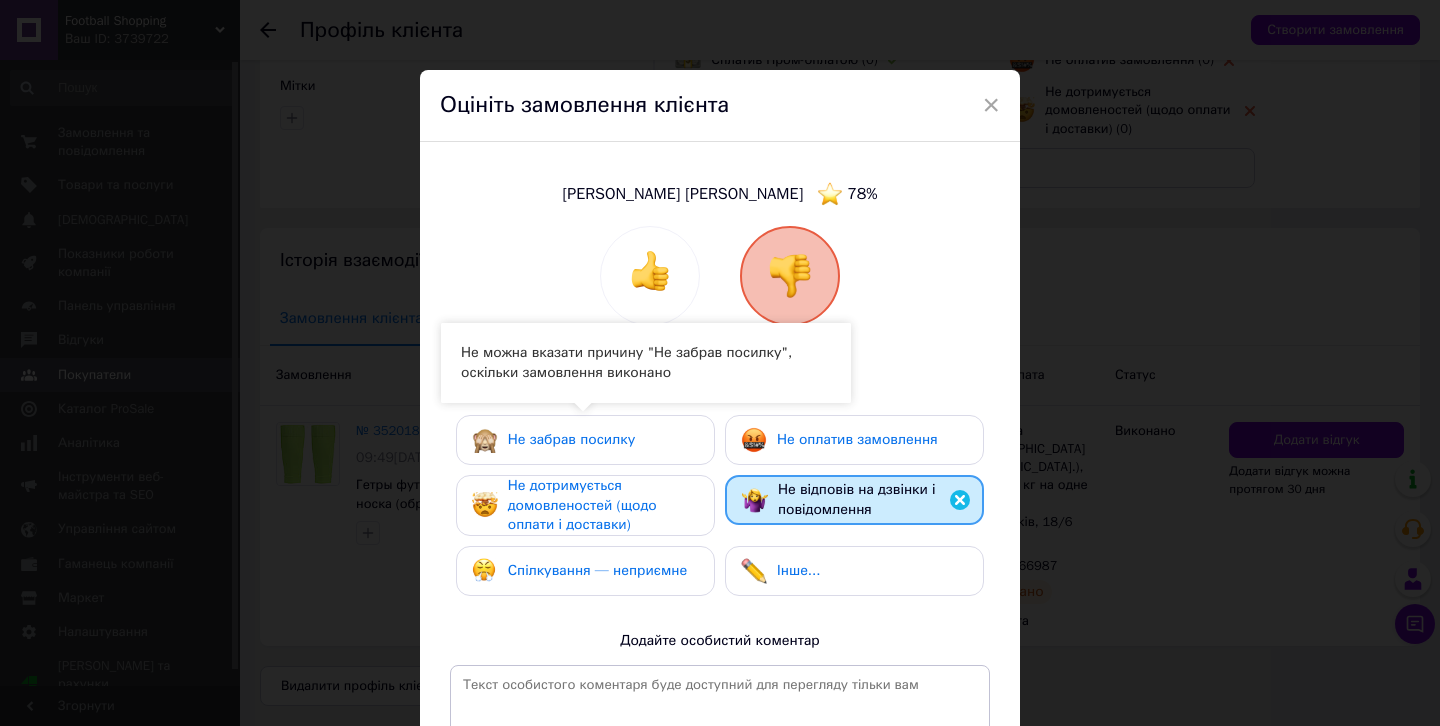 click on "Не відповів на дзвінки і повідомлення" at bounding box center [857, 499] 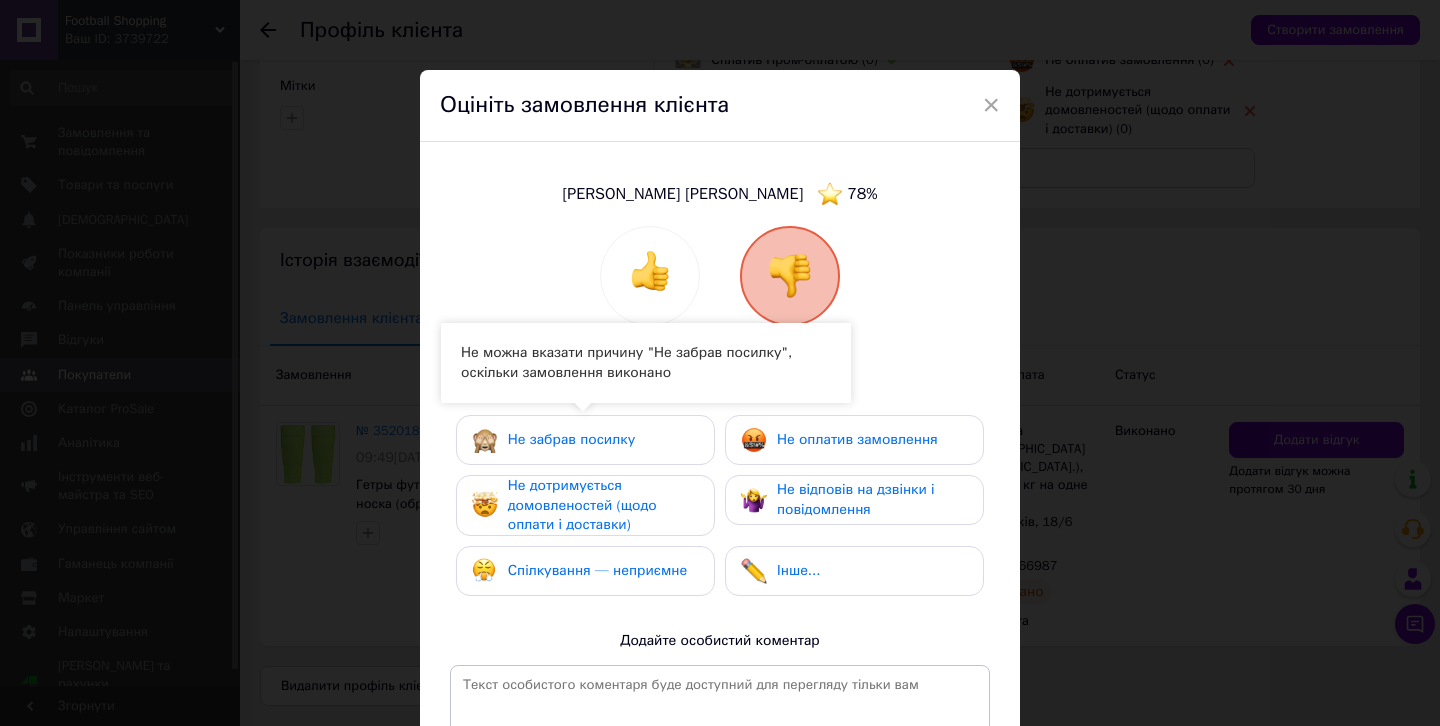 click on "Не дотримується домовленостей (щодо оплати і доставки)" at bounding box center (582, 505) 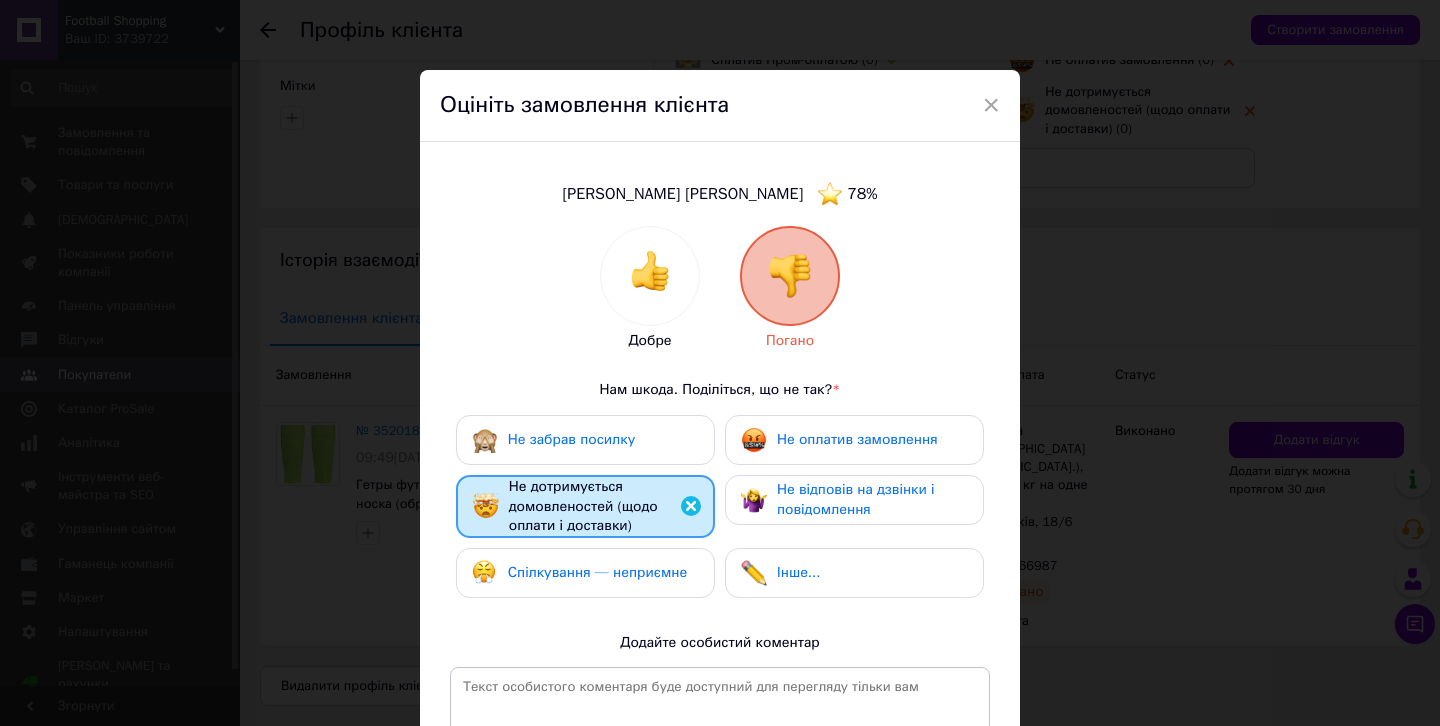 click on "Не оплатив замовлення" at bounding box center (839, 440) 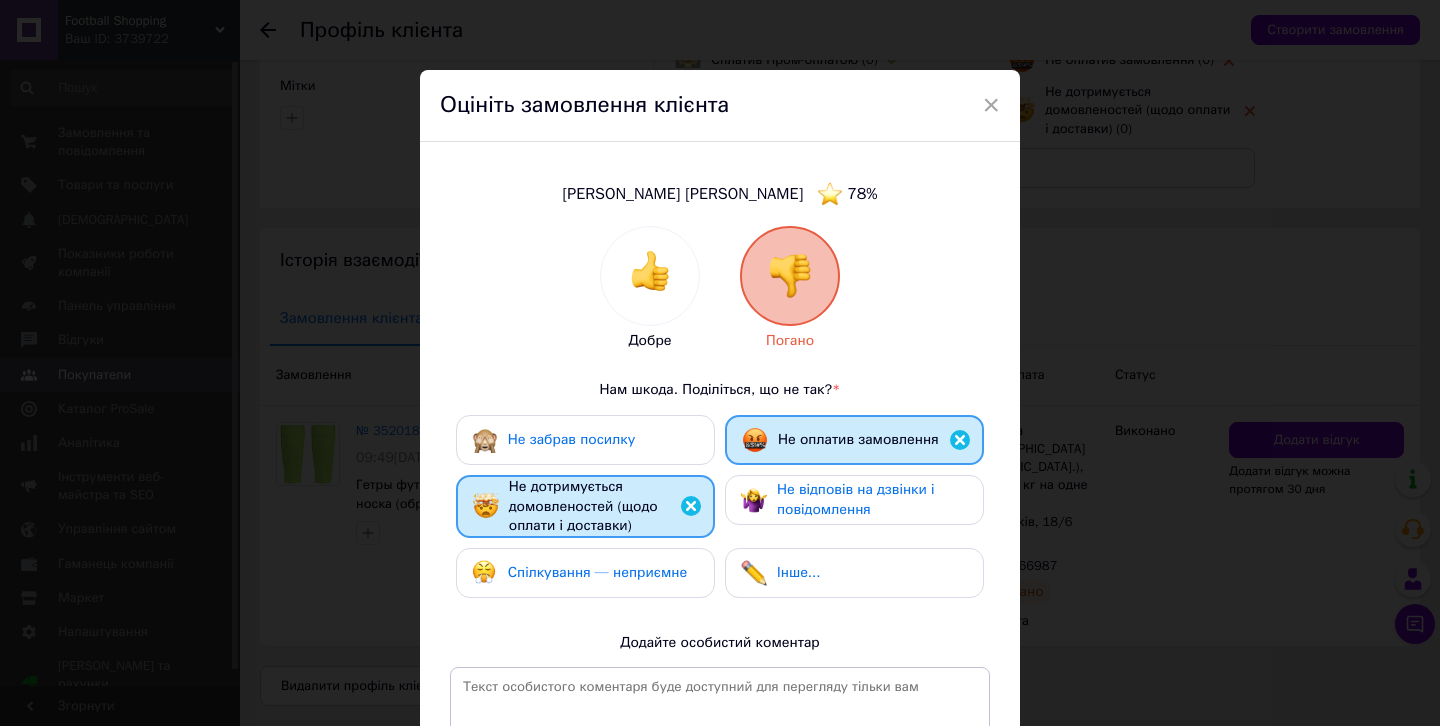 click on "Не оплатив замовлення" at bounding box center (854, 440) 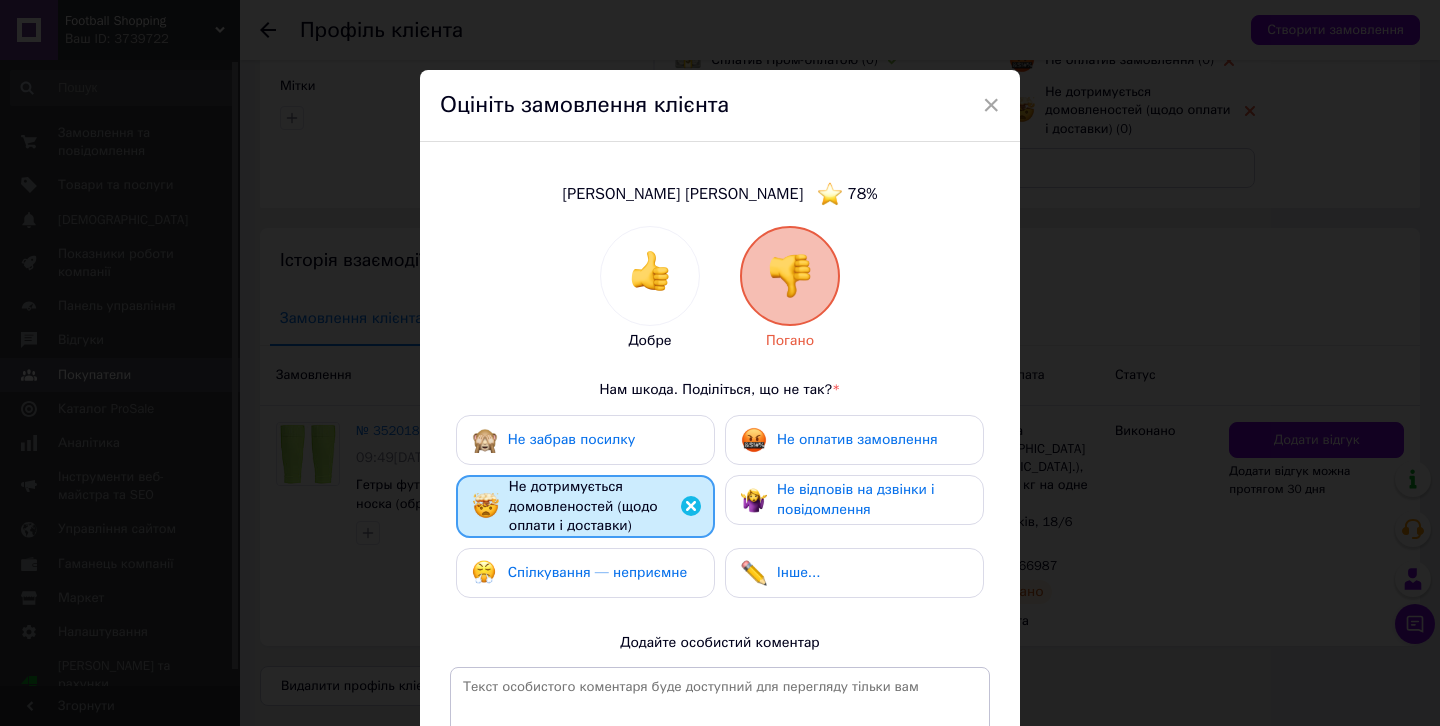 click on "Спілкування — неприємне" at bounding box center (585, 573) 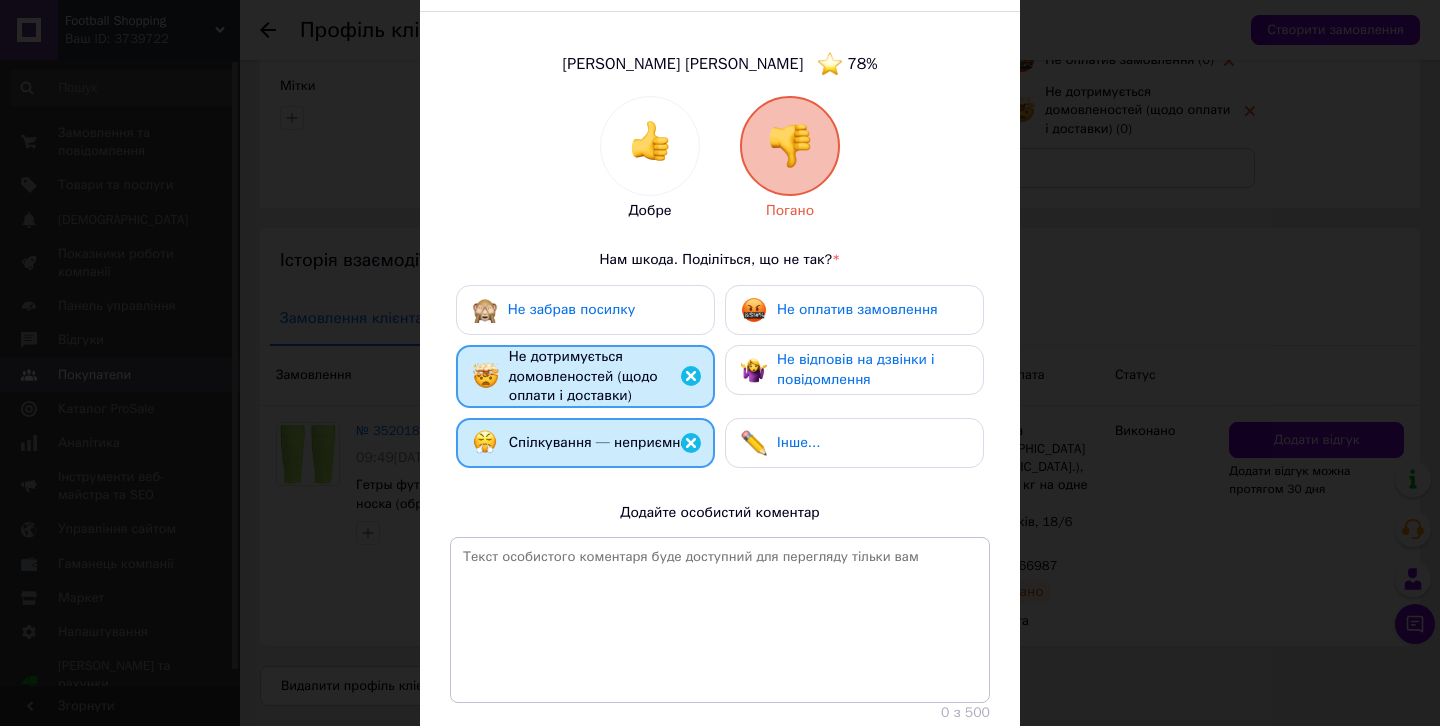 scroll, scrollTop: 261, scrollLeft: 0, axis: vertical 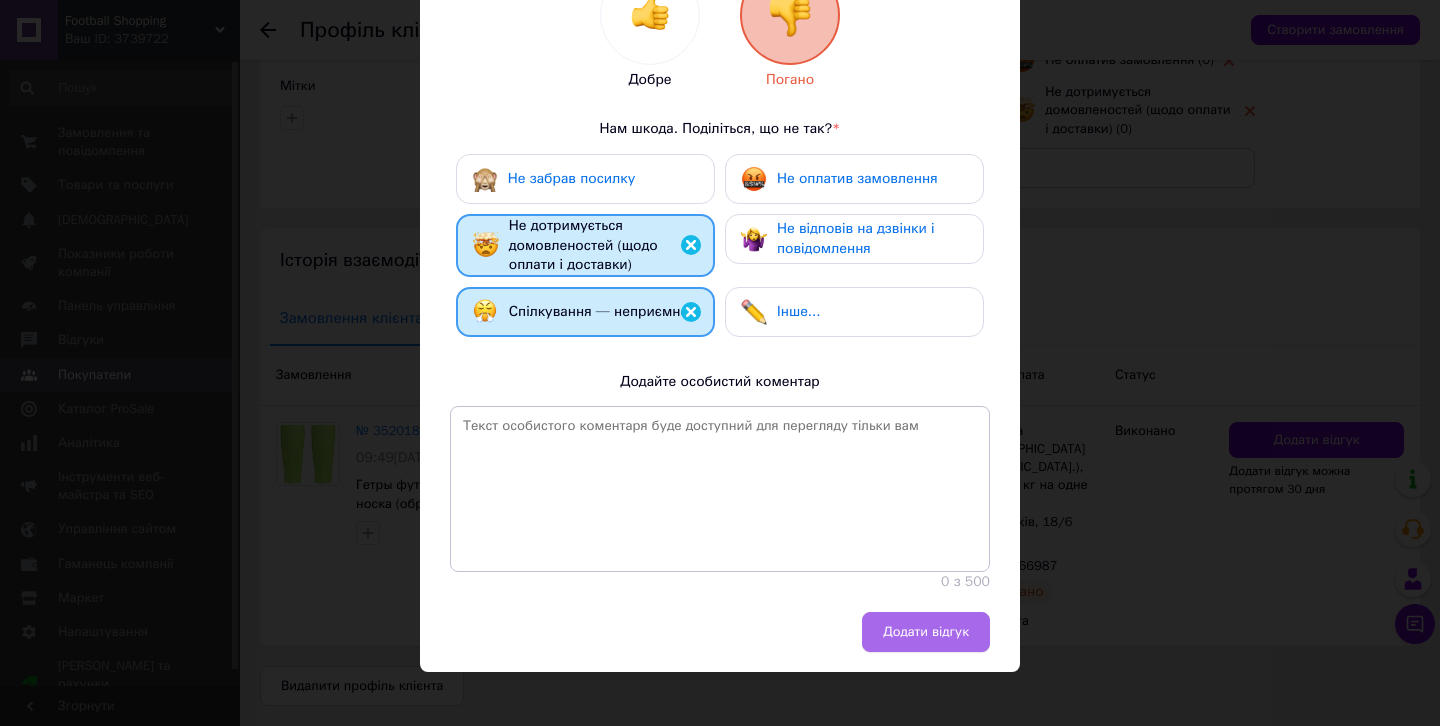 click on "Додати відгук" at bounding box center [926, 632] 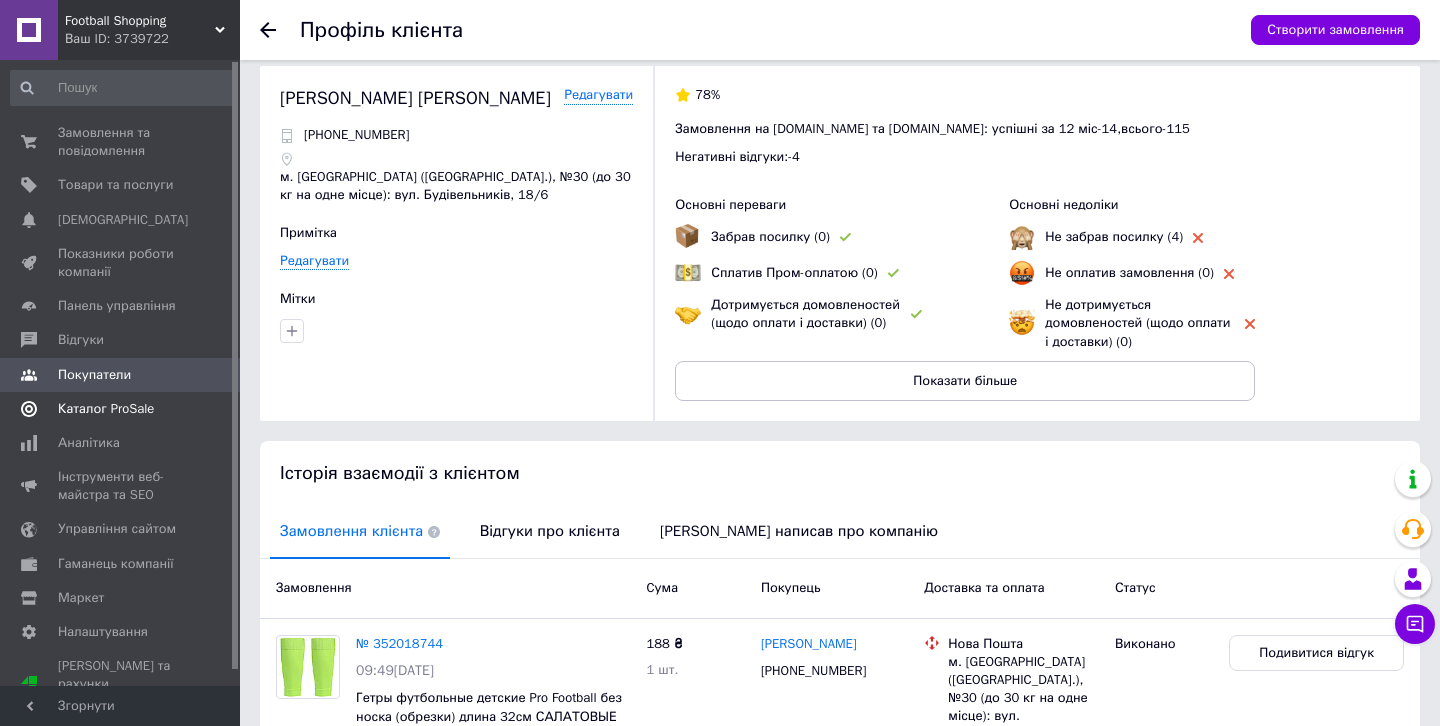 scroll, scrollTop: 0, scrollLeft: 0, axis: both 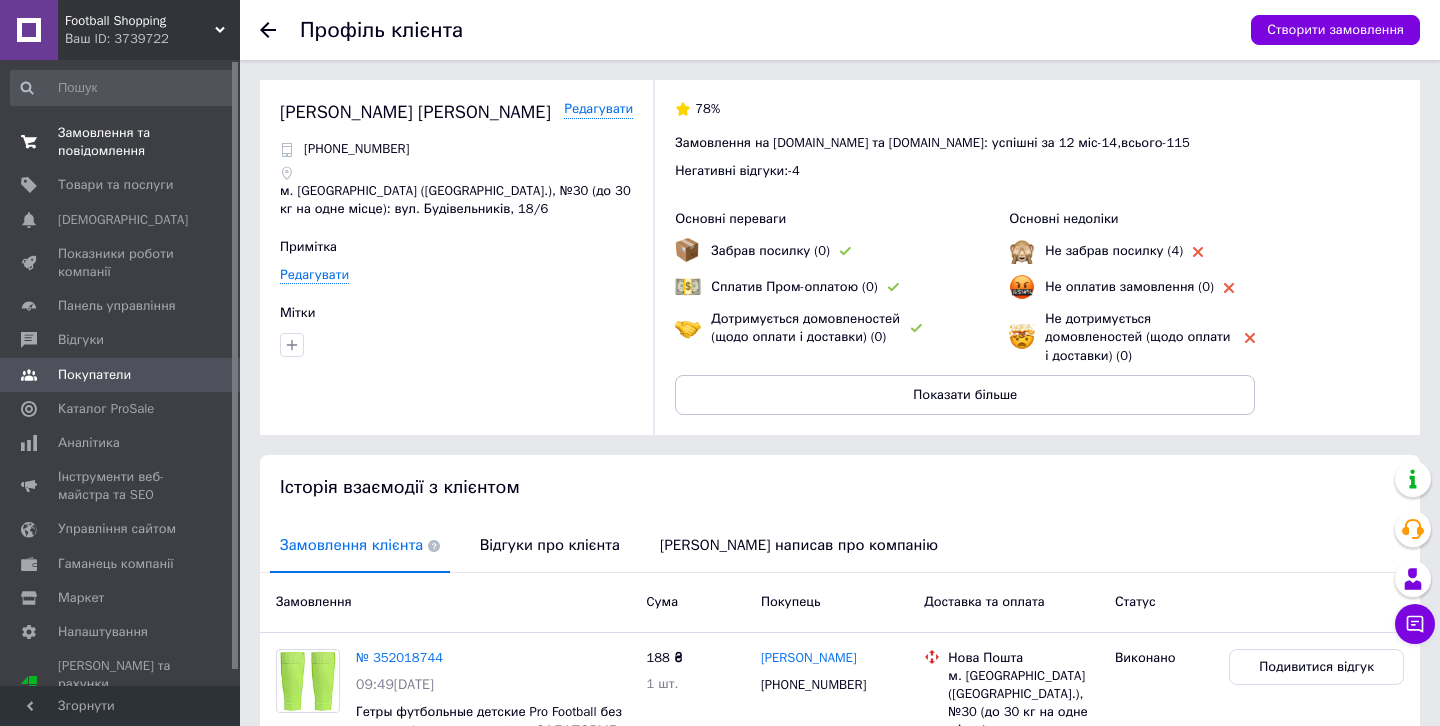 click on "Замовлення та повідомлення" at bounding box center [121, 142] 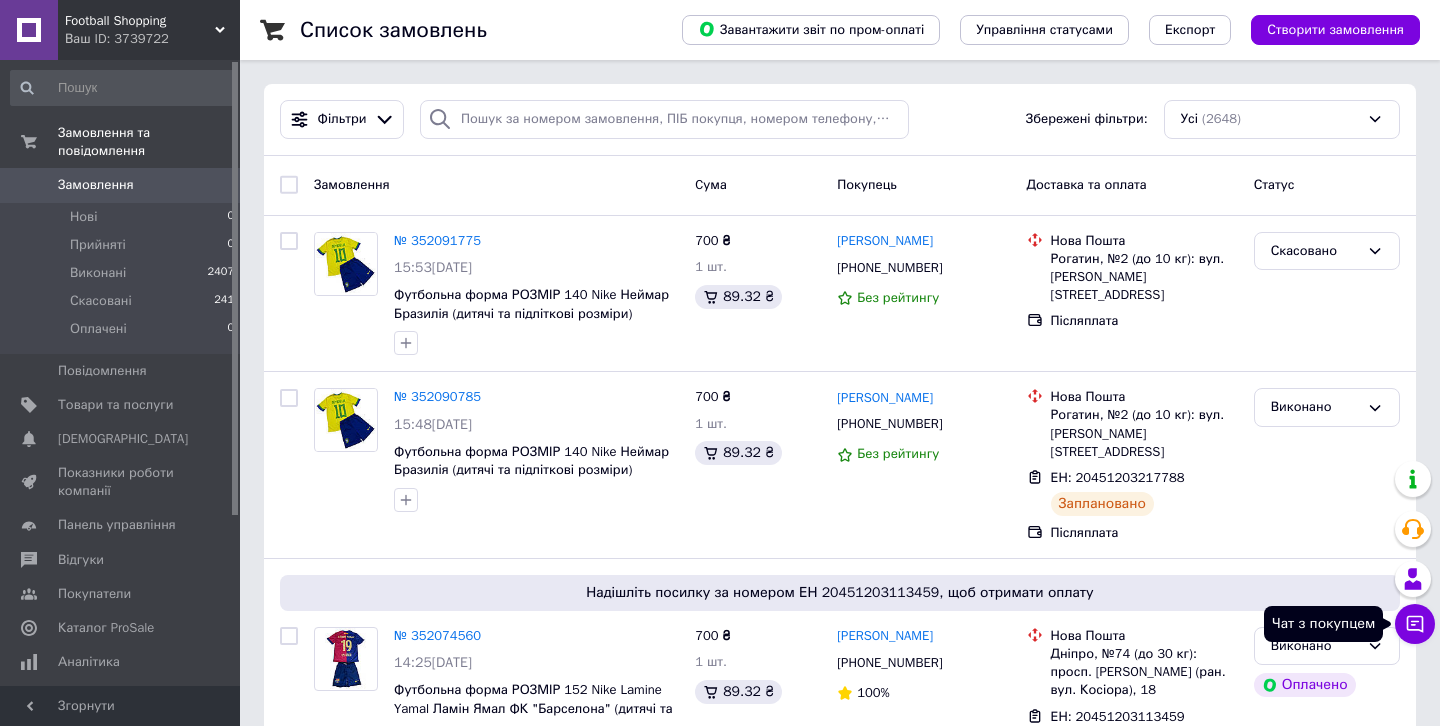 click on "Чат з покупцем" at bounding box center (1415, 624) 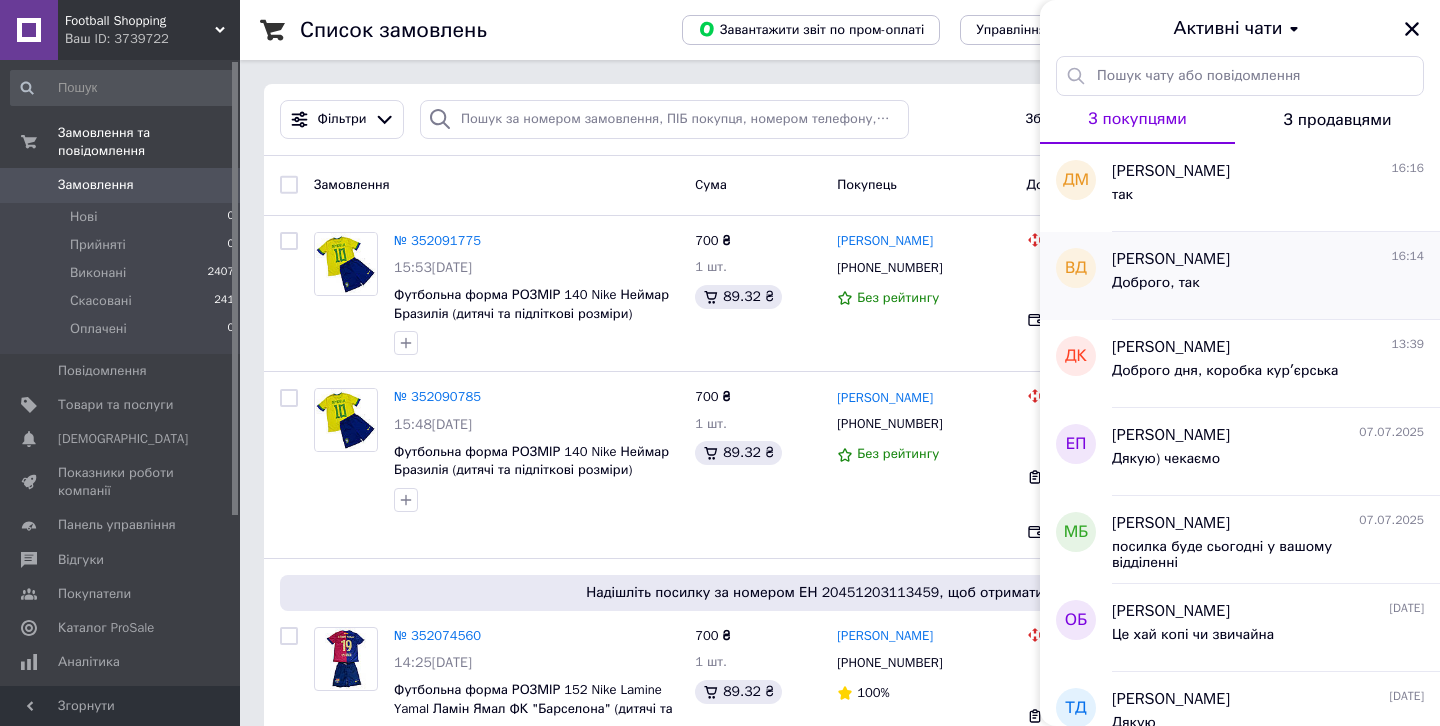 click on "Доброго, так" at bounding box center (1268, 287) 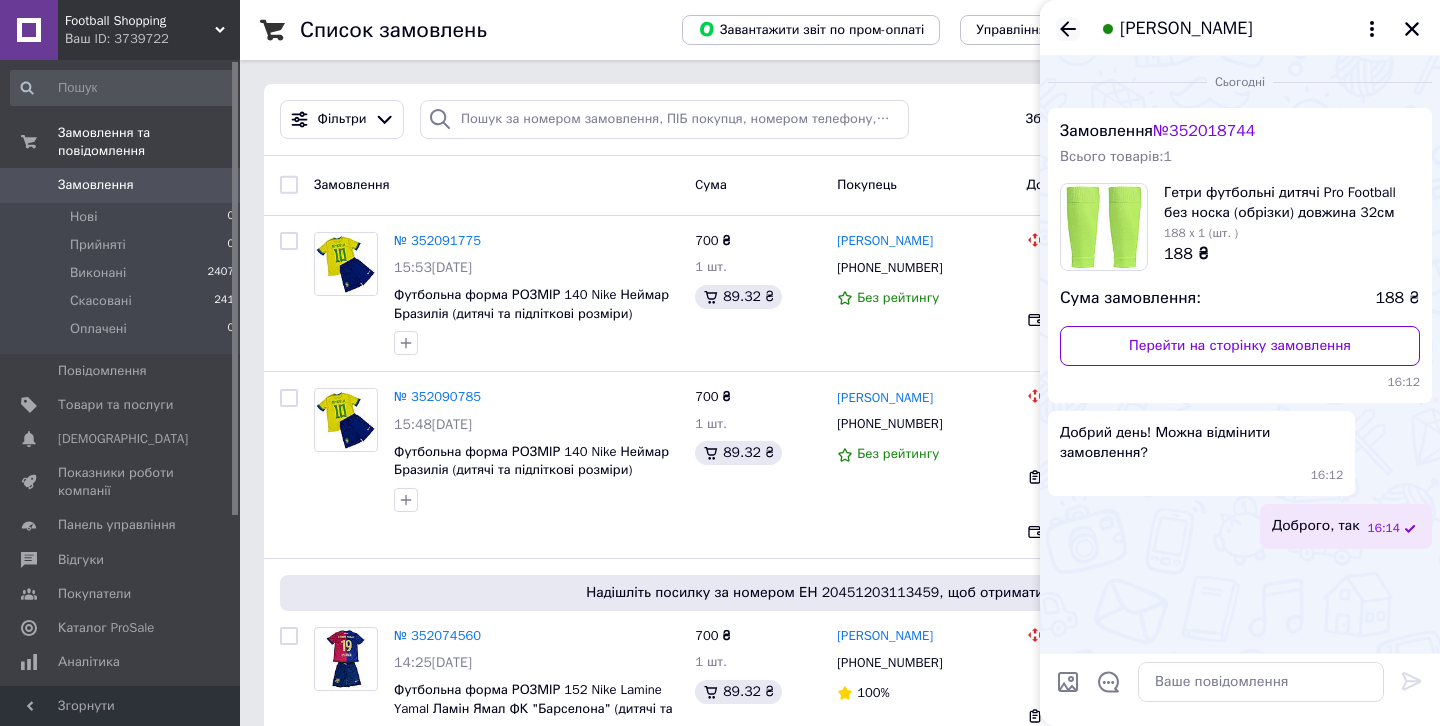 click 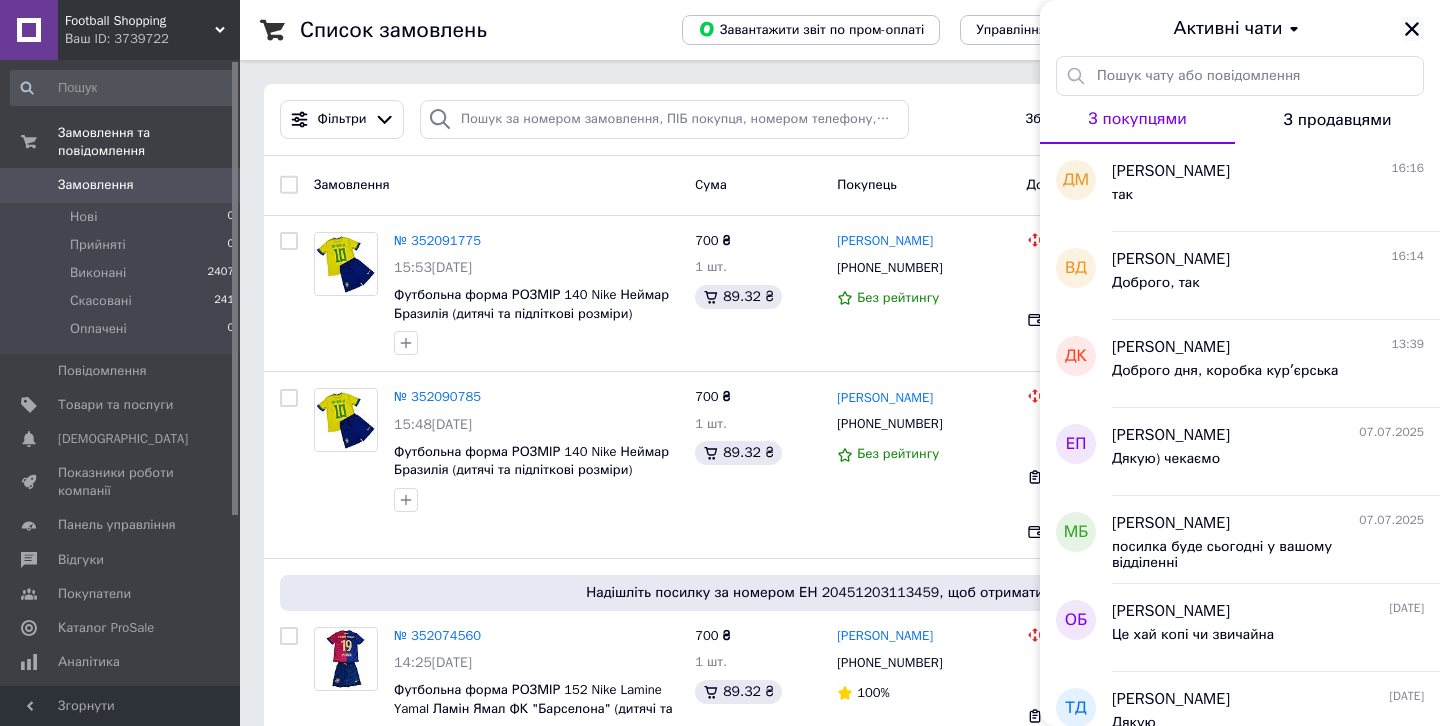 click 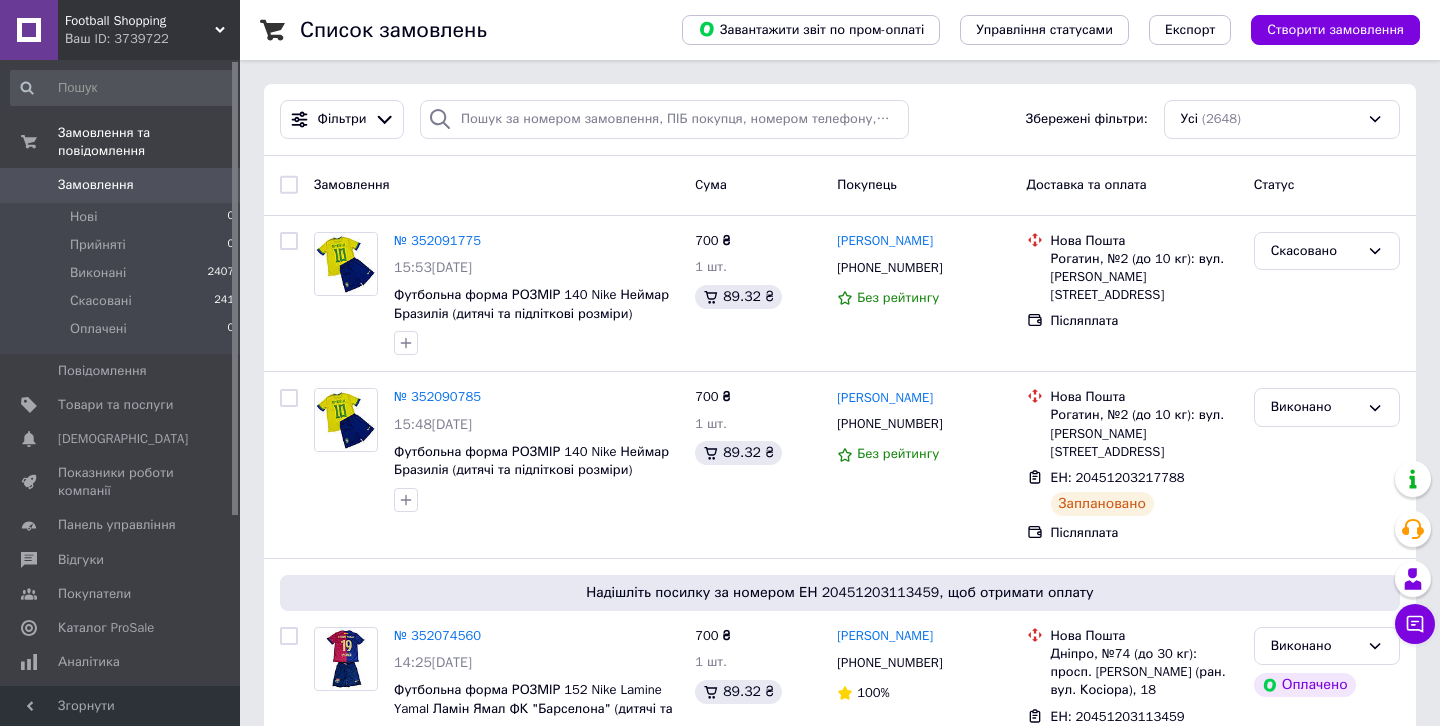click on "Замовлення 0" at bounding box center (123, 185) 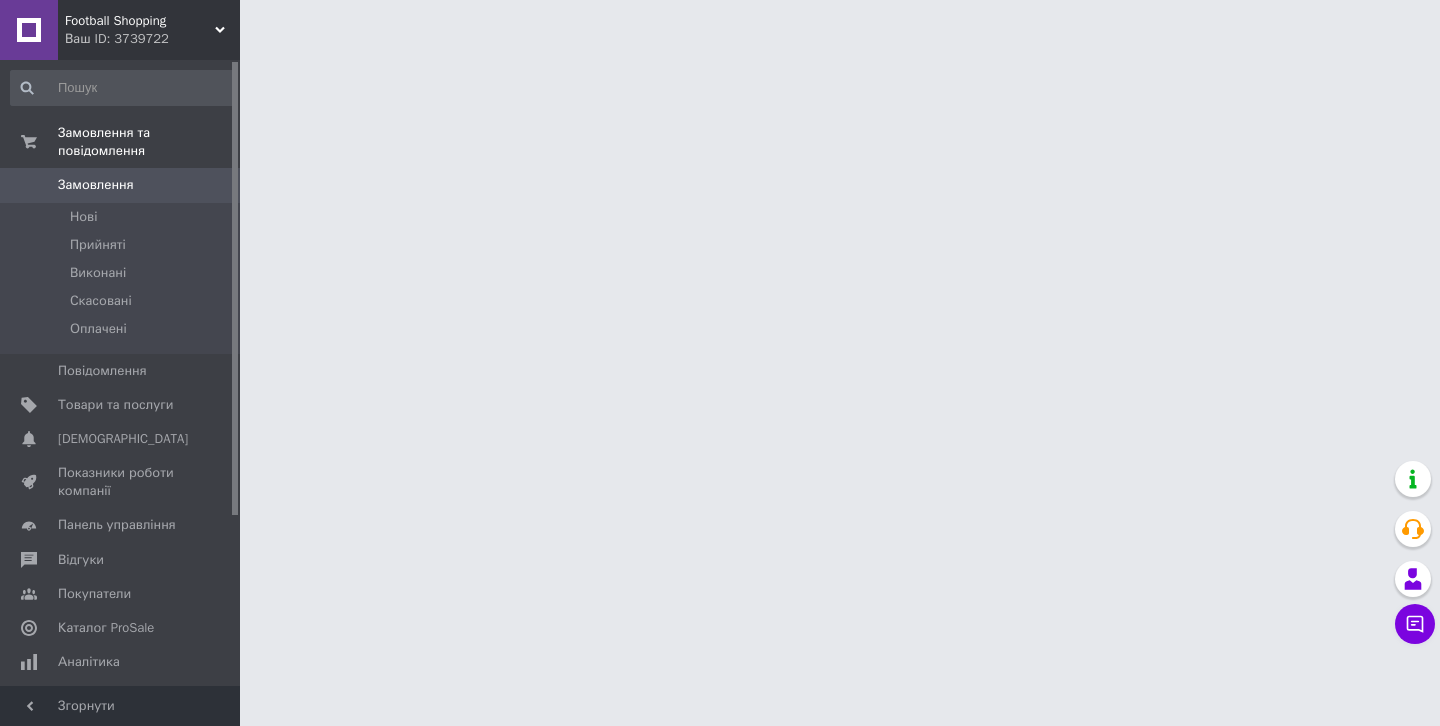 scroll, scrollTop: 0, scrollLeft: 0, axis: both 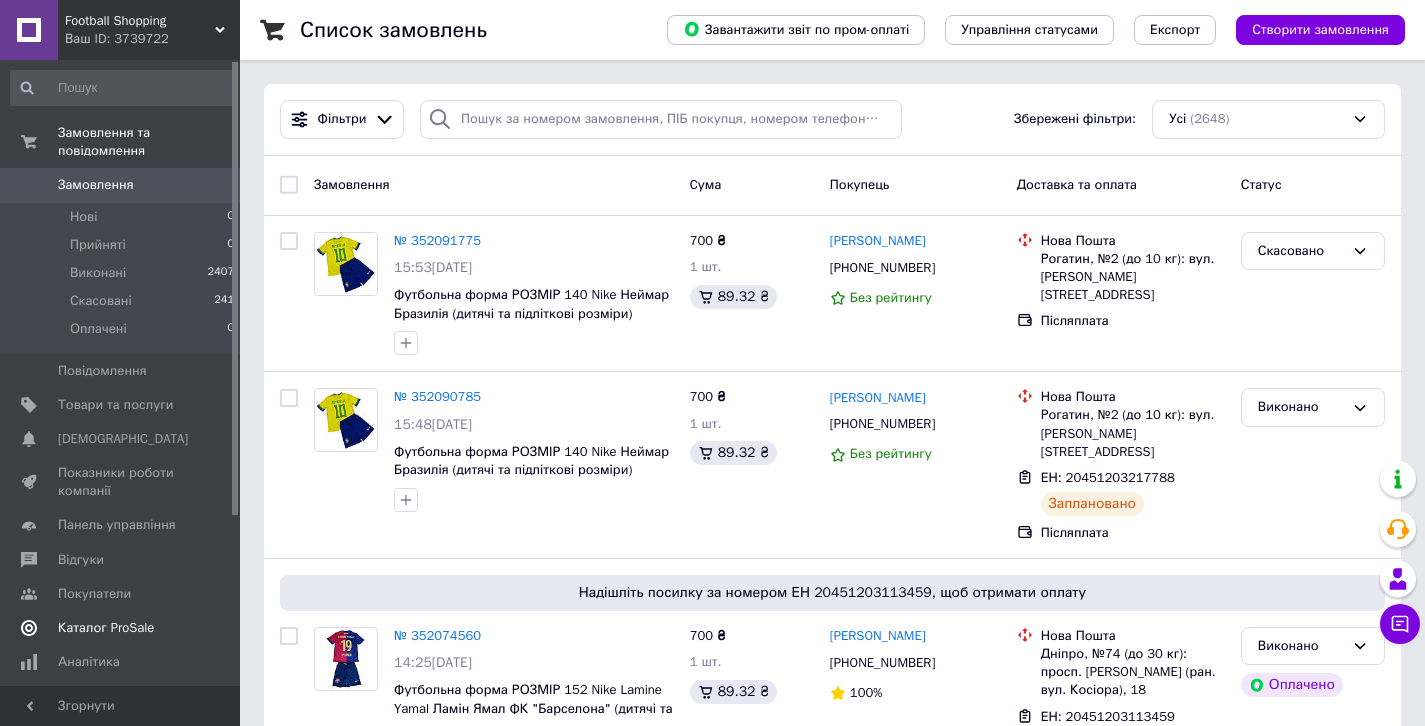 click on "Каталог ProSale" at bounding box center (106, 628) 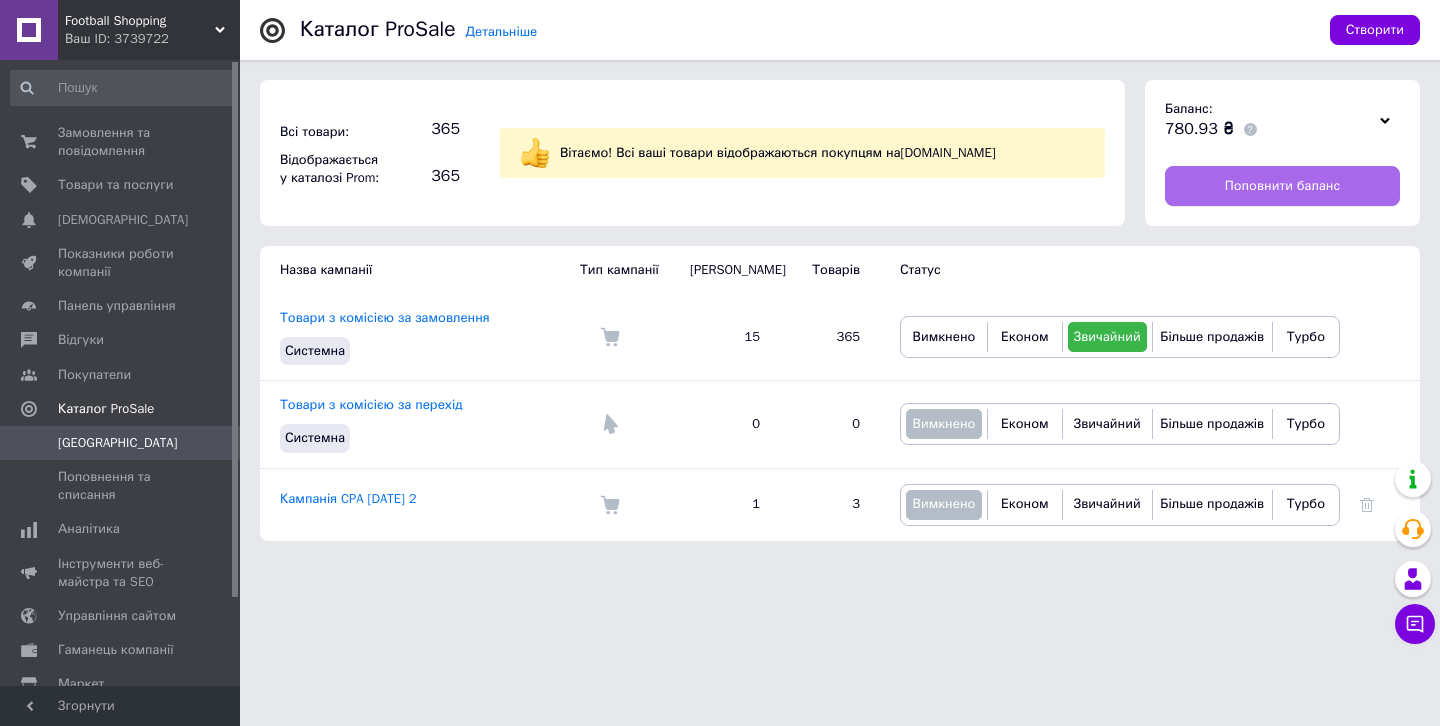 click on "Поповнити баланс" at bounding box center (1282, 186) 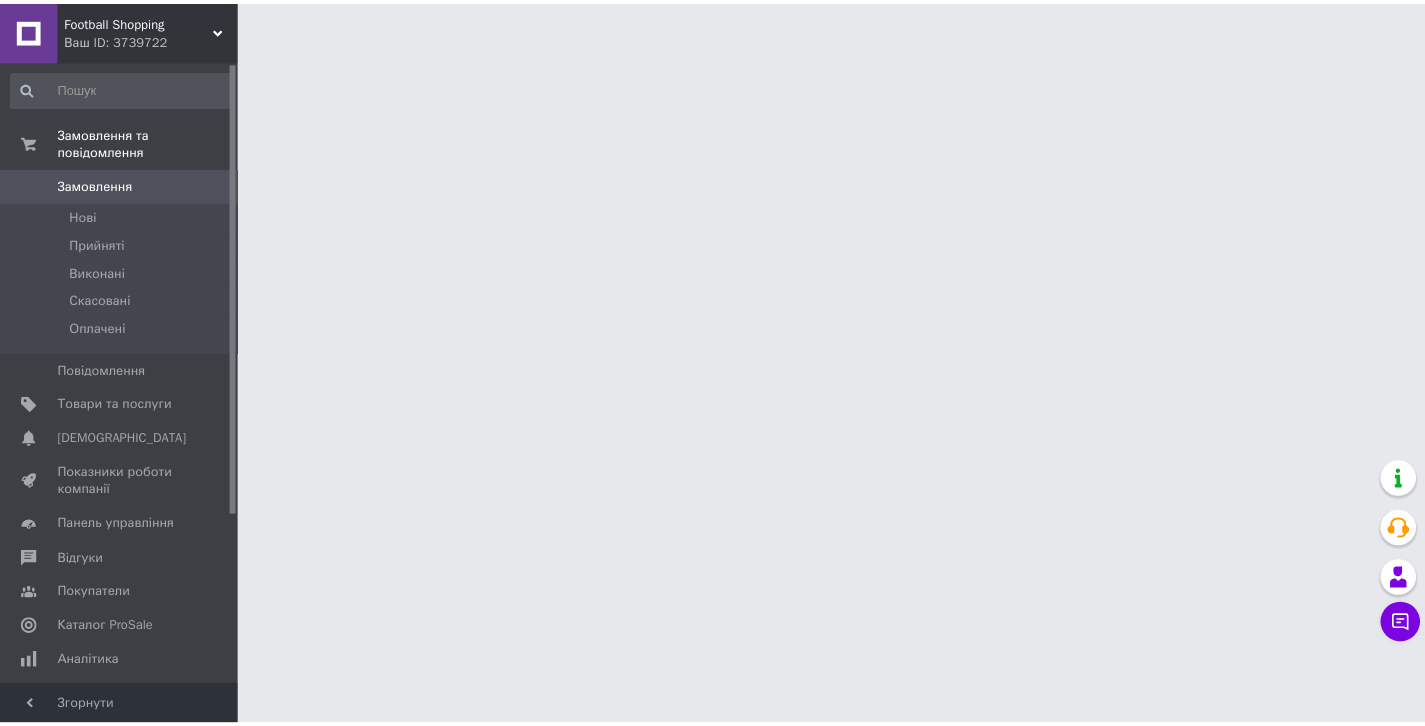 scroll, scrollTop: 0, scrollLeft: 0, axis: both 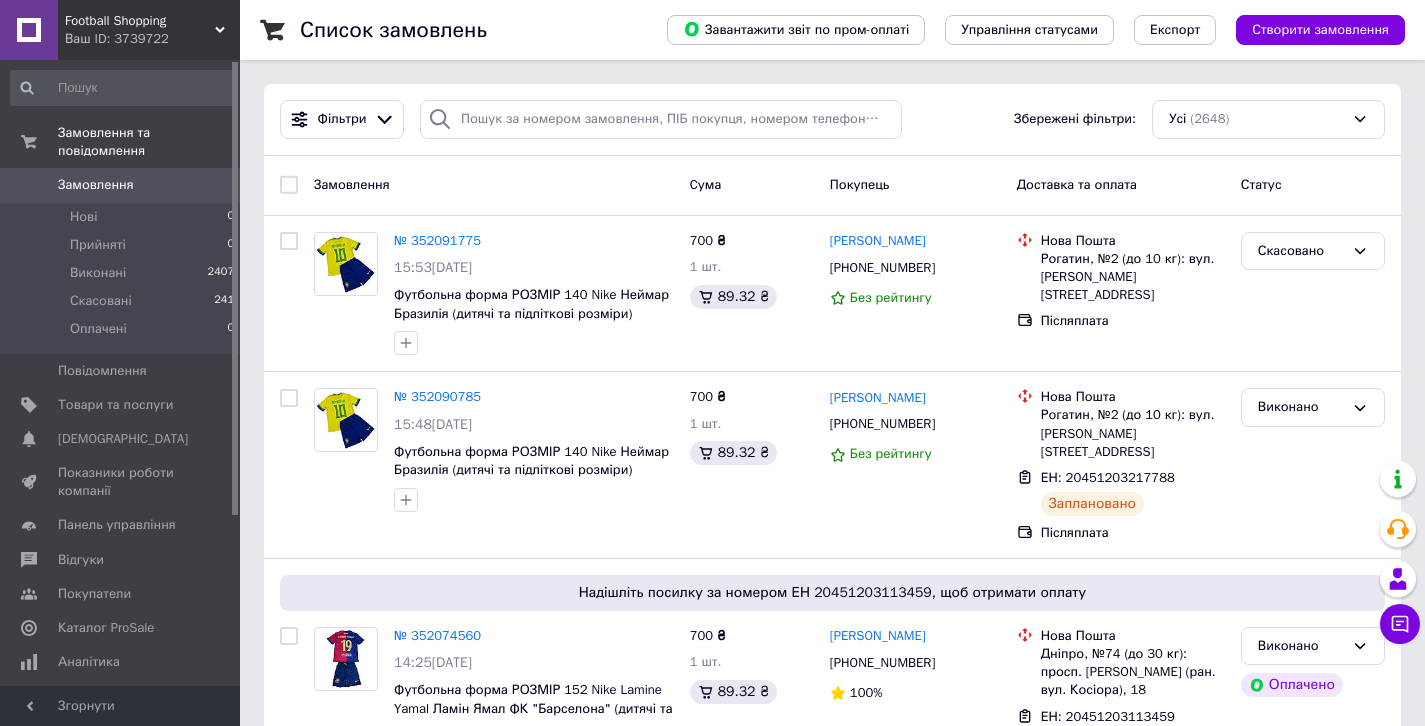 click on "Замовлення" at bounding box center (121, 185) 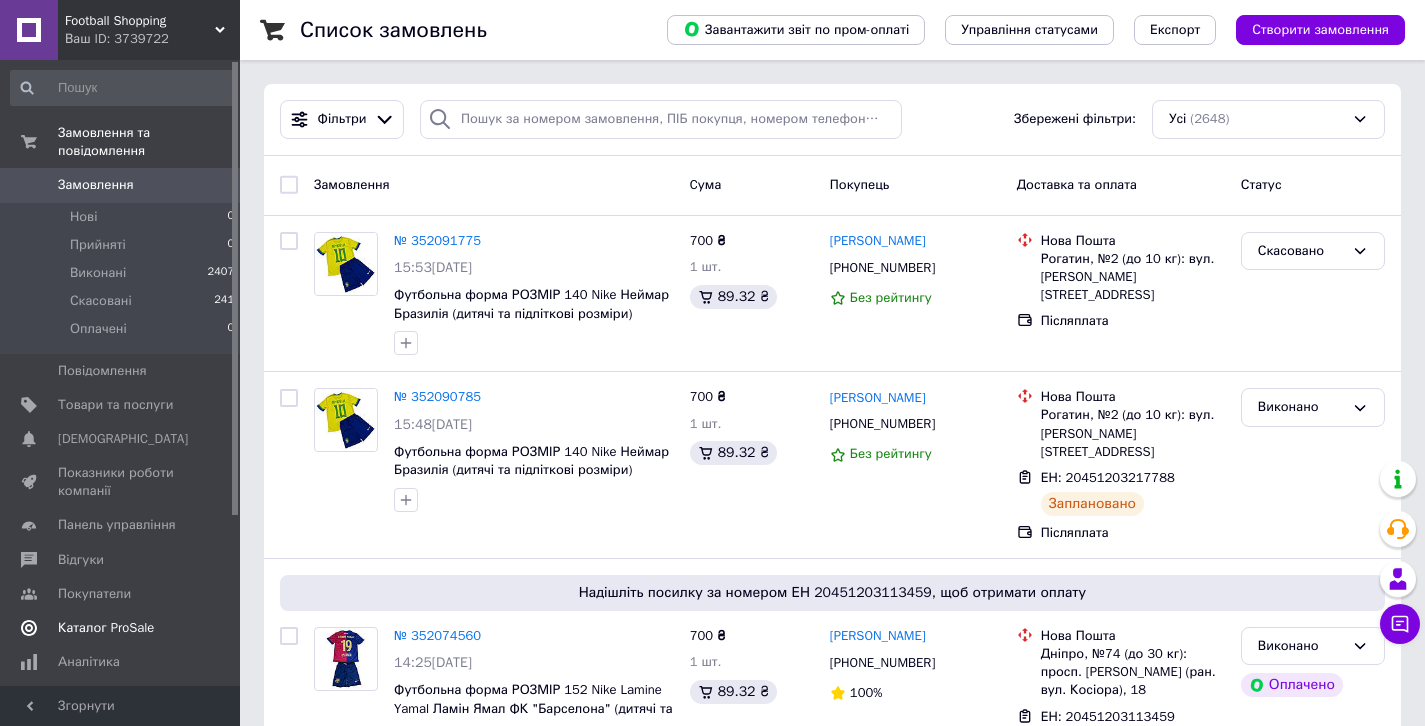 click on "Каталог ProSale" at bounding box center [106, 628] 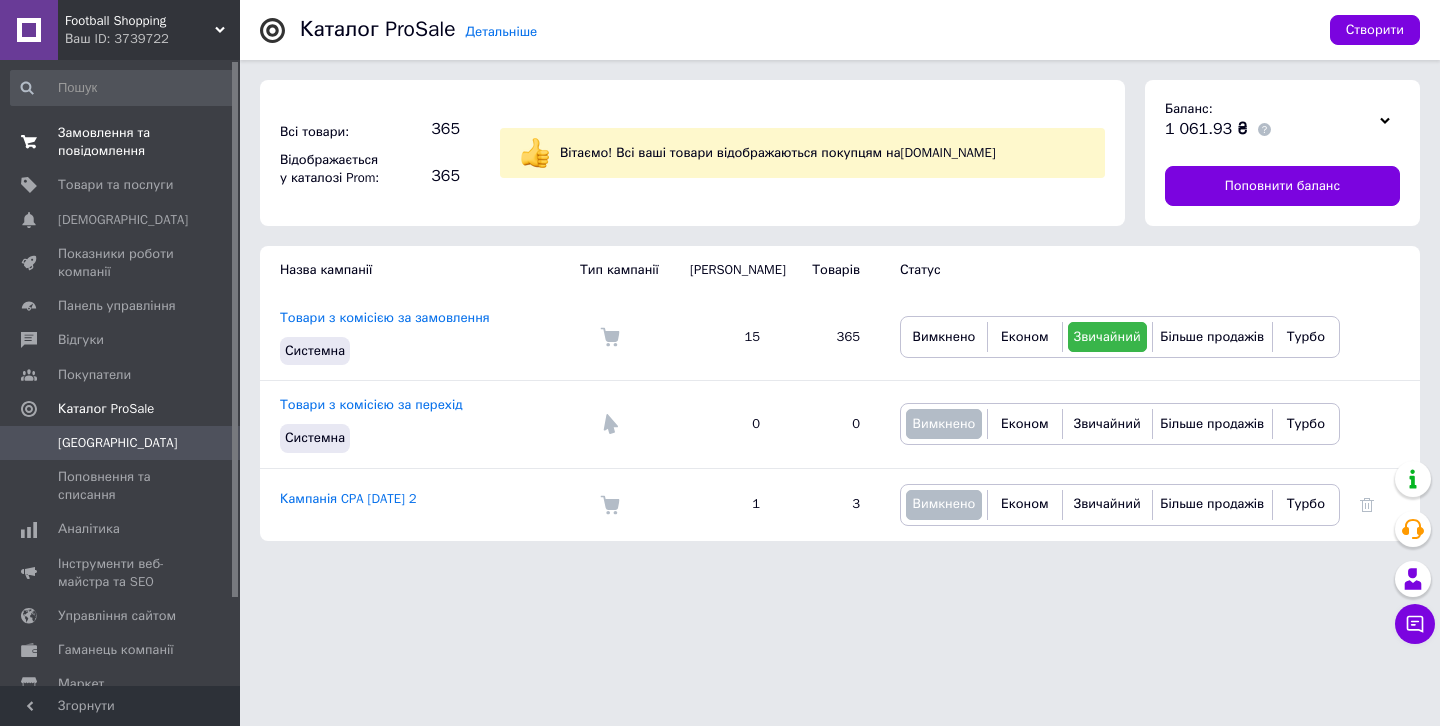 click at bounding box center [29, 142] 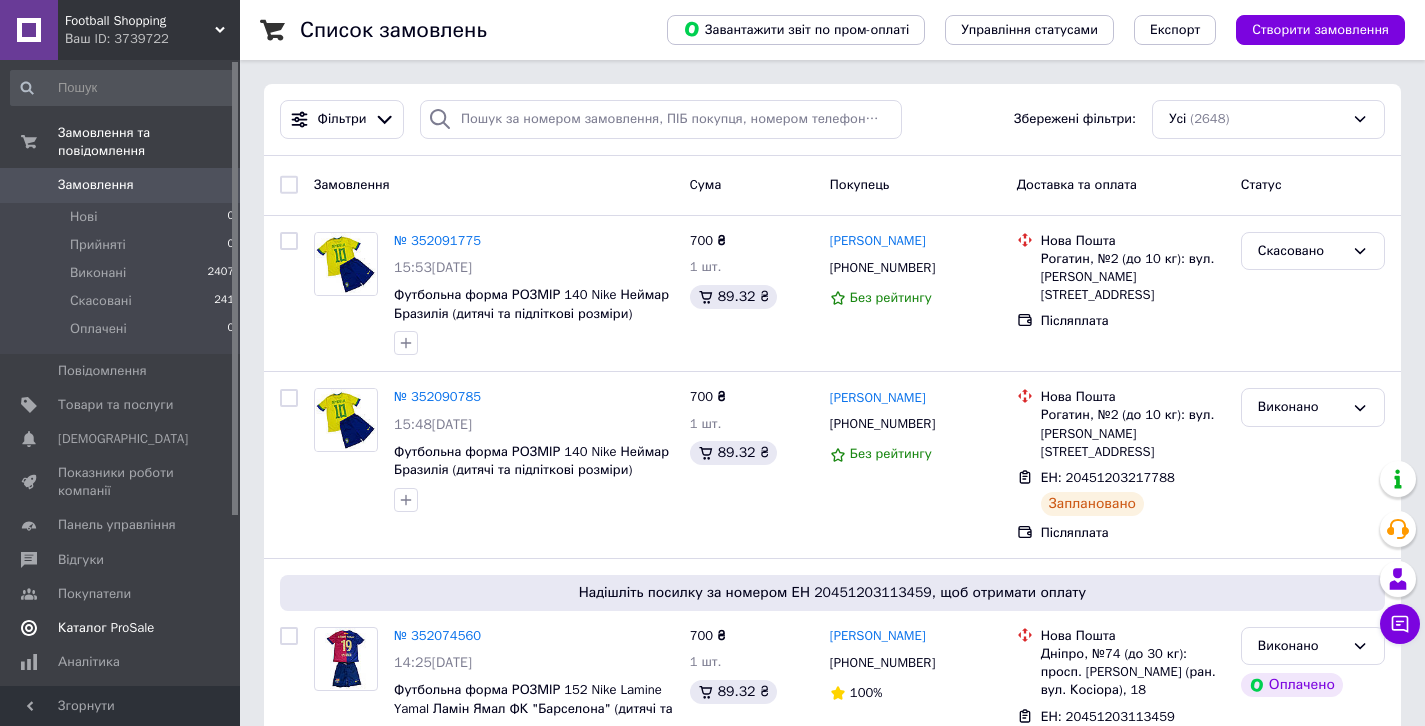 click on "Каталог ProSale" at bounding box center (106, 628) 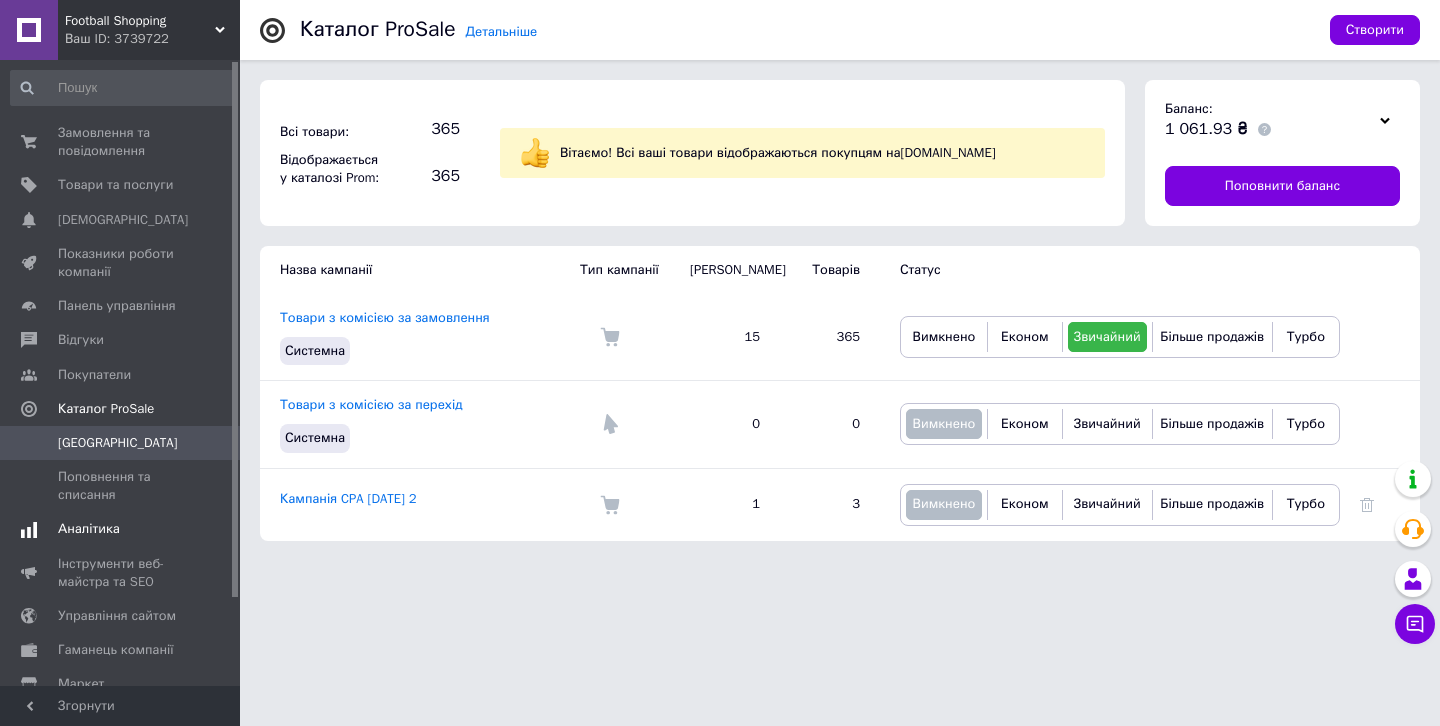 click on "Аналітика" at bounding box center [89, 529] 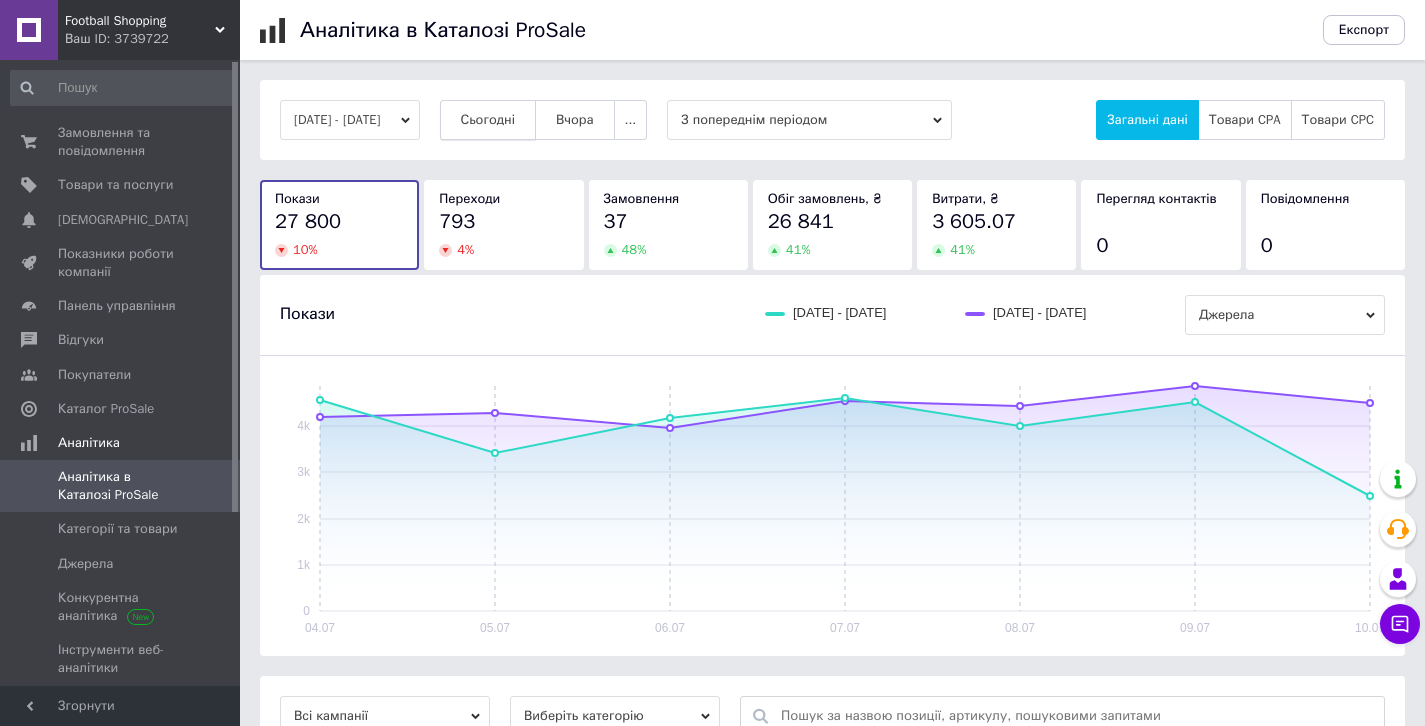 click on "Сьогодні" at bounding box center (488, 120) 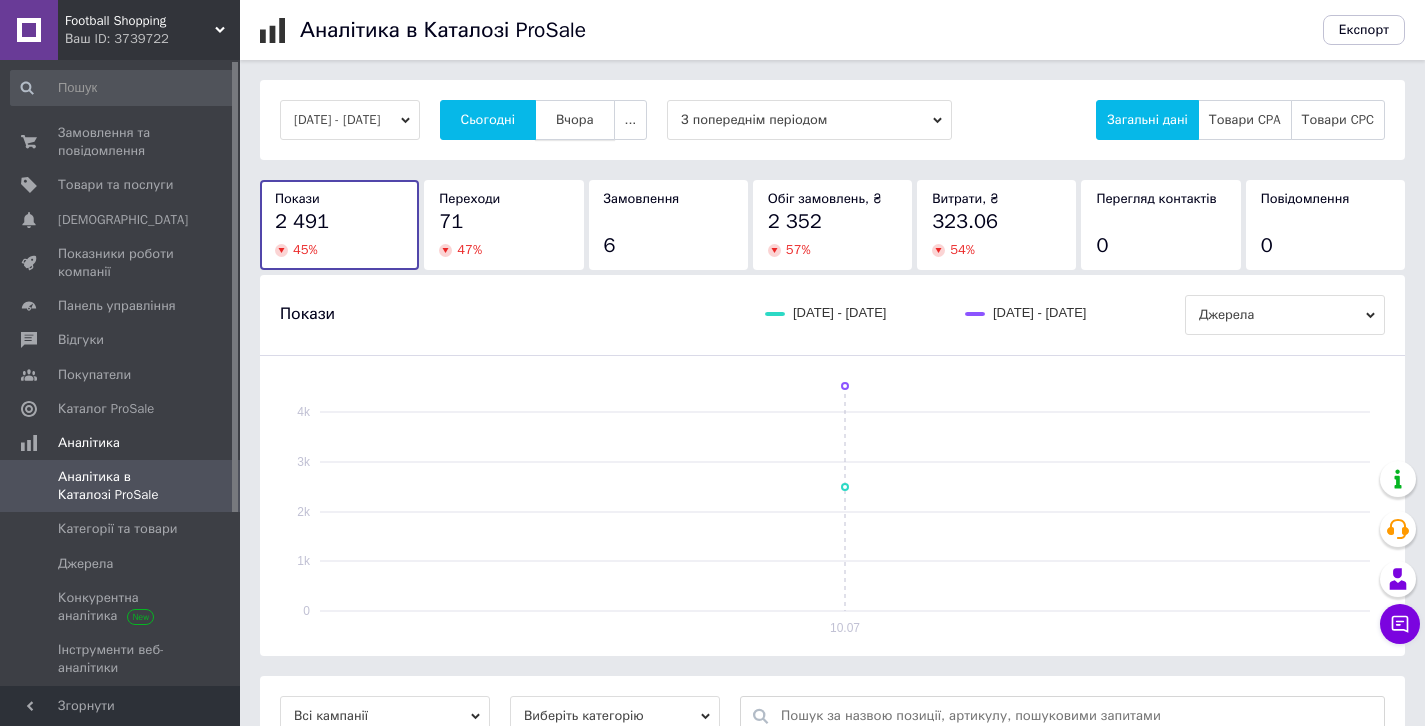 click on "Вчора" at bounding box center (575, 120) 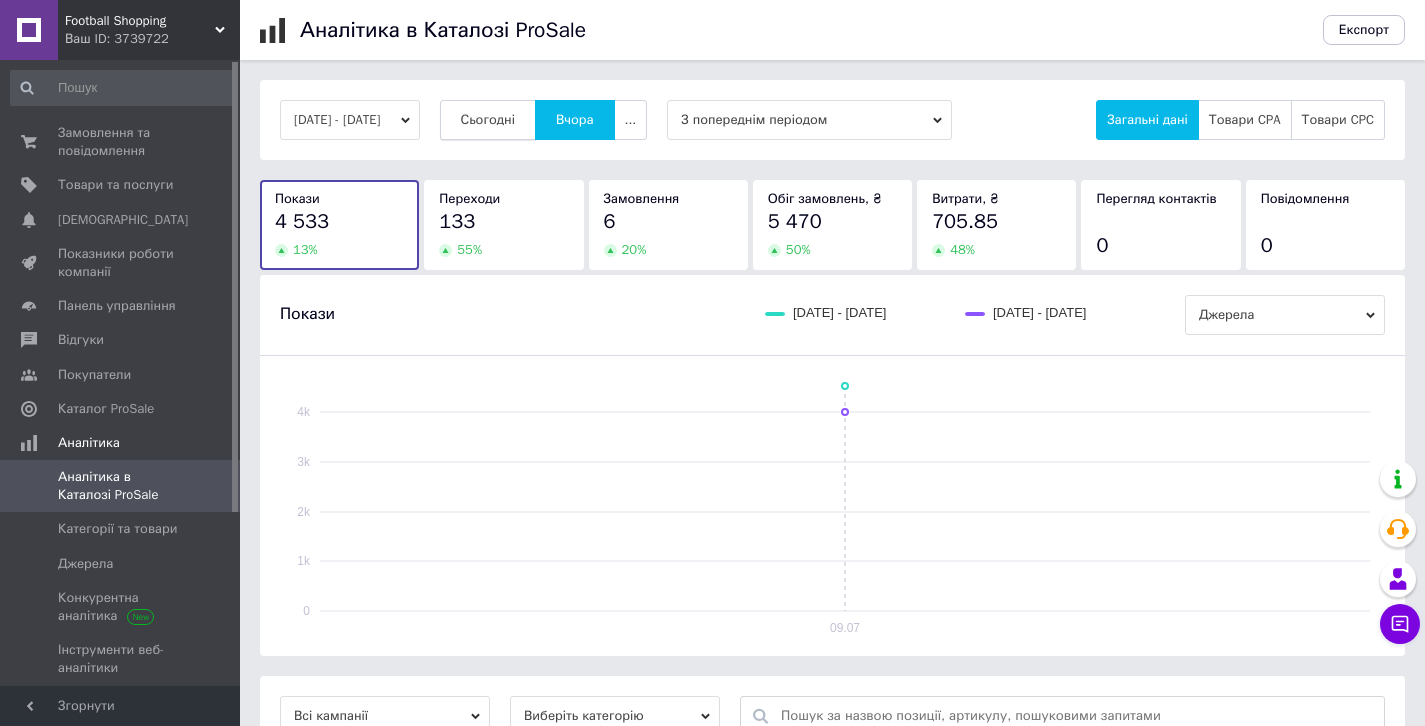 click on "Сьогодні" at bounding box center [488, 120] 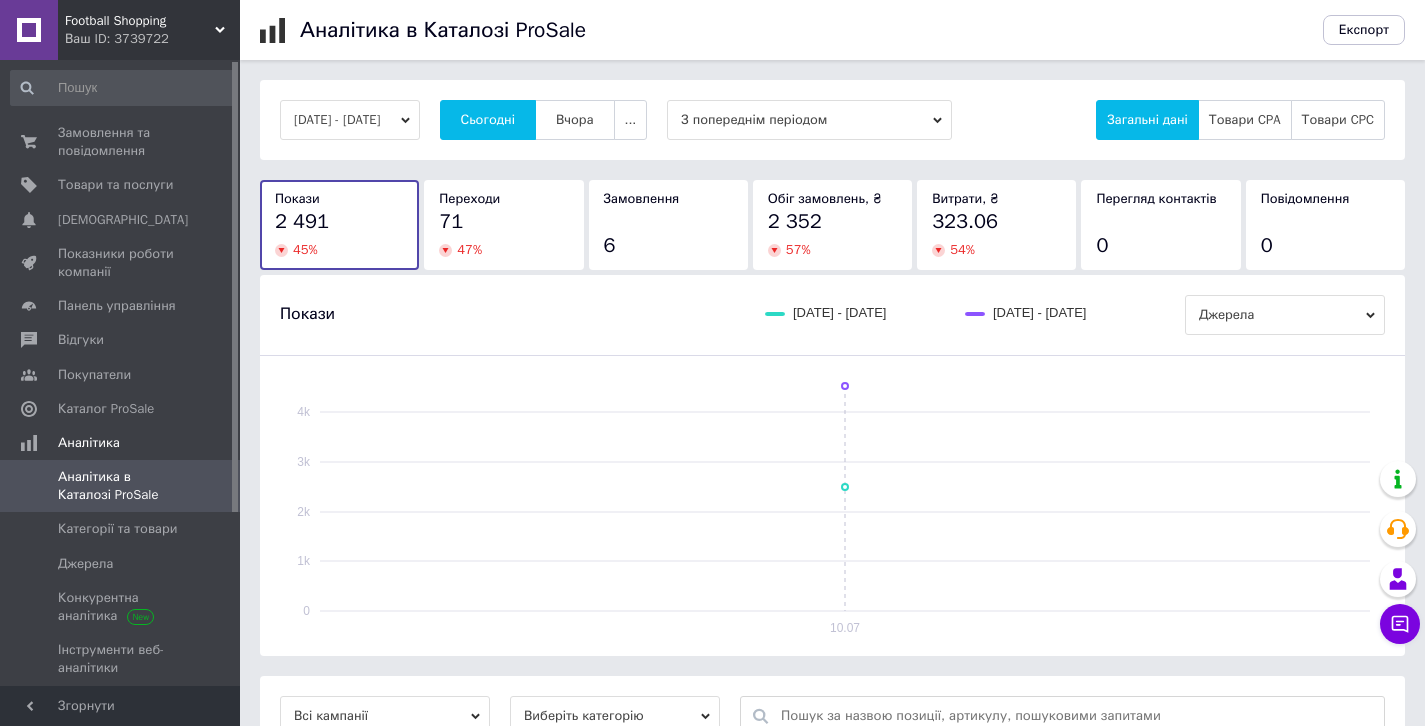 click on "Замовлення та повідомлення 0 0 Товари та послуги Сповіщення 0 0 Показники роботи компанії Панель управління Відгуки Покупатели Каталог ProSale Аналітика Аналітика в Каталозі ProSale Категорії та товари Джерела Конкурентна аналітика Інструменти веб-аналітики Інструменти веб-майстра та SEO Управління сайтом Гаманець компанії Маркет Налаштування Тарифи та рахунки Prom топ" at bounding box center (123, 376) 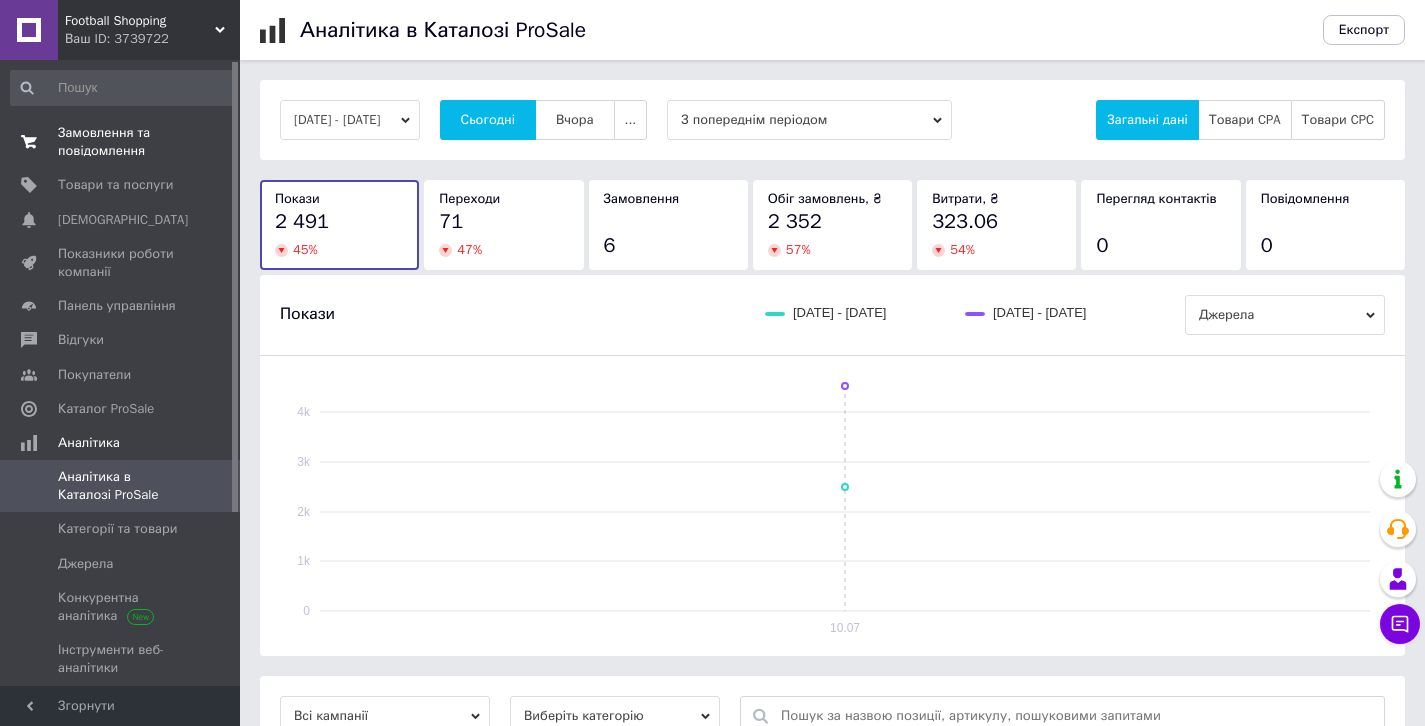 click on "Замовлення та повідомлення 0 0" at bounding box center (123, 142) 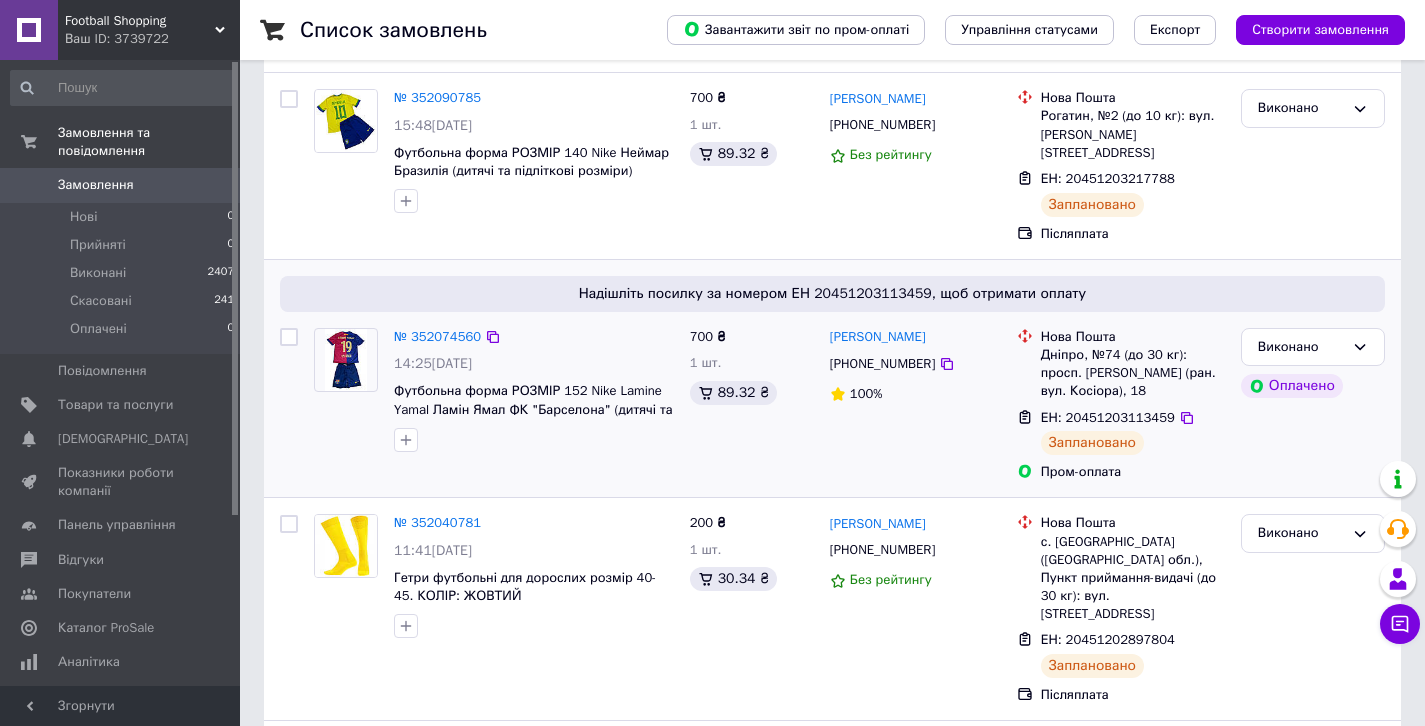 scroll, scrollTop: 0, scrollLeft: 0, axis: both 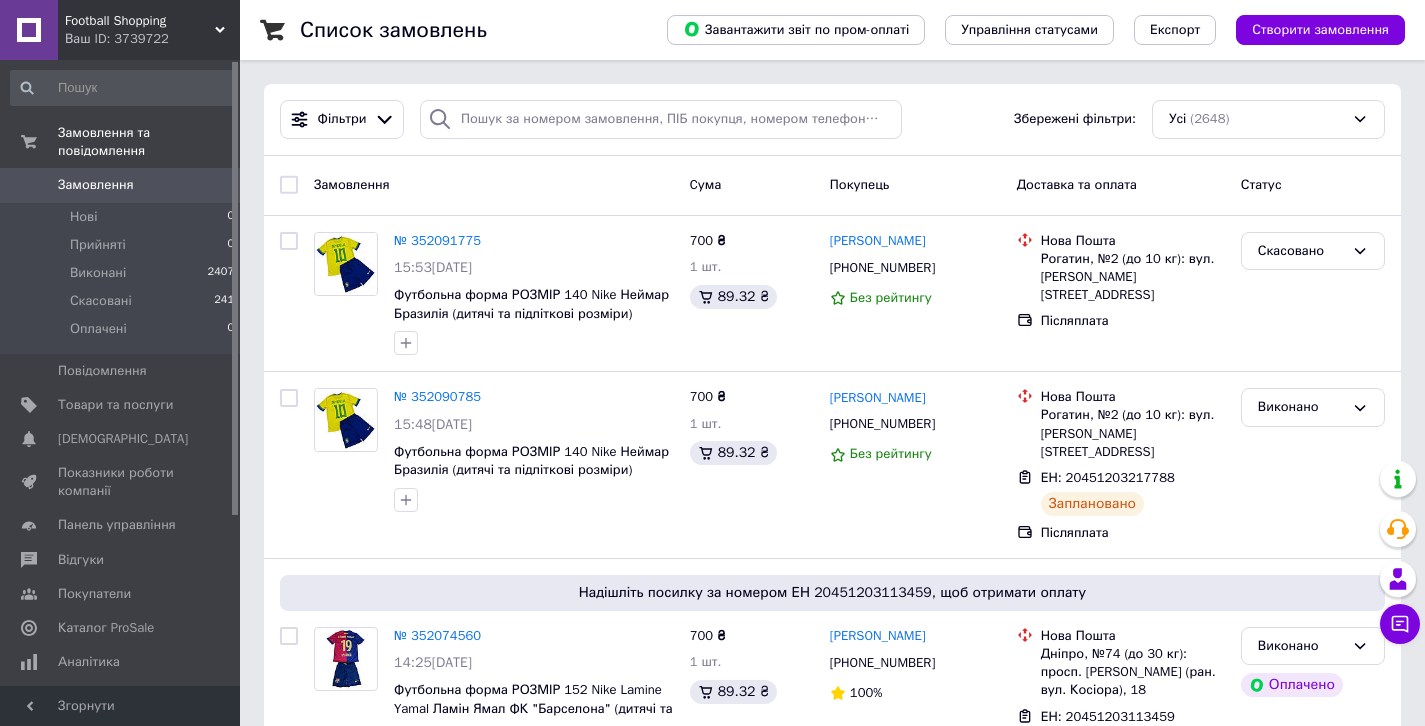 click on "Замовлення" at bounding box center (121, 185) 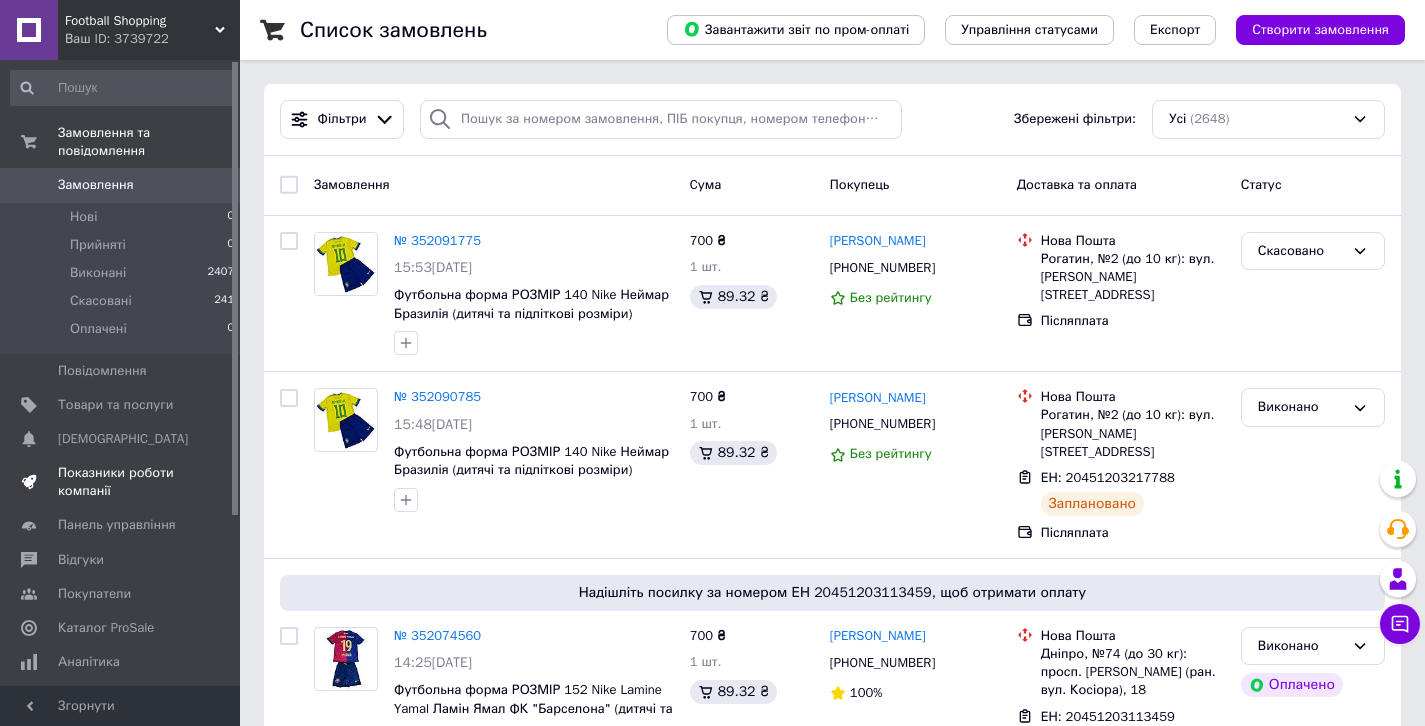 click on "Показники роботи компанії" at bounding box center (121, 482) 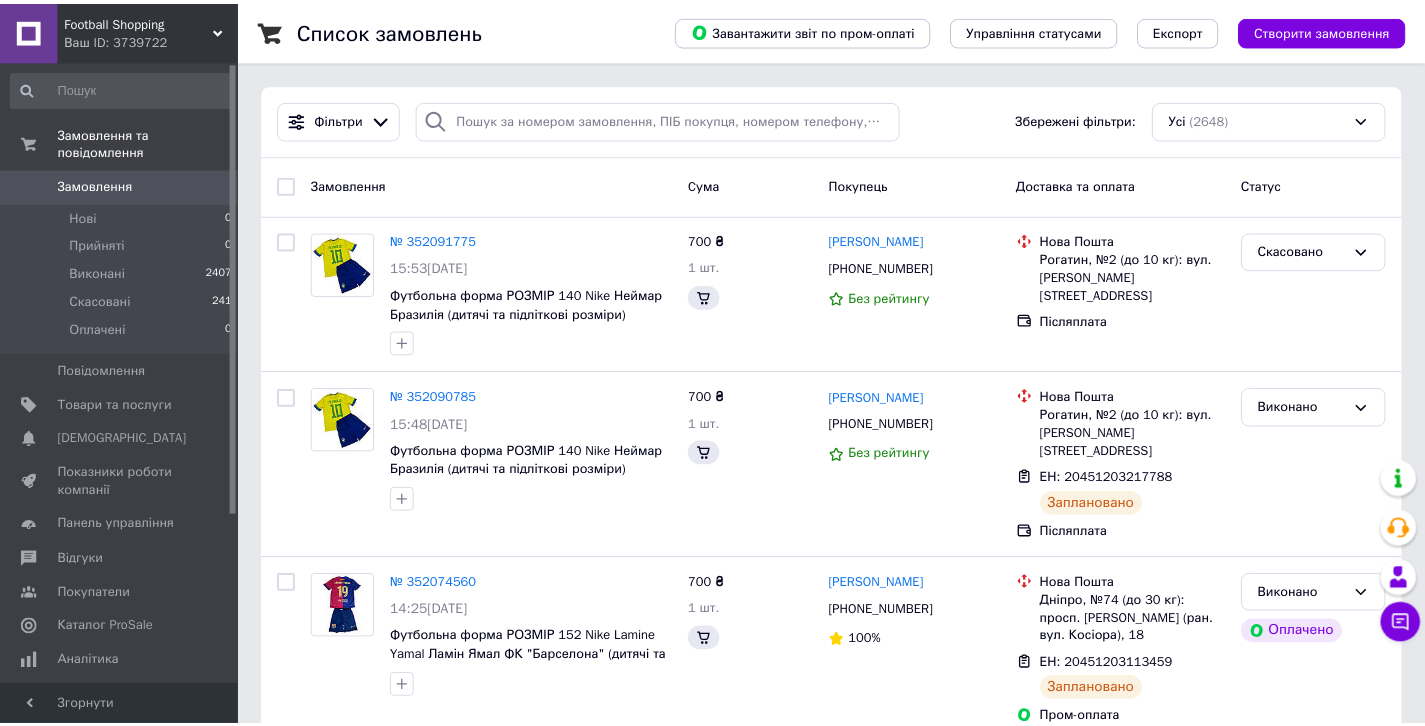 scroll, scrollTop: 0, scrollLeft: 0, axis: both 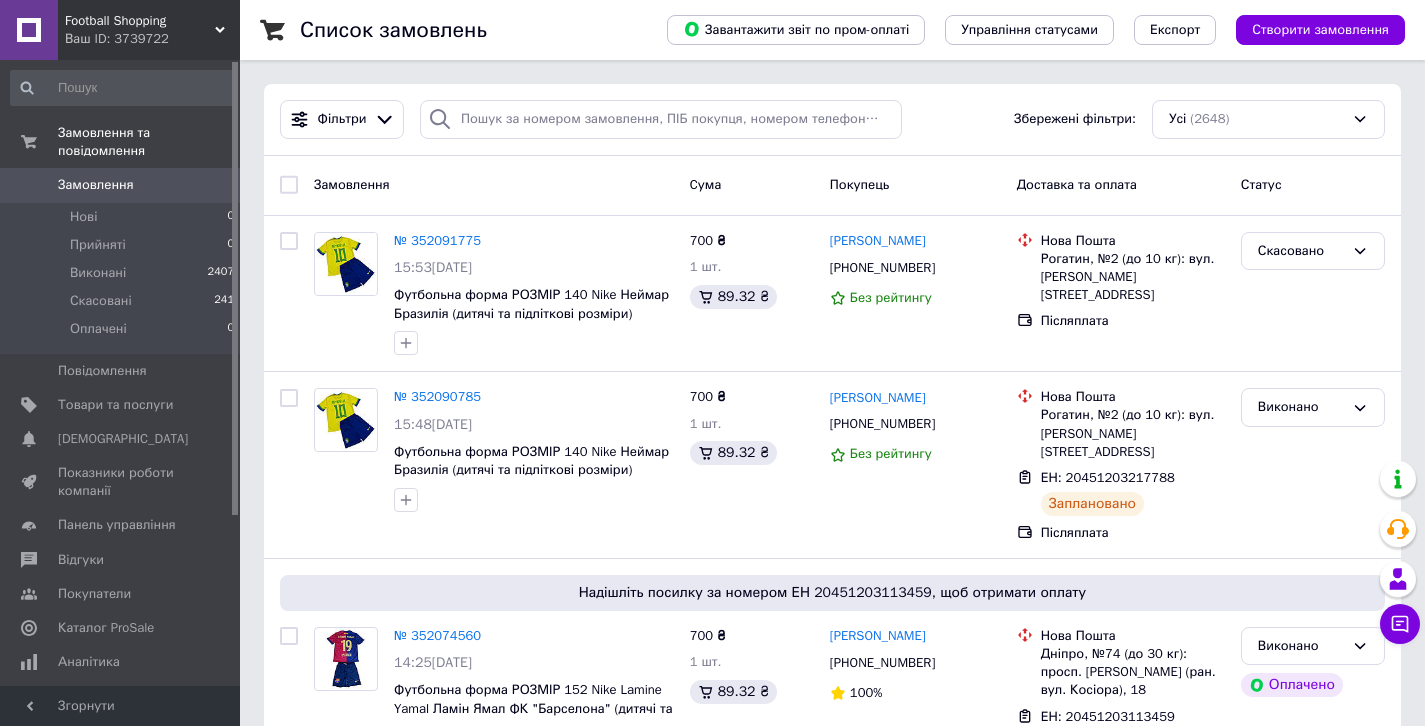 click on "Замовлення 0" at bounding box center [123, 185] 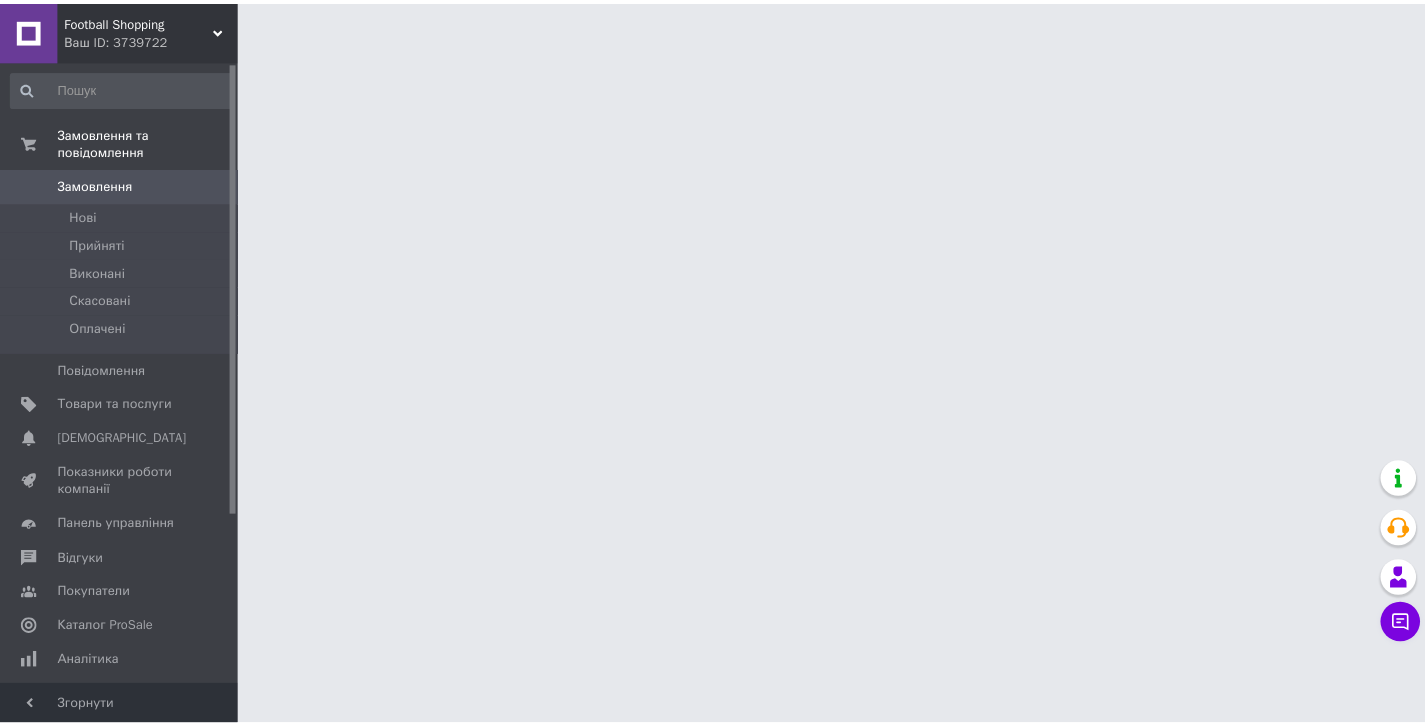 scroll, scrollTop: 0, scrollLeft: 0, axis: both 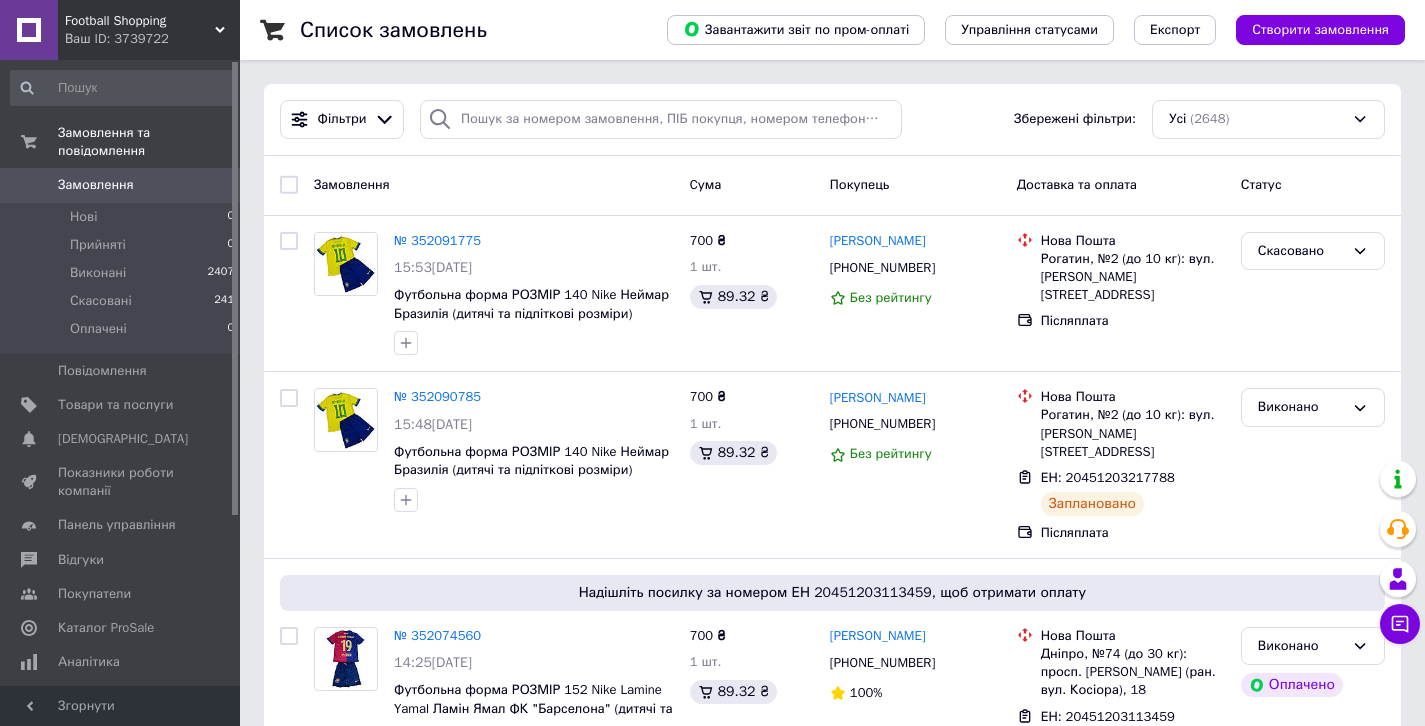 click on "0" at bounding box center [212, 185] 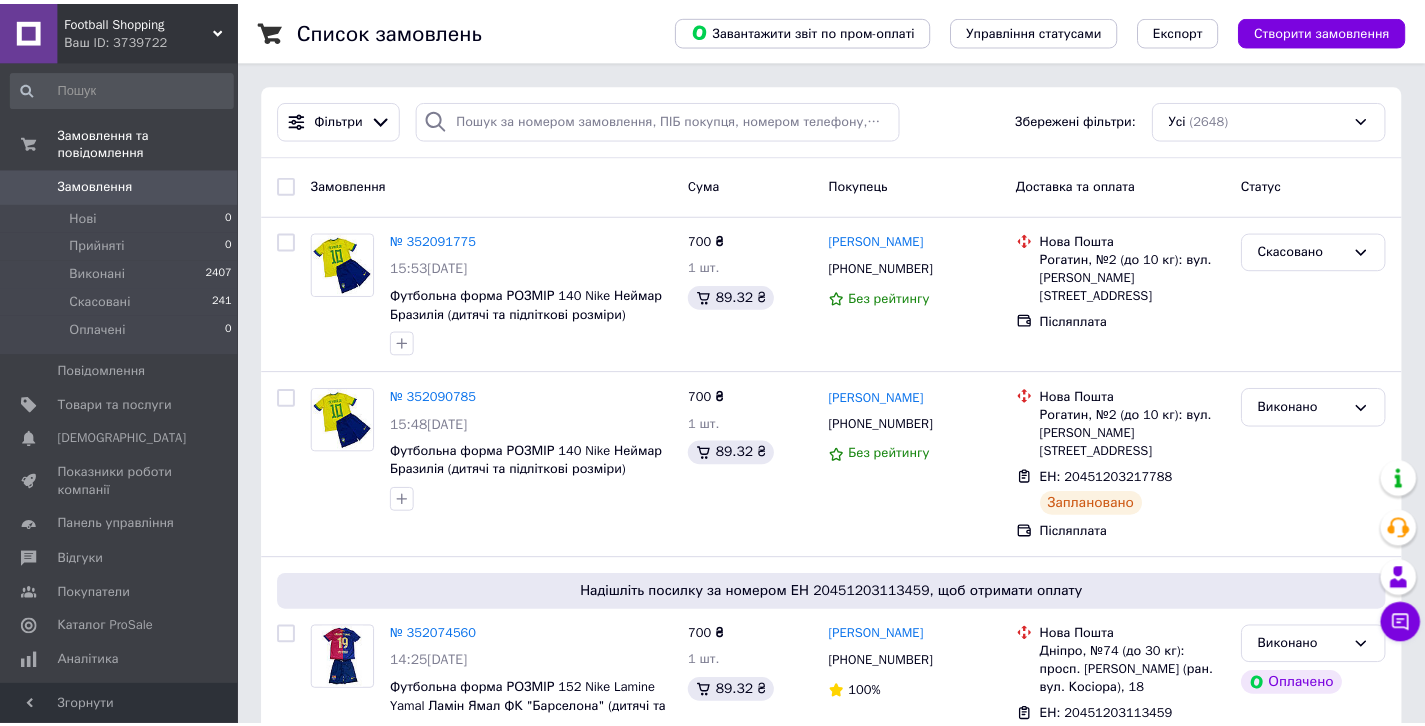 scroll, scrollTop: 0, scrollLeft: 0, axis: both 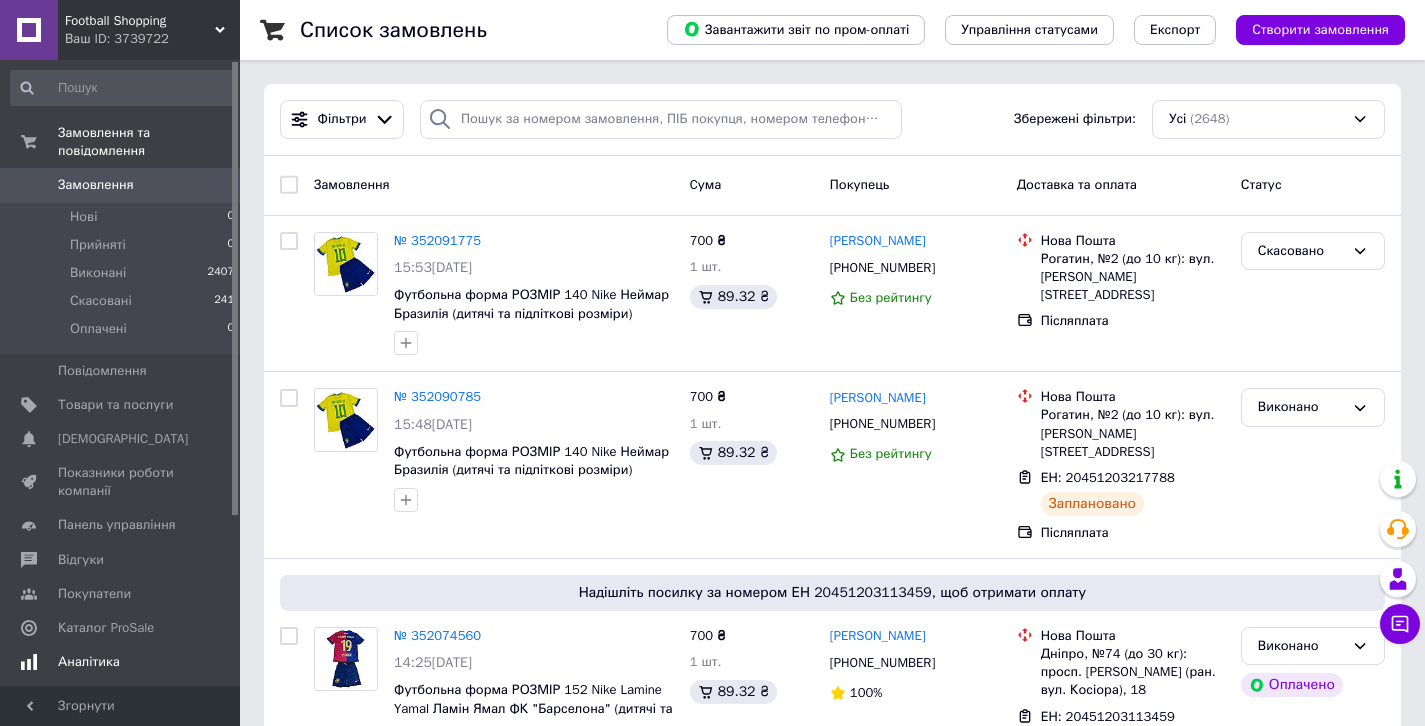 click on "Аналітика" at bounding box center [123, 662] 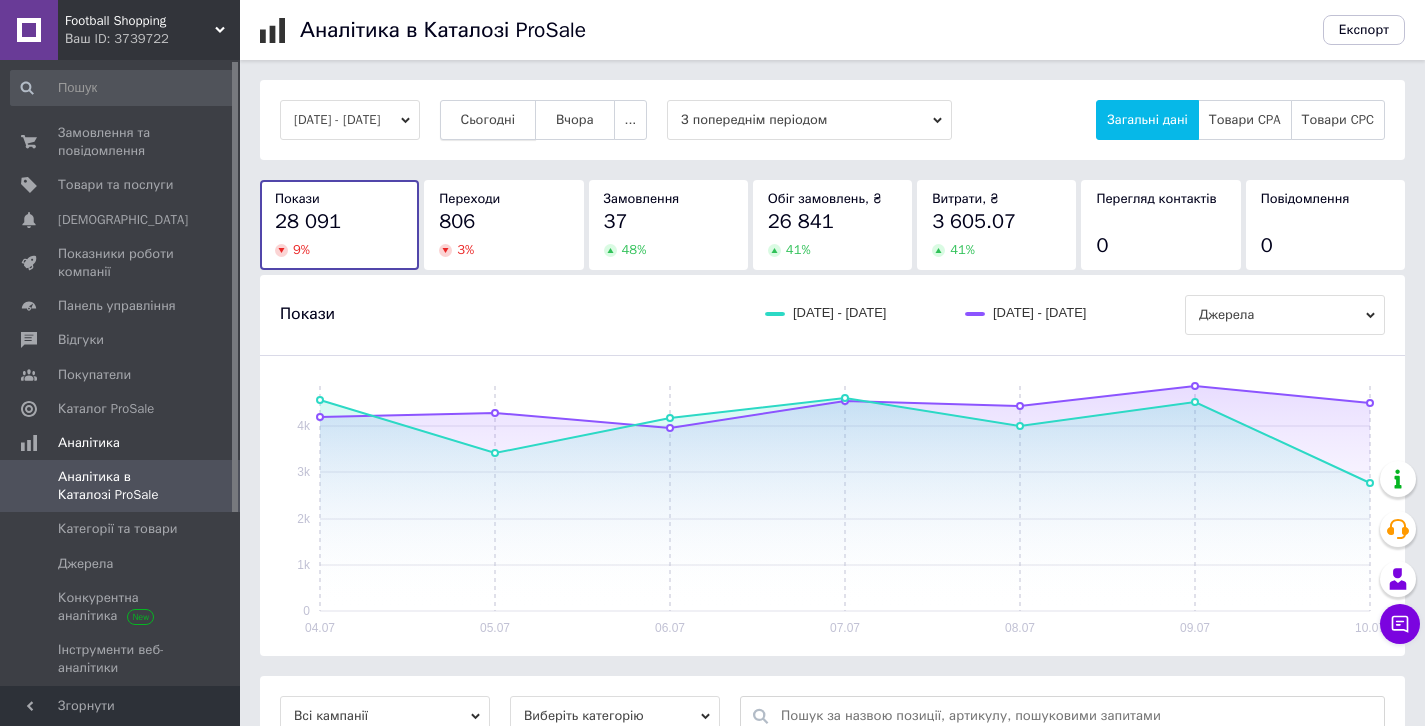 click on "Сьогодні" at bounding box center (488, 120) 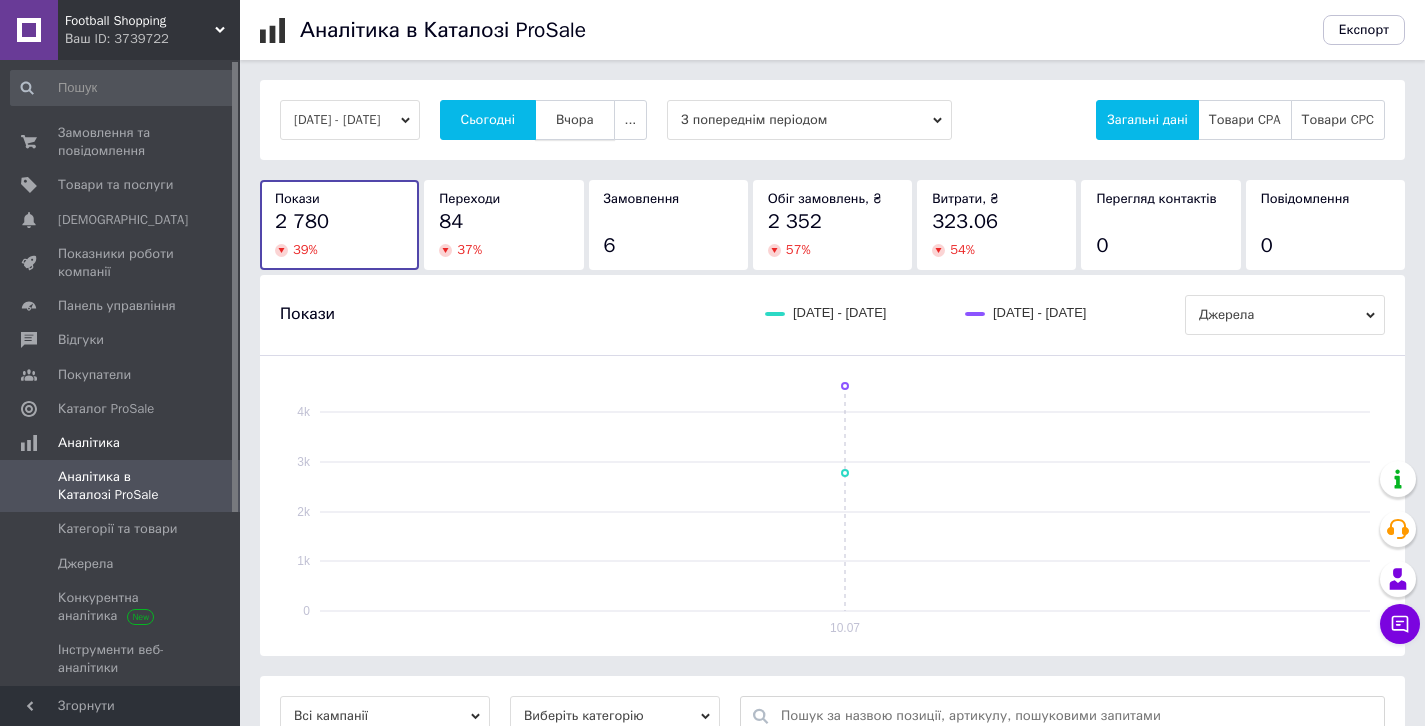click on "Вчора" at bounding box center [575, 120] 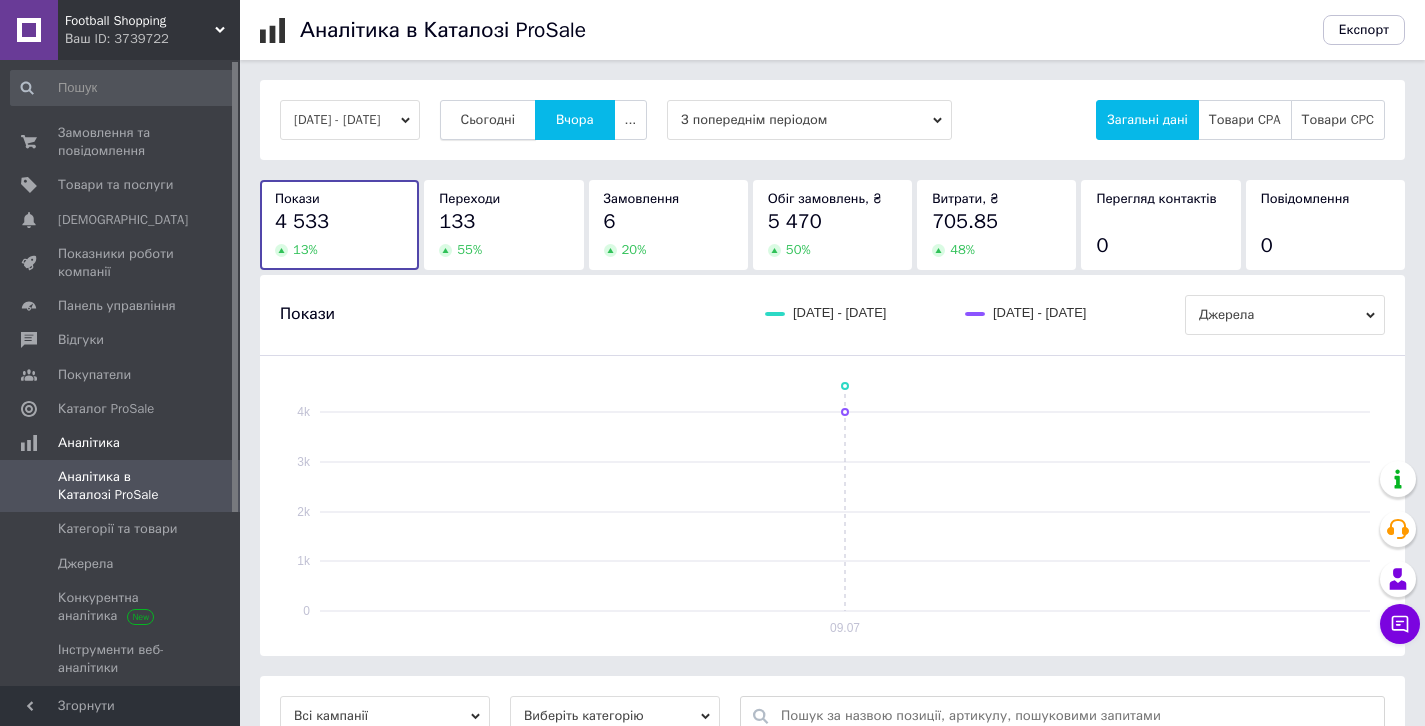 click on "Сьогодні" at bounding box center [488, 120] 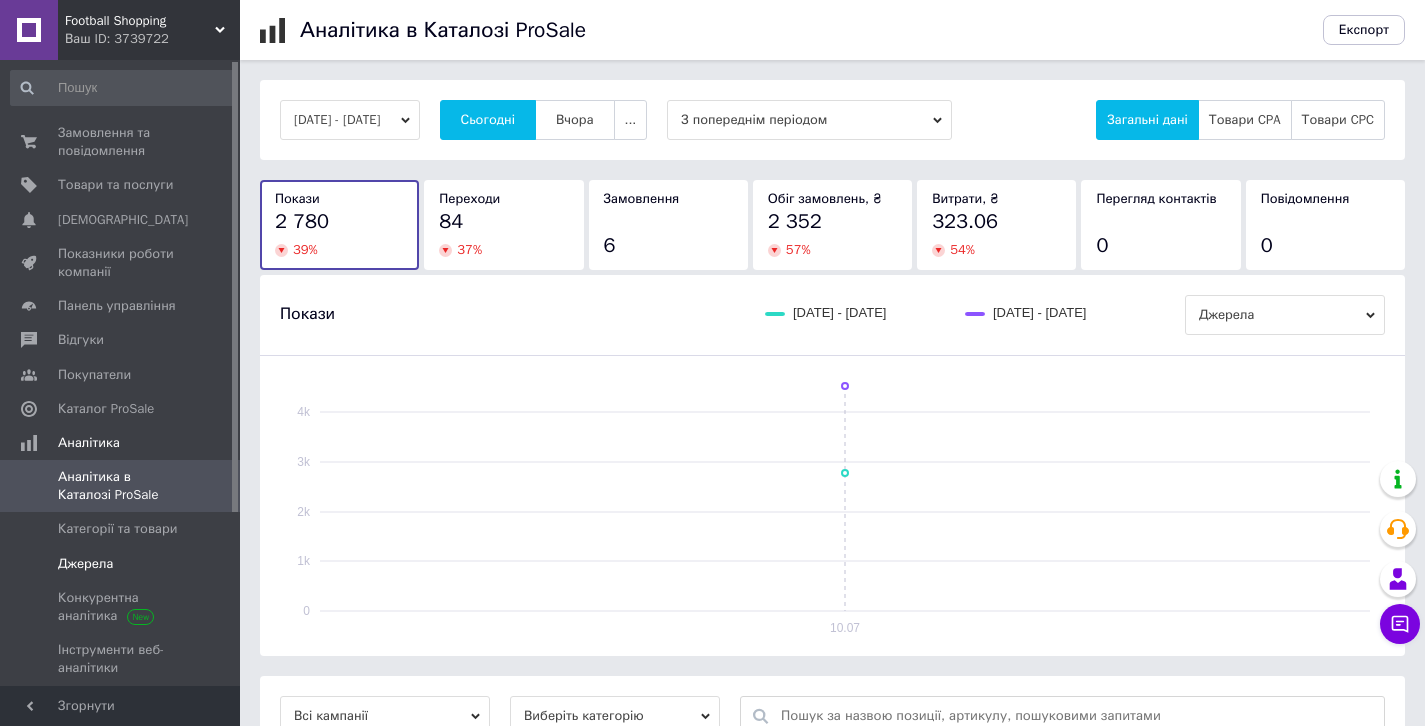 click on "Джерела" at bounding box center (123, 564) 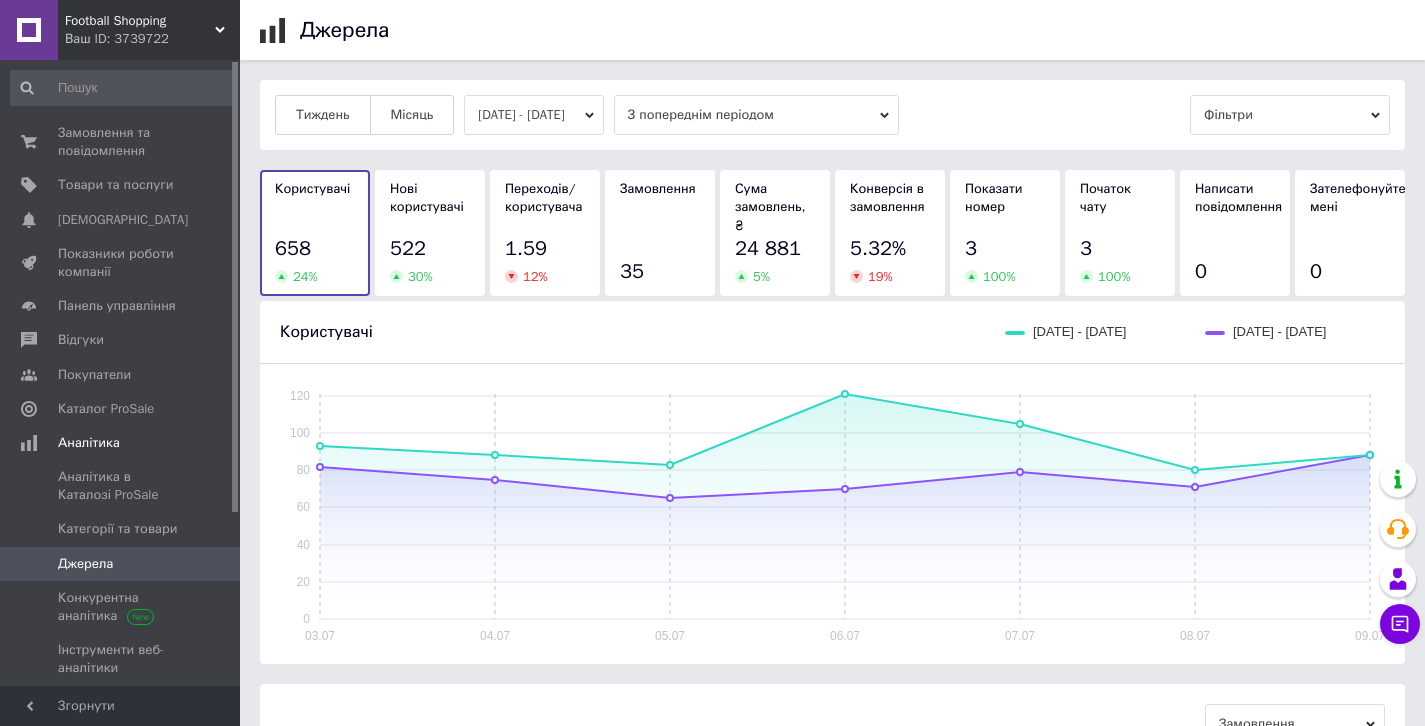 click on "1.59" at bounding box center (545, 249) 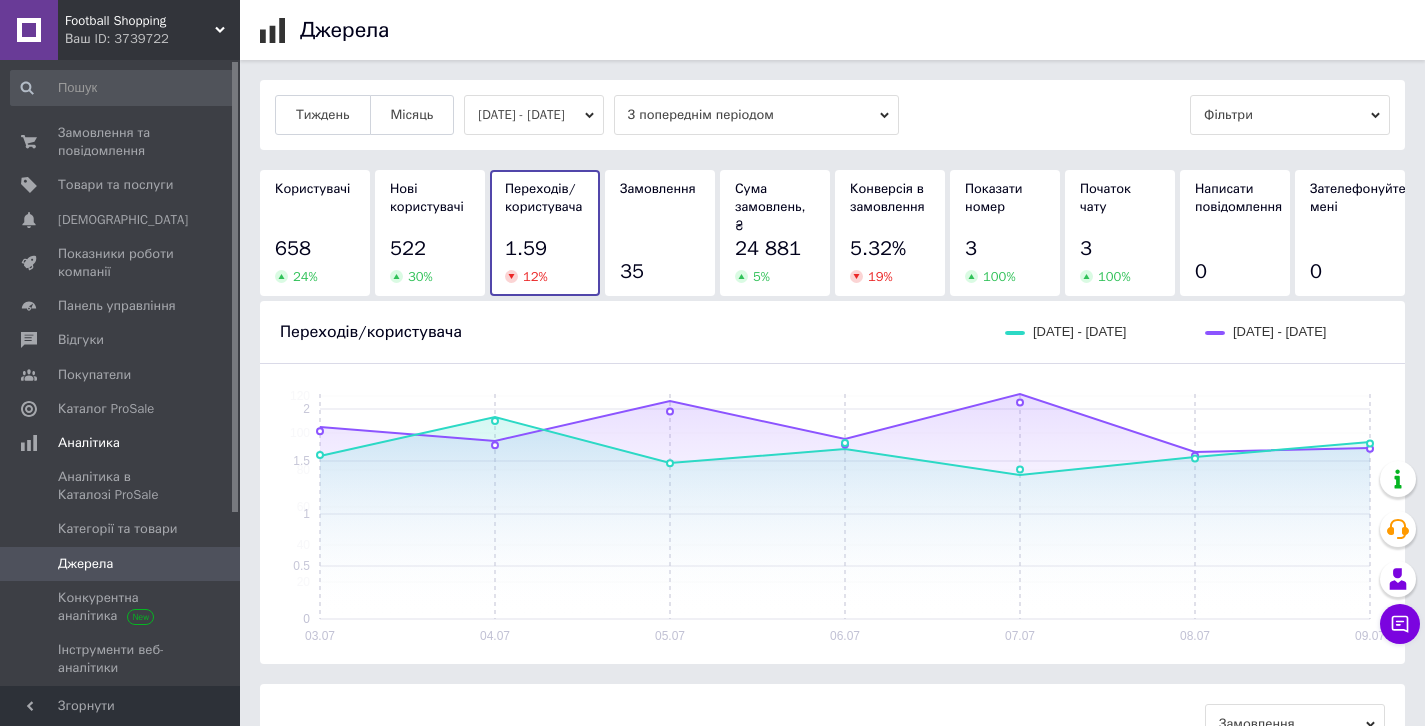 click on "522" at bounding box center (408, 248) 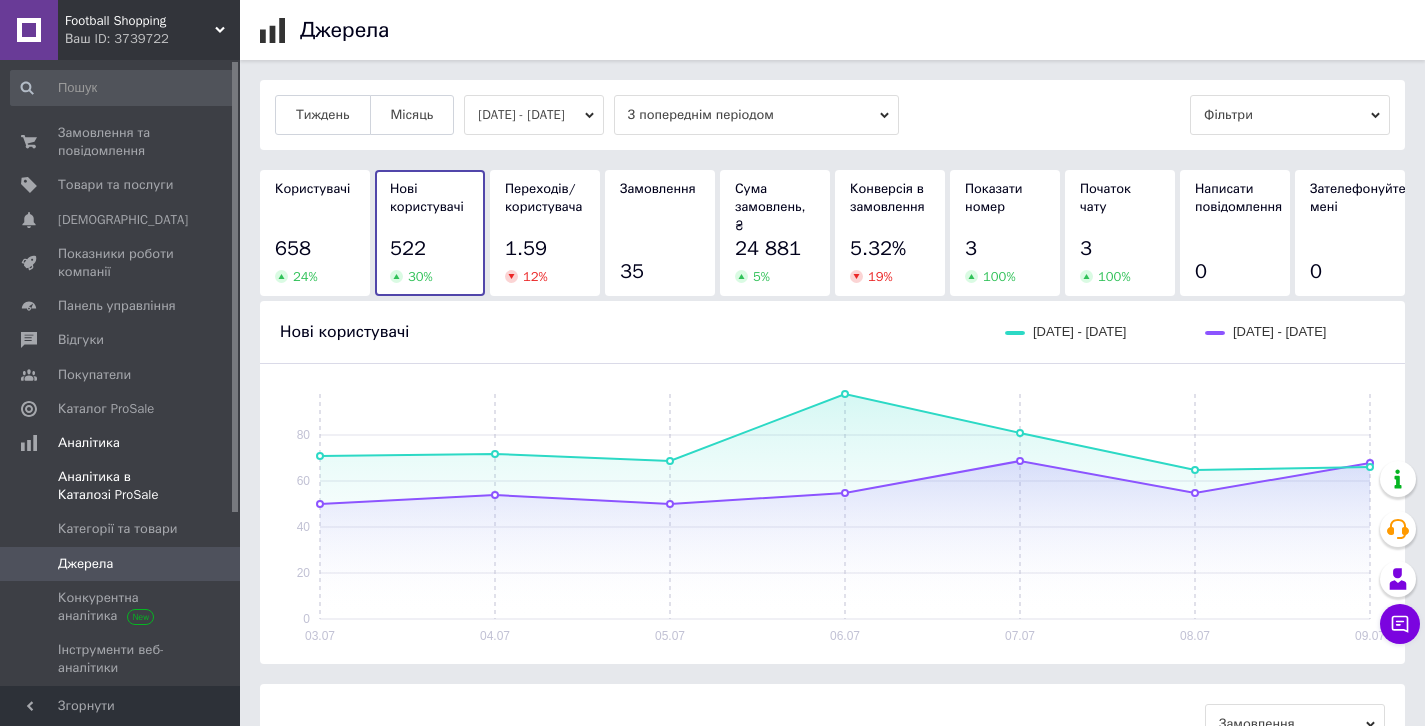 click on "Аналітика в Каталозі ProSale" at bounding box center [121, 486] 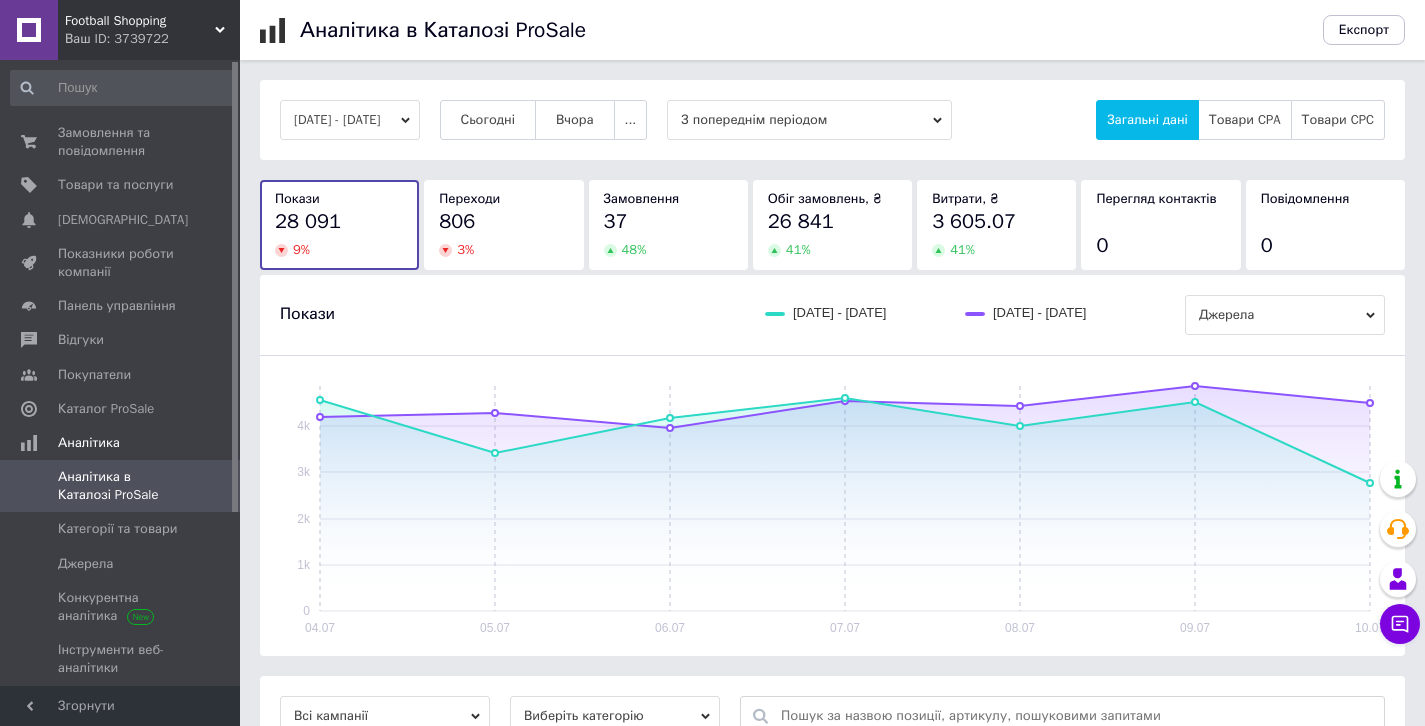 click on "04.07.2025 - 10.07.2025 Сьогодні Вчора ... З попереднім періодом Загальні дані Товари CPA Товари CPC Покази 28 091 9 % Переходи 806 3 % Замовлення 37 48 % Обіг замовлень, ₴ 26 841 41 % Витрати, ₴ 3 605.07 41 % Перегляд контактів 0 Повідомлення 0 Покази 04.07.2025 - 10.07.2025 27.06.2025 - 03.07.2025 Джерела 04.07 05.07 06.07 07.07 08.07 09.07 10.07 0 1k 2k 3k 4k Всі кампанії Виберіть категорію Покази Переходи Замовлення Обіг замовлень, ₴ Витрати, ₴ Товари з комісією за замовлення Подивитись по каналах 28 091 806 (3%) 37 (0%) 26 841 ₴ 3 605.07 ₴ (13%)" at bounding box center (832, 506) 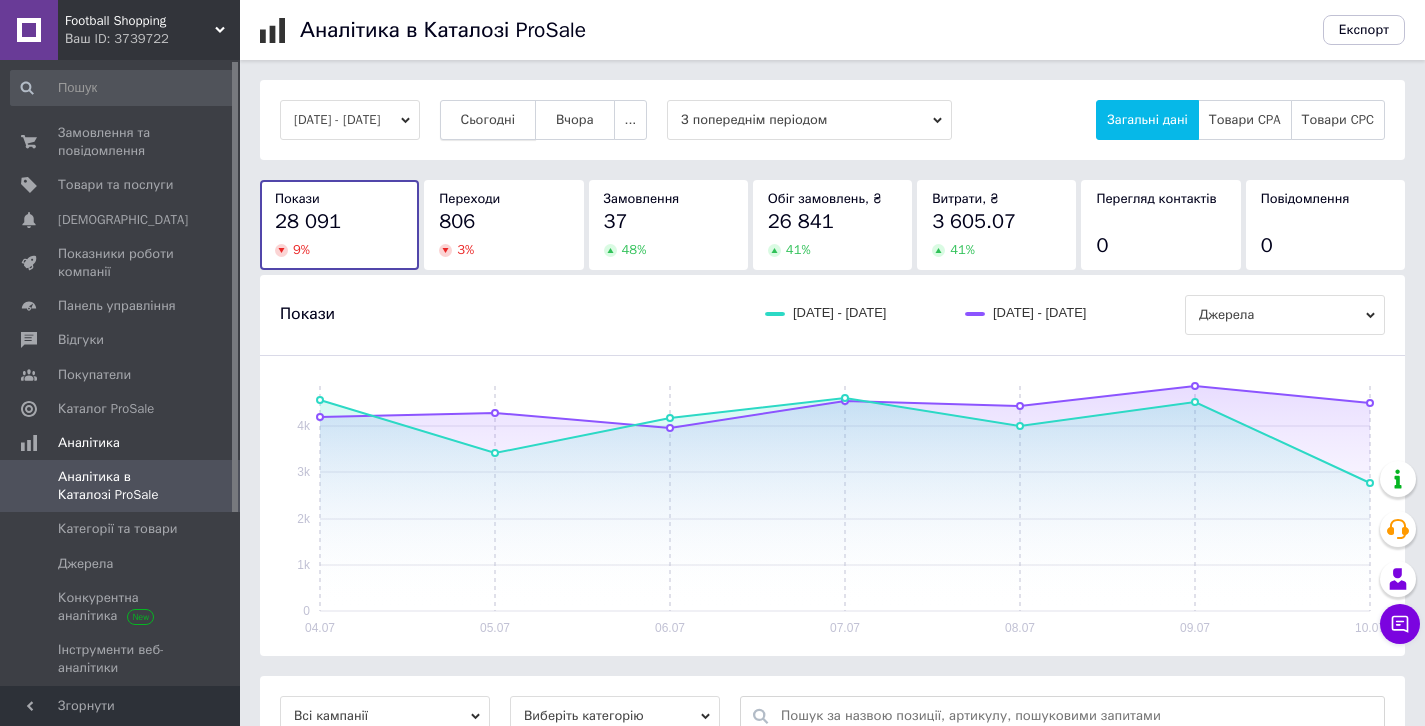 click on "Сьогодні" at bounding box center [488, 120] 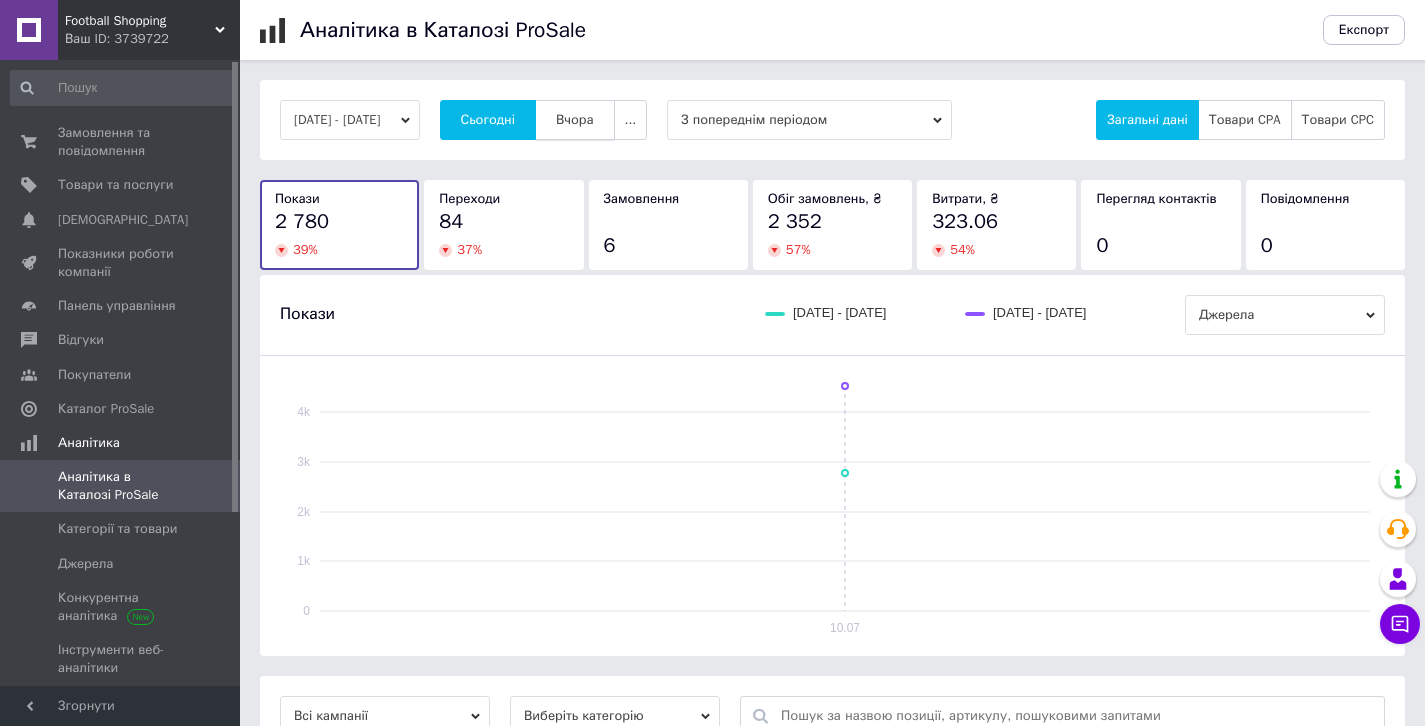 click on "Вчора" at bounding box center (575, 120) 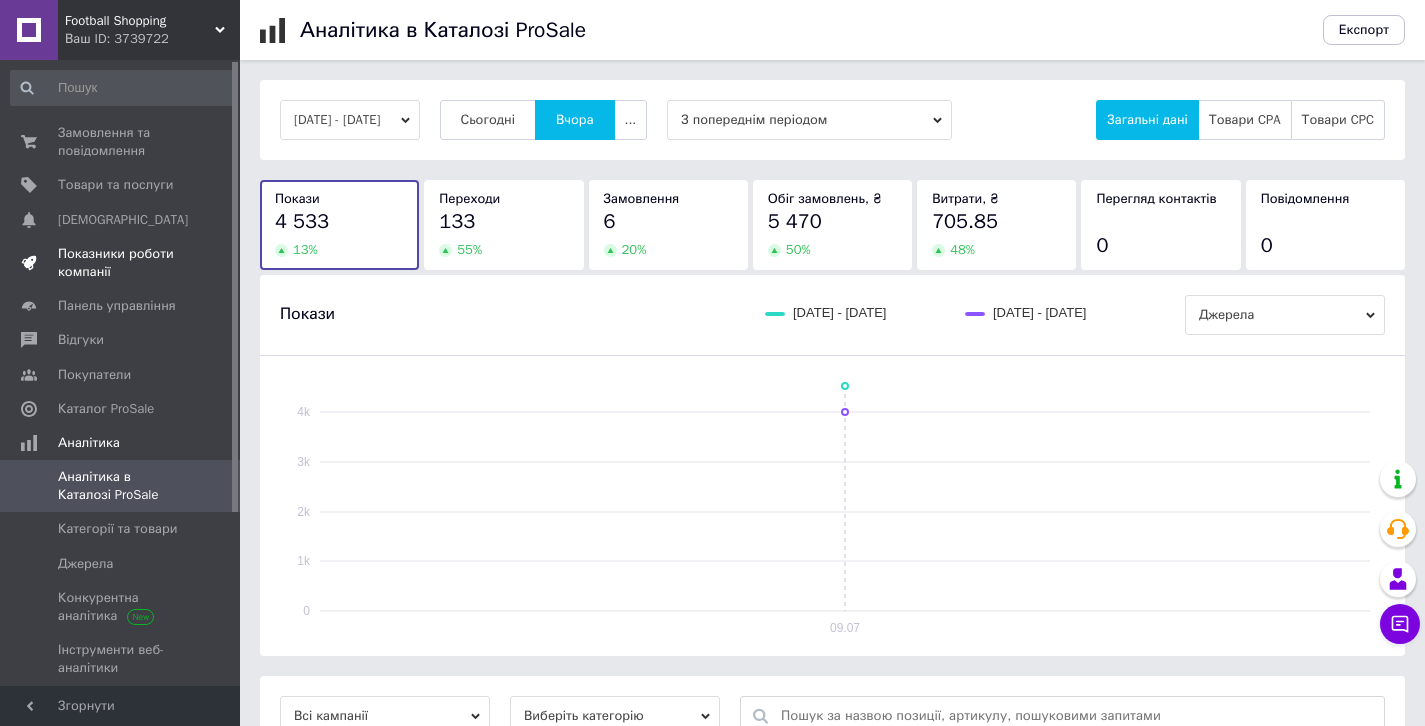 click on "Показники роботи компанії" at bounding box center (121, 263) 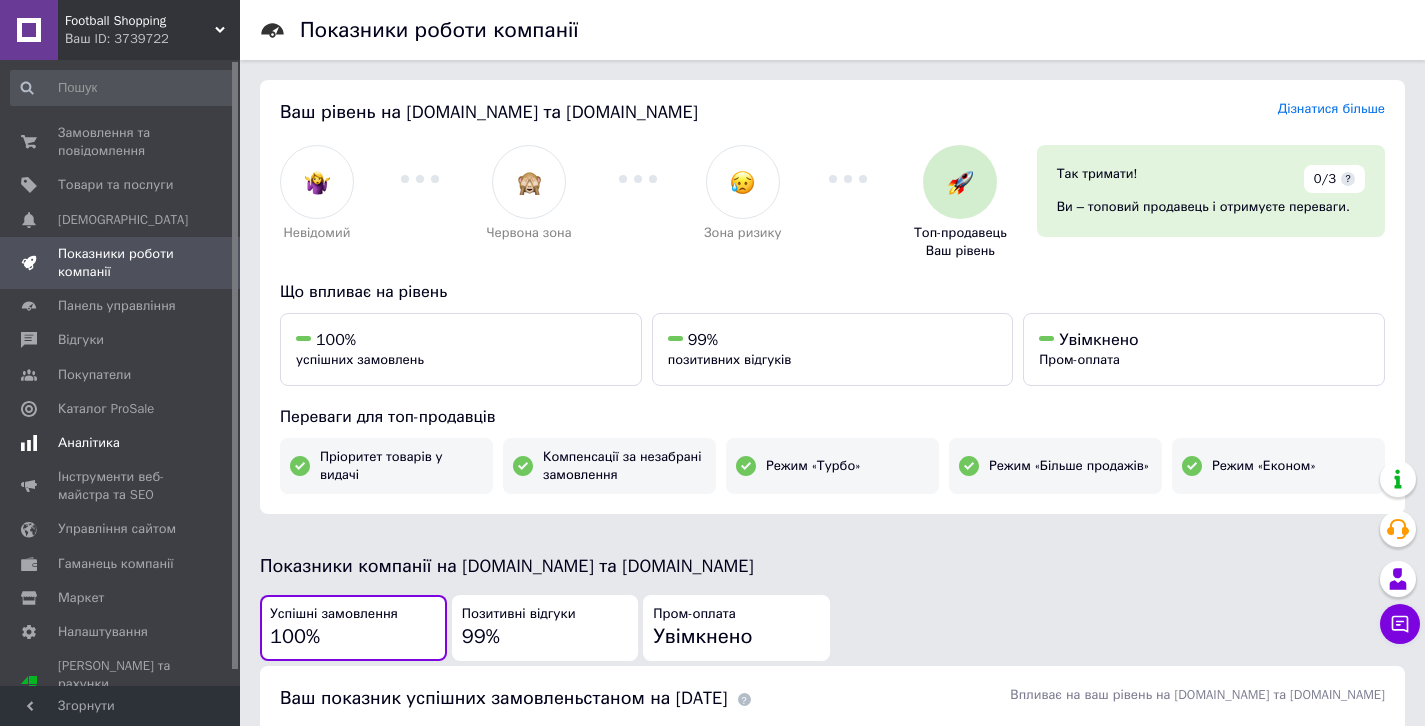 click on "Аналітика" at bounding box center [89, 443] 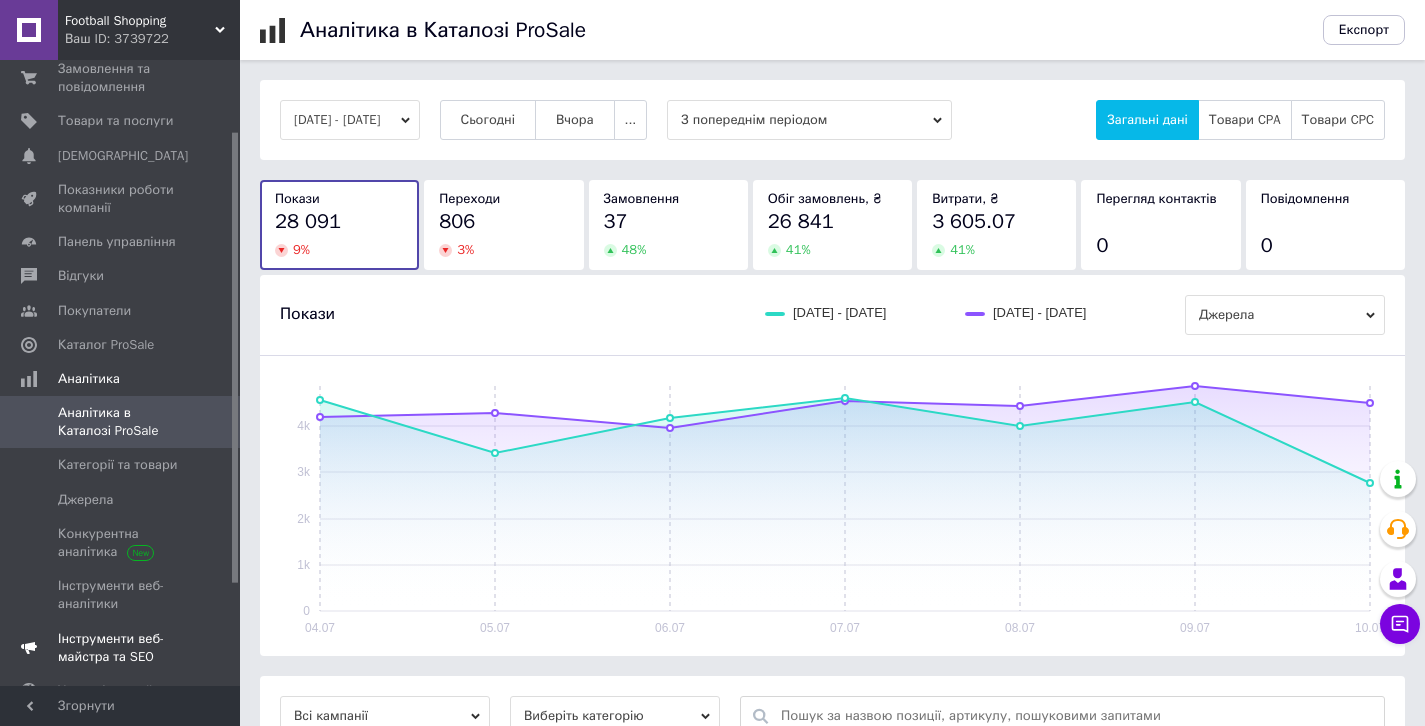 scroll, scrollTop: 176, scrollLeft: 0, axis: vertical 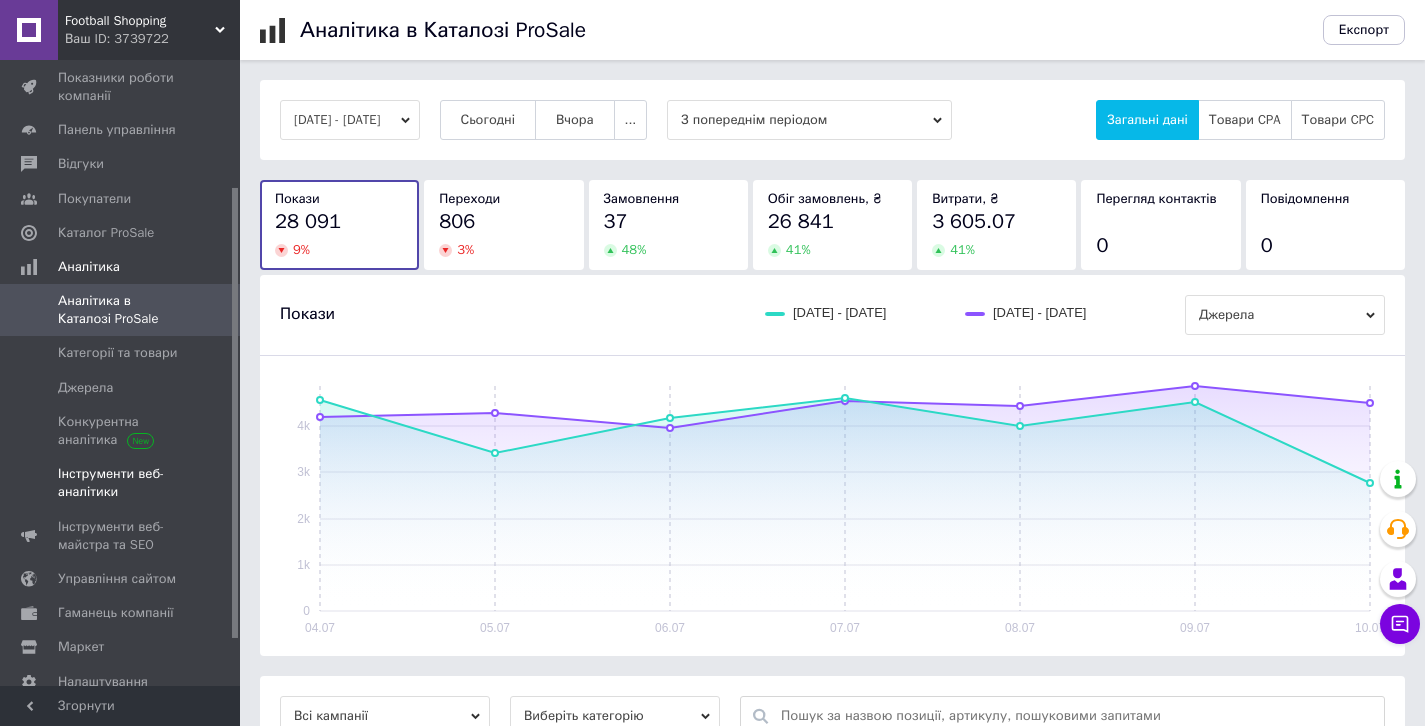 click on "Інструменти веб-аналітики" at bounding box center (123, 483) 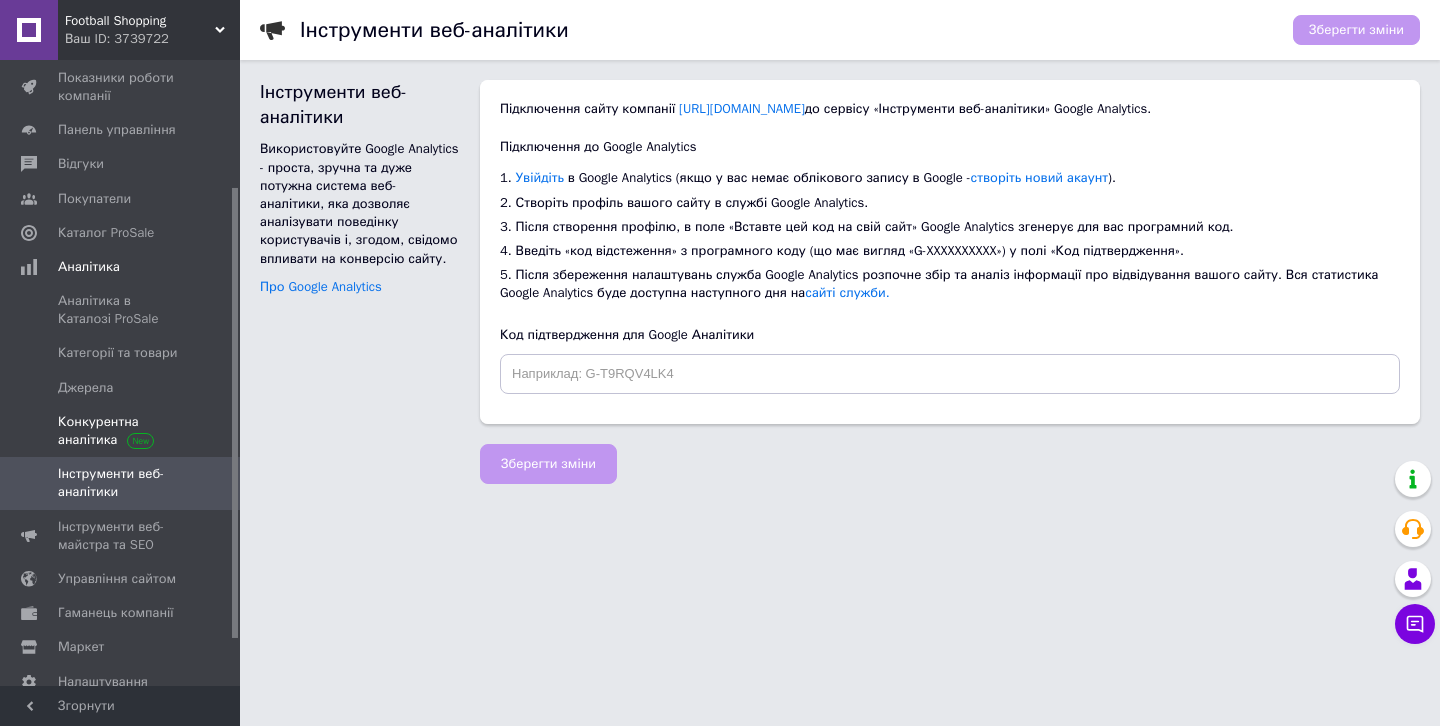click on "Конкурентна аналітика" at bounding box center [121, 431] 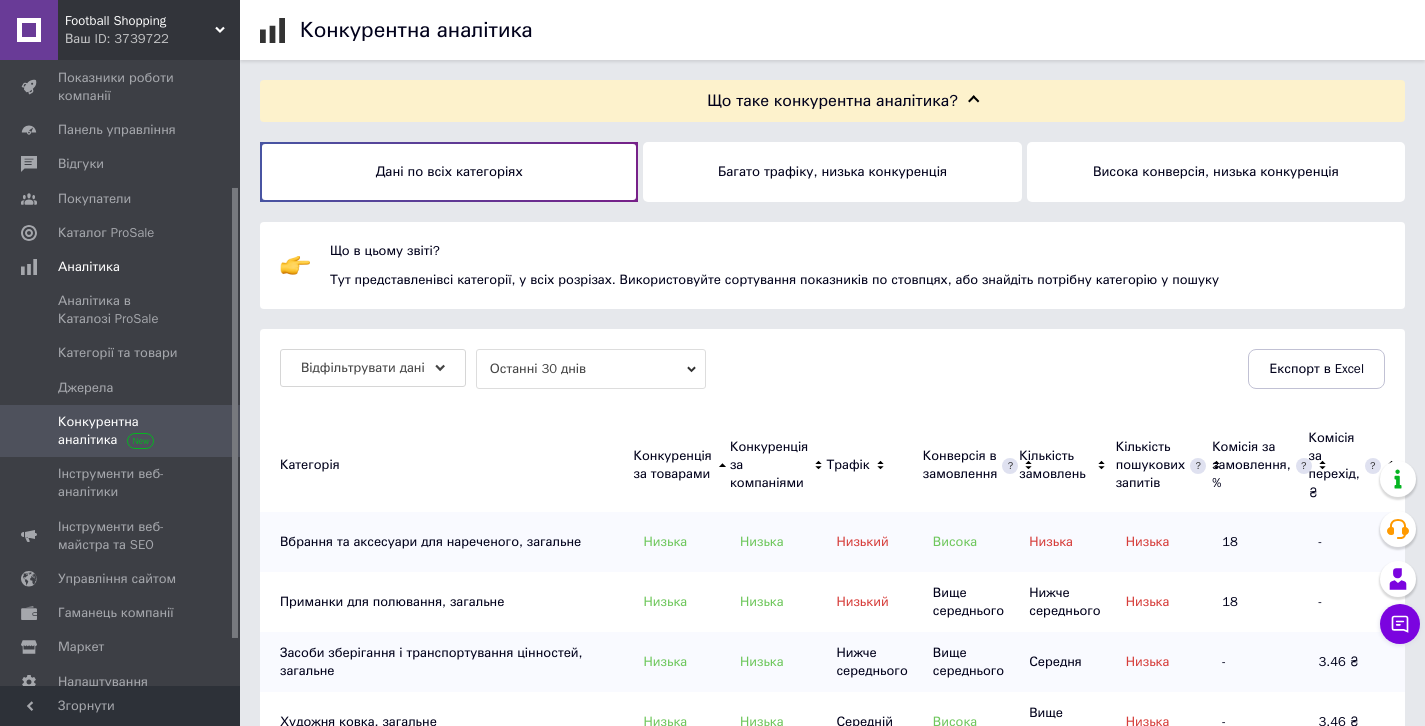 click on "Багато трафіку, низька конкуренція" at bounding box center [832, 172] 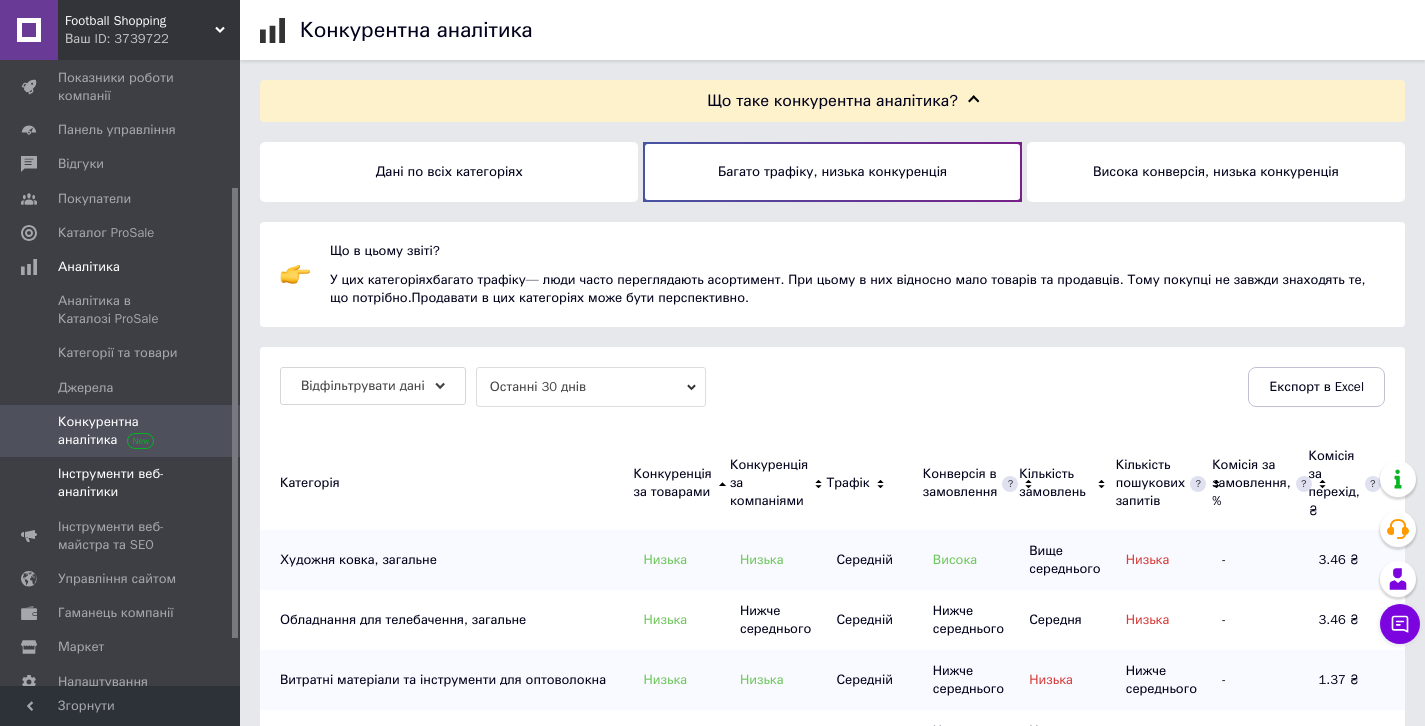 click on "Інструменти веб-аналітики" at bounding box center [121, 483] 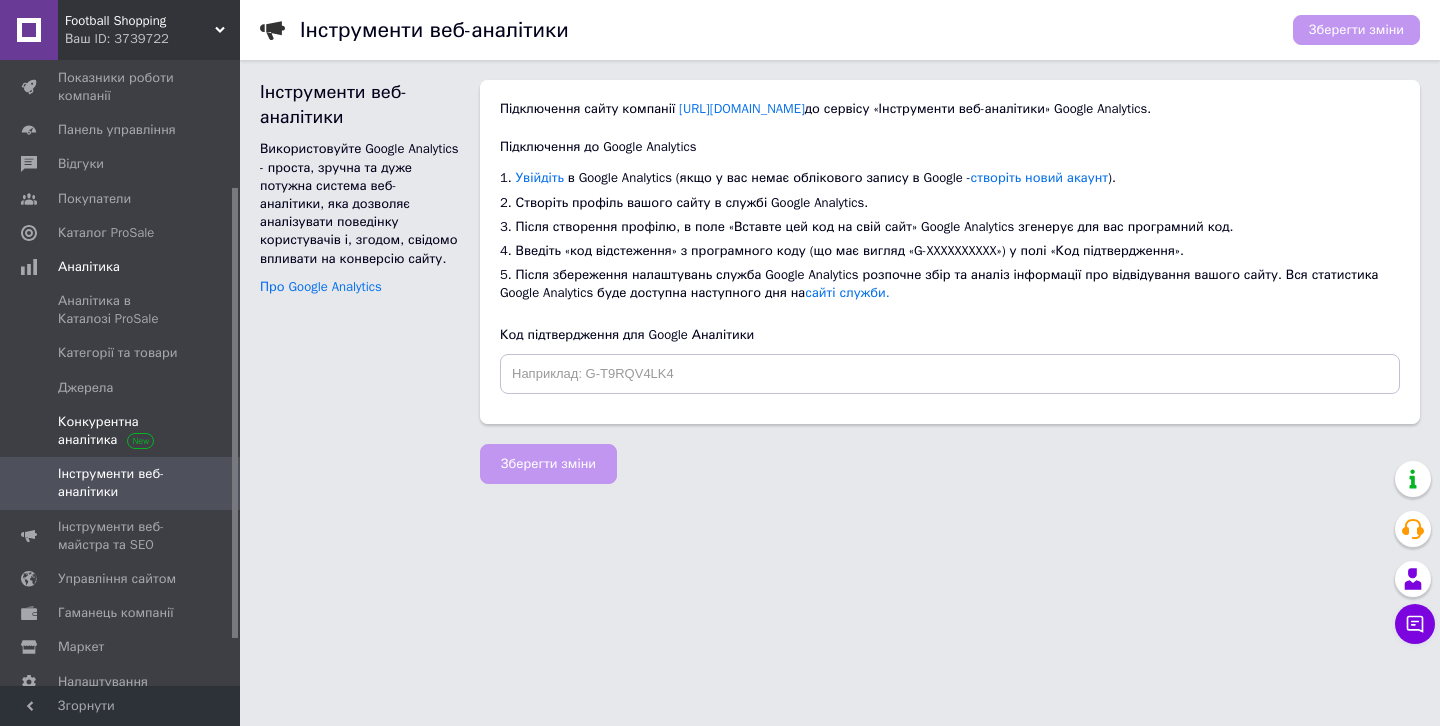 click on "Конкурентна аналітика" at bounding box center [121, 431] 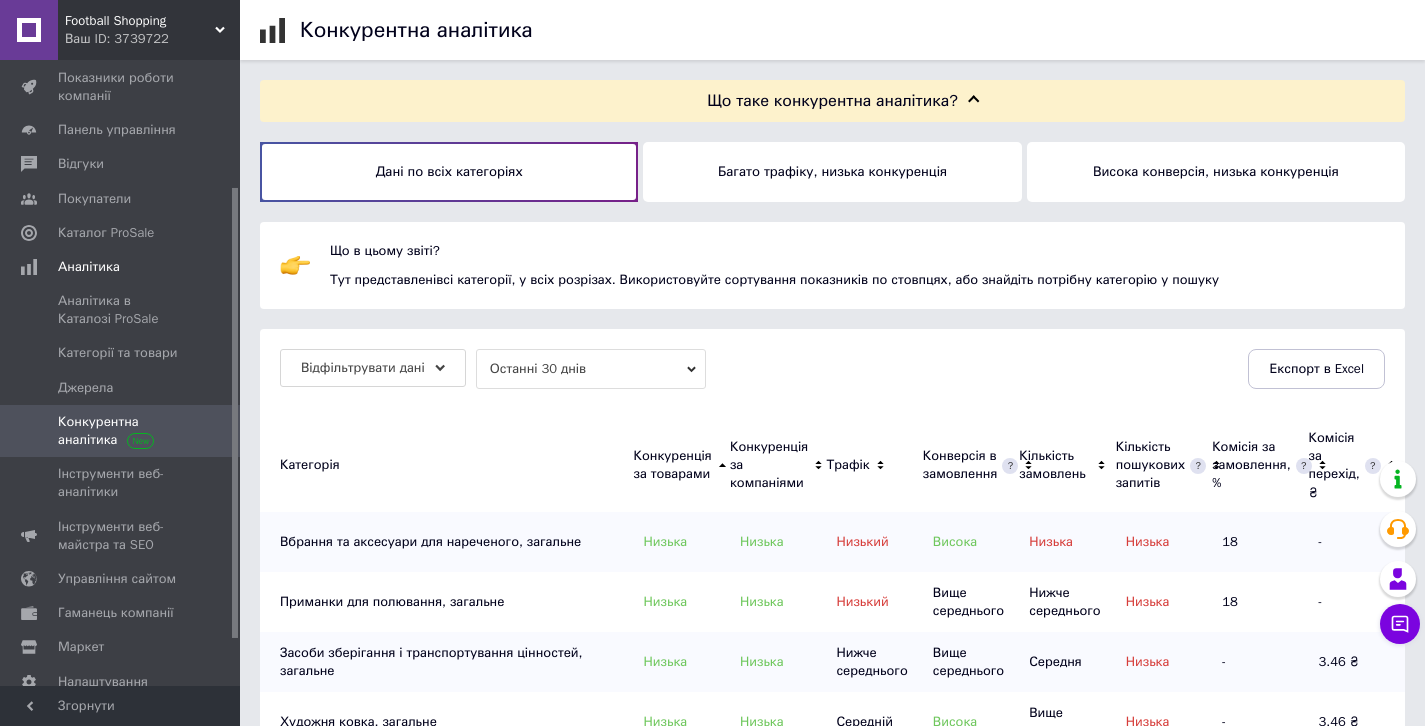 click on "Багато трафіку, низька конкуренція" at bounding box center [832, 172] 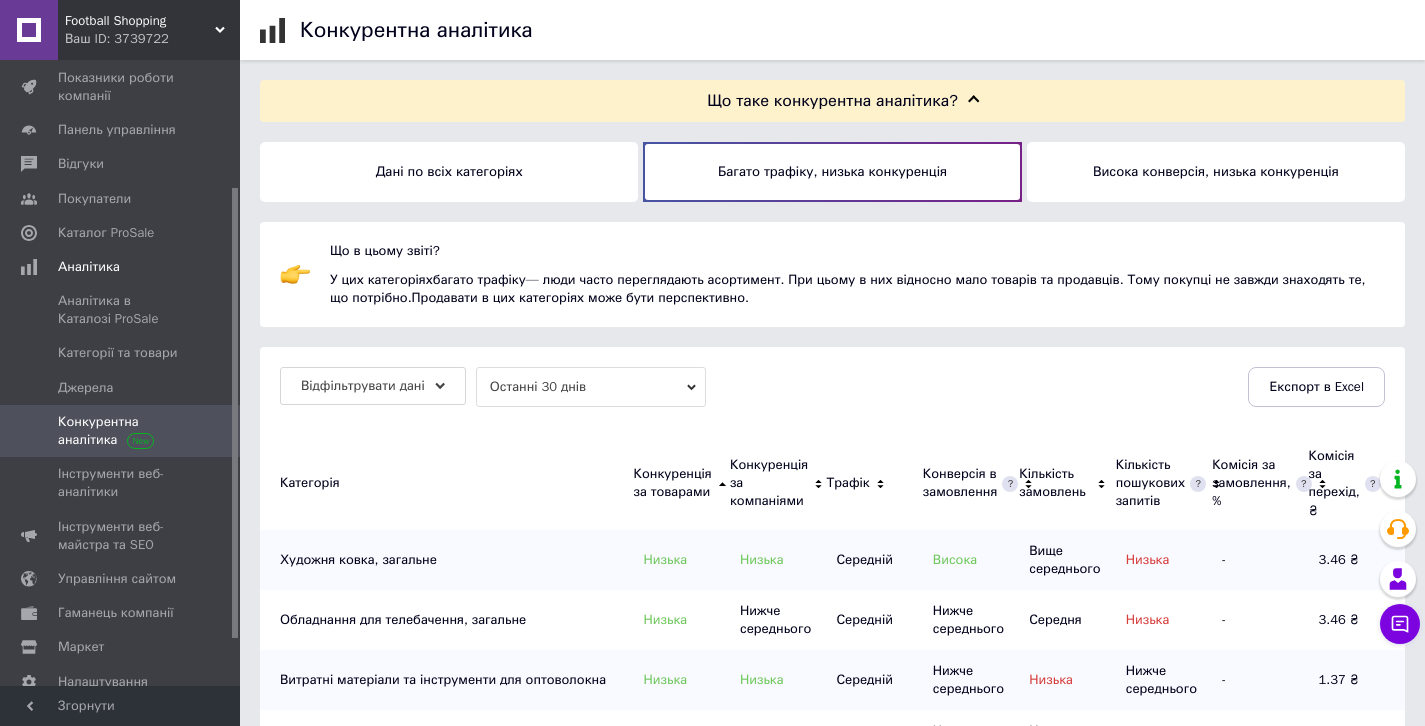 click on "Висока конверсія, низька конкуренція" at bounding box center (1216, 172) 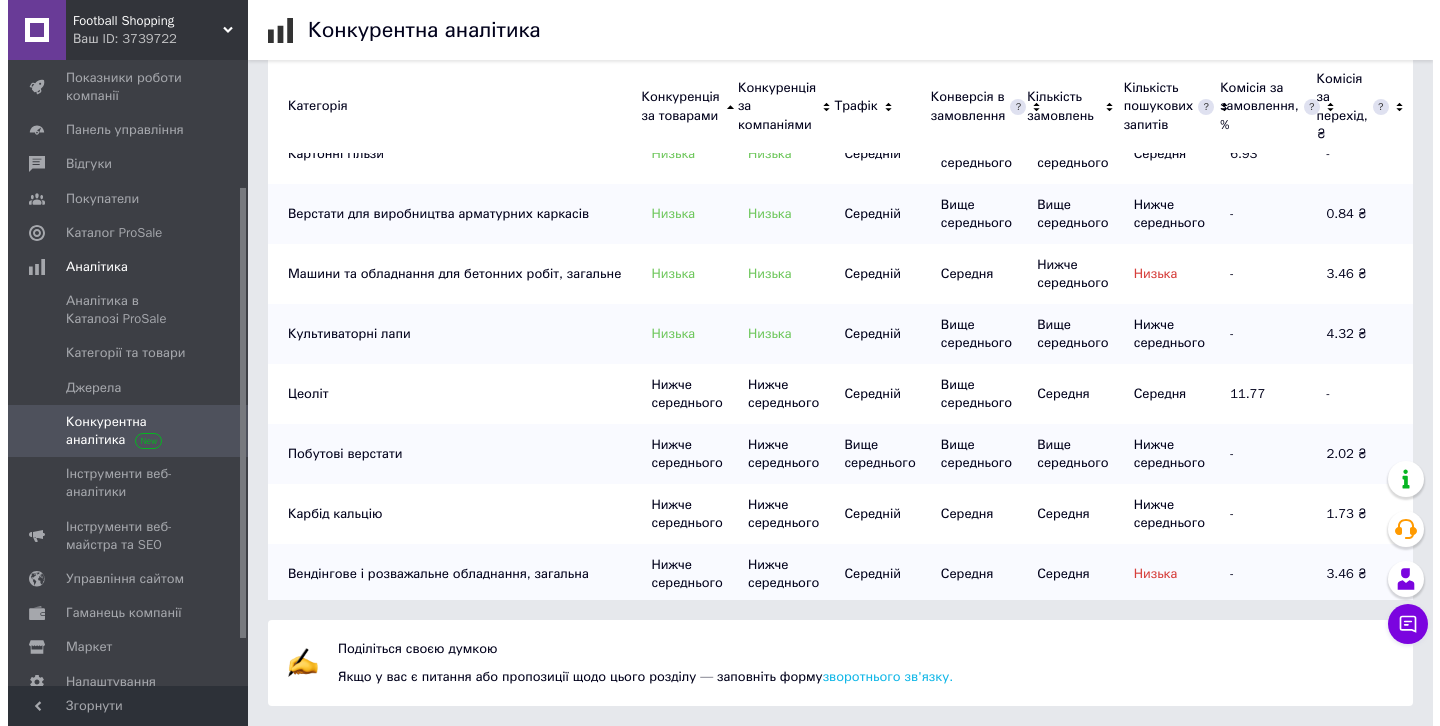 scroll, scrollTop: 0, scrollLeft: 0, axis: both 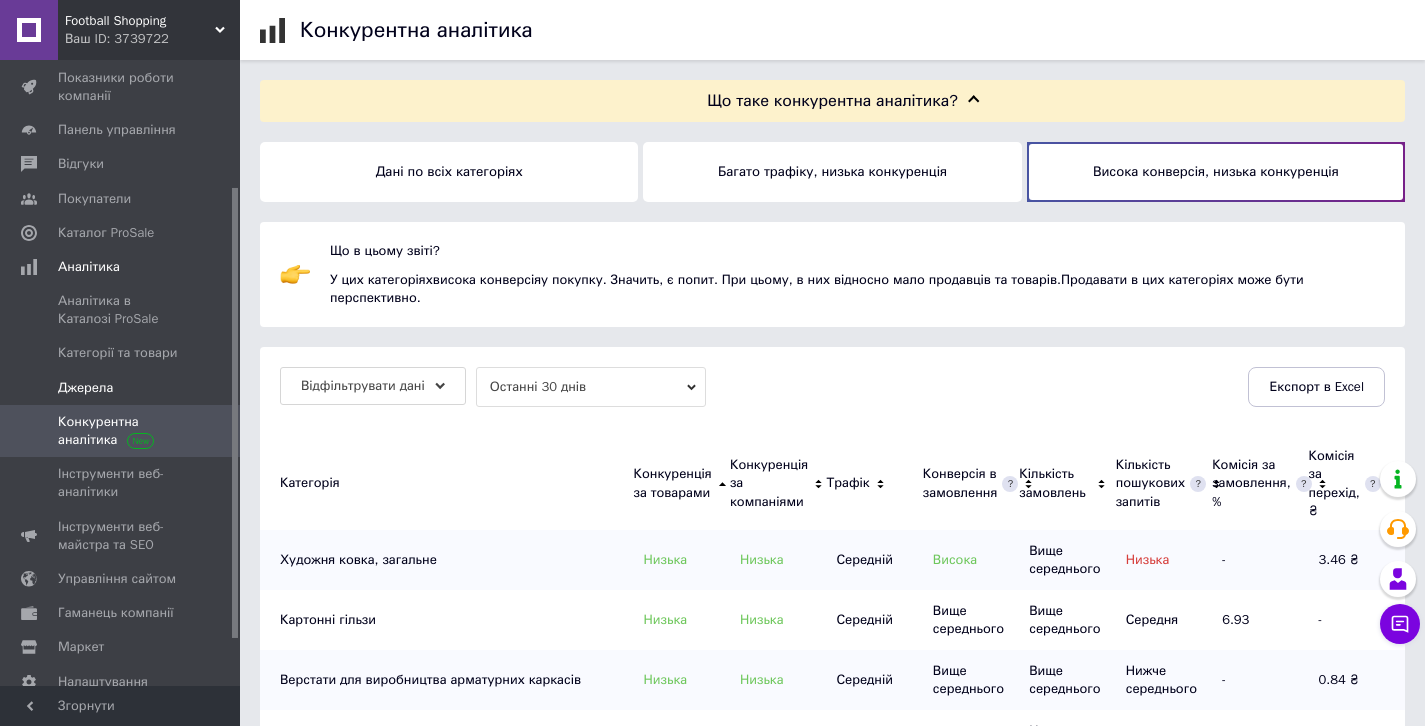 click on "Джерела" at bounding box center [85, 388] 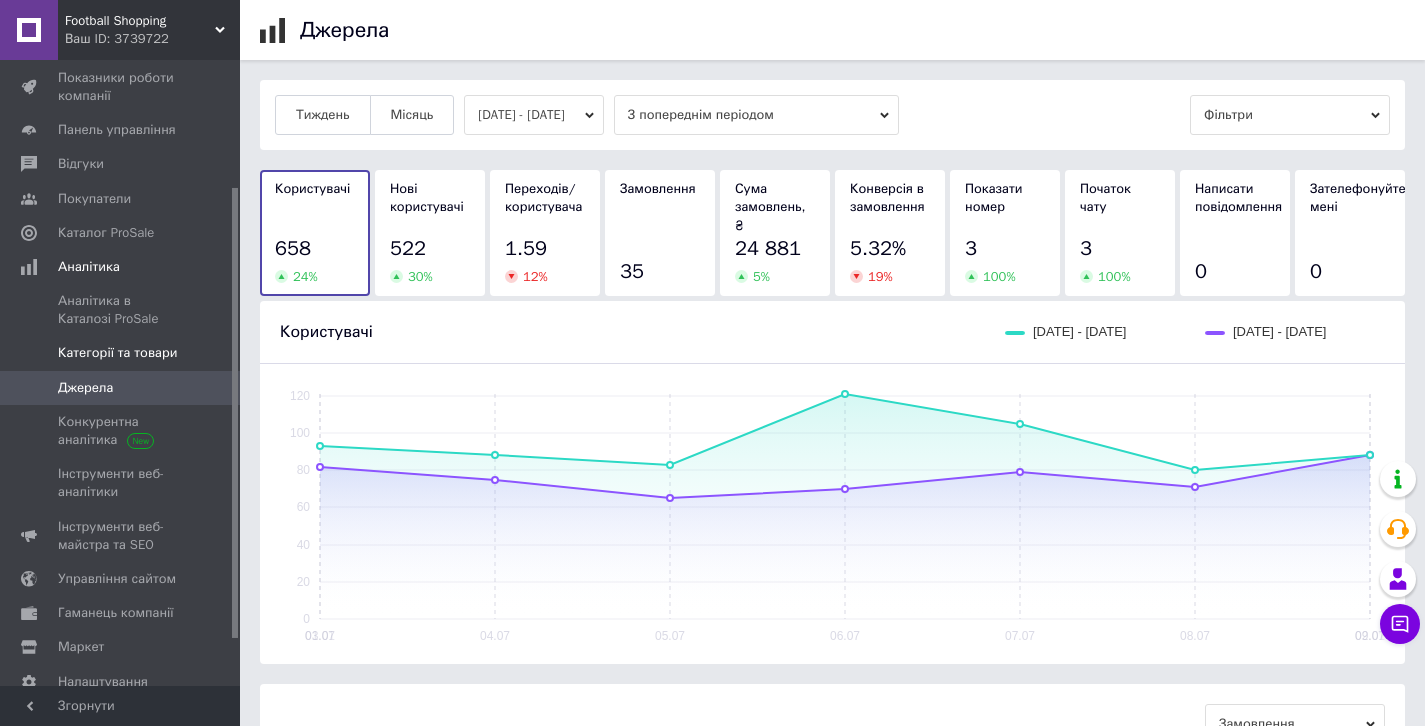 click on "Категорії та товари" at bounding box center [117, 353] 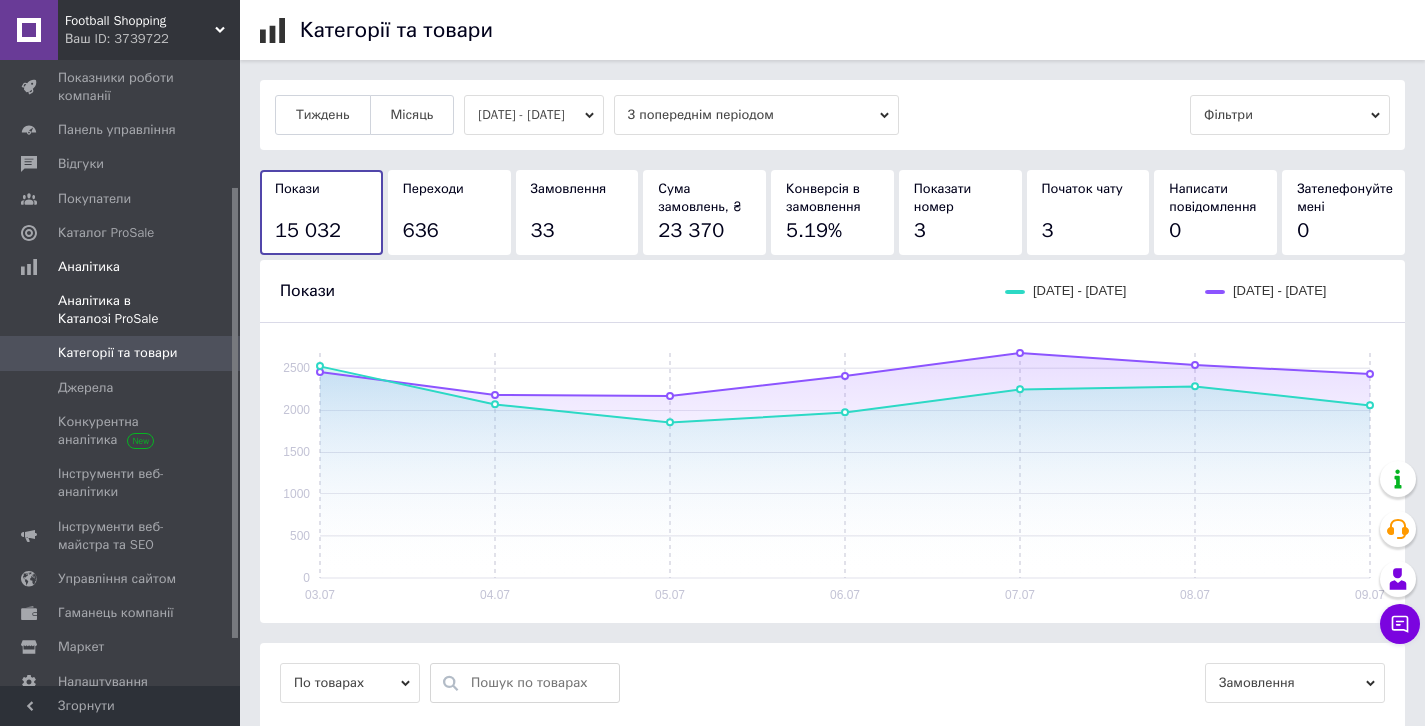 click on "Аналітика в Каталозі ProSale" at bounding box center [121, 310] 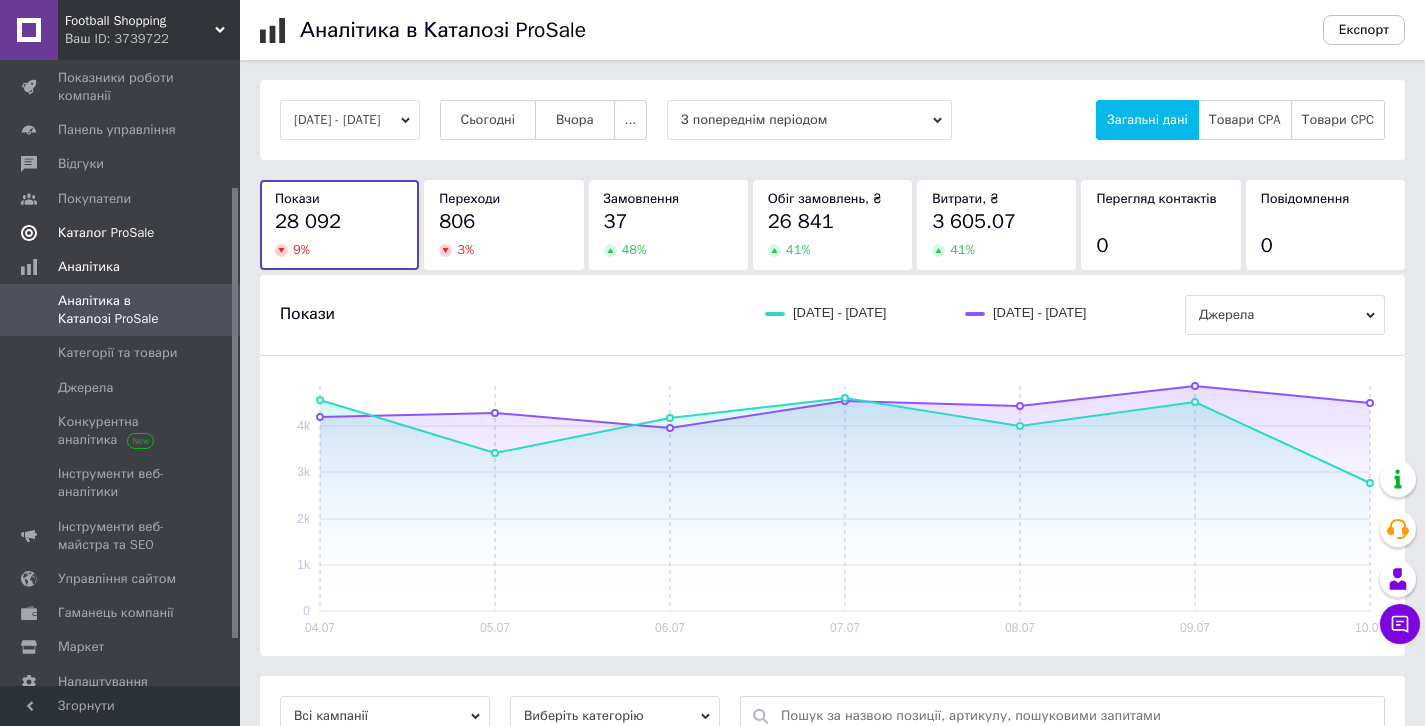 click on "Каталог ProSale" at bounding box center (106, 233) 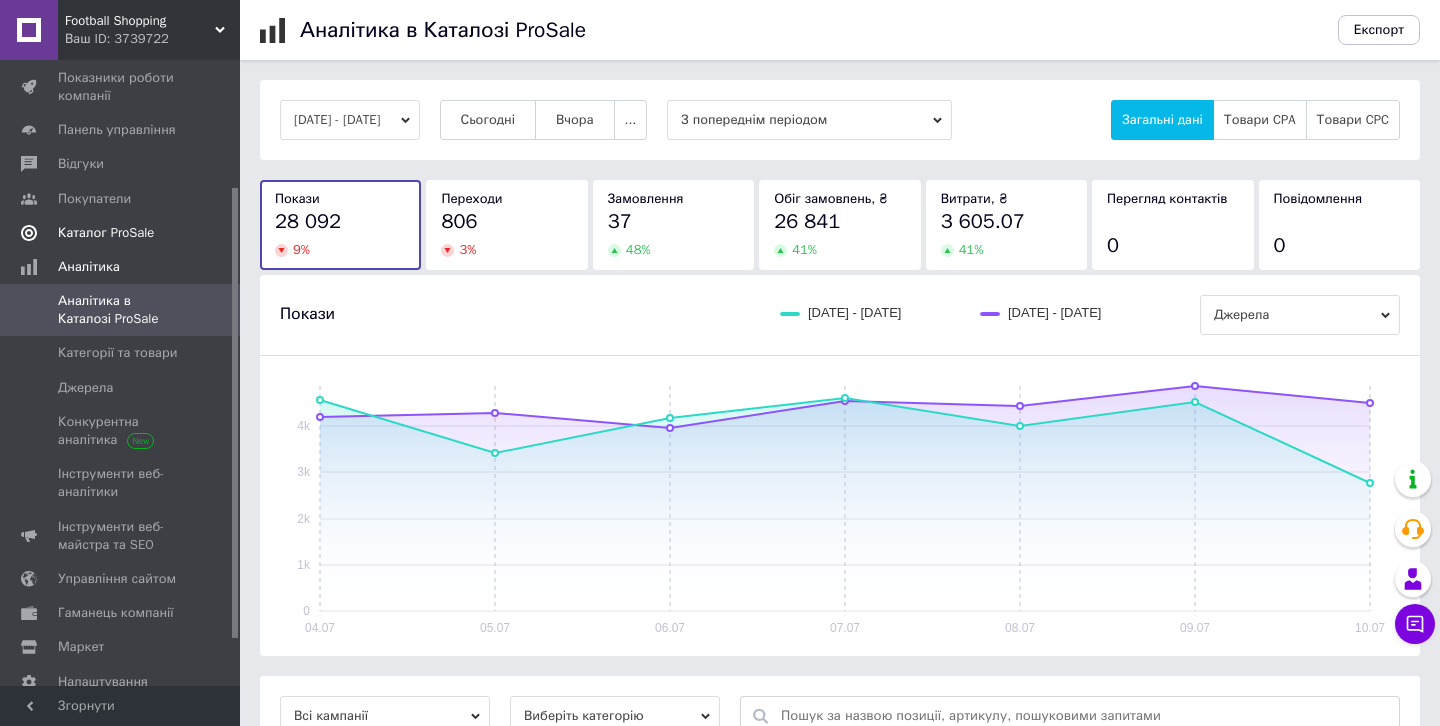 scroll, scrollTop: 102, scrollLeft: 0, axis: vertical 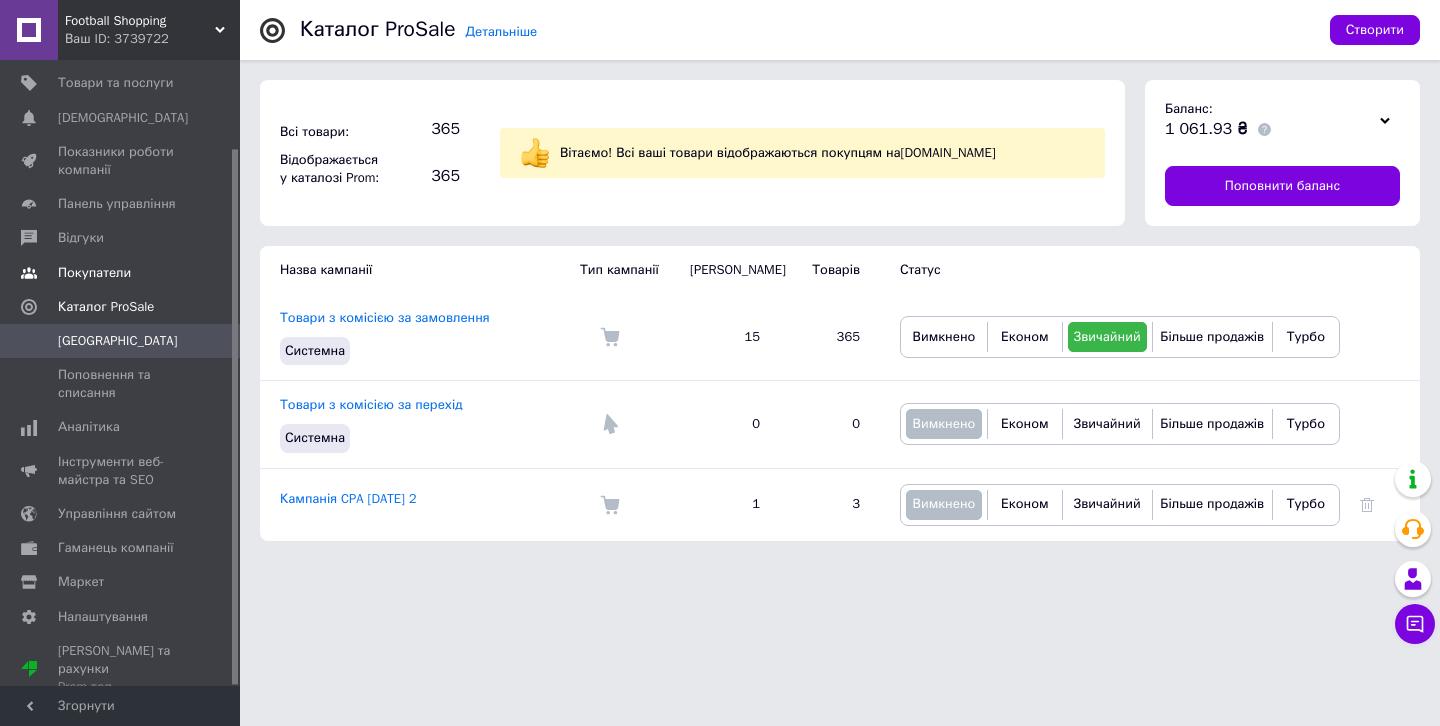 click on "Покупатели" at bounding box center [94, 273] 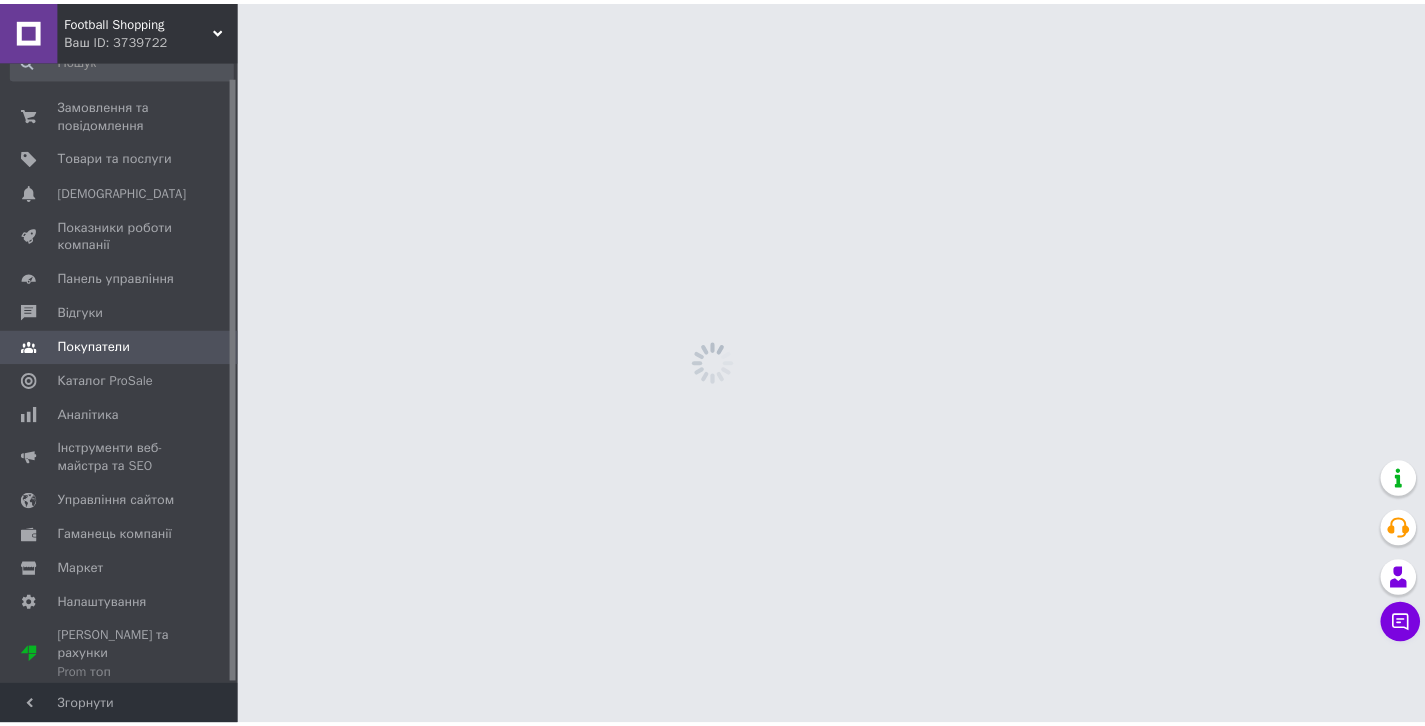 scroll, scrollTop: 15, scrollLeft: 0, axis: vertical 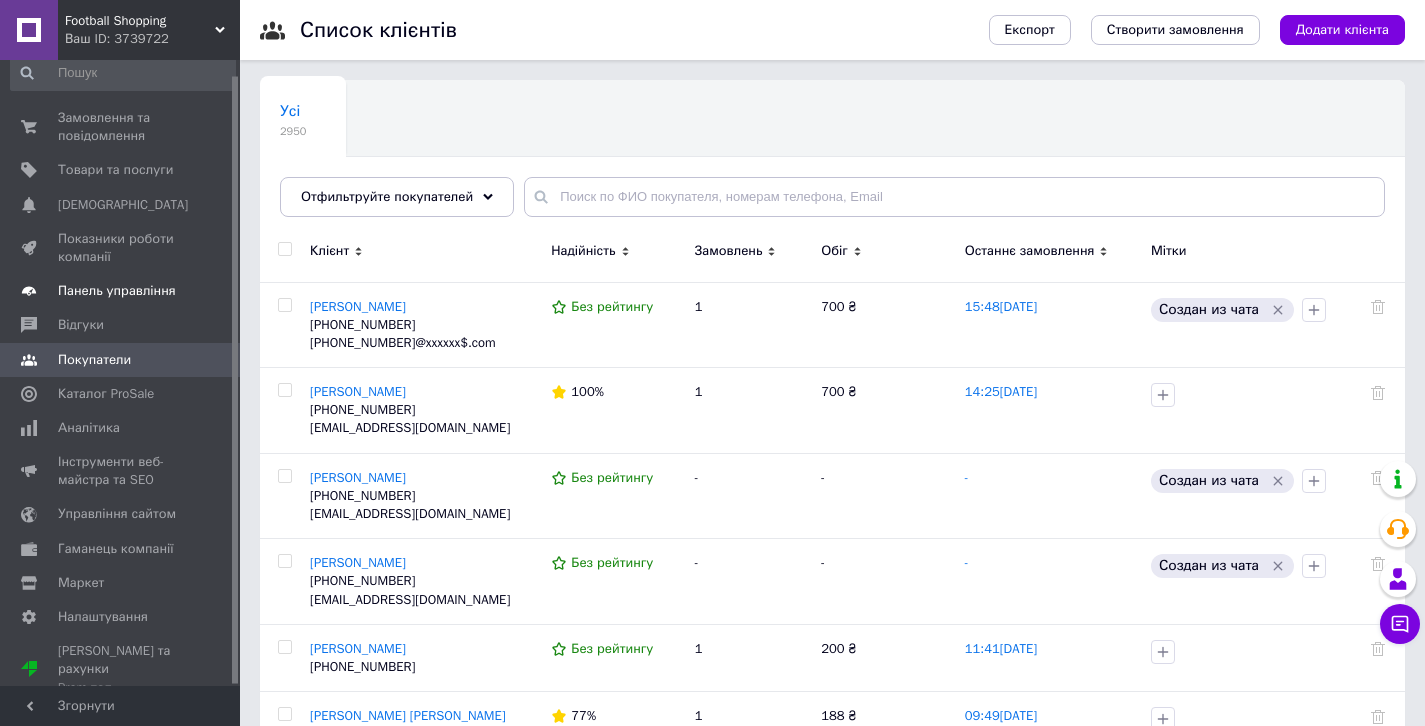 click on "Панель управління" at bounding box center [123, 291] 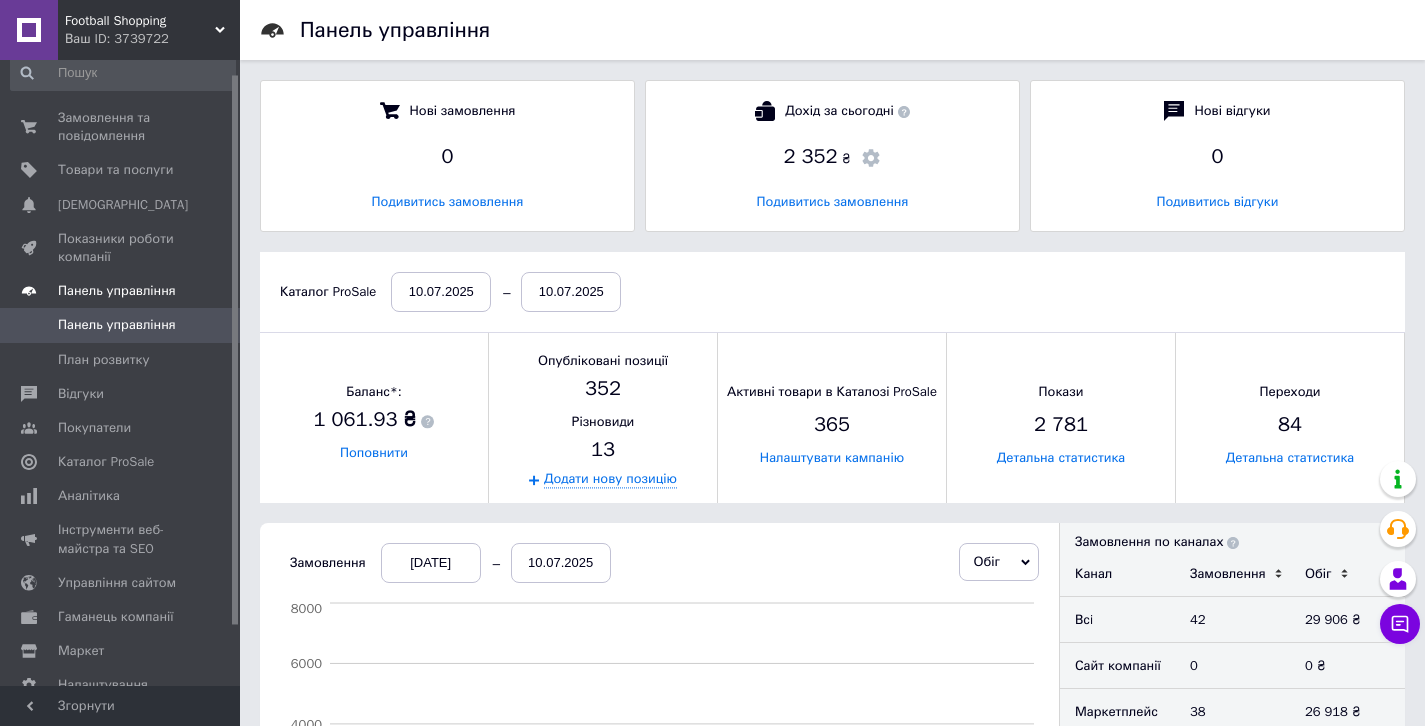 scroll, scrollTop: 10, scrollLeft: 10, axis: both 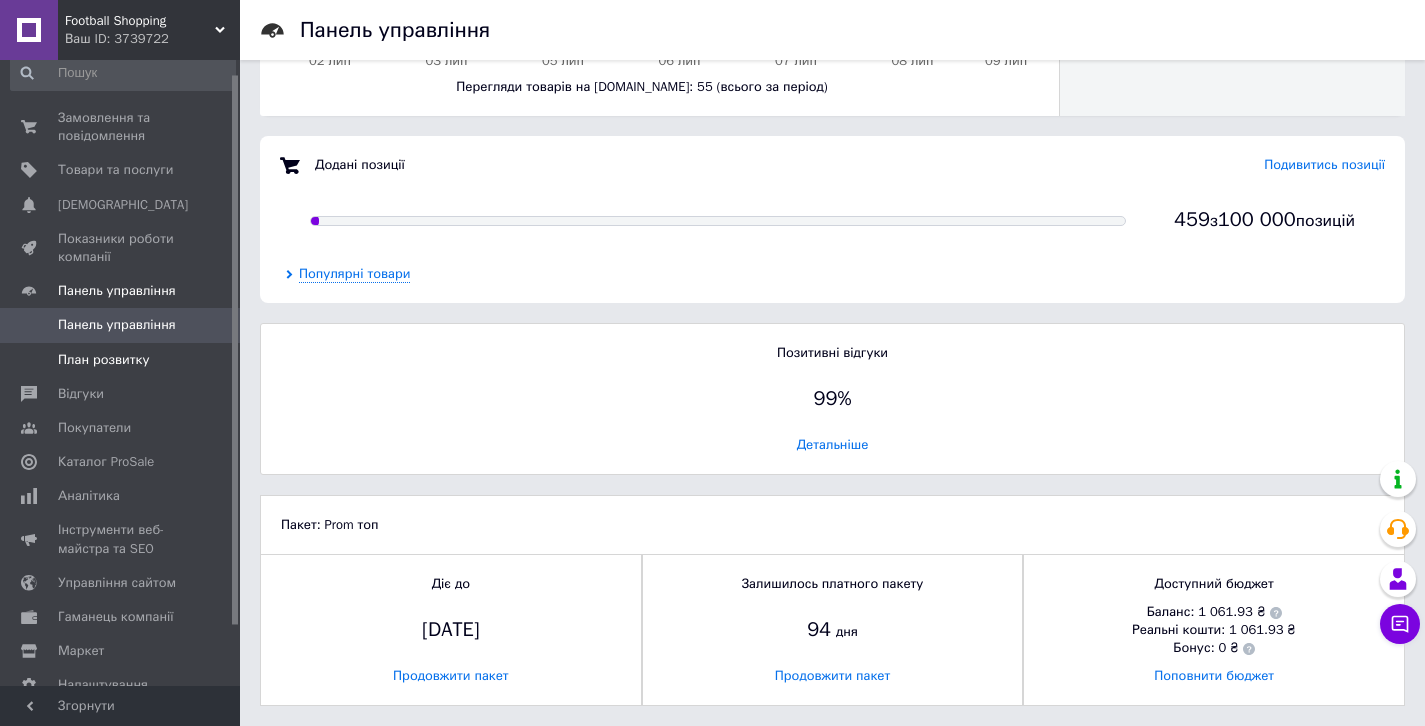 click on "План розвитку" at bounding box center (103, 360) 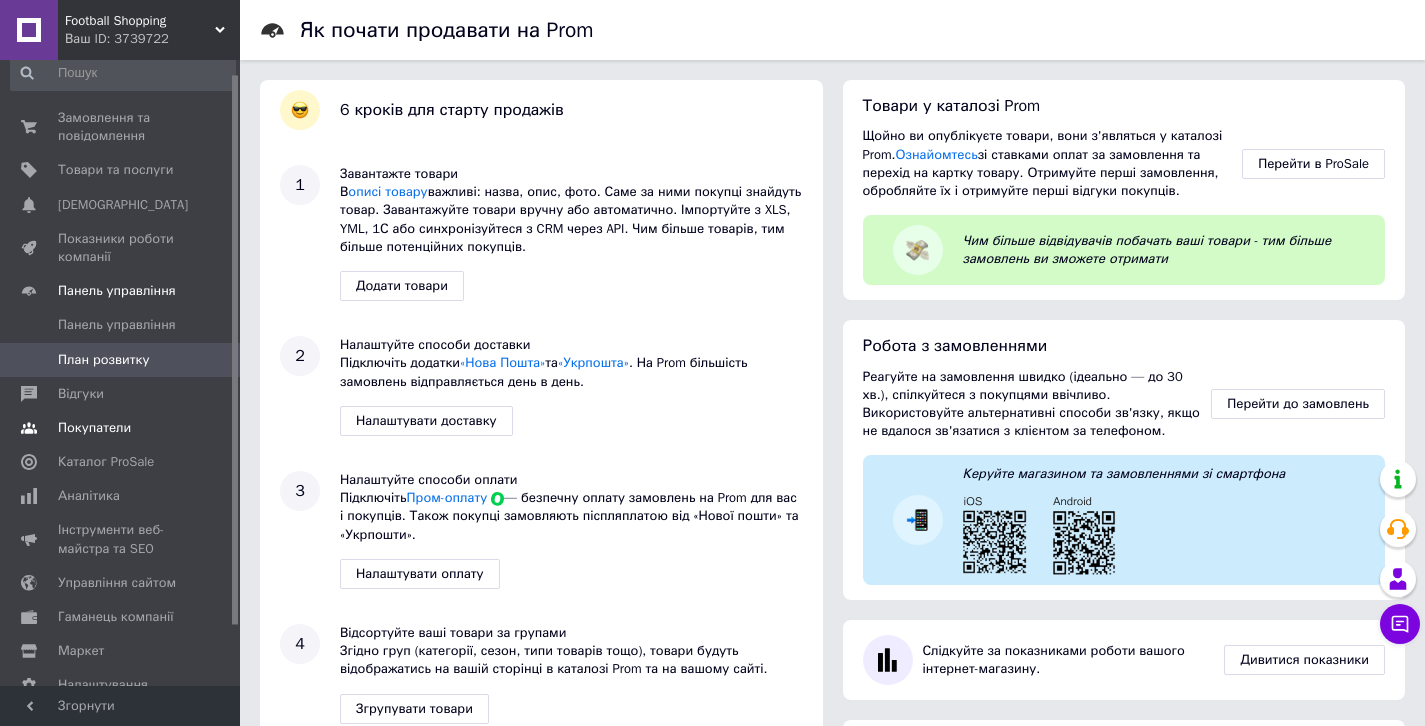 click on "Покупатели" at bounding box center [121, 428] 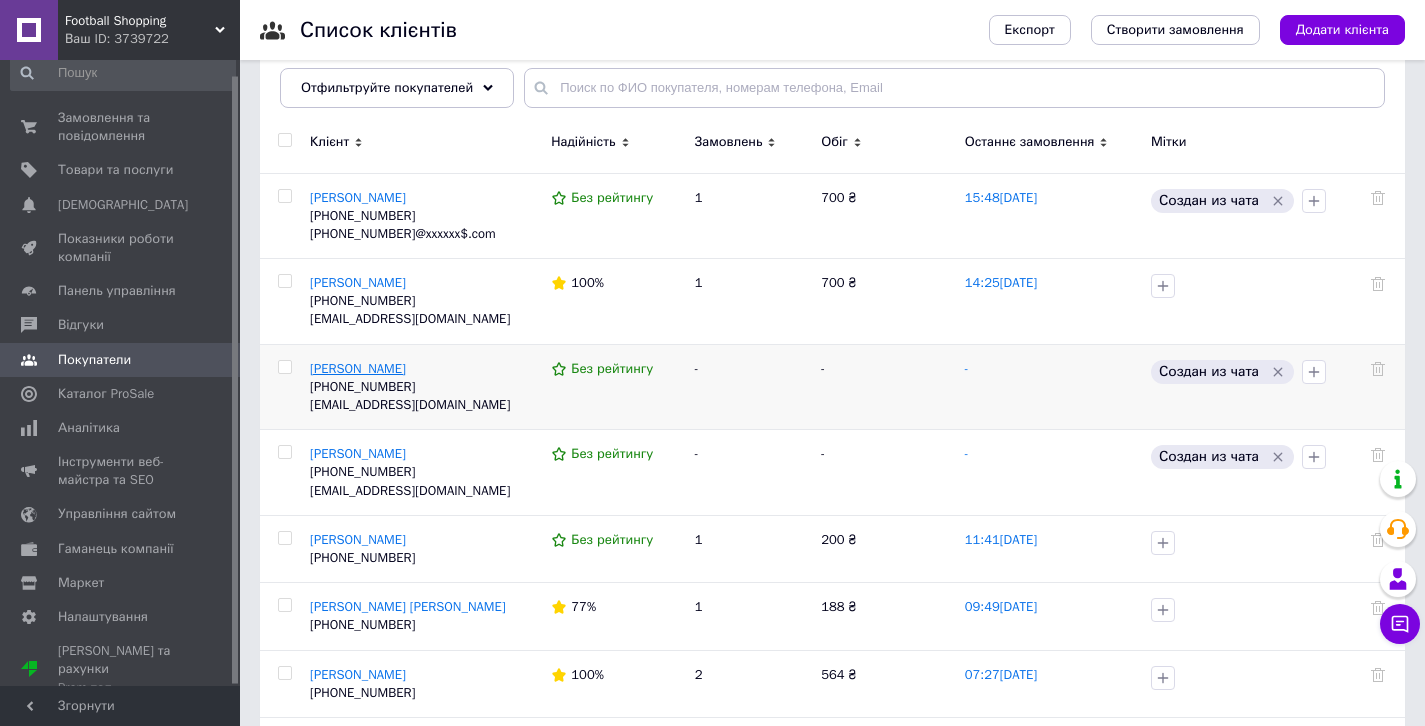 scroll, scrollTop: 224, scrollLeft: 0, axis: vertical 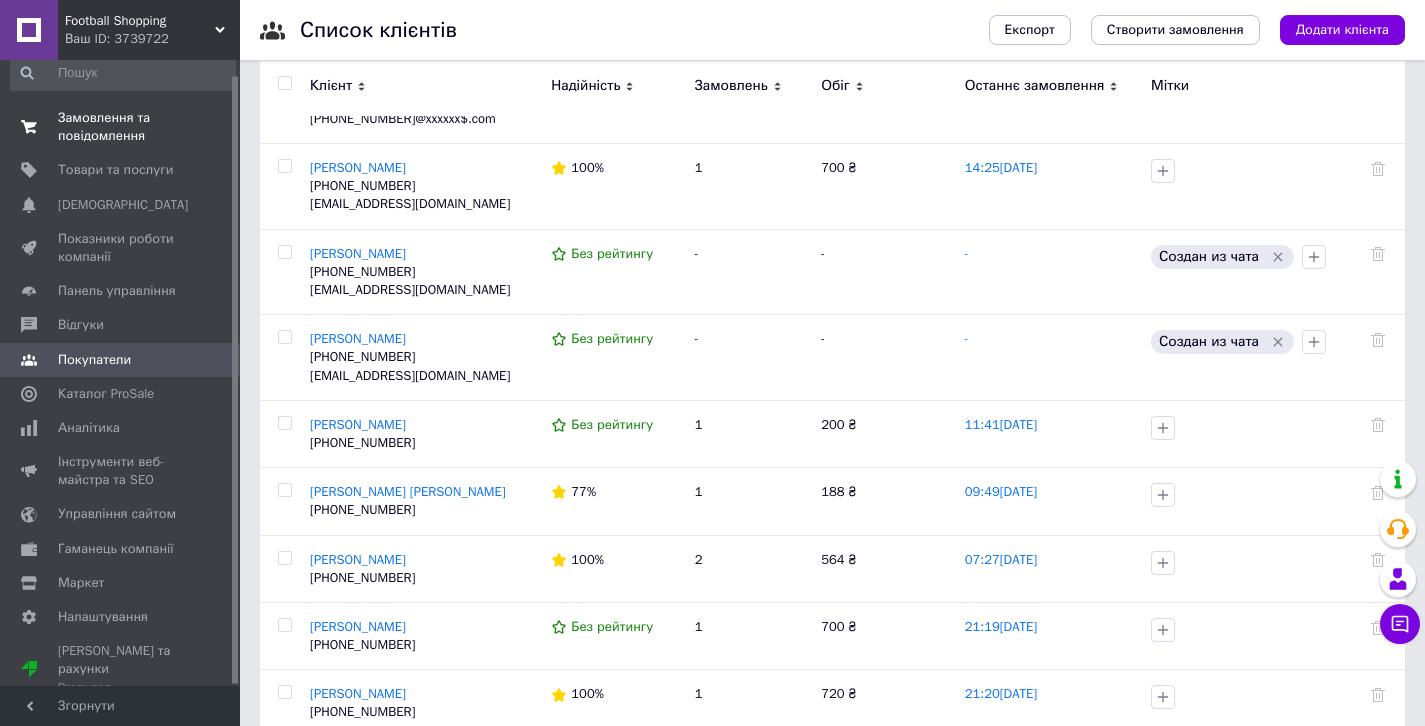 click on "Замовлення та повідомлення 0 0" at bounding box center (123, 127) 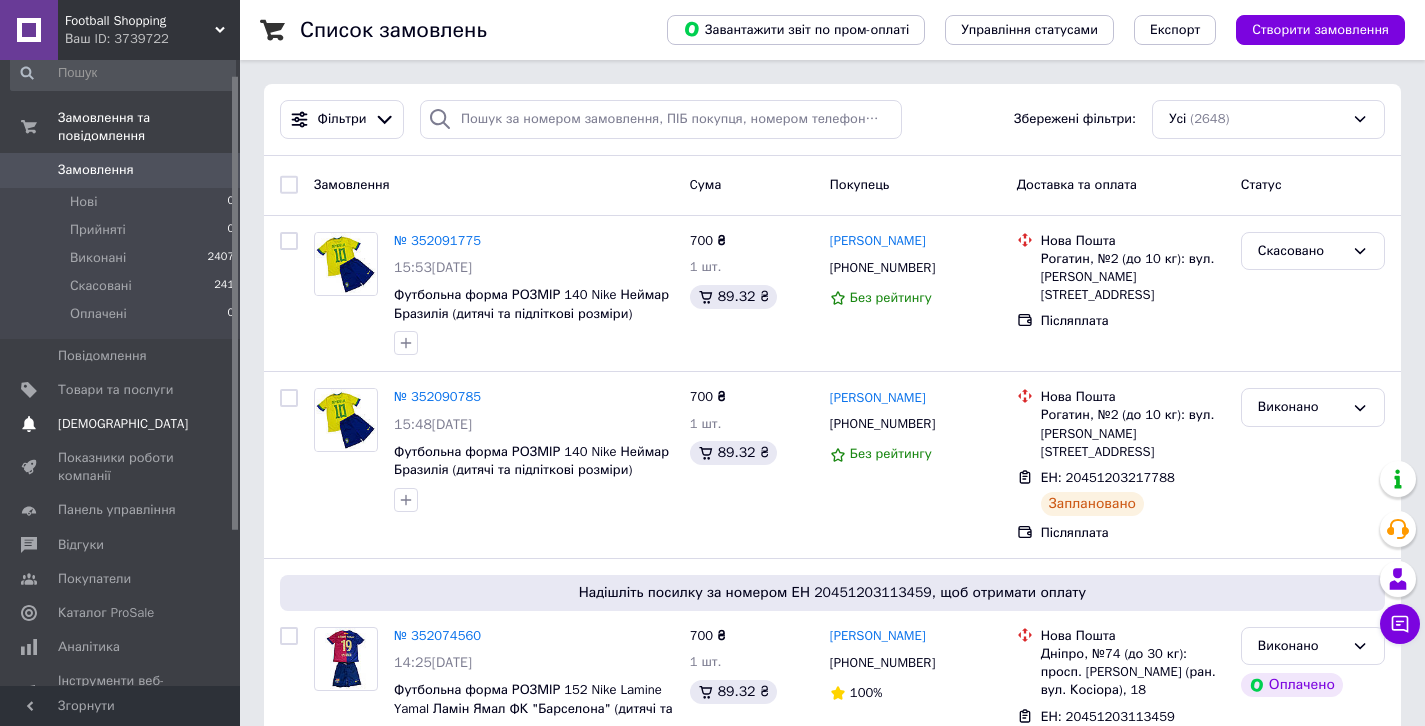 scroll, scrollTop: 235, scrollLeft: 0, axis: vertical 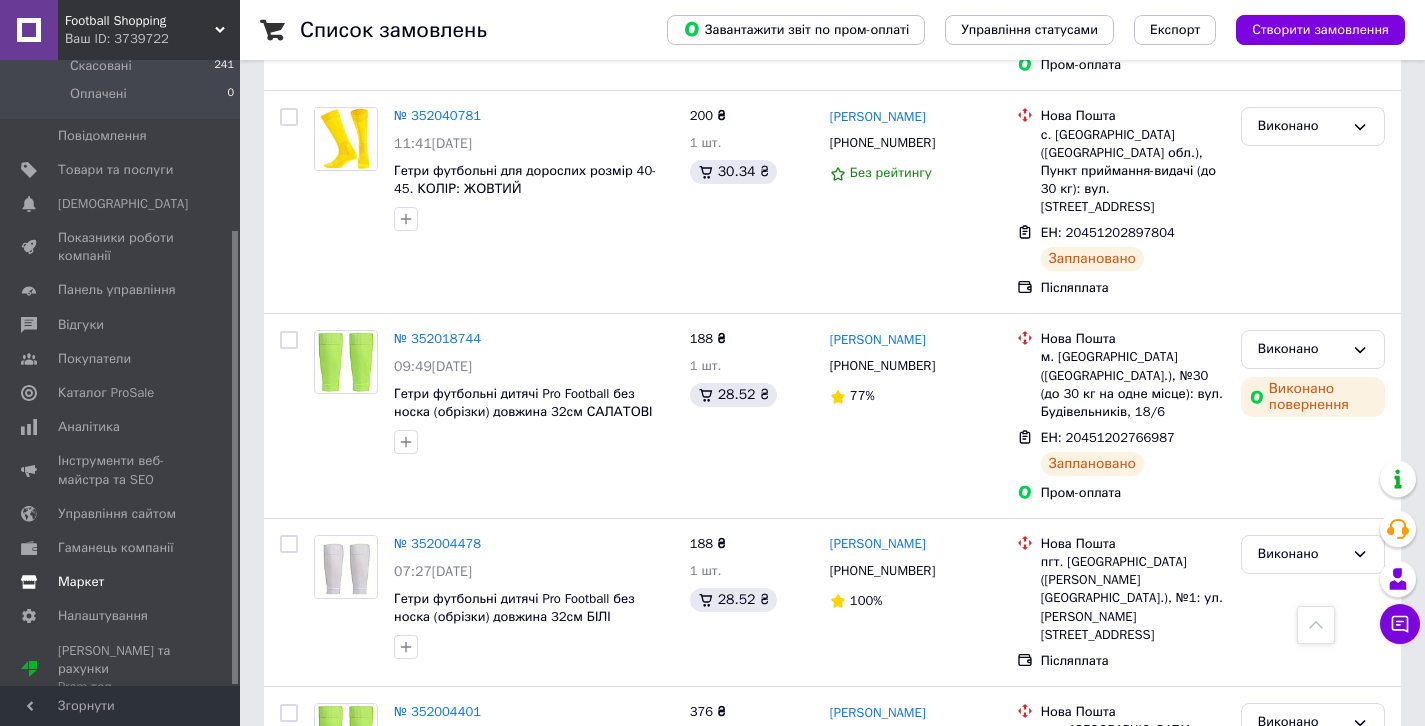 click on "Маркет" at bounding box center (123, 582) 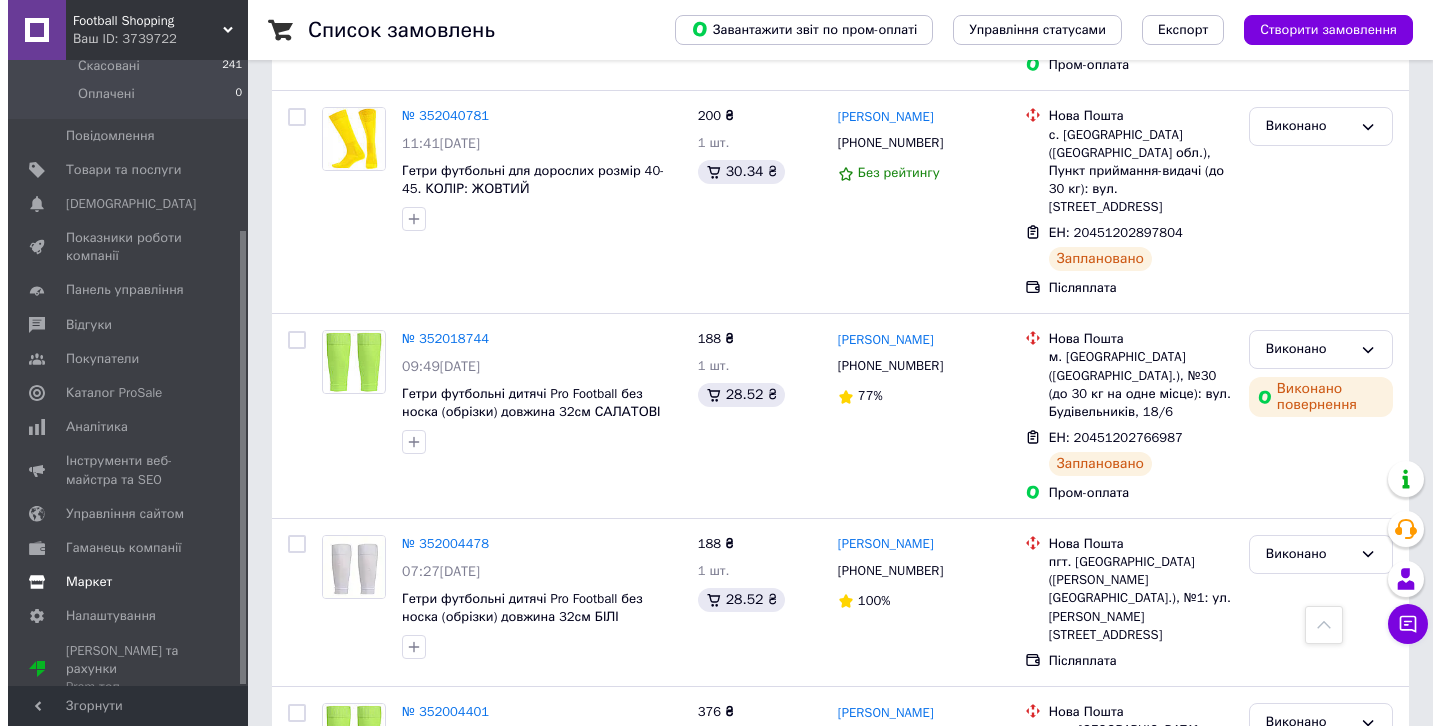 scroll, scrollTop: 0, scrollLeft: 0, axis: both 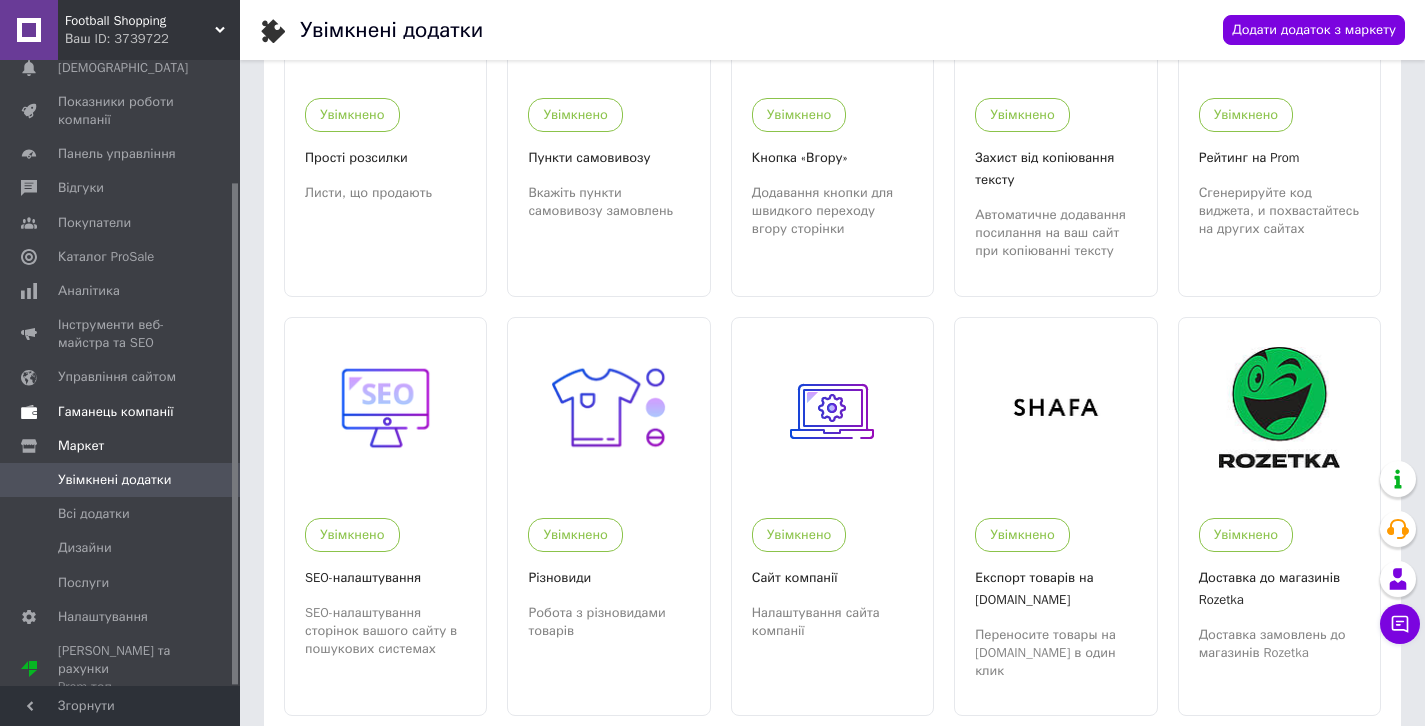 click on "Гаманець компанії" at bounding box center [116, 412] 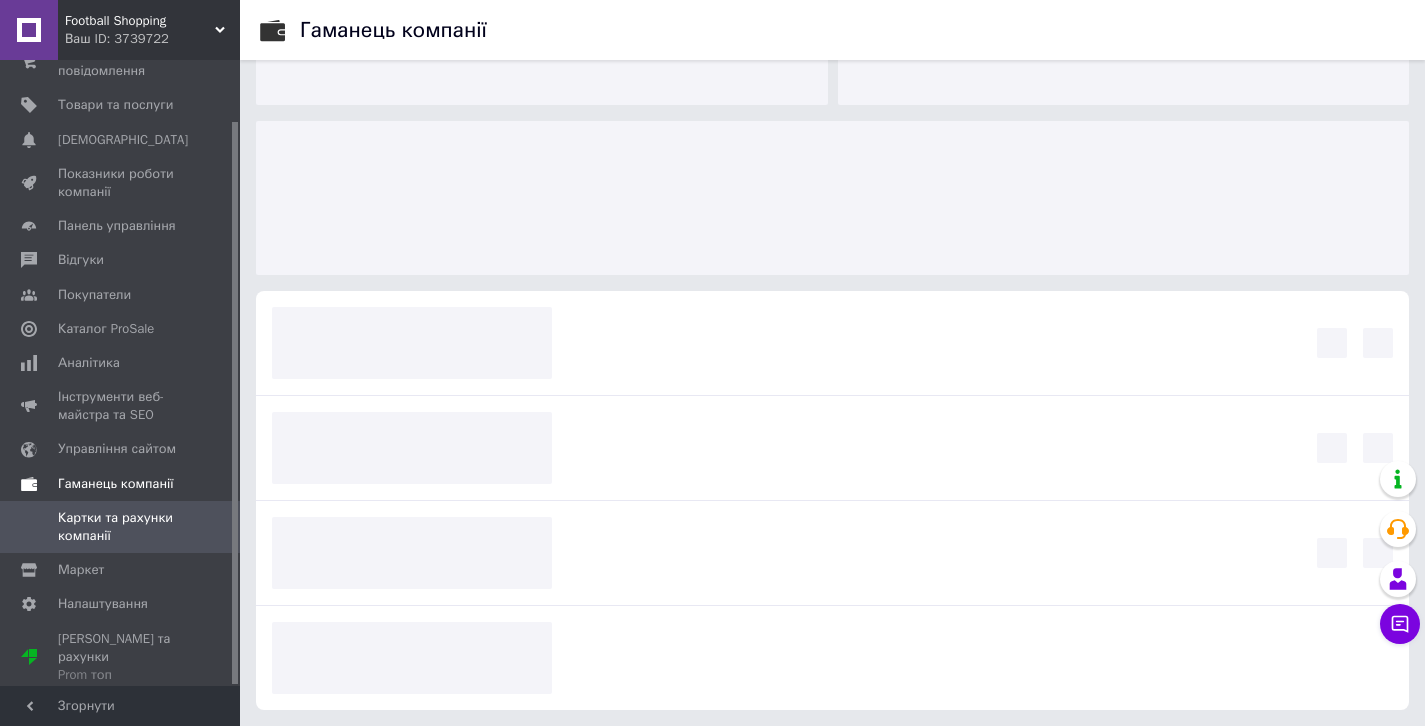 scroll, scrollTop: 37, scrollLeft: 0, axis: vertical 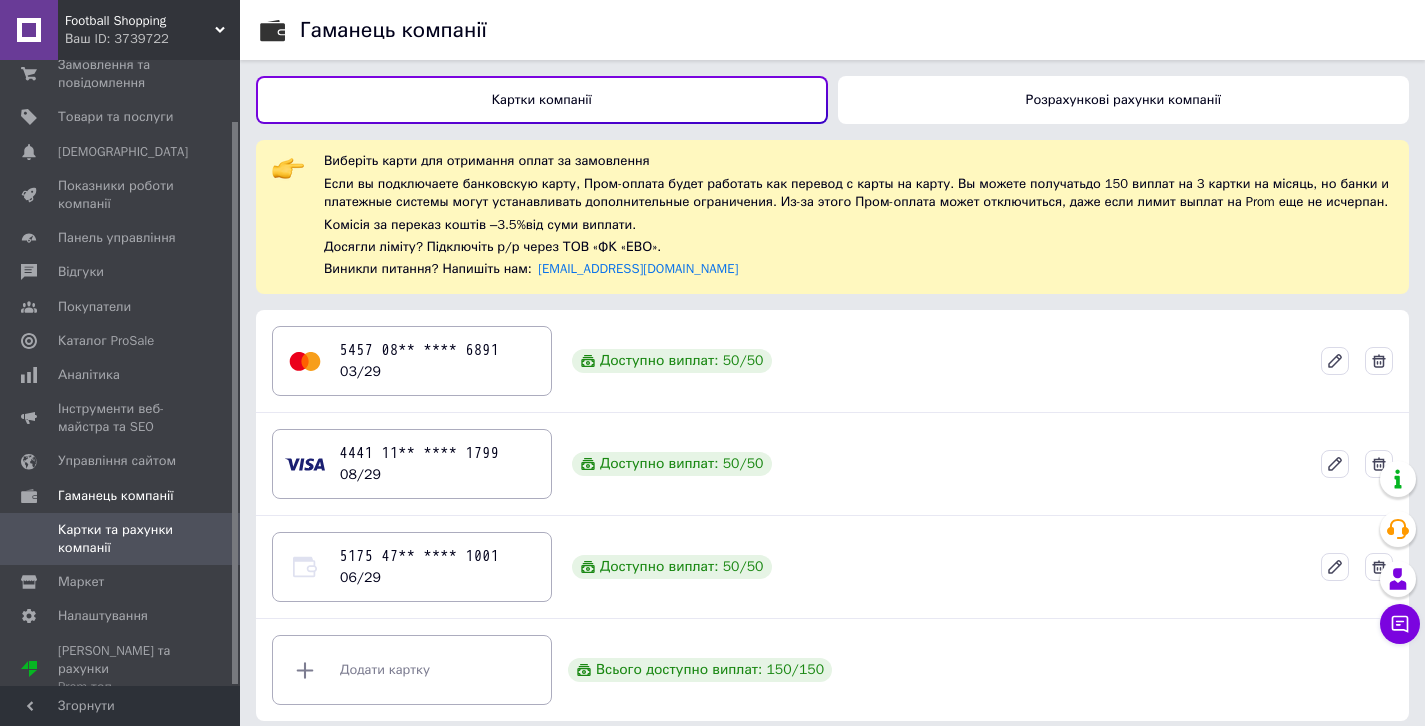 click on "Розрахункові рахунки компанії" at bounding box center [1124, 100] 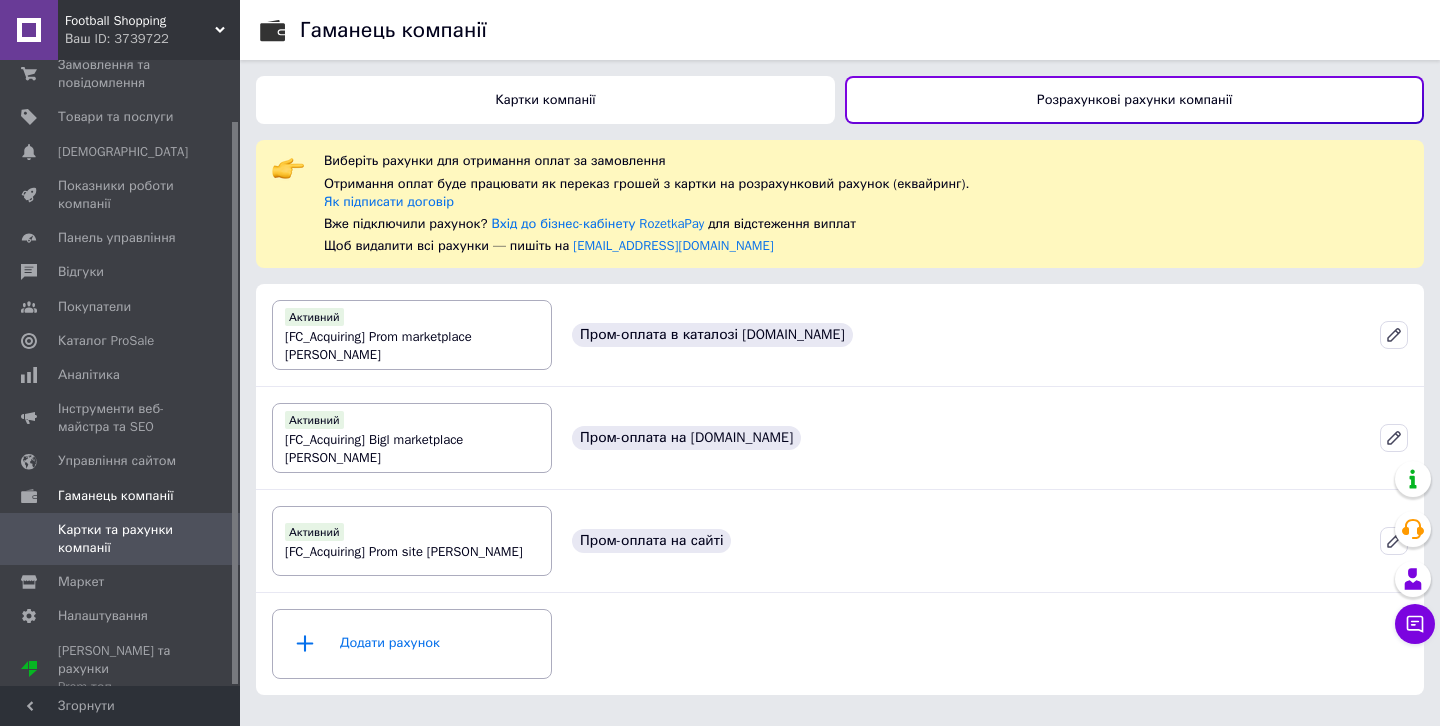 click on "Картки компанії" at bounding box center (545, 99) 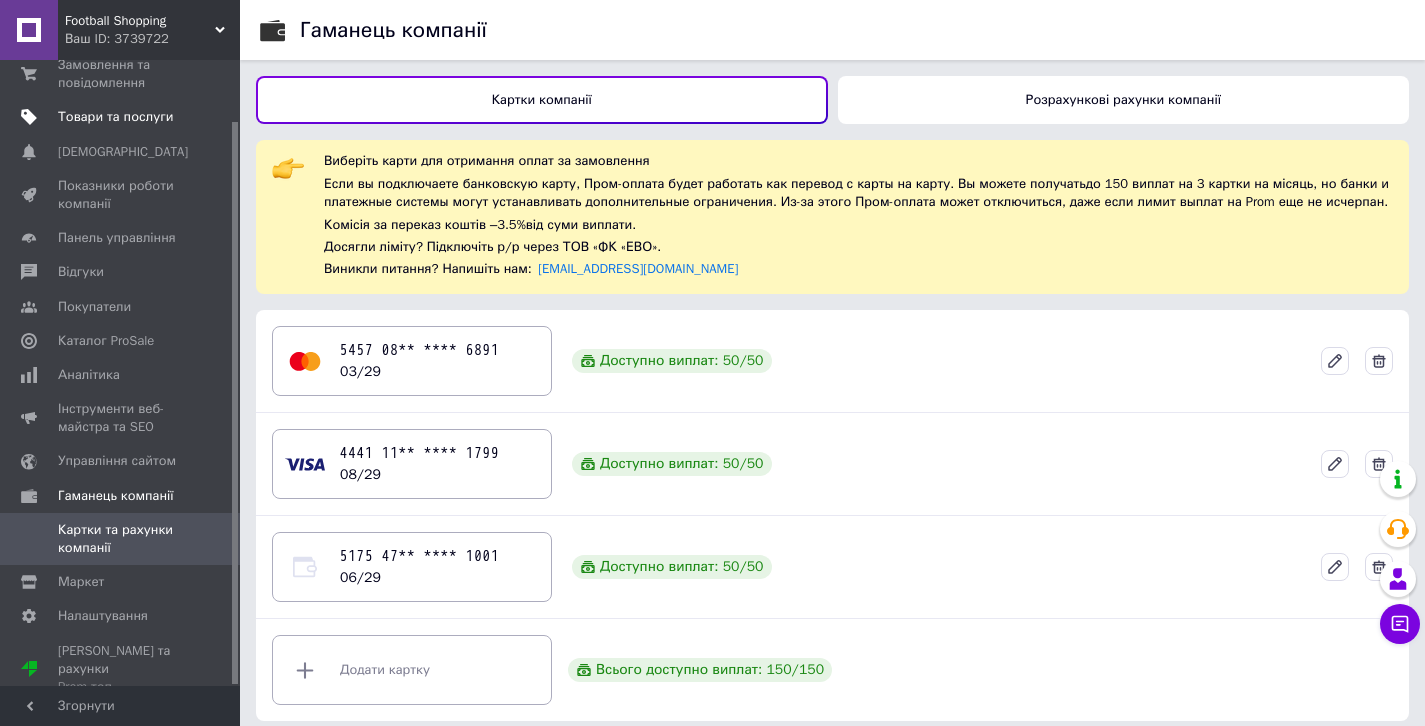 click on "Товари та послуги" at bounding box center [115, 117] 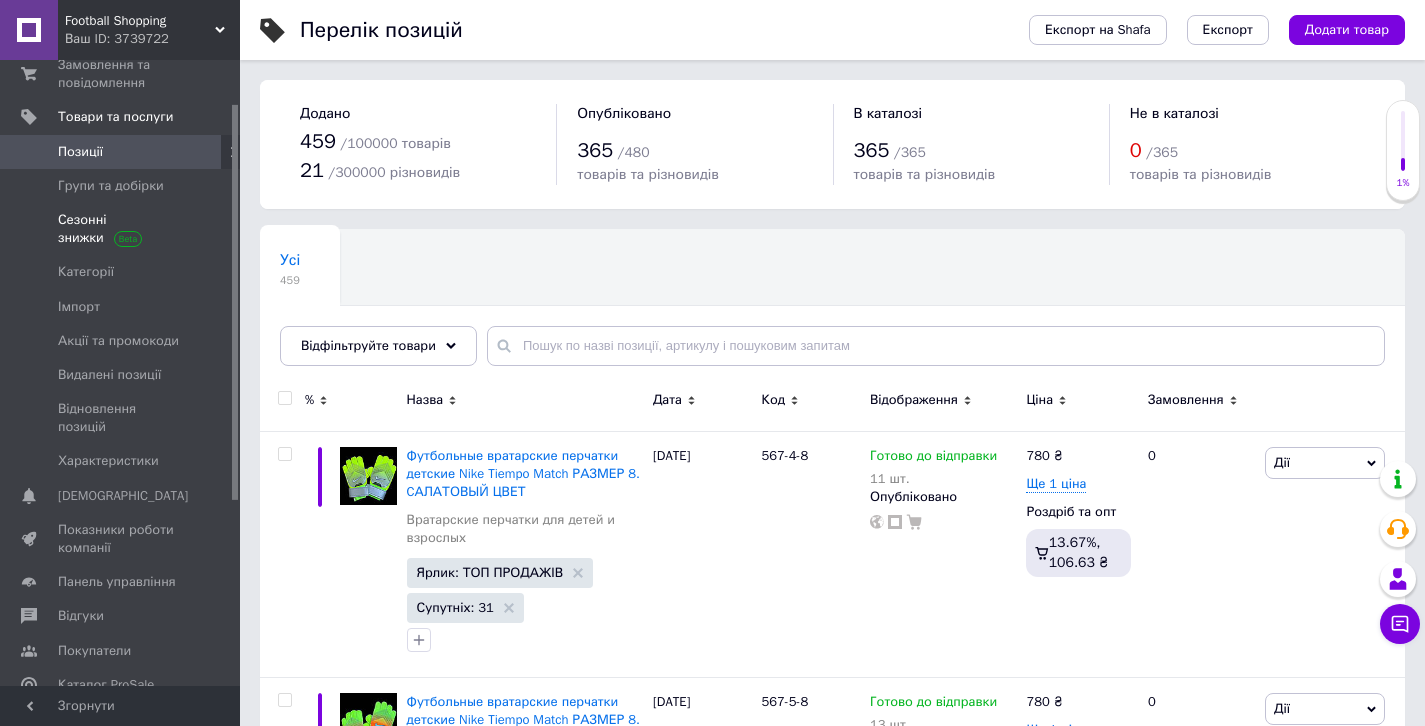 scroll, scrollTop: 0, scrollLeft: 0, axis: both 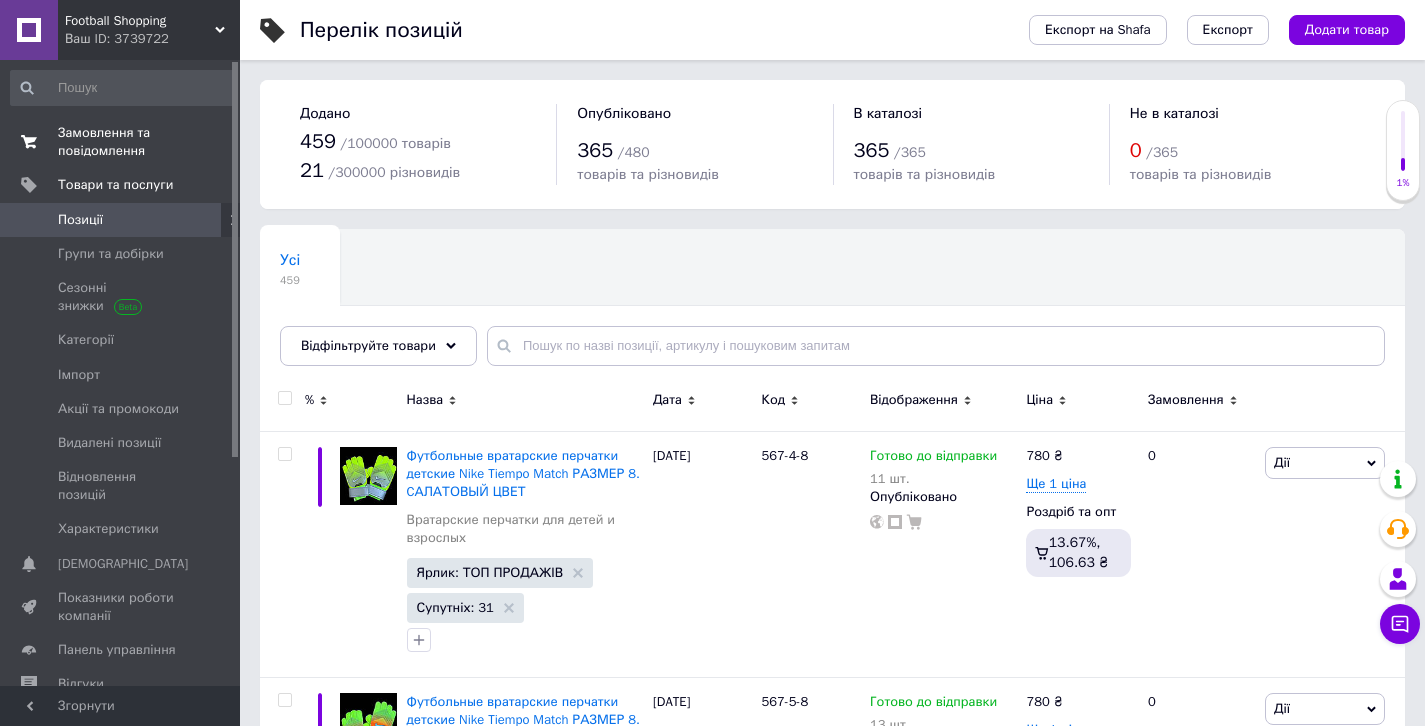 click on "Замовлення та повідомлення" at bounding box center (121, 142) 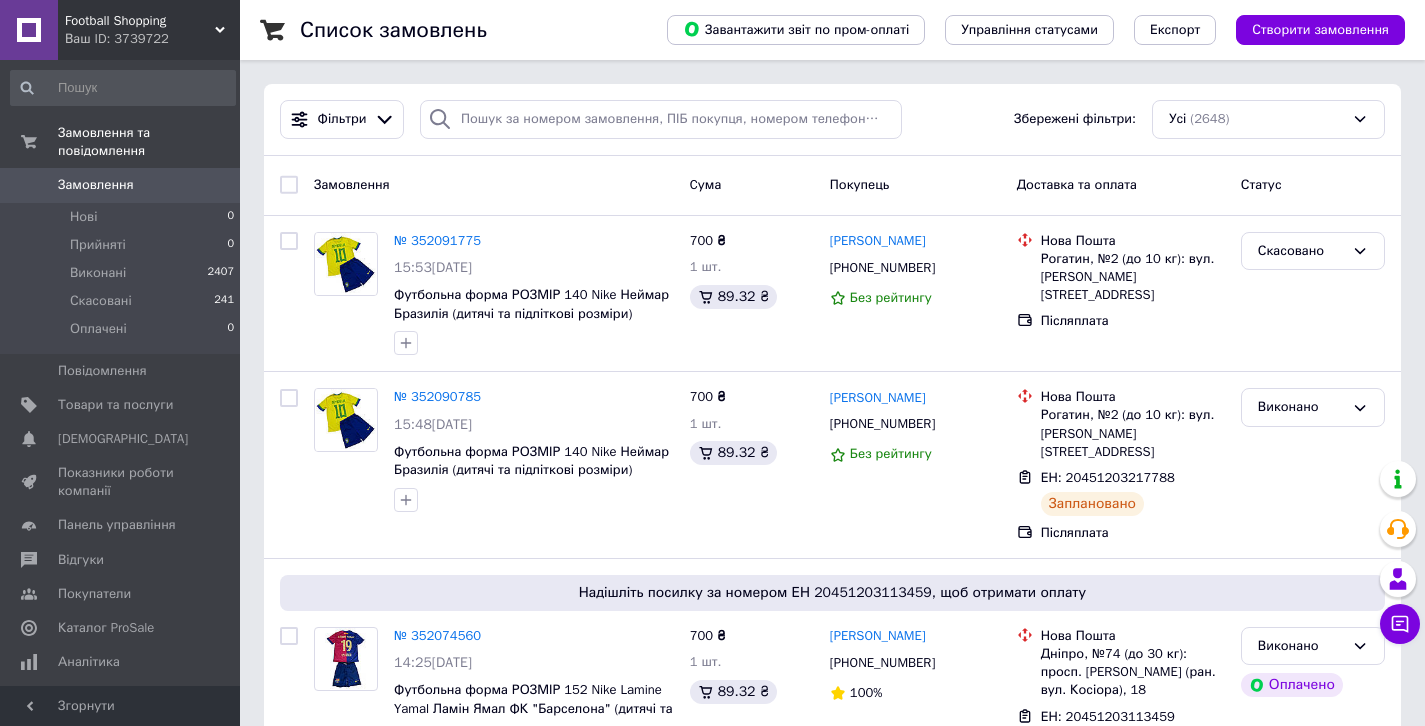 scroll, scrollTop: 0, scrollLeft: 0, axis: both 